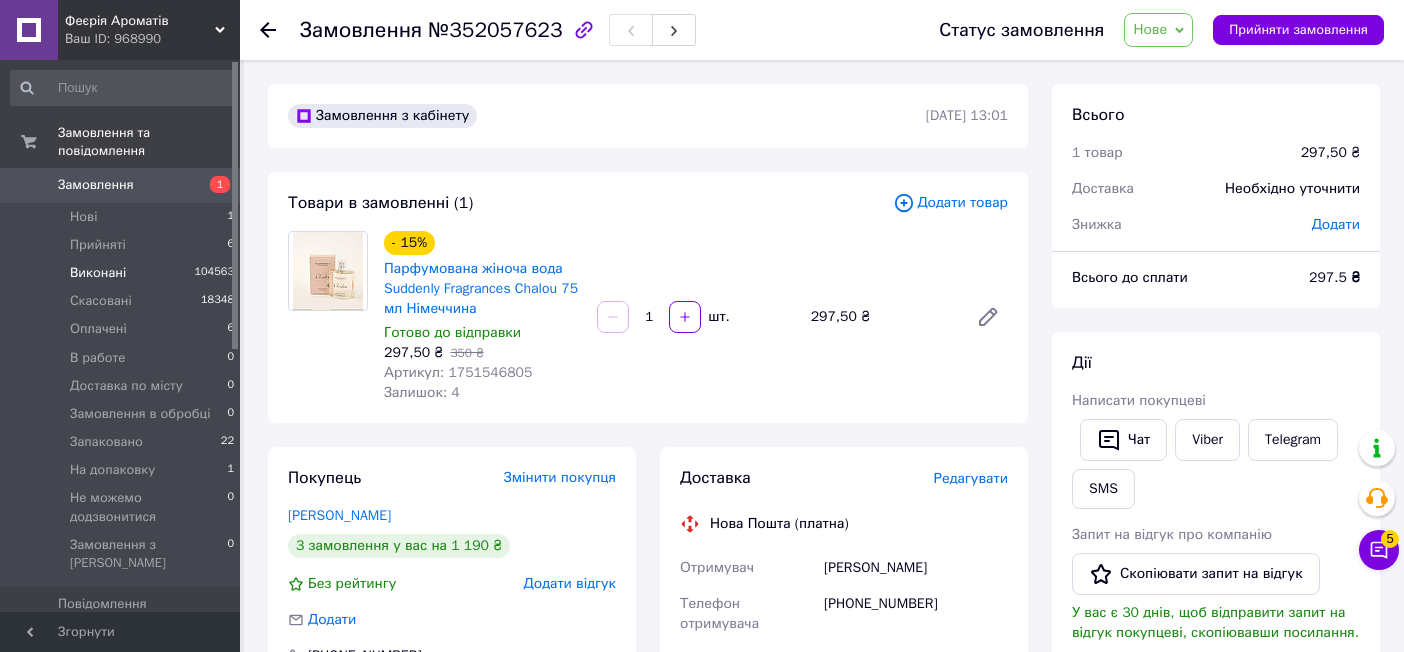 scroll, scrollTop: 333, scrollLeft: 0, axis: vertical 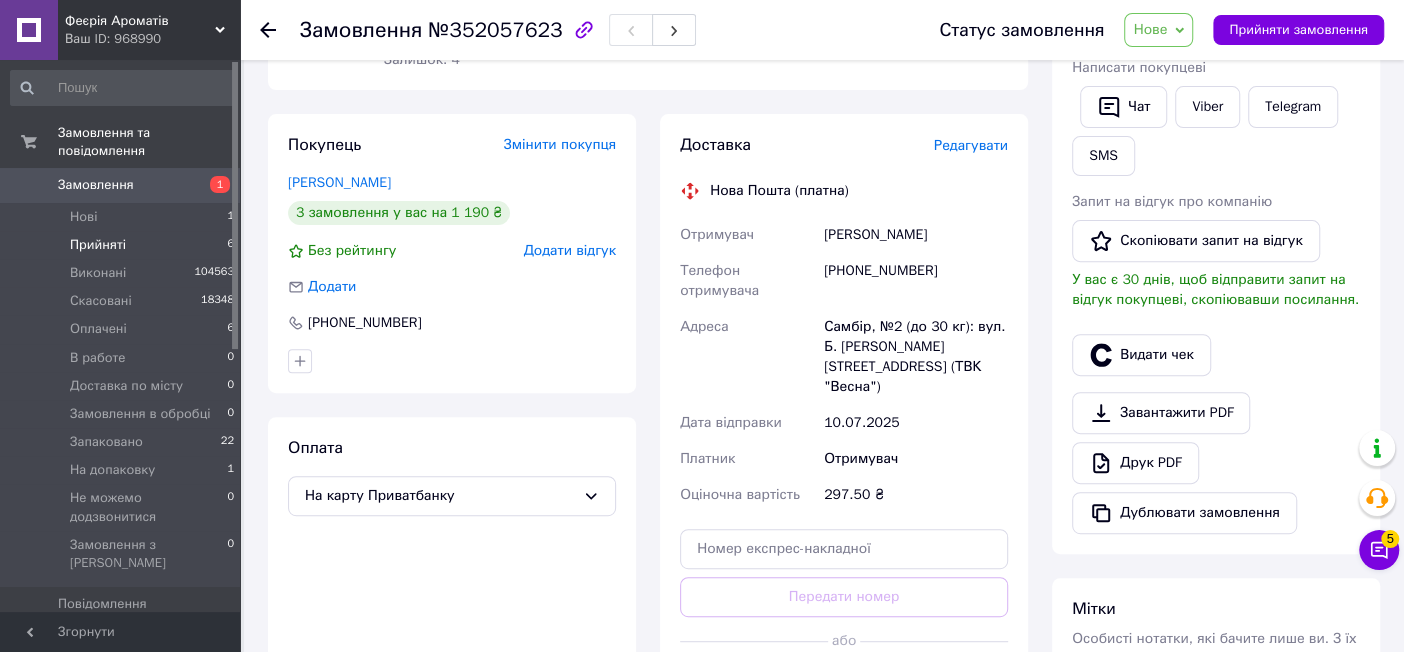 click on "Прийняті 6" at bounding box center [123, 245] 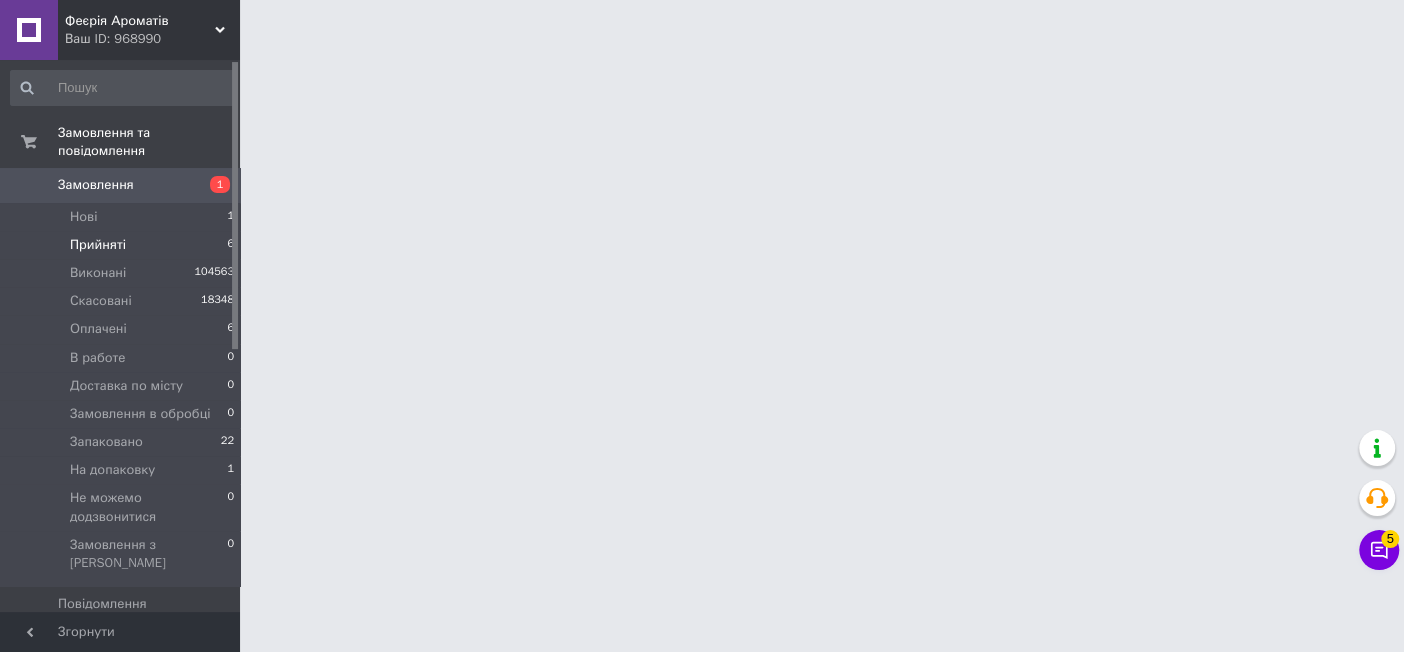 scroll, scrollTop: 0, scrollLeft: 0, axis: both 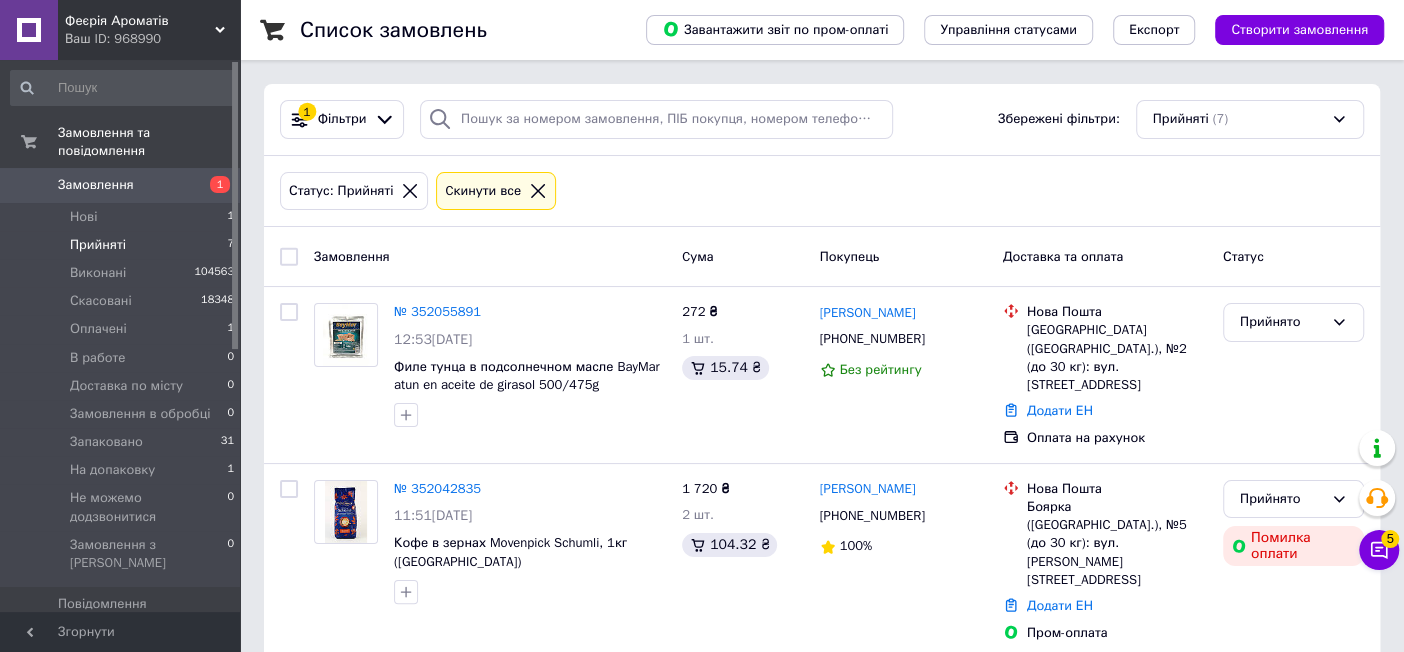 click on "Список замовлень   Завантажити звіт по пром-оплаті Управління статусами Експорт Створити замовлення 1 Фільтри Збережені фільтри: Прийняті (7) Статус: Прийняті Cкинути все Замовлення Cума Покупець Доставка та оплата Статус № 352055891 12:53, 10.07.2025 Филе тунца в подсолнечном масле BayMar atun en aceite de girasol 500/475g (Испания) 272 ₴ 1 шт. 15.74 ₴  Сергей Довбик +380954435761 Без рейтингу Нова Пошта Снігурівка (Миколаївська обл.), №2 (до 30 кг): вул. Центральна, 106 Додати ЕН Оплата на рахунок Прийнято № 352042835 11:51, 10.07.2025 Кофе в зернах Movenpick Schumli, 1кг (Германия) 1 720 ₴ 2 шт. 104.32 ₴ Олена Добровольська 100%" at bounding box center (822, 787) 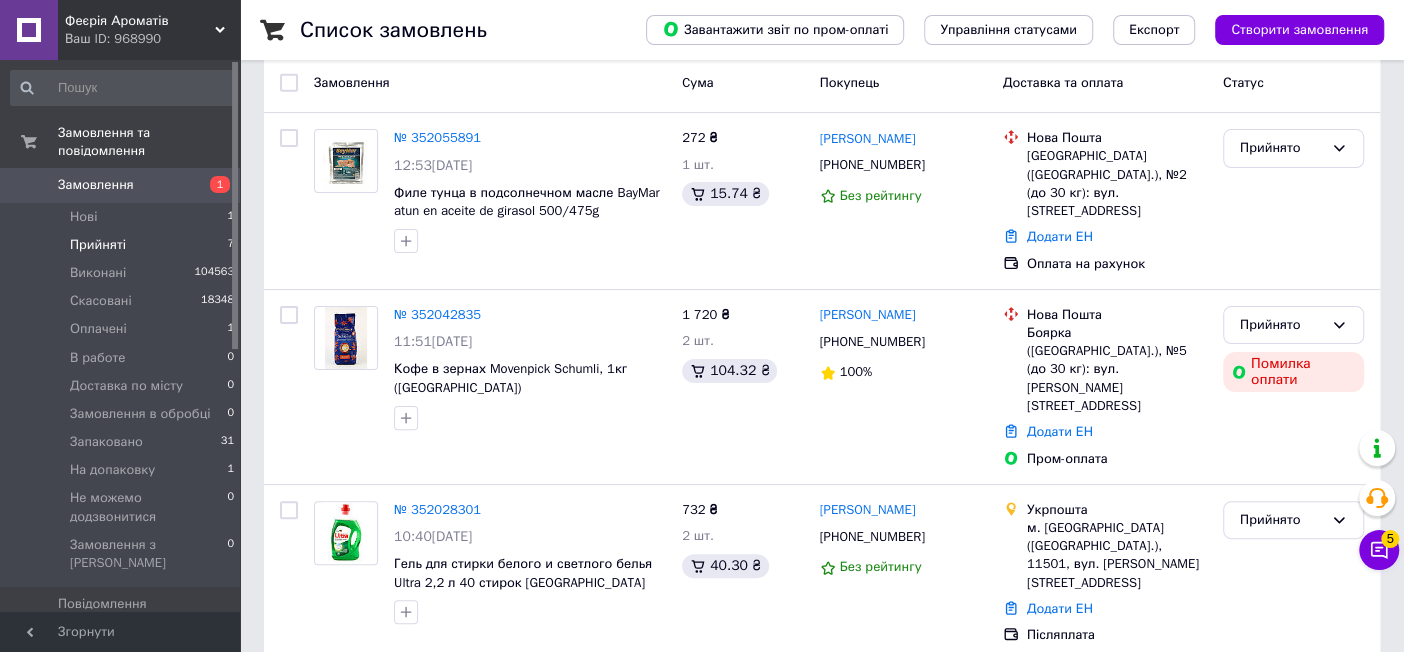scroll, scrollTop: 0, scrollLeft: 0, axis: both 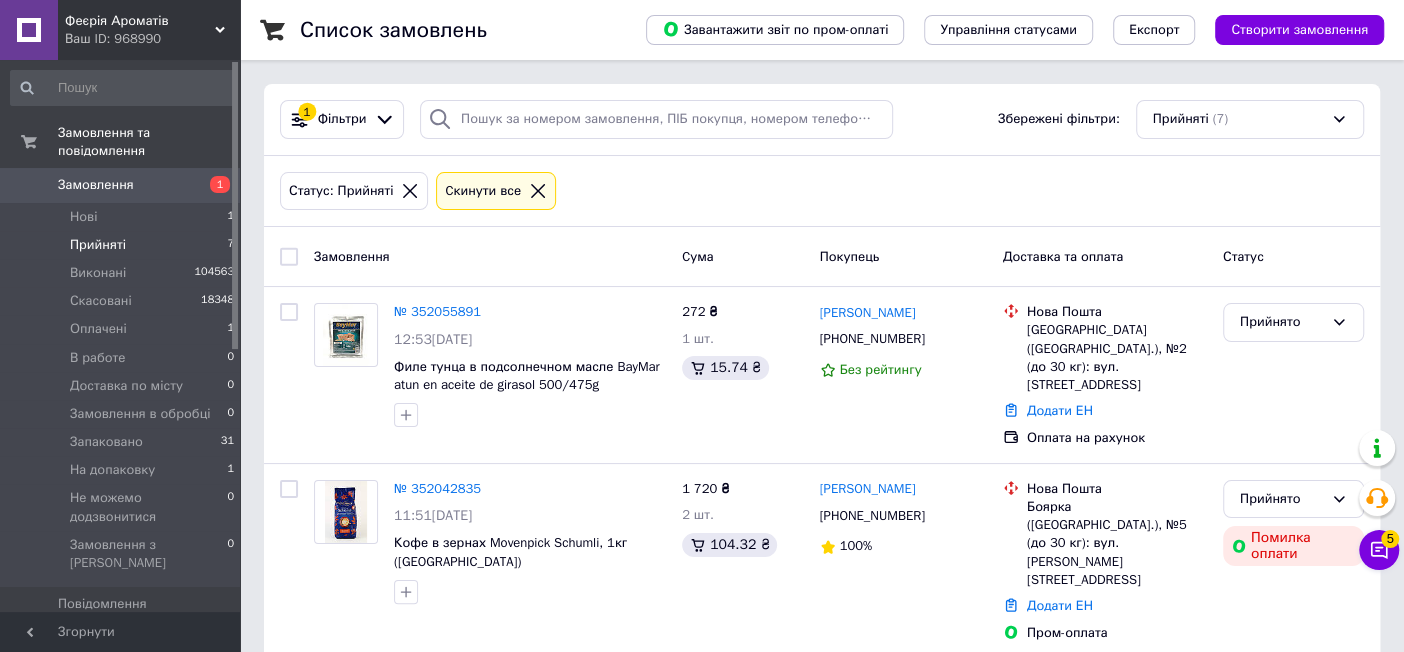 click on "Прийняті 7" at bounding box center (123, 245) 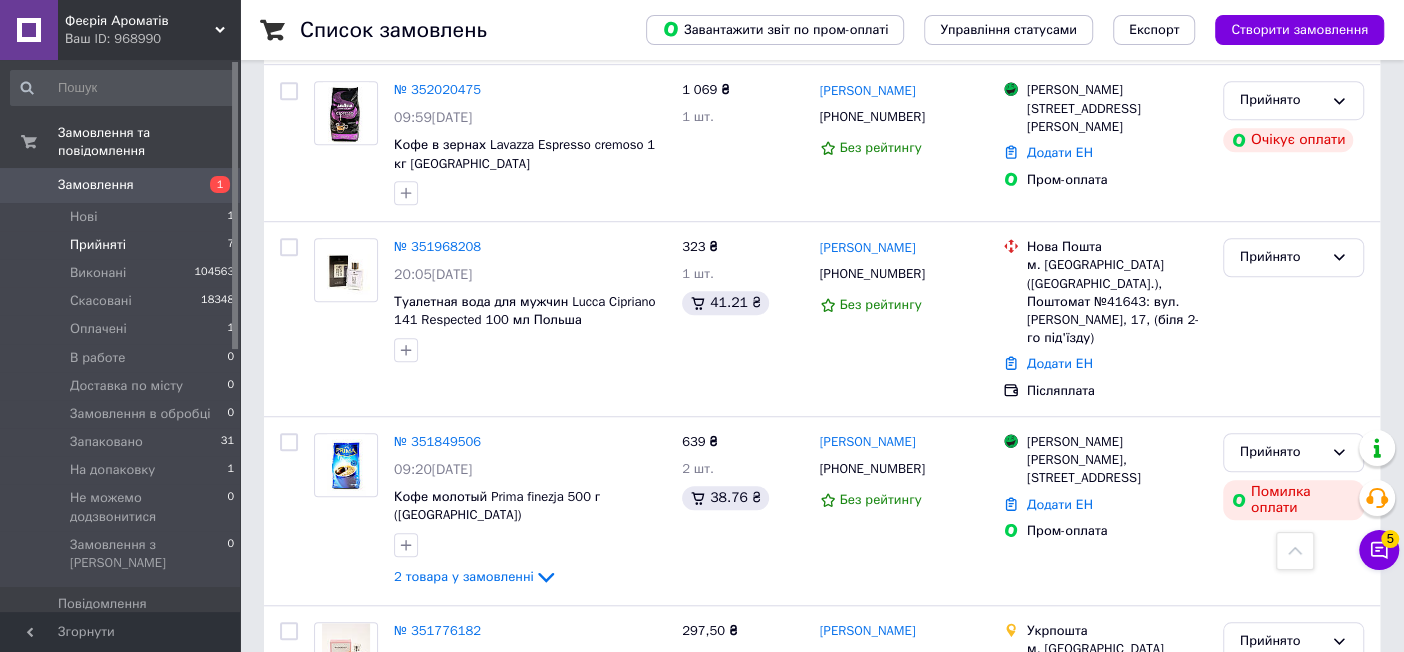 scroll, scrollTop: 794, scrollLeft: 0, axis: vertical 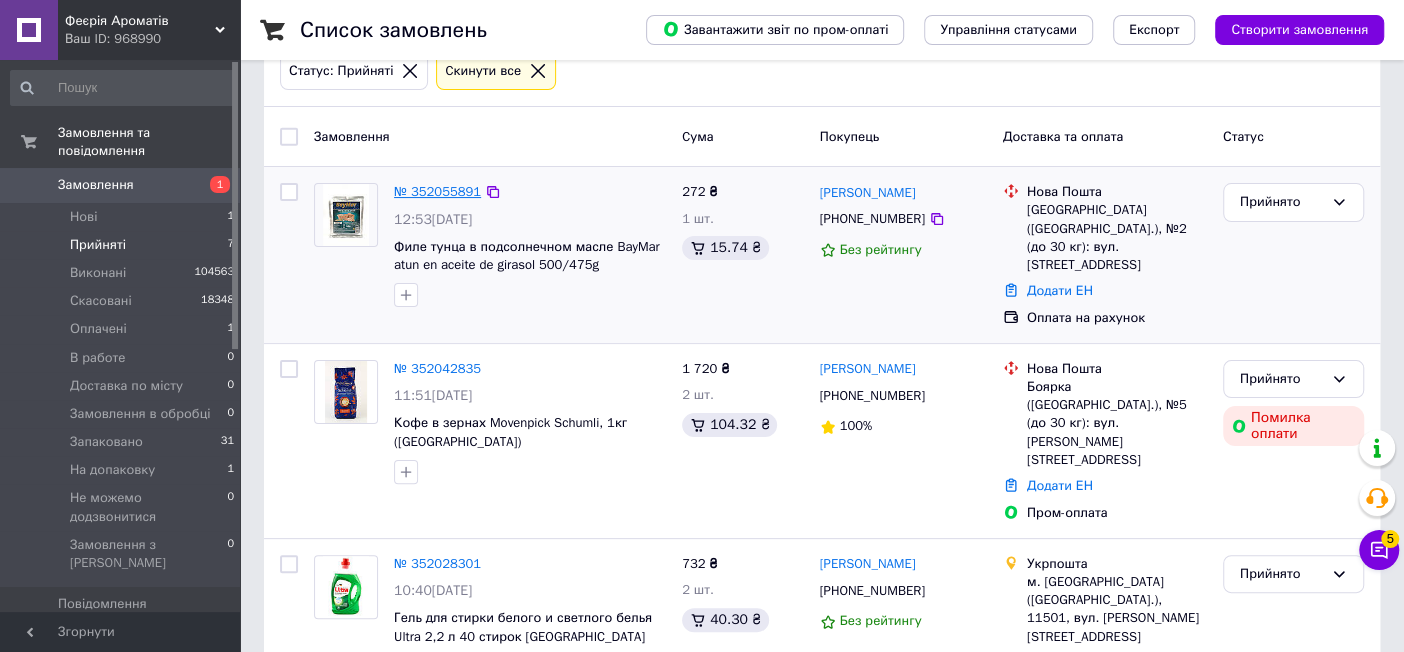 click on "№ 352055891" at bounding box center [437, 191] 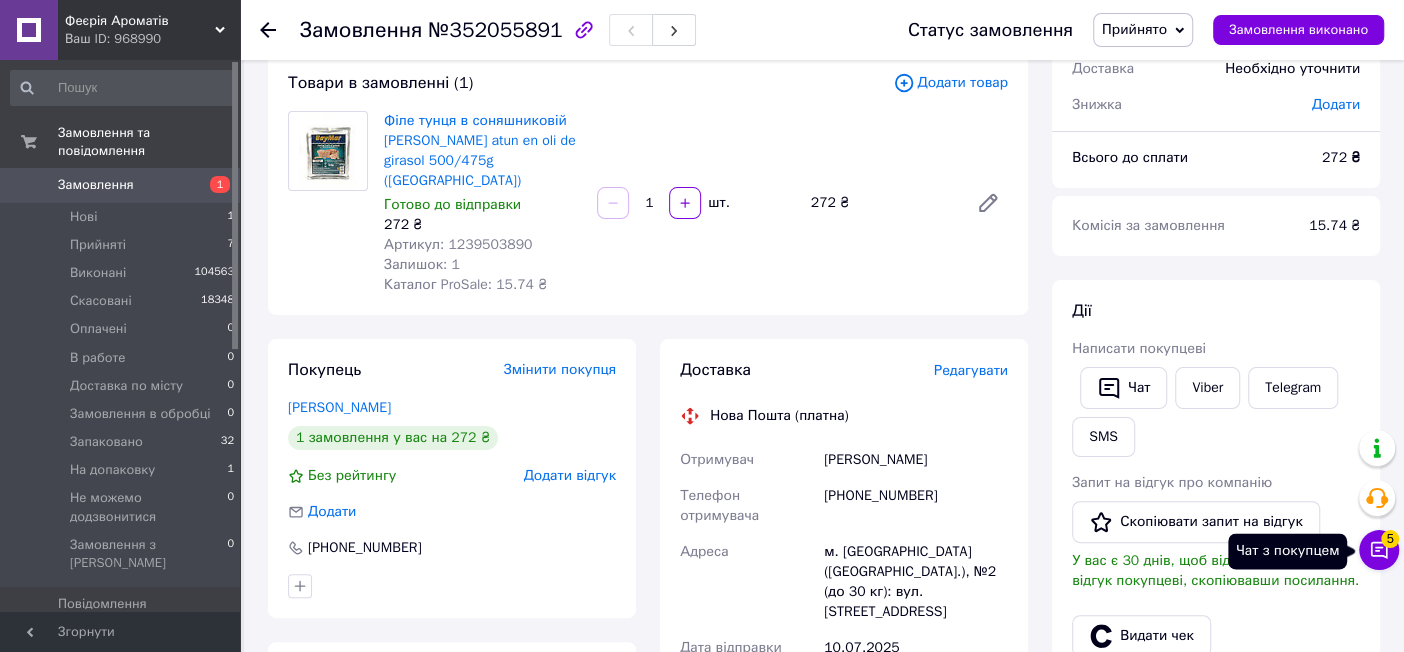 click 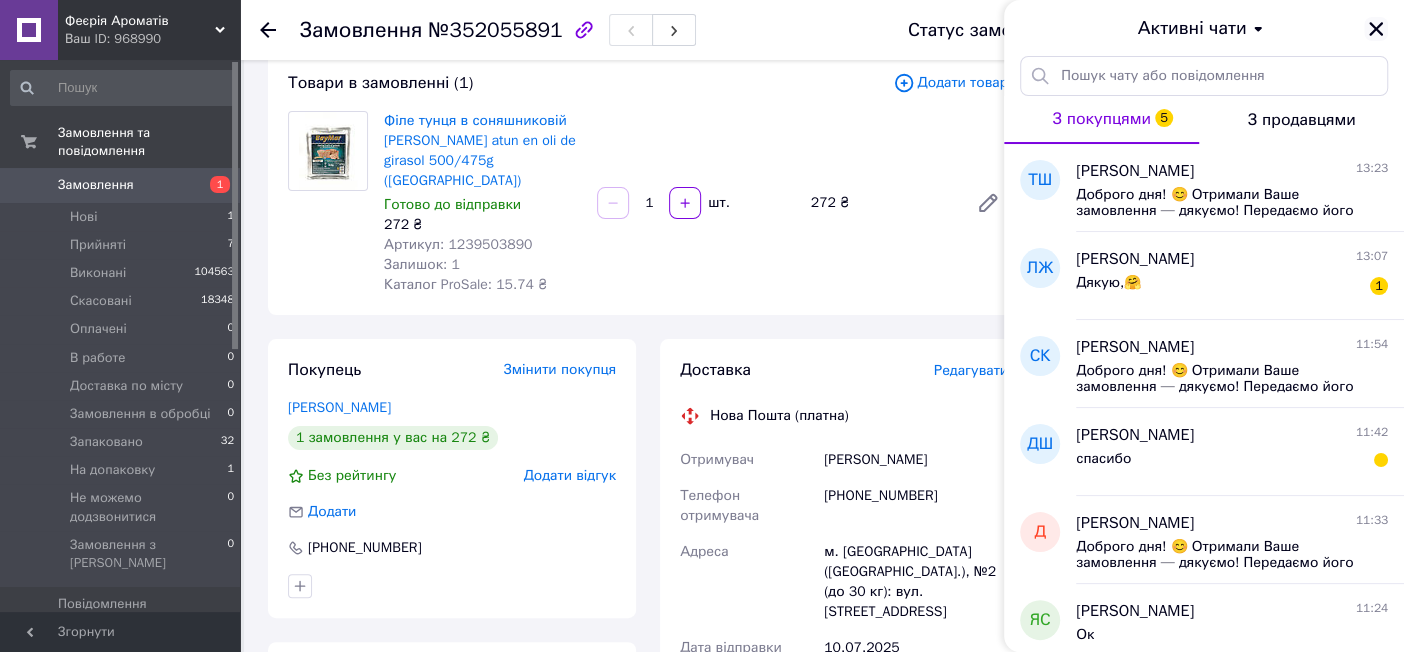 click 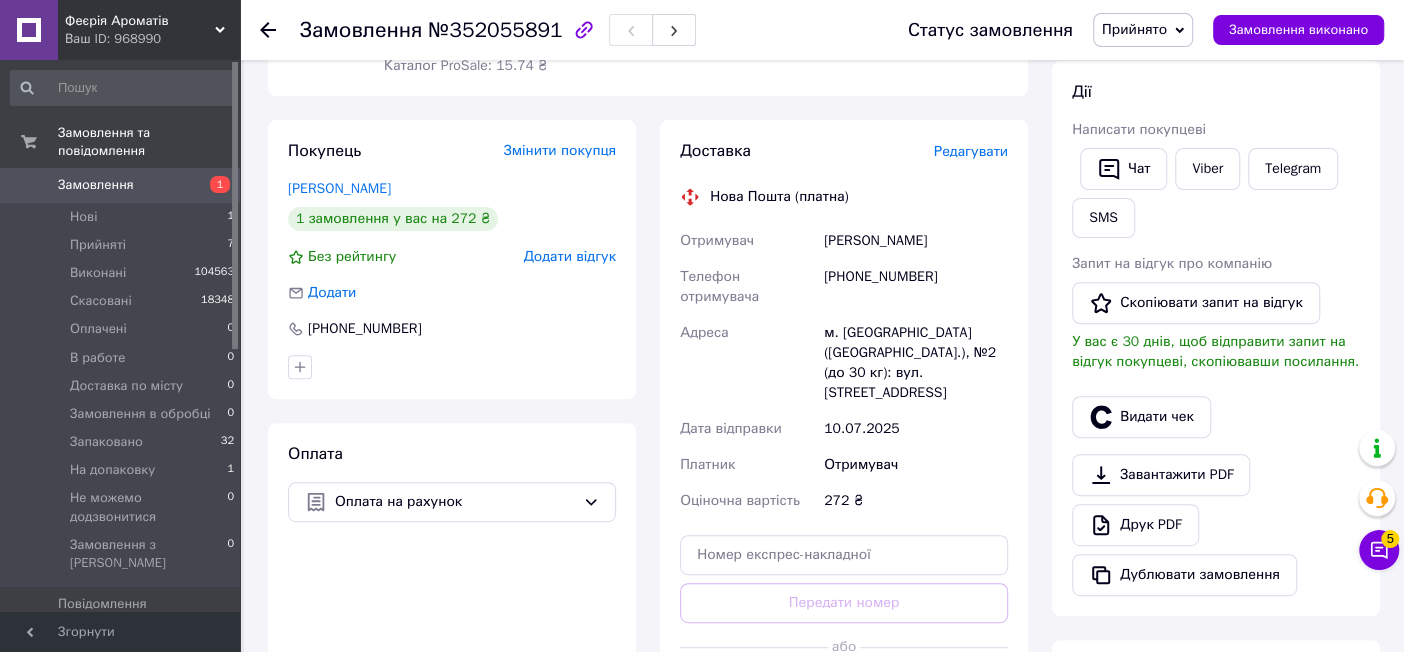 scroll, scrollTop: 342, scrollLeft: 0, axis: vertical 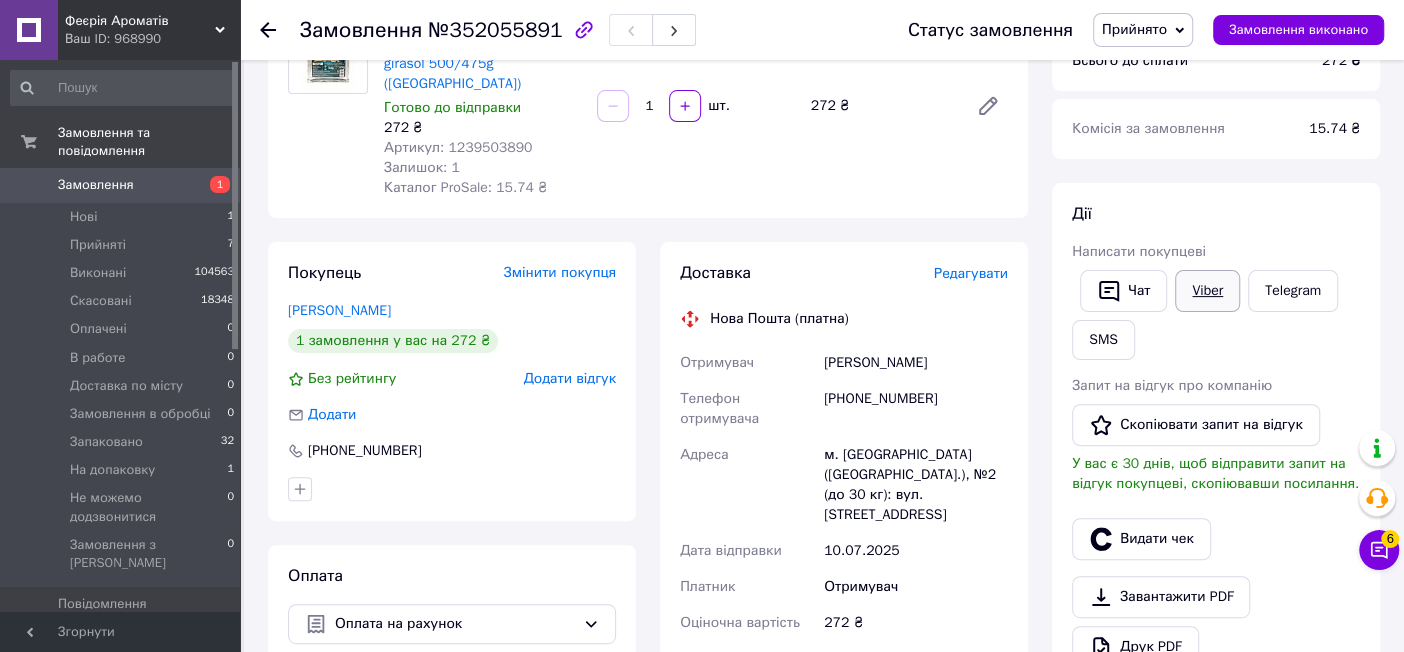 click on "Viber" at bounding box center [1207, 291] 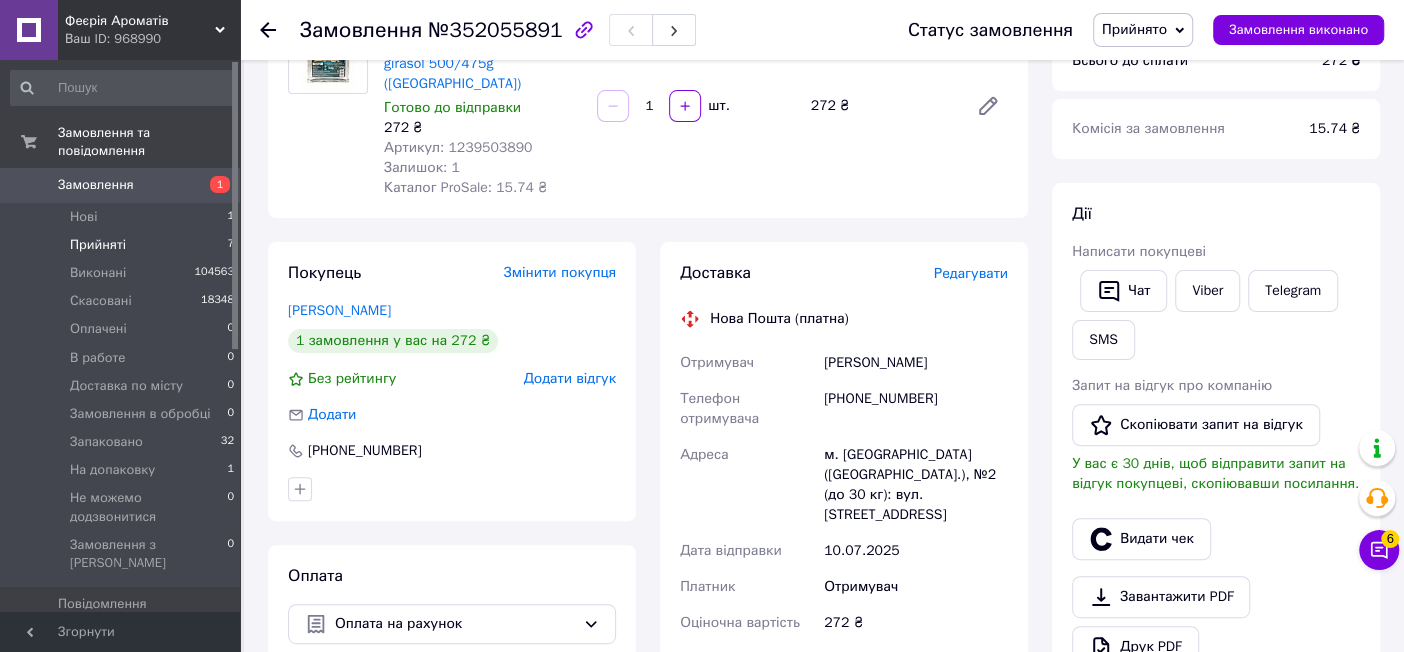 click on "Прийняті 7" at bounding box center (123, 245) 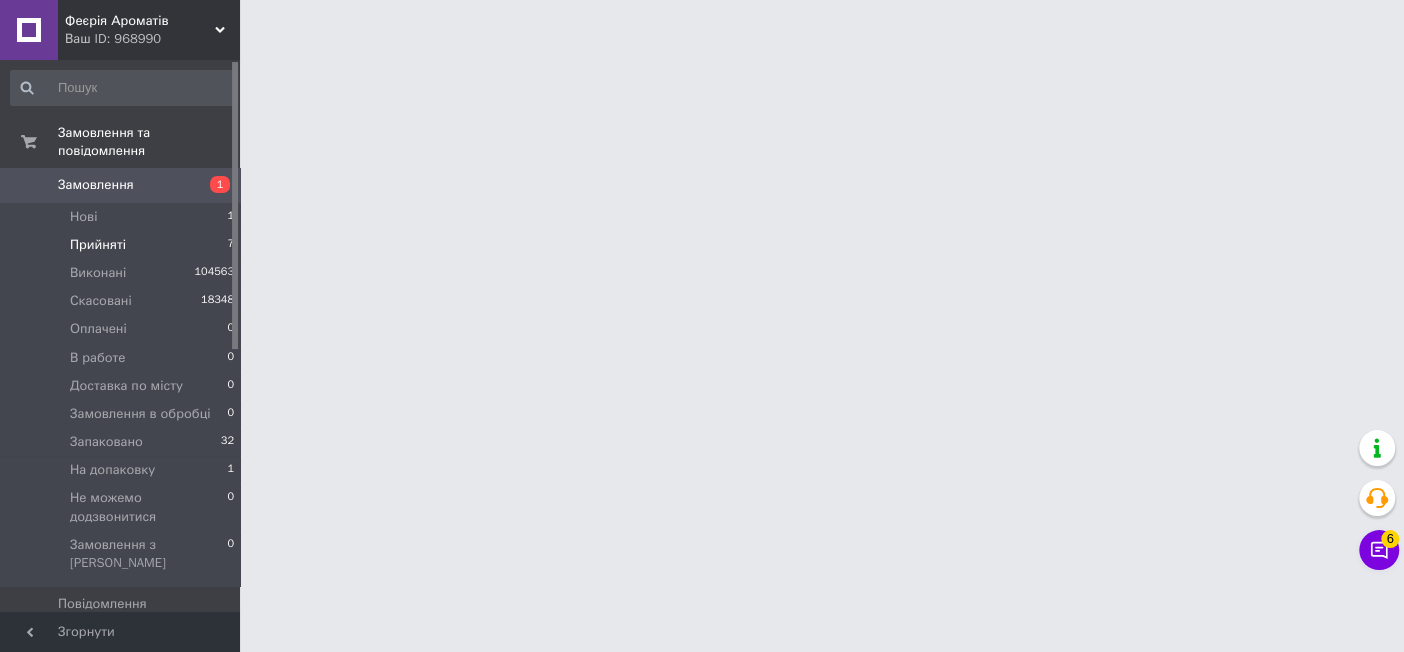 scroll, scrollTop: 0, scrollLeft: 0, axis: both 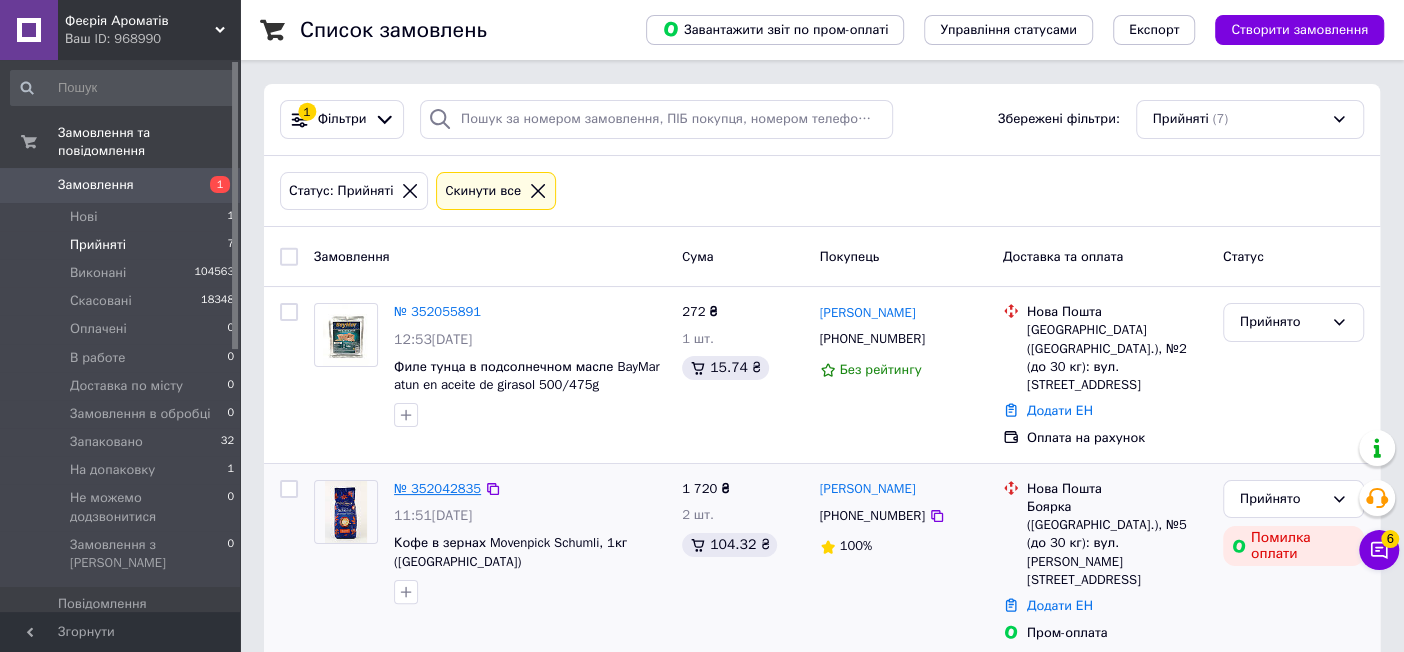 click on "№ 352042835" at bounding box center [437, 488] 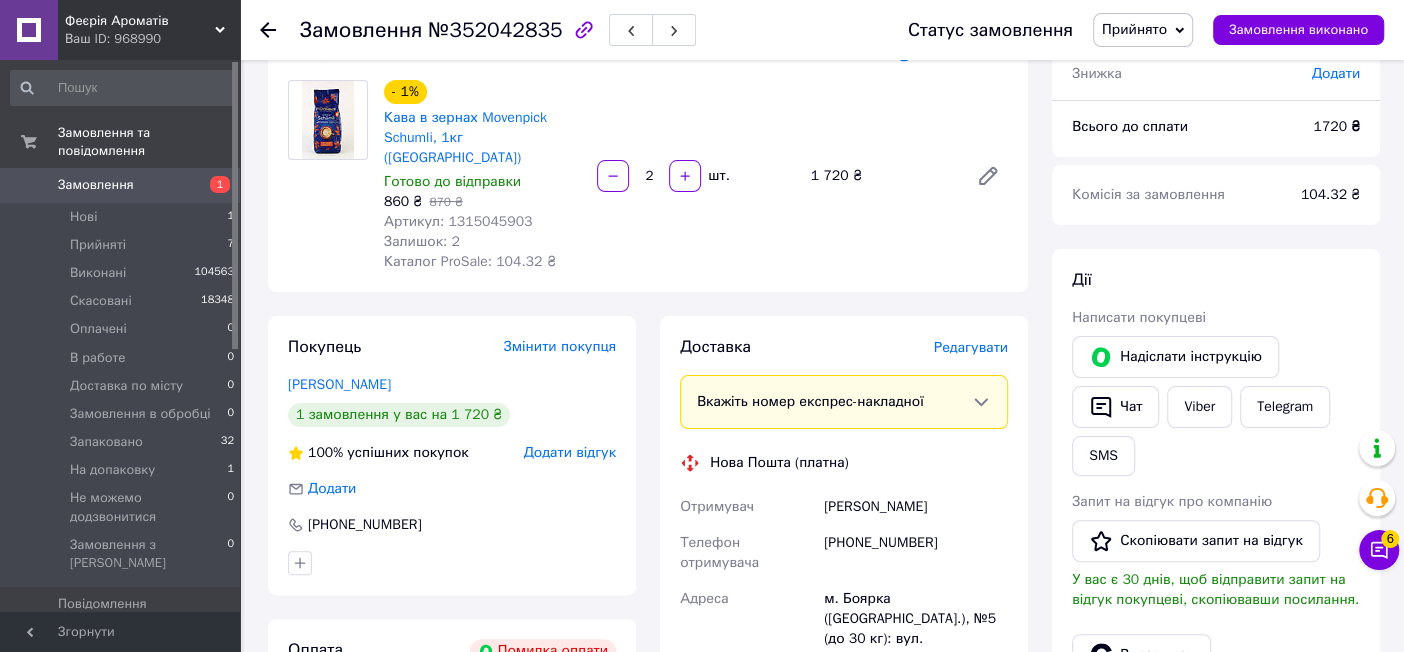 scroll, scrollTop: 121, scrollLeft: 0, axis: vertical 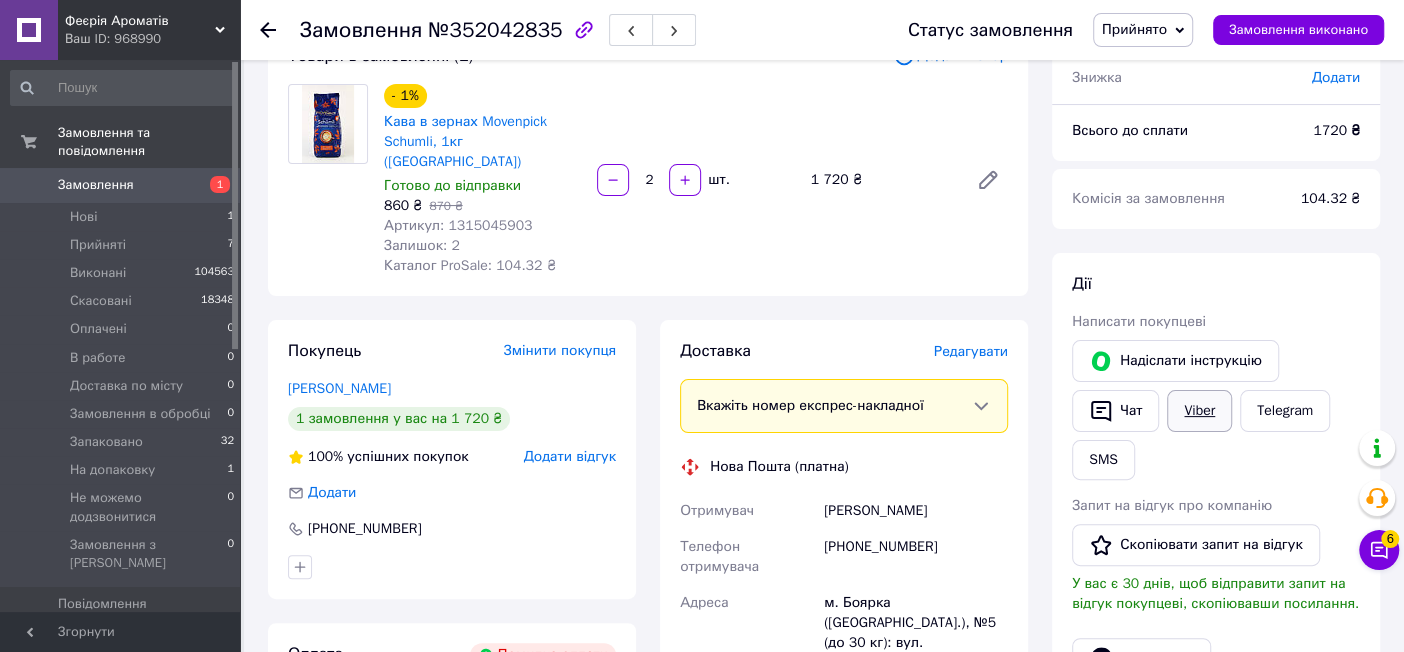 click on "Viber" at bounding box center [1199, 411] 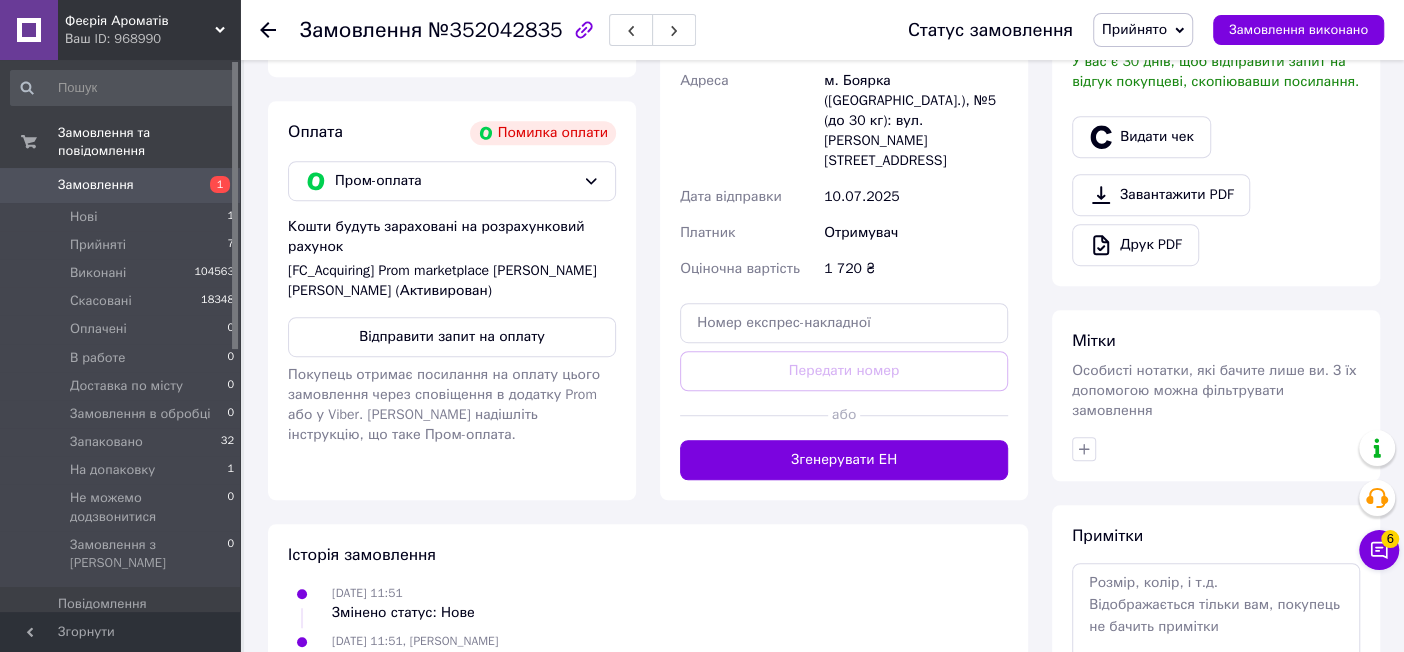 scroll, scrollTop: 674, scrollLeft: 0, axis: vertical 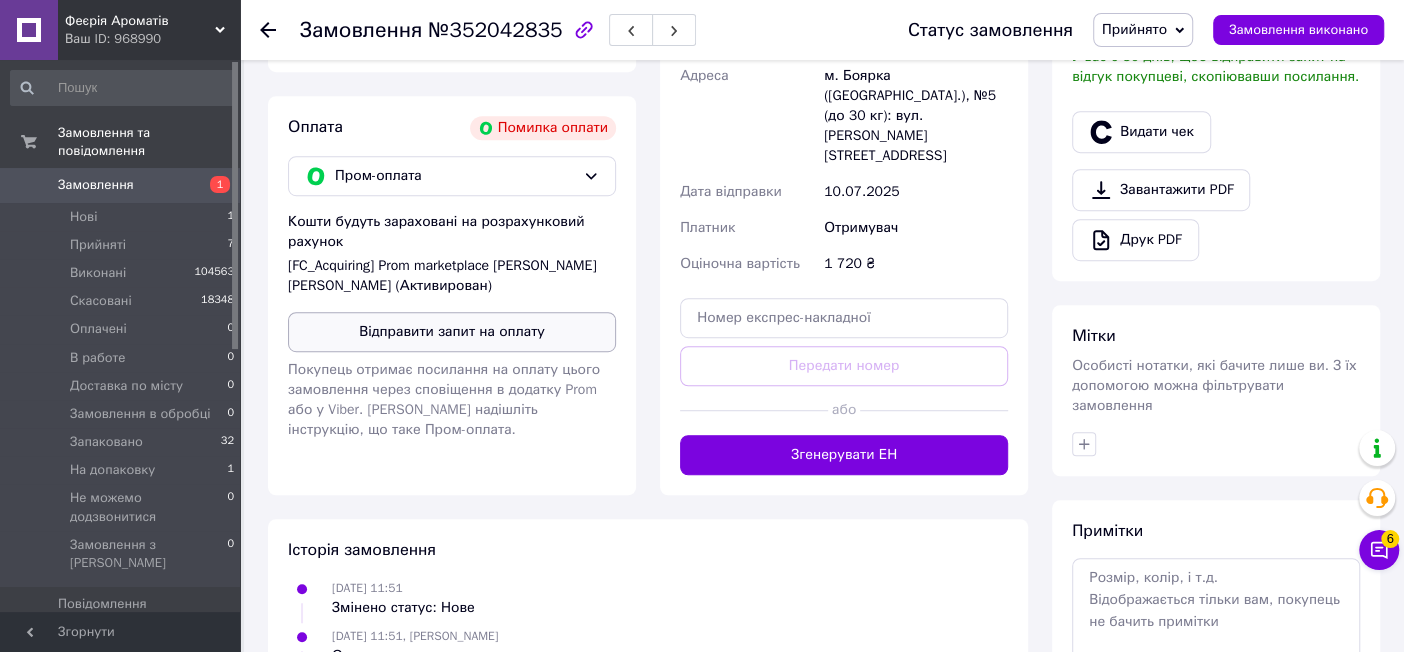 click on "Відправити запит на оплату" at bounding box center (452, 332) 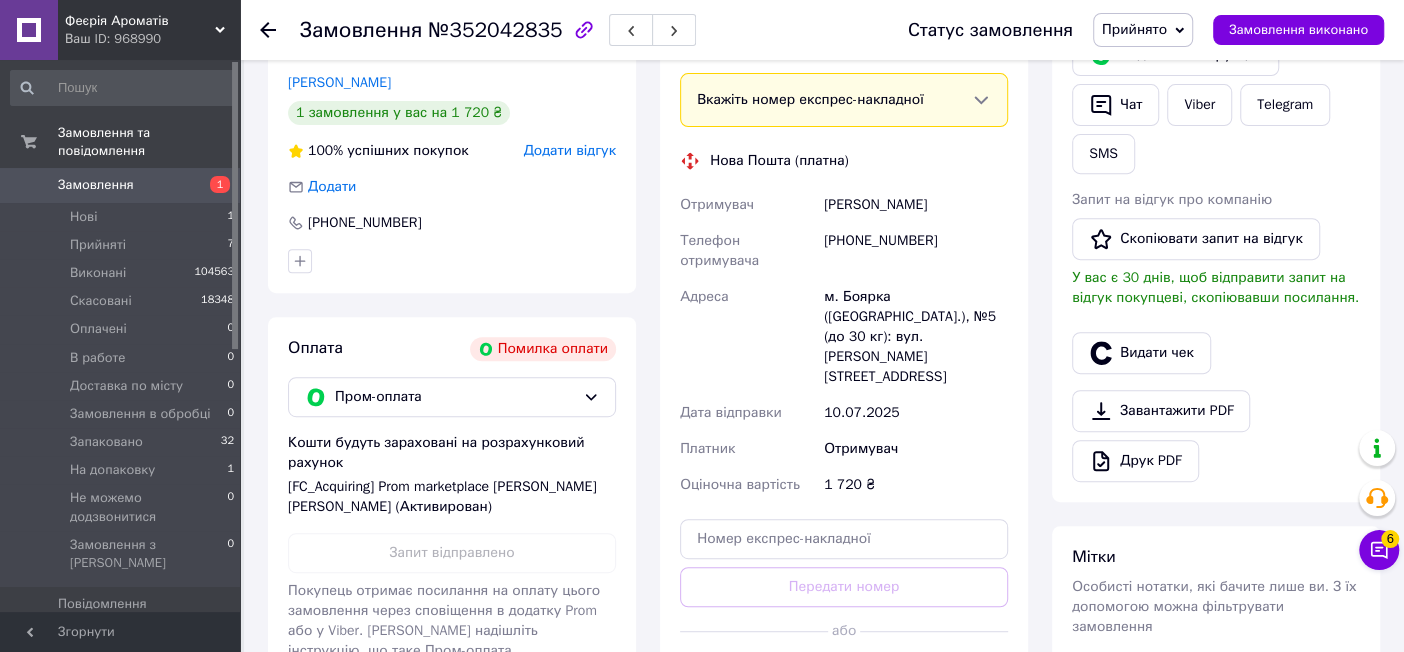 scroll, scrollTop: 377, scrollLeft: 0, axis: vertical 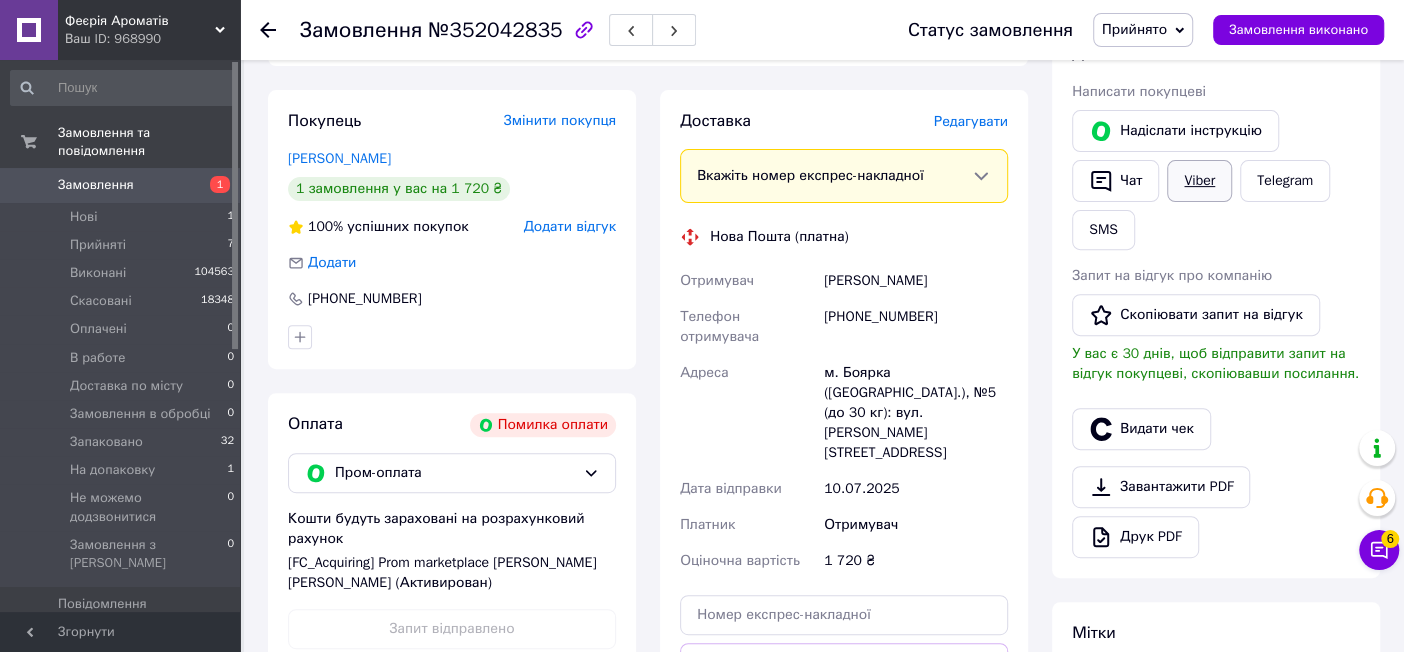 click on "Viber" at bounding box center (1199, 181) 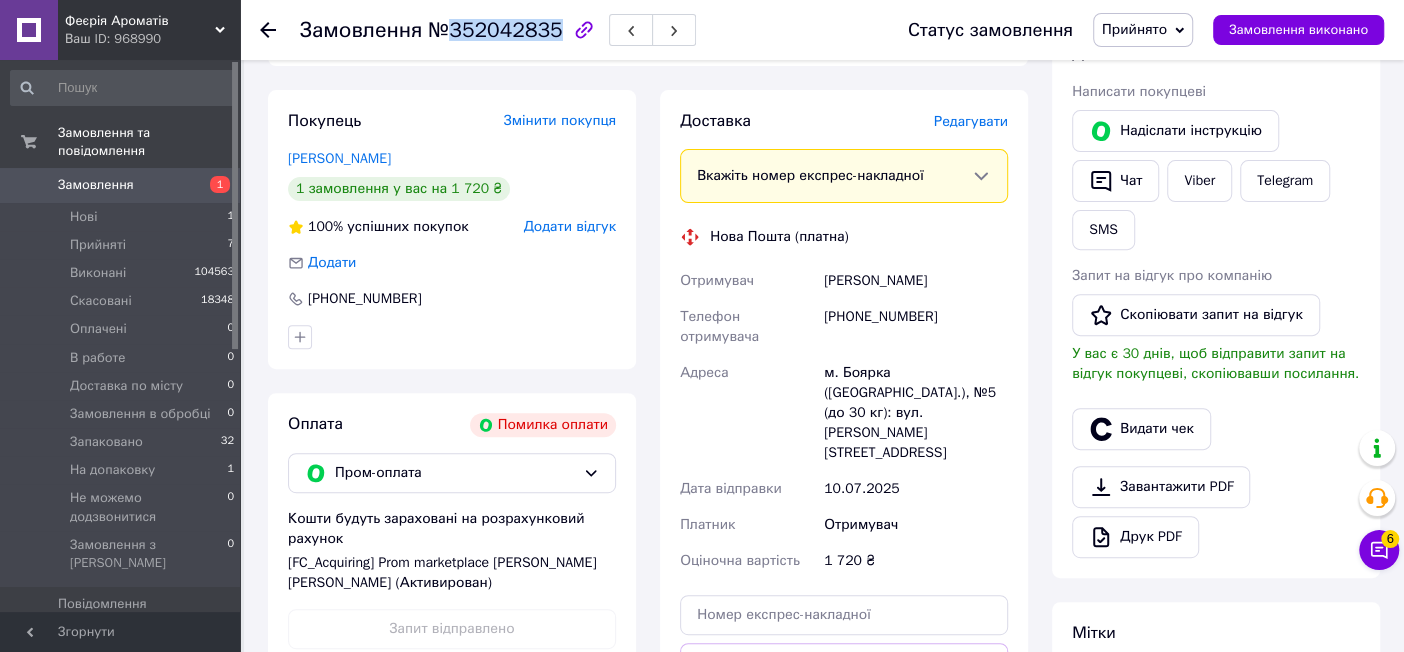 drag, startPoint x: 450, startPoint y: 25, endPoint x: 555, endPoint y: 50, distance: 107.935165 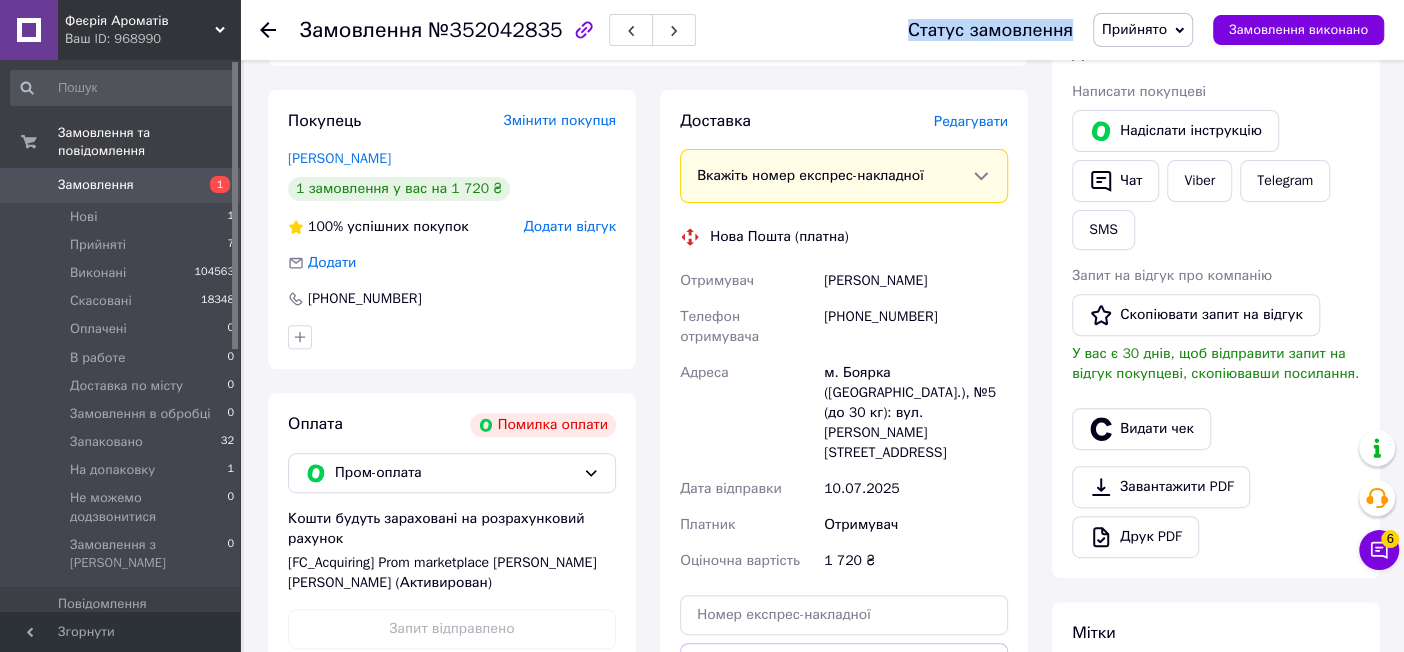 drag, startPoint x: 555, startPoint y: 50, endPoint x: 252, endPoint y: -94, distance: 335.47726 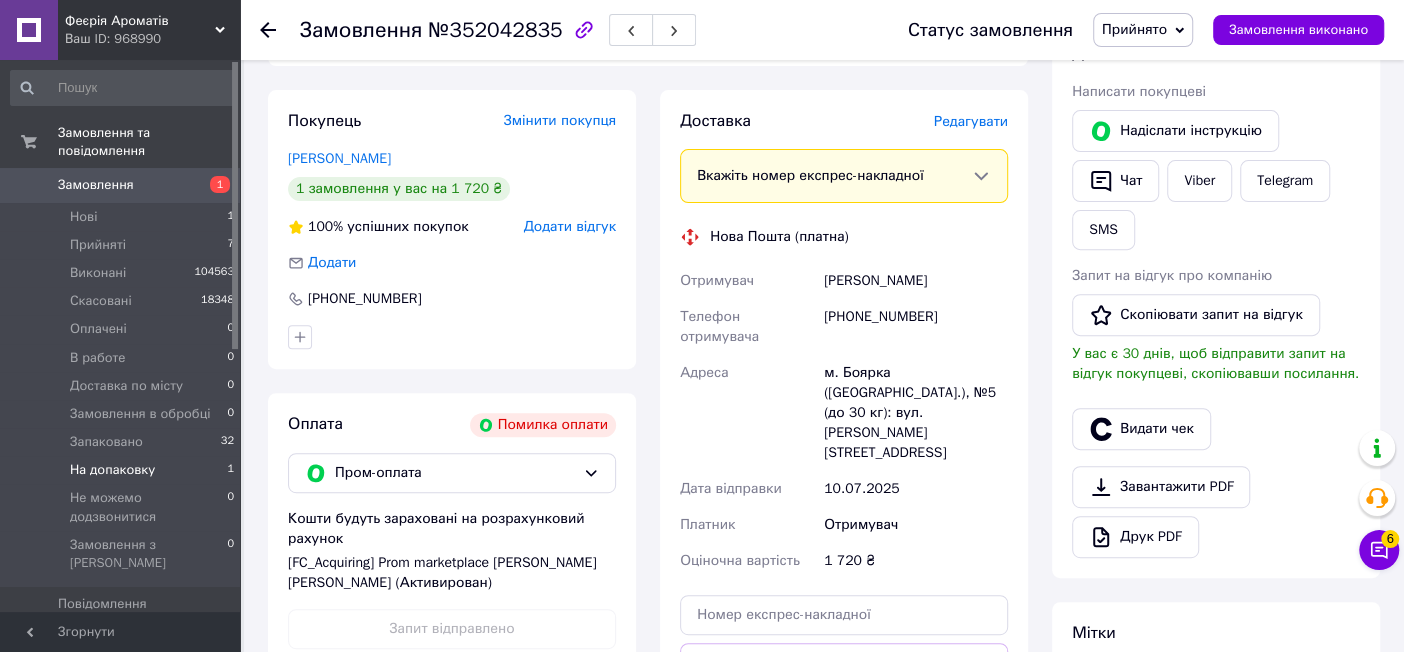 click on "На допаковку 1" at bounding box center [123, 470] 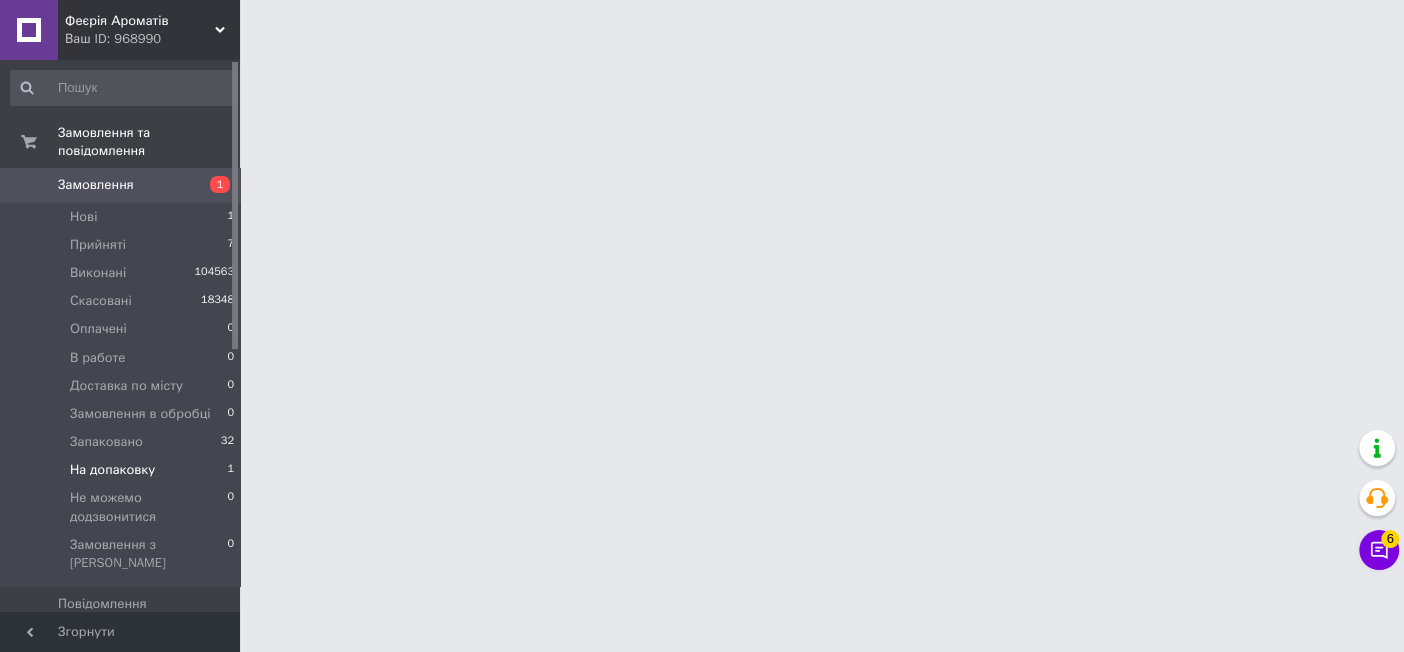 scroll, scrollTop: 0, scrollLeft: 0, axis: both 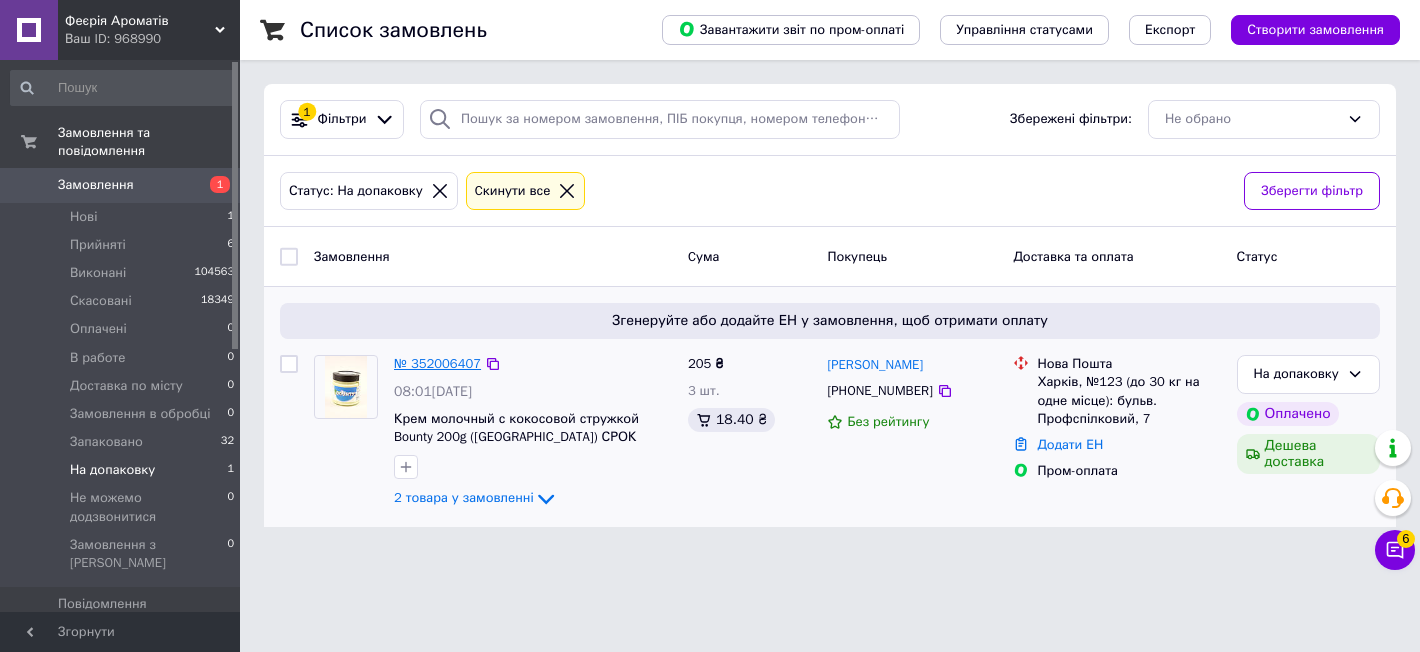 click on "№ 352006407" at bounding box center (437, 363) 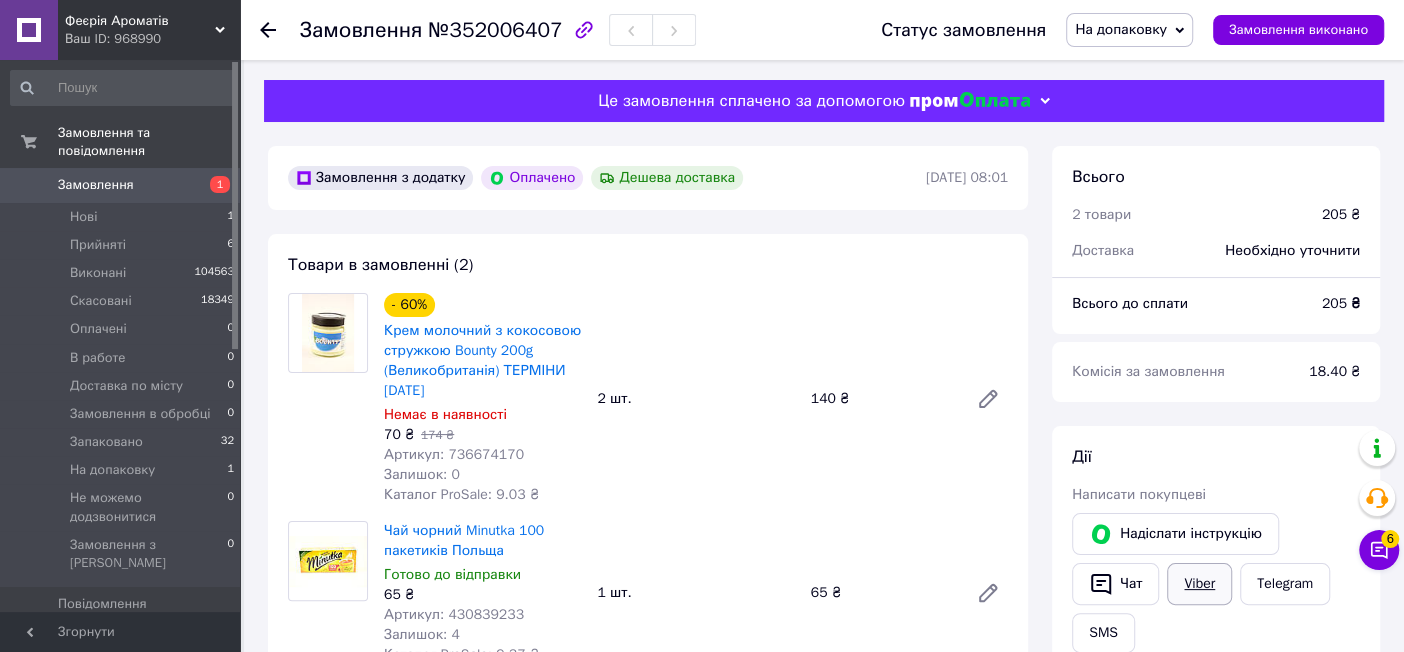 click on "Viber" at bounding box center (1199, 584) 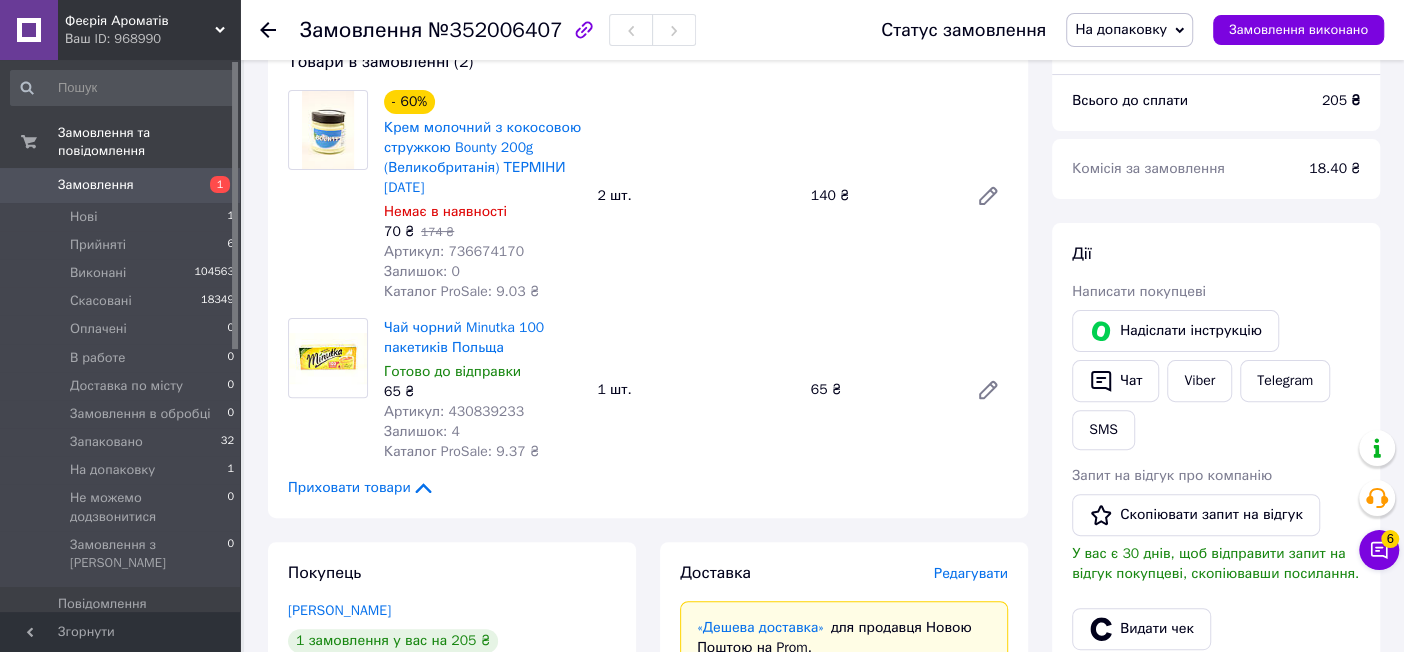 scroll, scrollTop: 199, scrollLeft: 0, axis: vertical 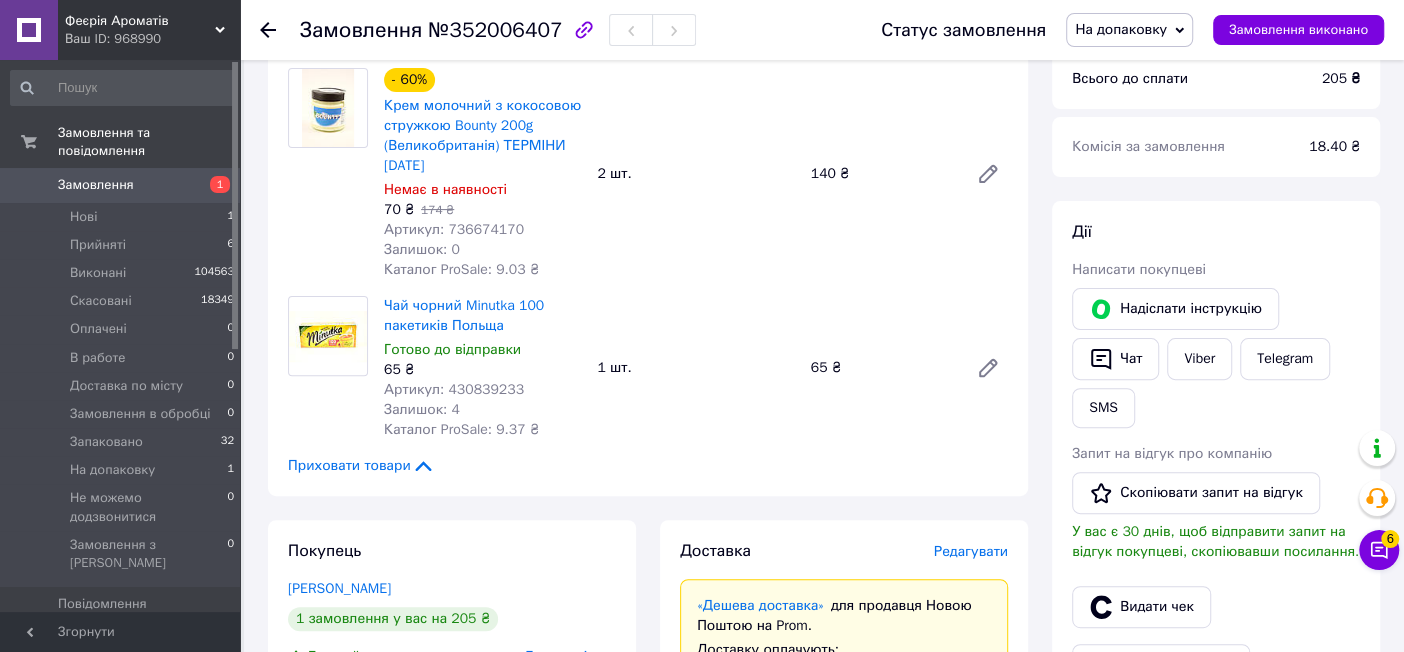 click on "На допаковку" at bounding box center (1121, 29) 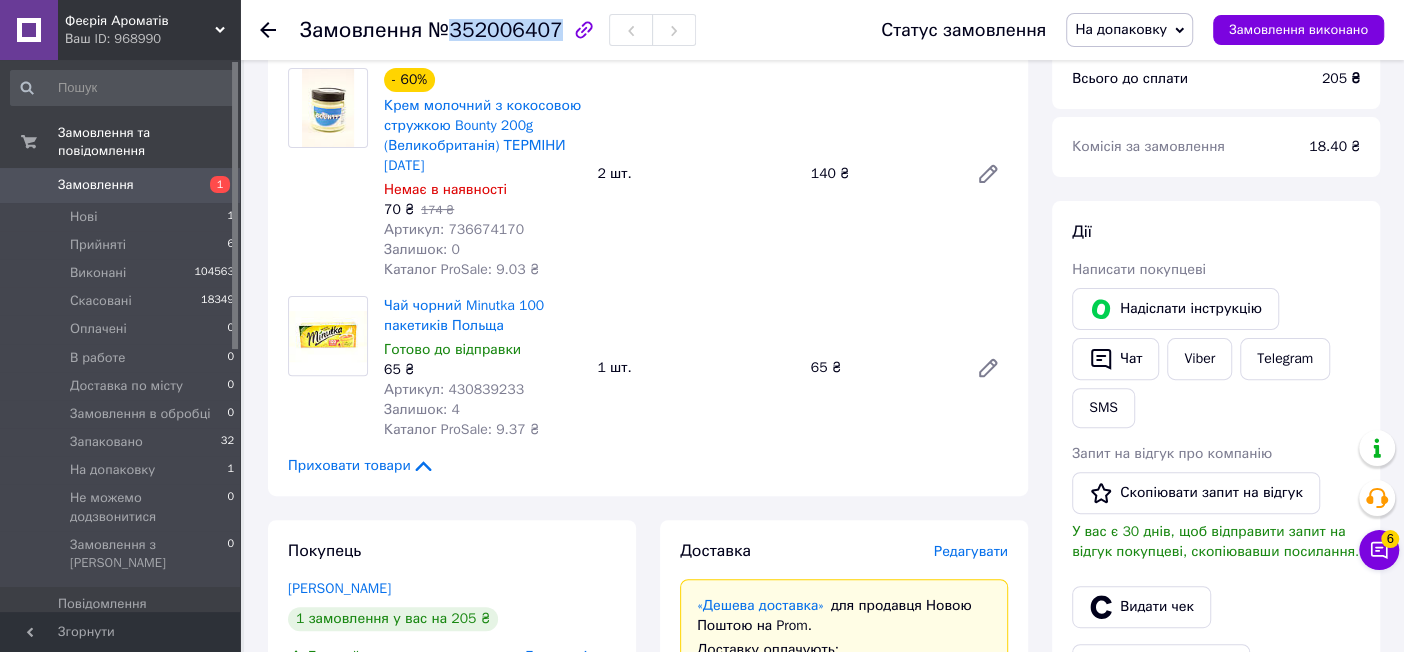 drag, startPoint x: 447, startPoint y: 24, endPoint x: 543, endPoint y: 36, distance: 96.74709 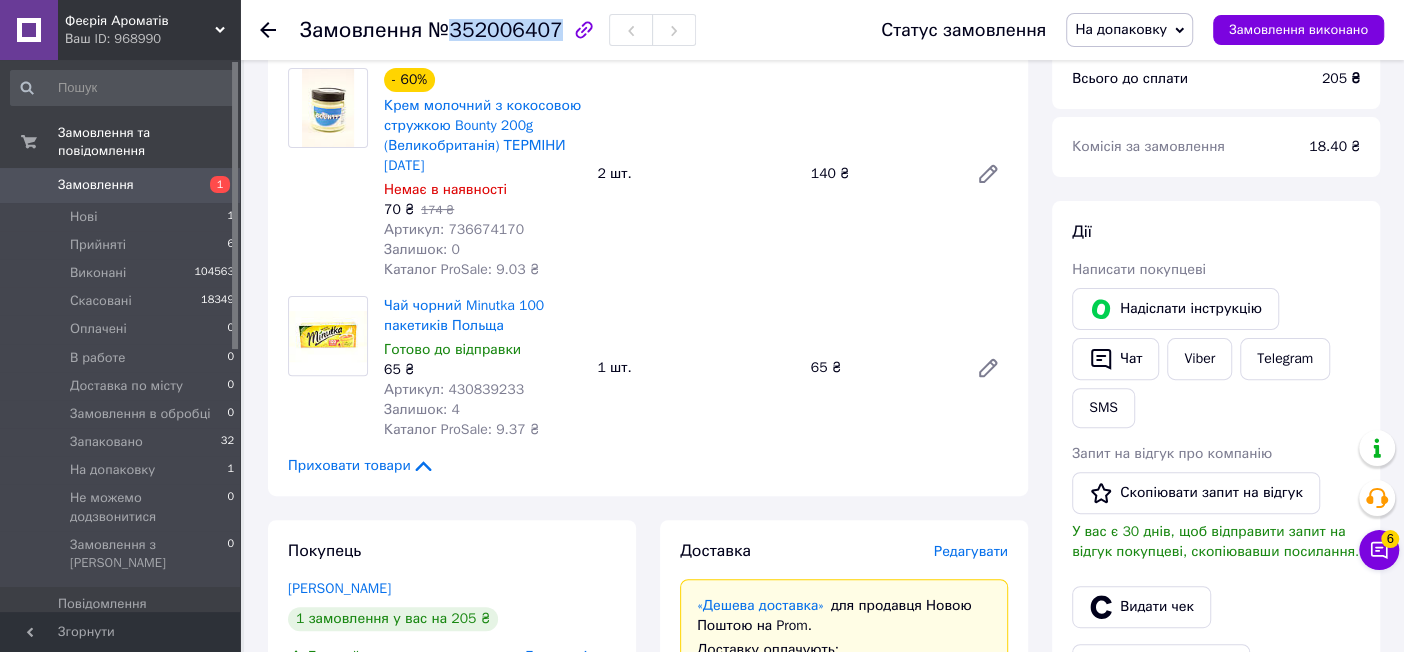 click on "№352006407" at bounding box center [495, 30] 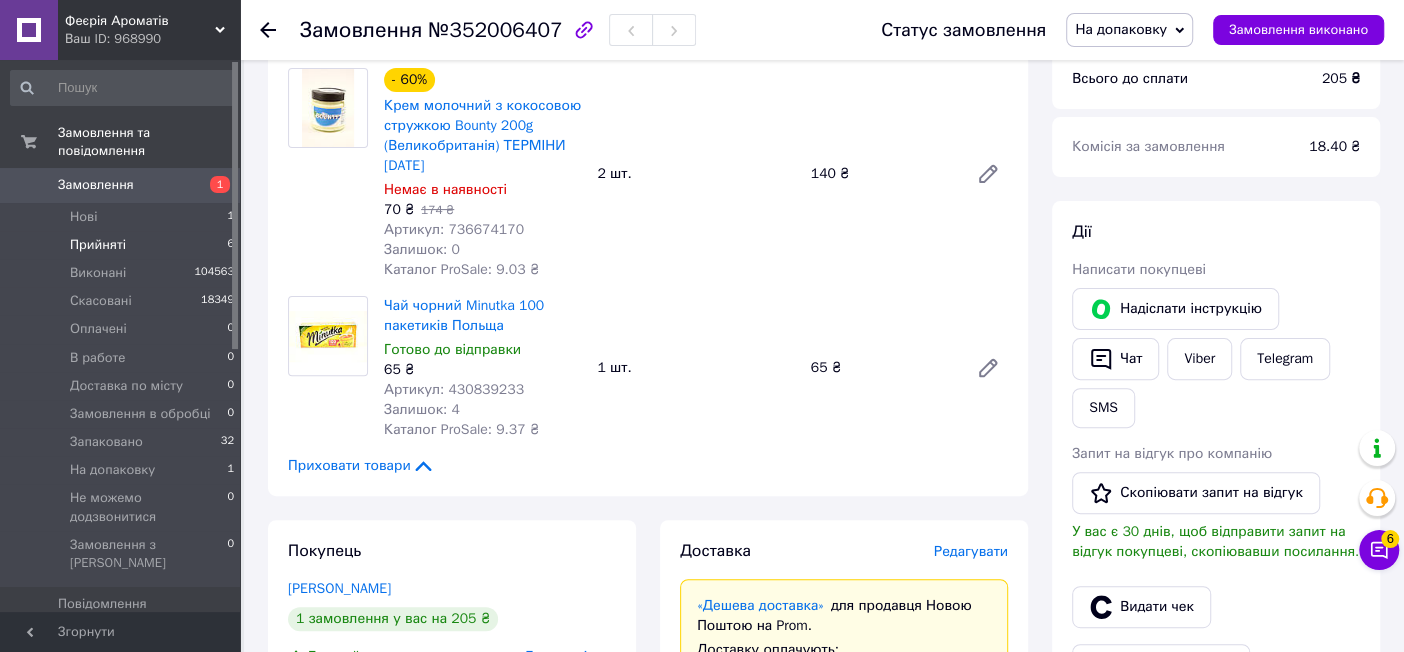 click on "Прийняті 6" at bounding box center [123, 245] 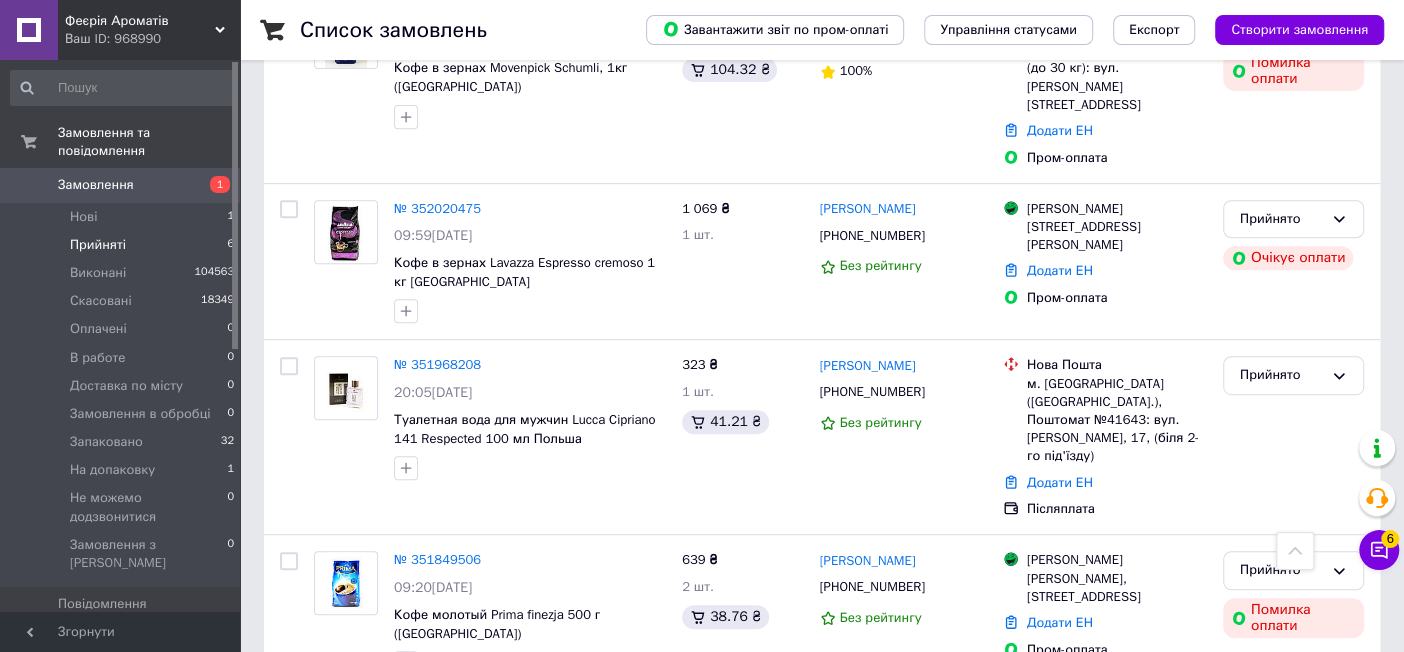 scroll, scrollTop: 635, scrollLeft: 0, axis: vertical 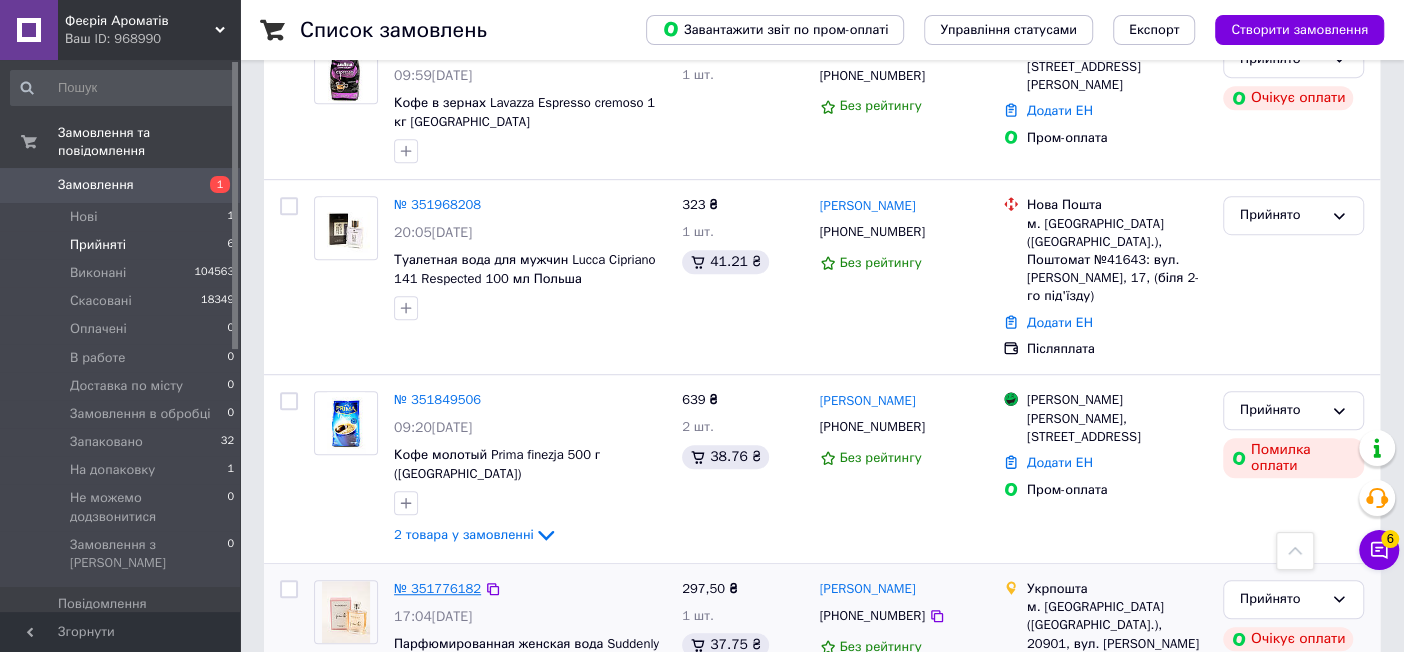 click on "№ 351776182" at bounding box center [437, 588] 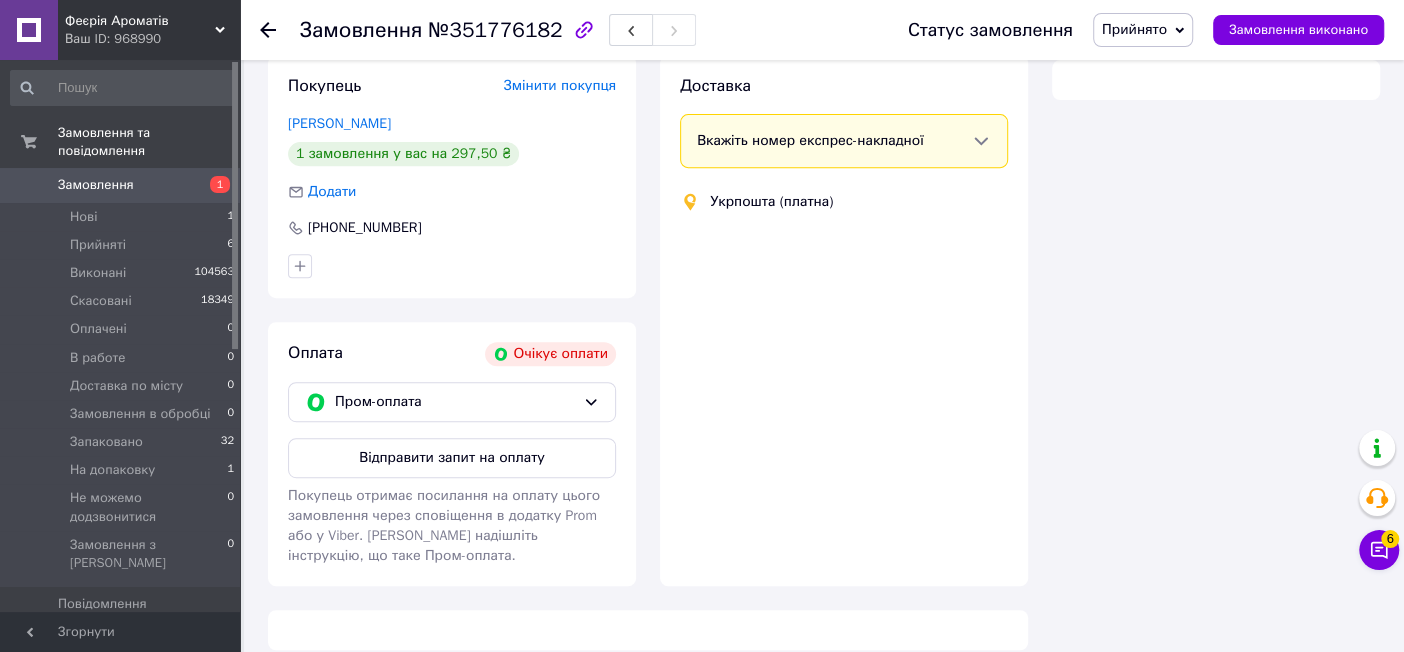 scroll, scrollTop: 635, scrollLeft: 0, axis: vertical 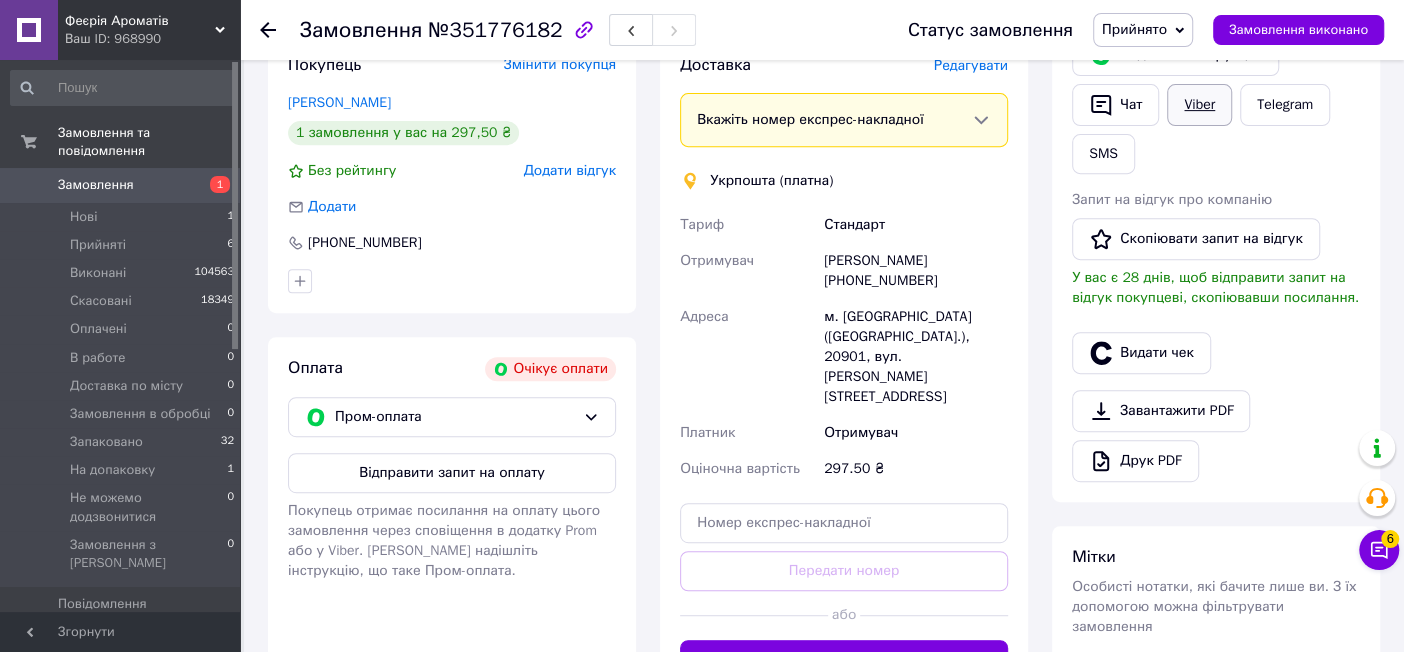 click on "Viber" at bounding box center (1199, 105) 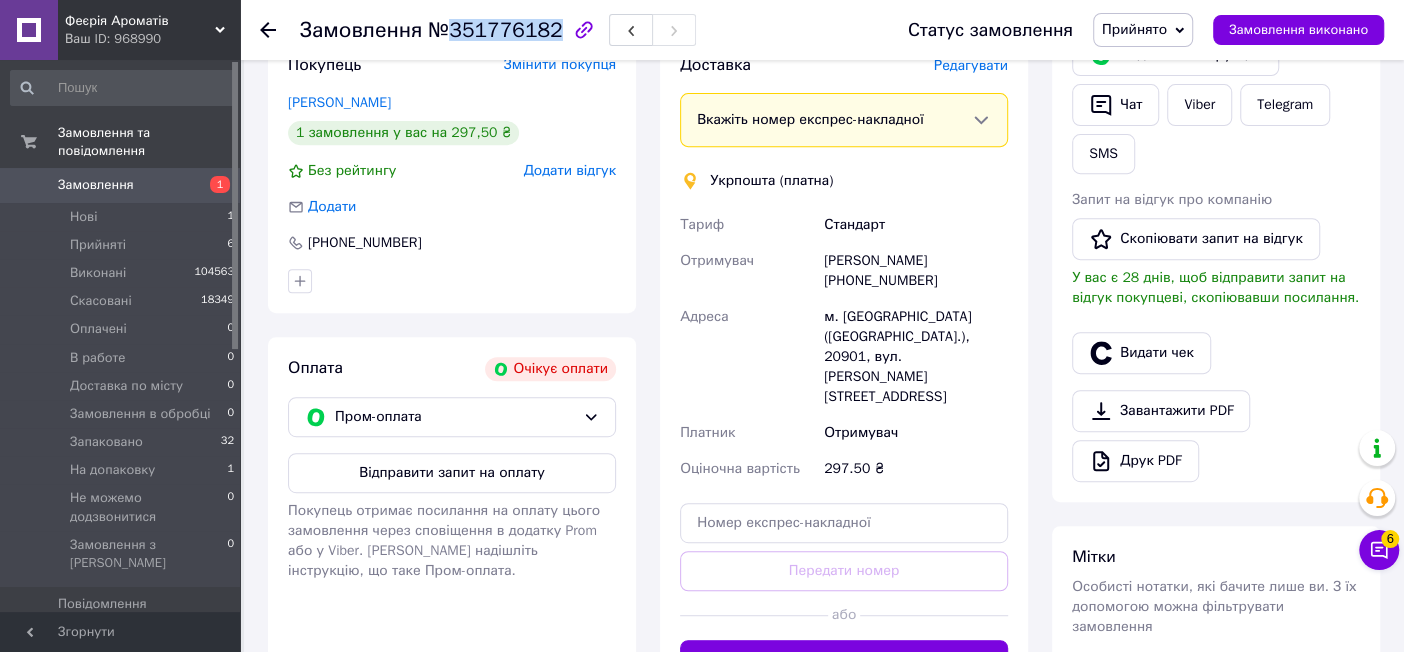 drag, startPoint x: 445, startPoint y: 31, endPoint x: 544, endPoint y: 32, distance: 99.00505 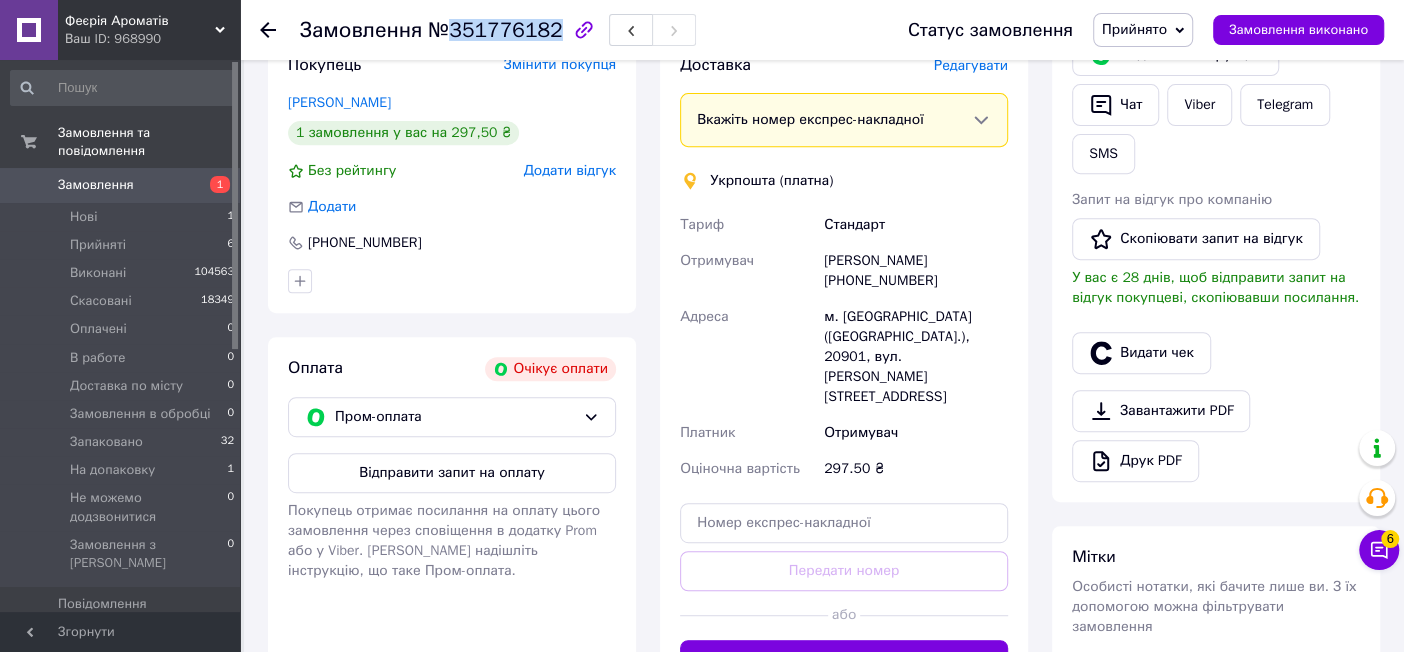click on "№351776182" at bounding box center [495, 30] 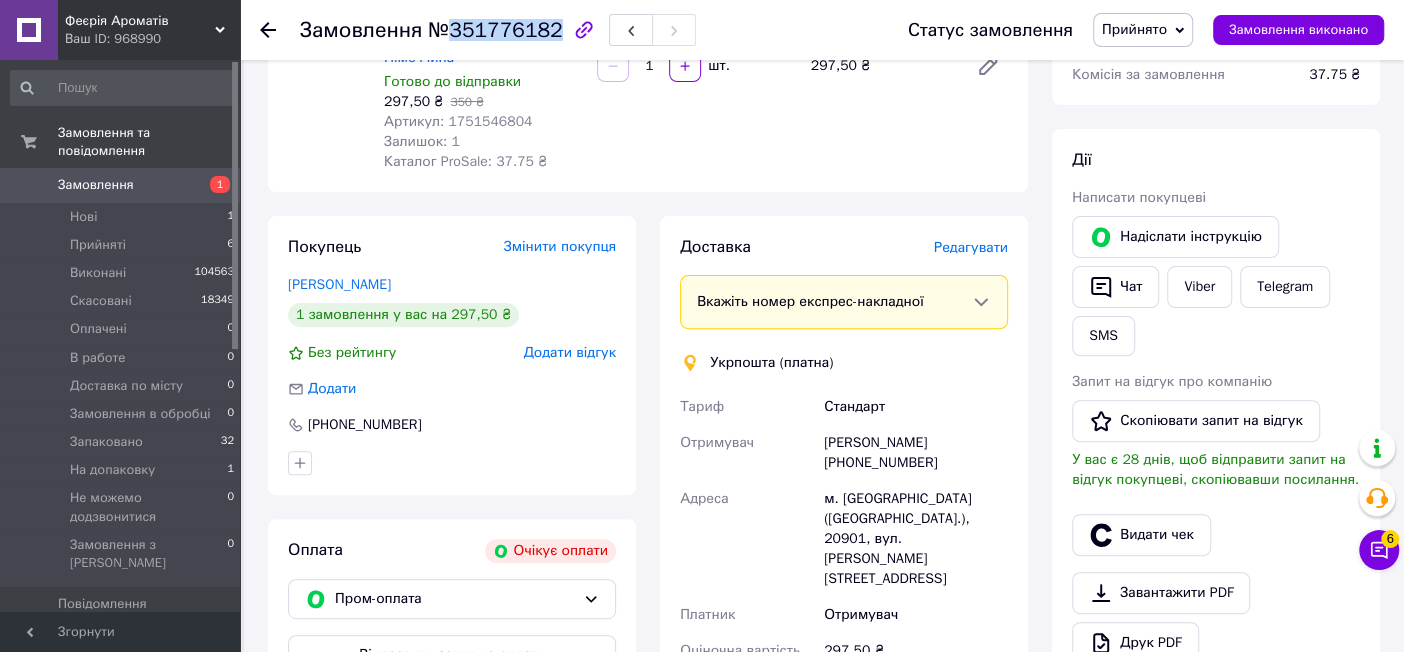 scroll, scrollTop: 90, scrollLeft: 0, axis: vertical 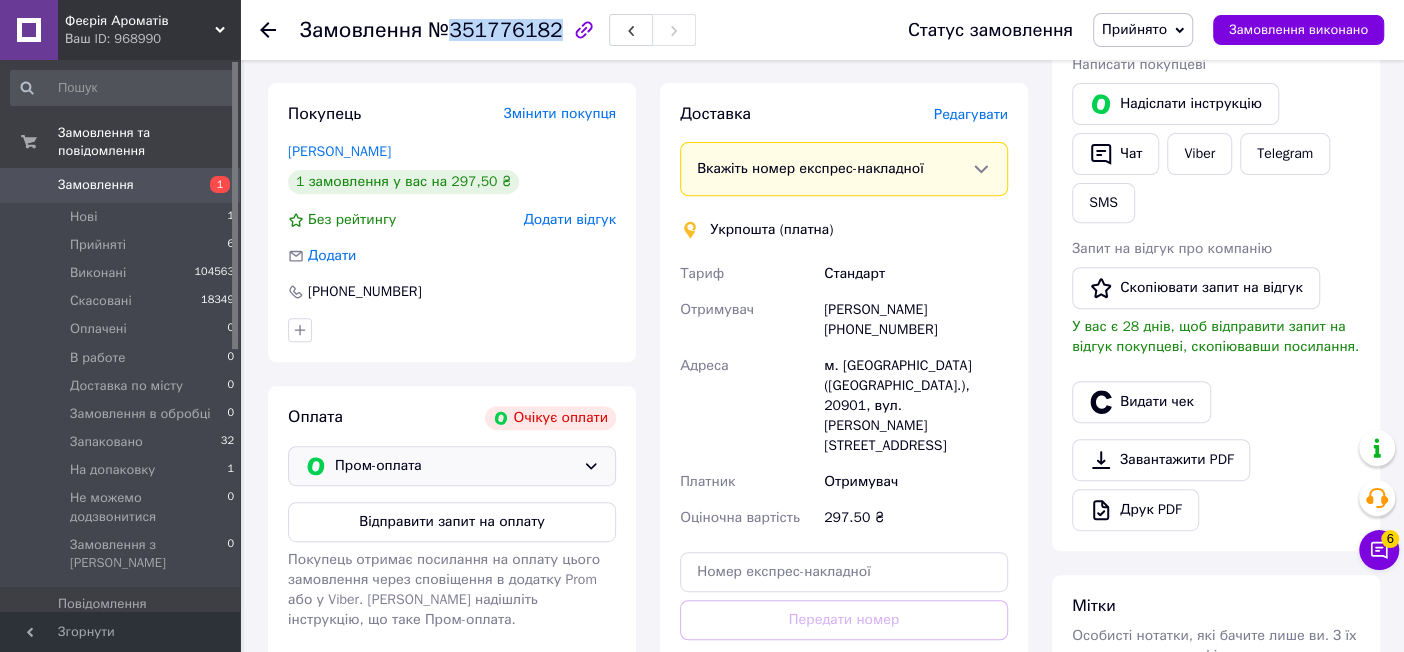 click 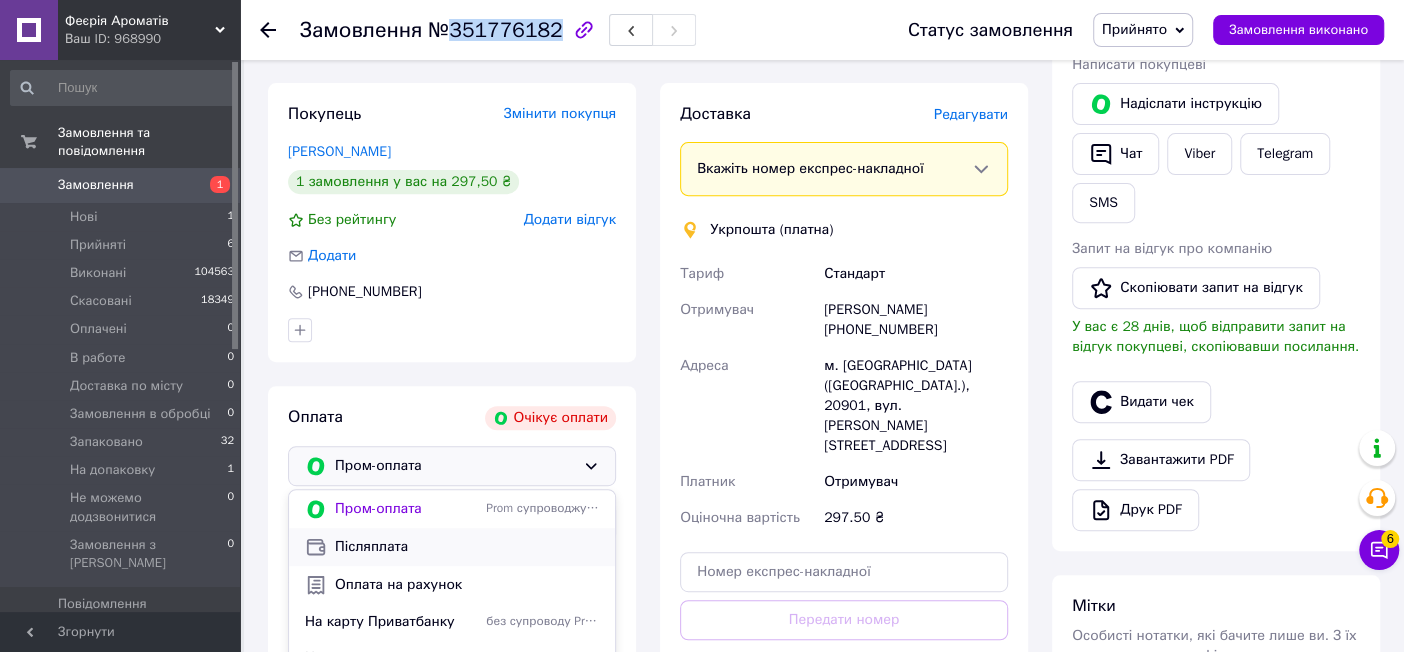 click on "Післяплата" at bounding box center (452, 547) 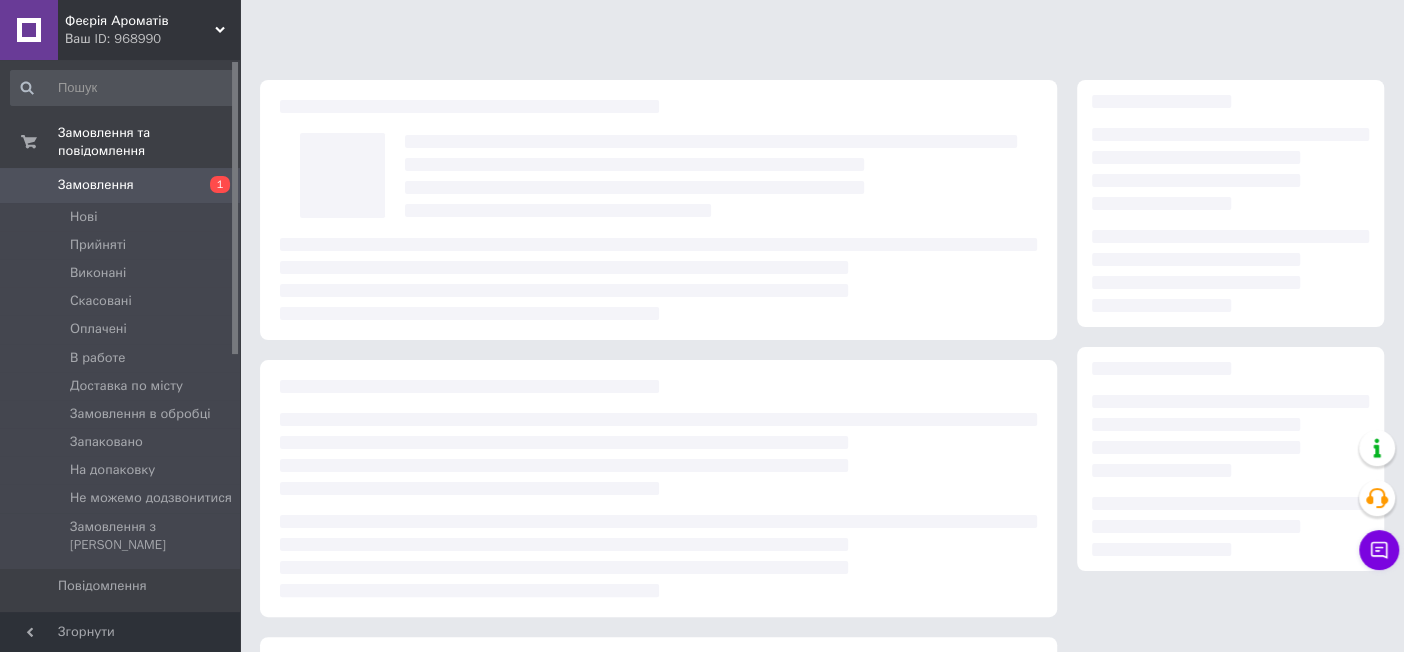 scroll, scrollTop: 260, scrollLeft: 0, axis: vertical 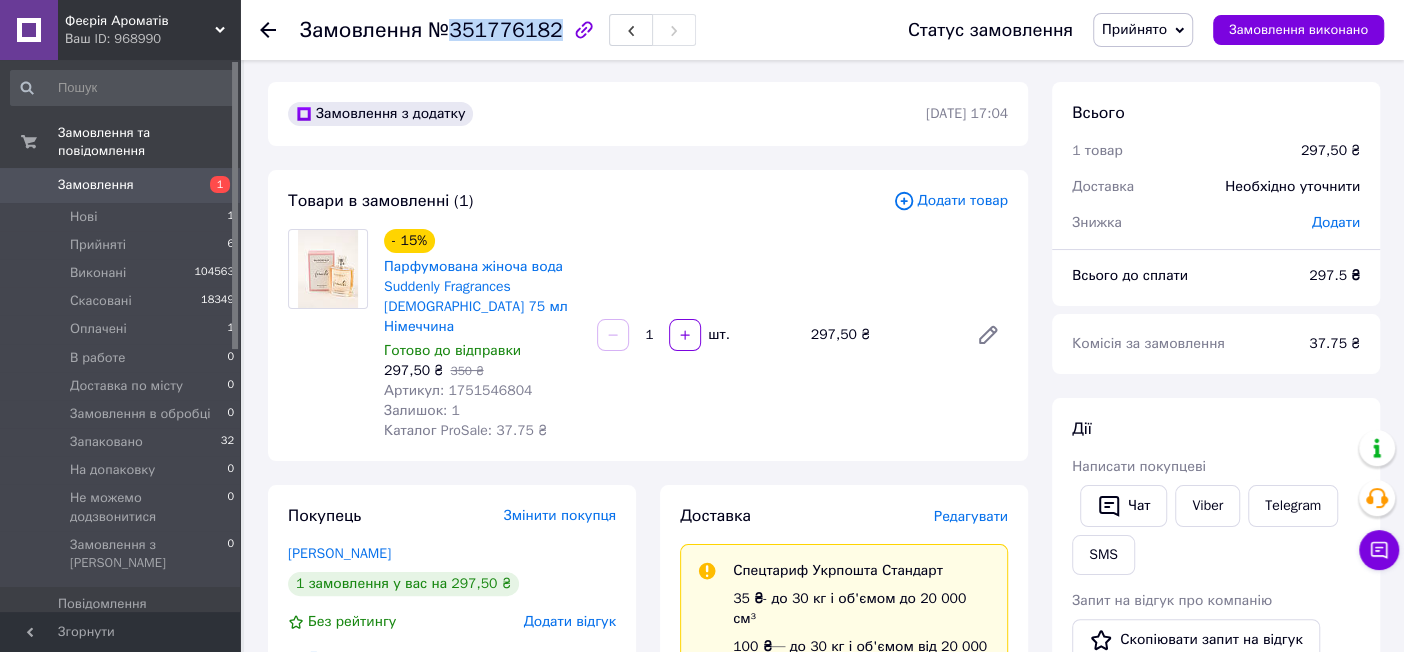 drag, startPoint x: 446, startPoint y: 28, endPoint x: 547, endPoint y: 26, distance: 101.0198 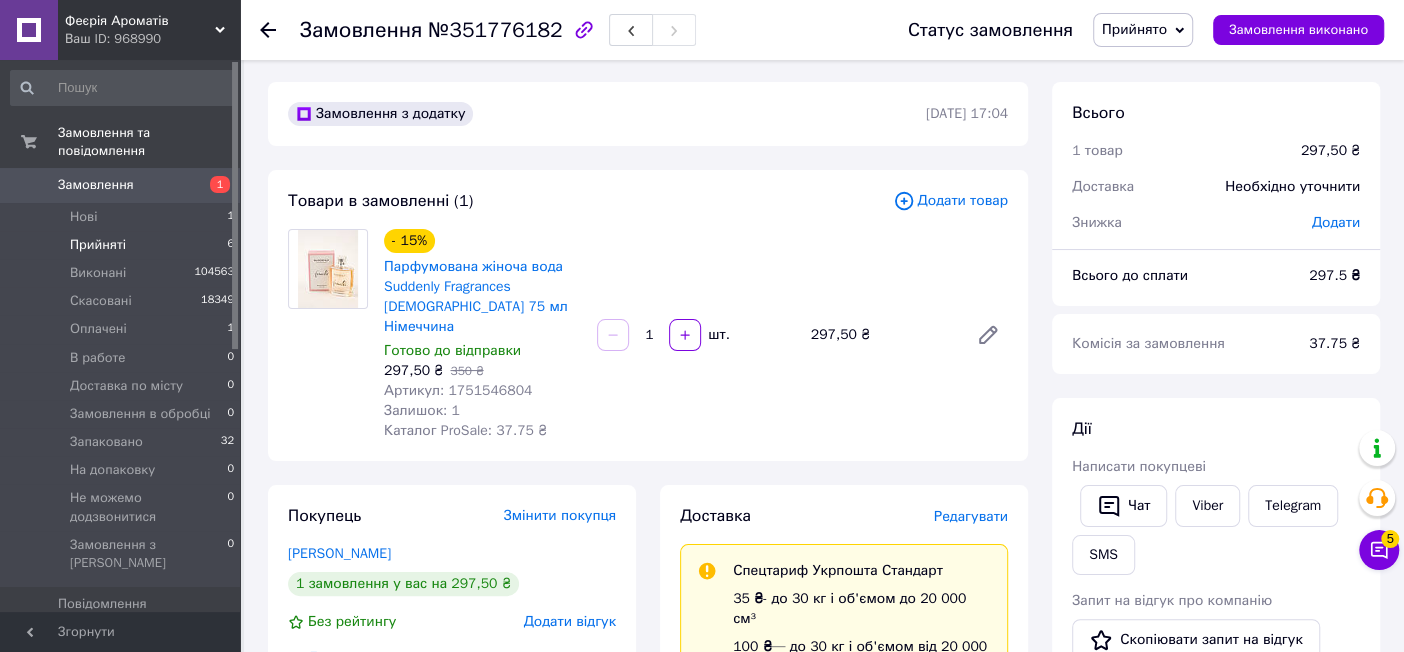 click on "Прийняті 6" at bounding box center (123, 245) 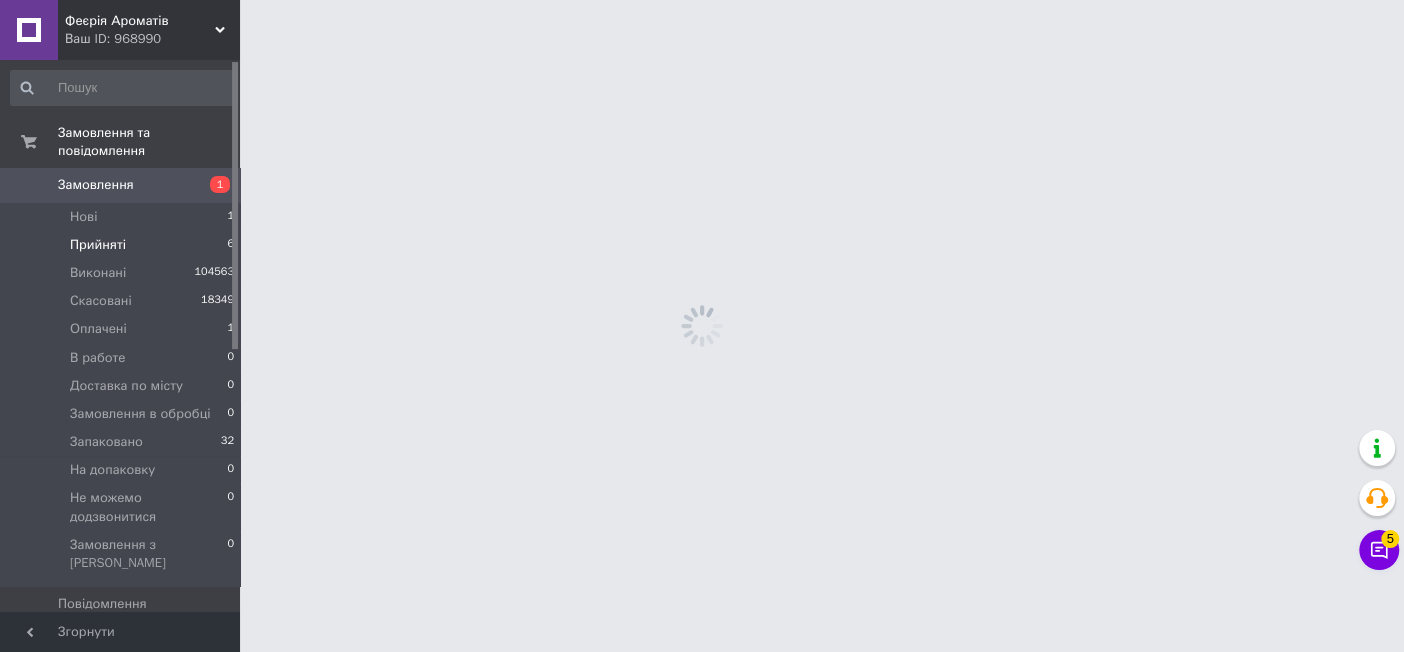 scroll, scrollTop: 0, scrollLeft: 0, axis: both 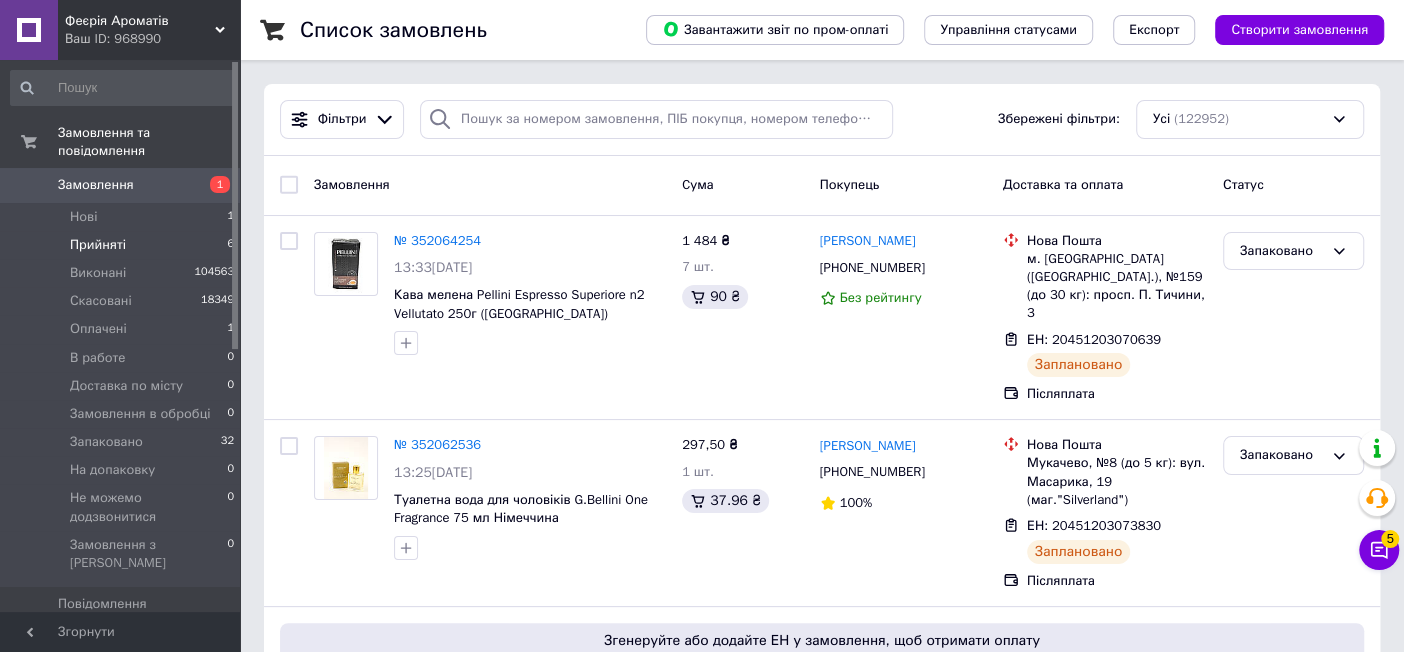 click on "Прийняті 6" at bounding box center (123, 245) 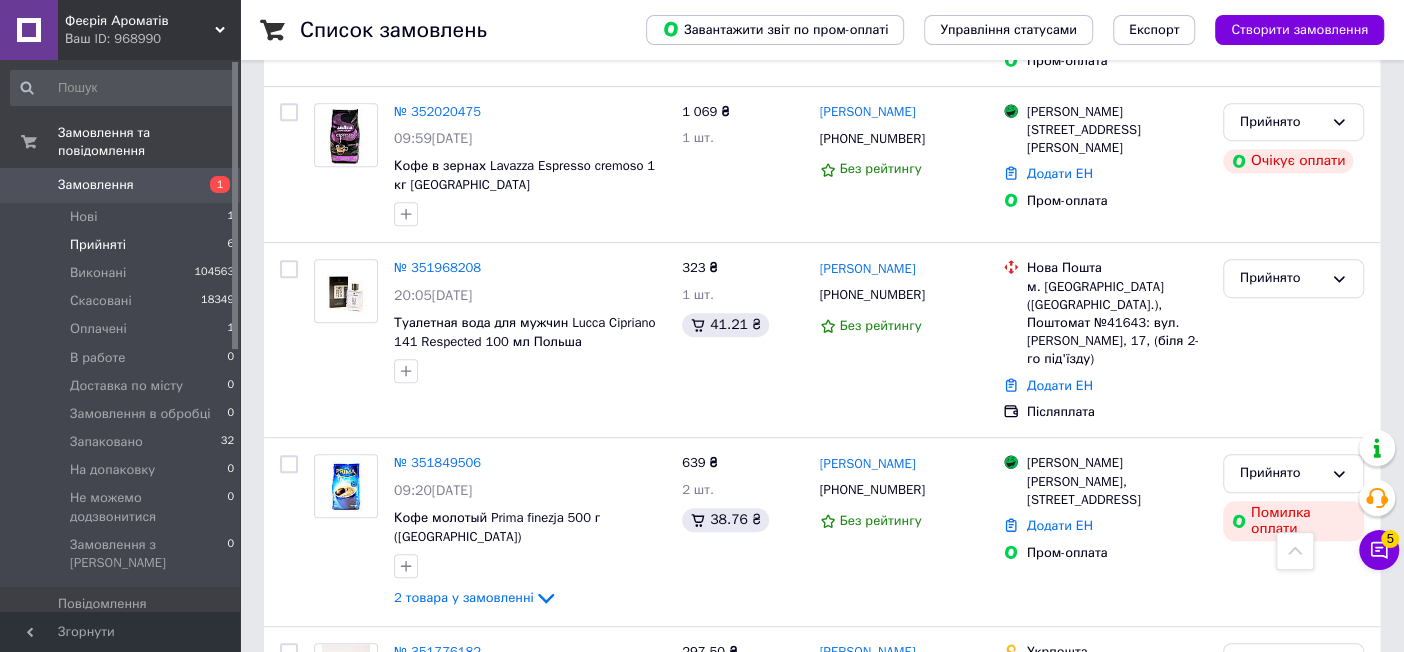 scroll, scrollTop: 635, scrollLeft: 0, axis: vertical 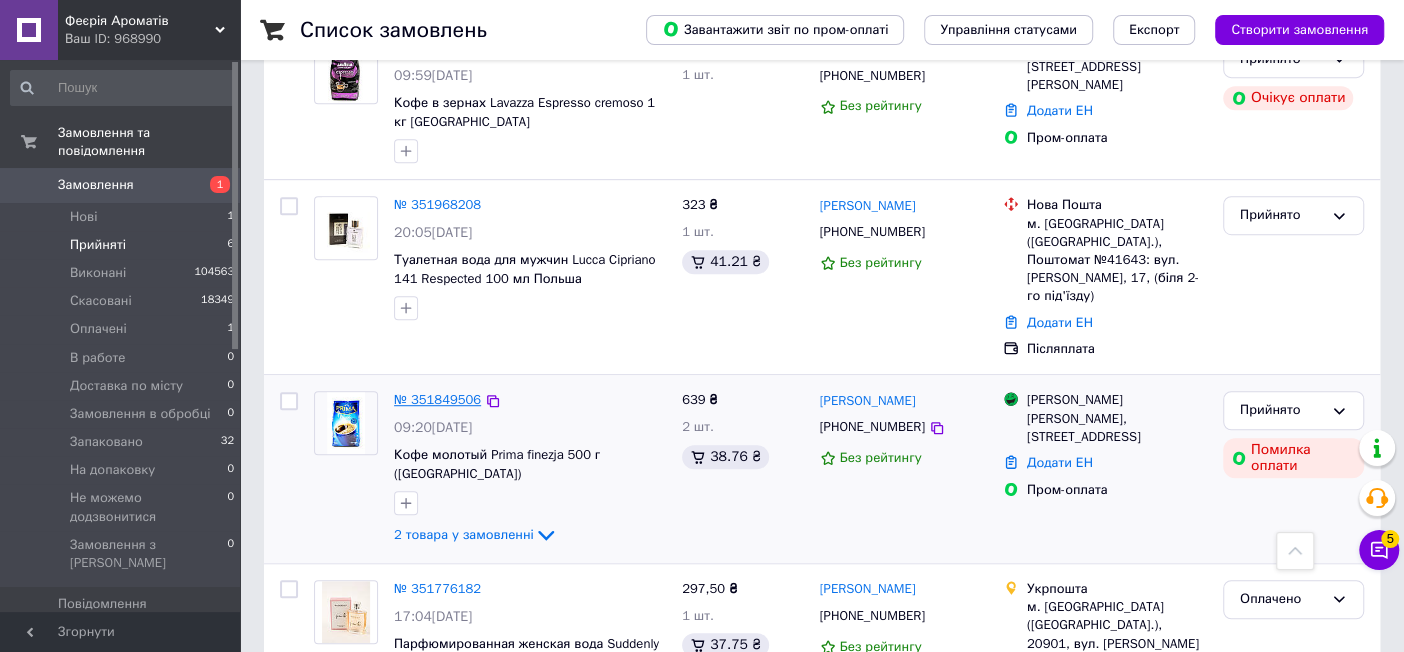 click on "№ 351849506" at bounding box center [437, 399] 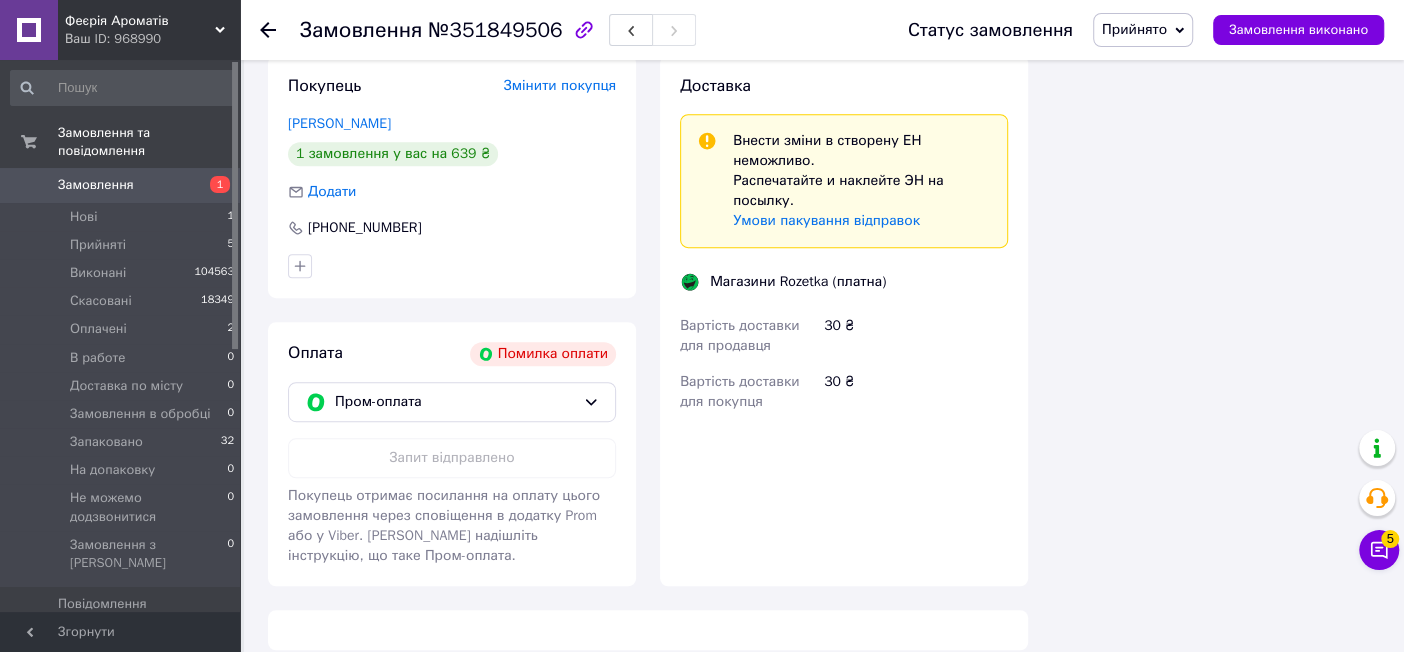 scroll, scrollTop: 635, scrollLeft: 0, axis: vertical 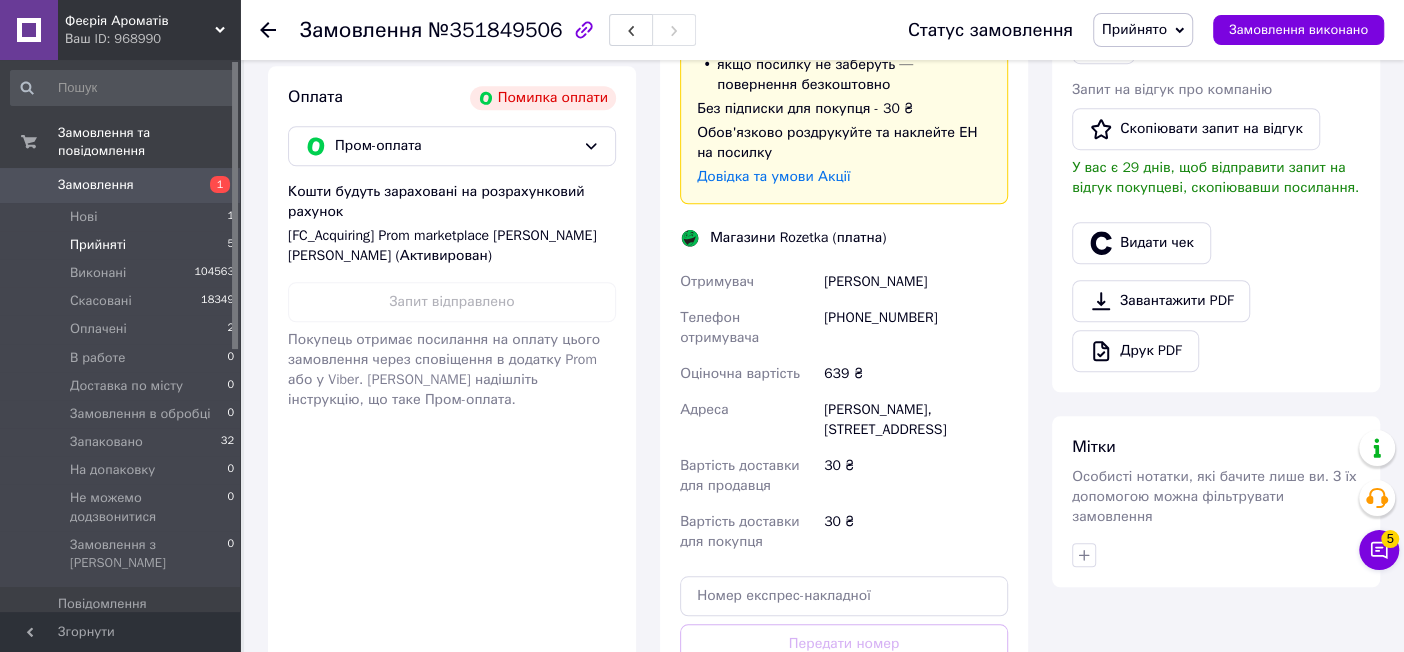click on "Прийняті 5" at bounding box center [123, 245] 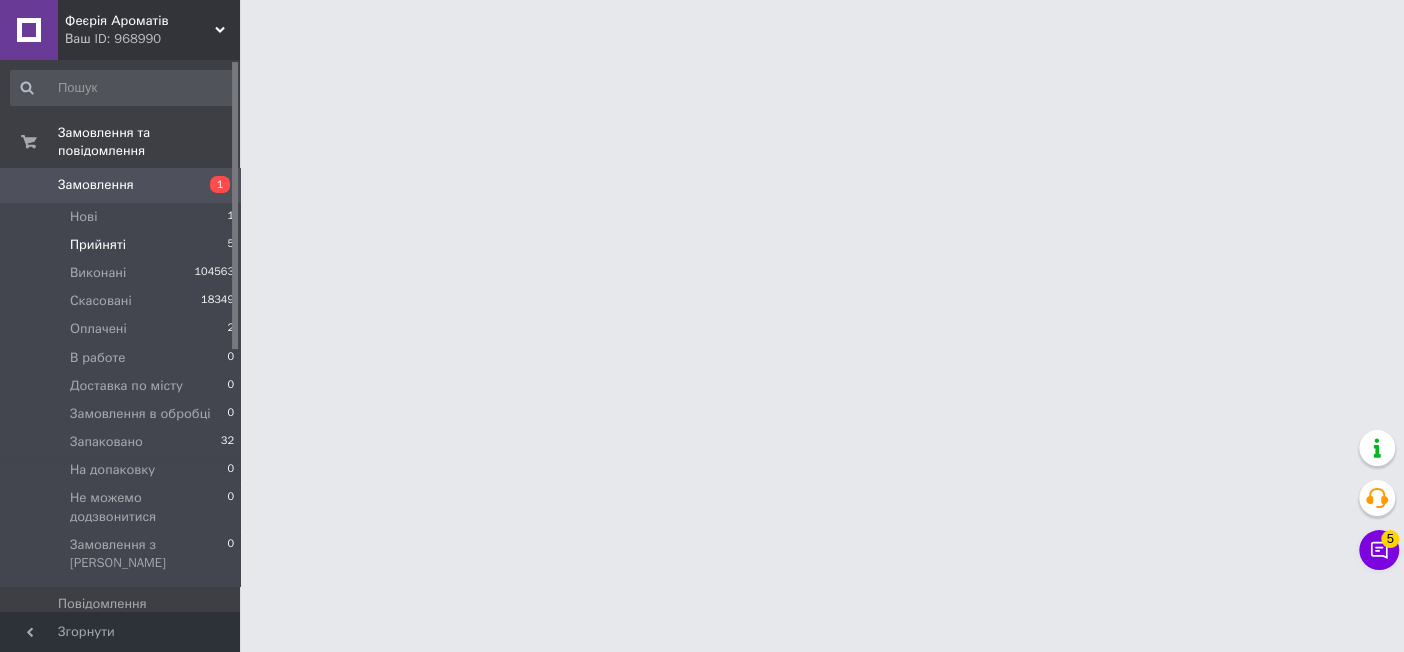 scroll, scrollTop: 0, scrollLeft: 0, axis: both 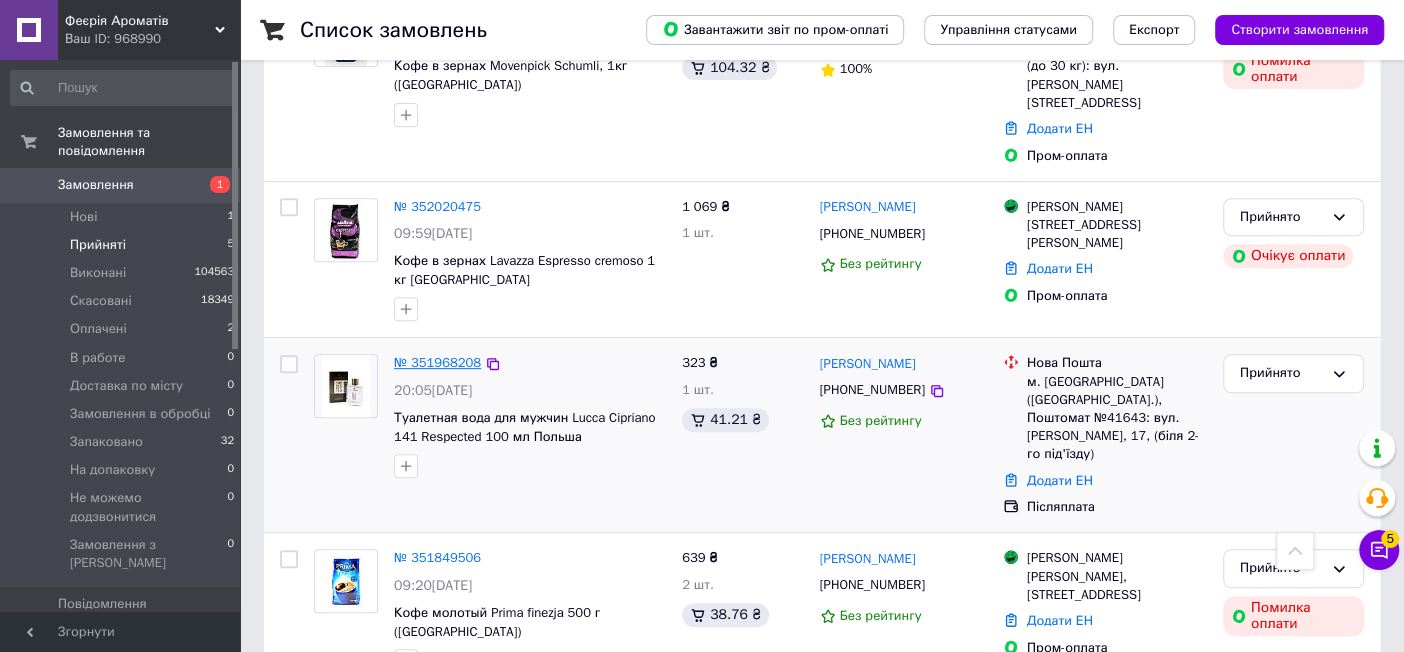 click on "№ 351968208" at bounding box center [437, 362] 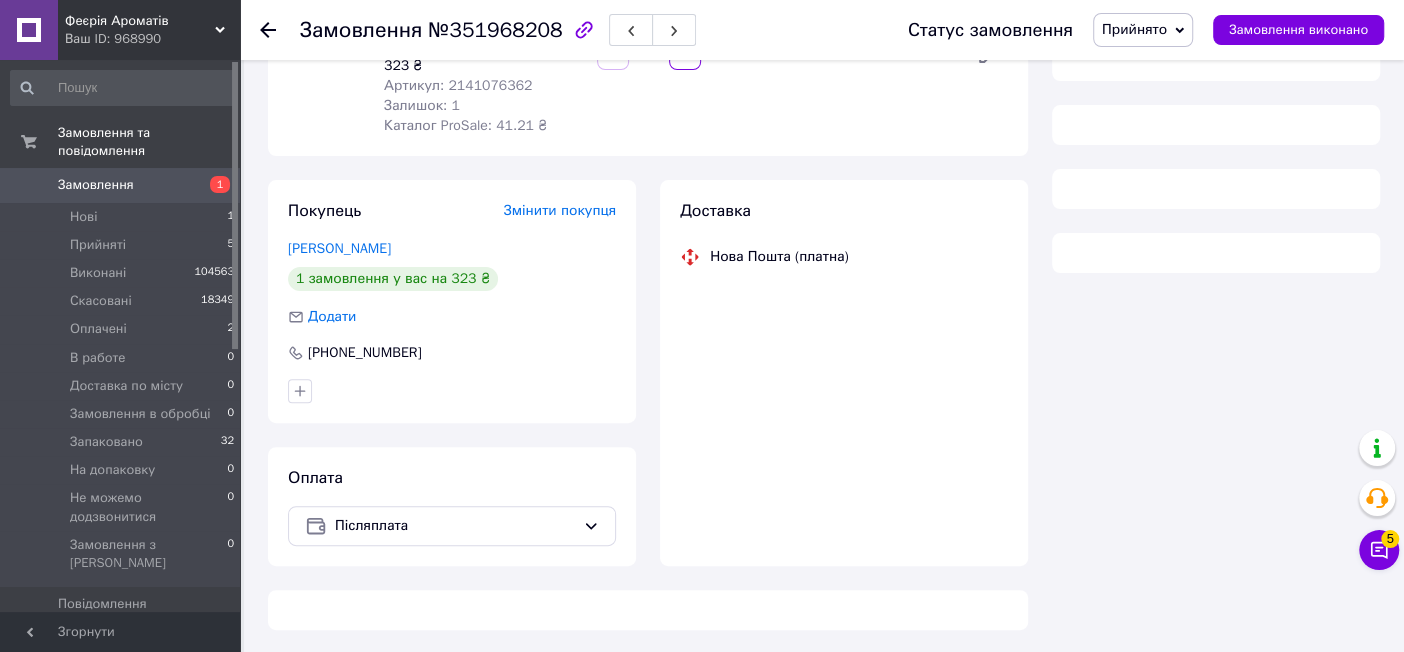 scroll, scrollTop: 477, scrollLeft: 0, axis: vertical 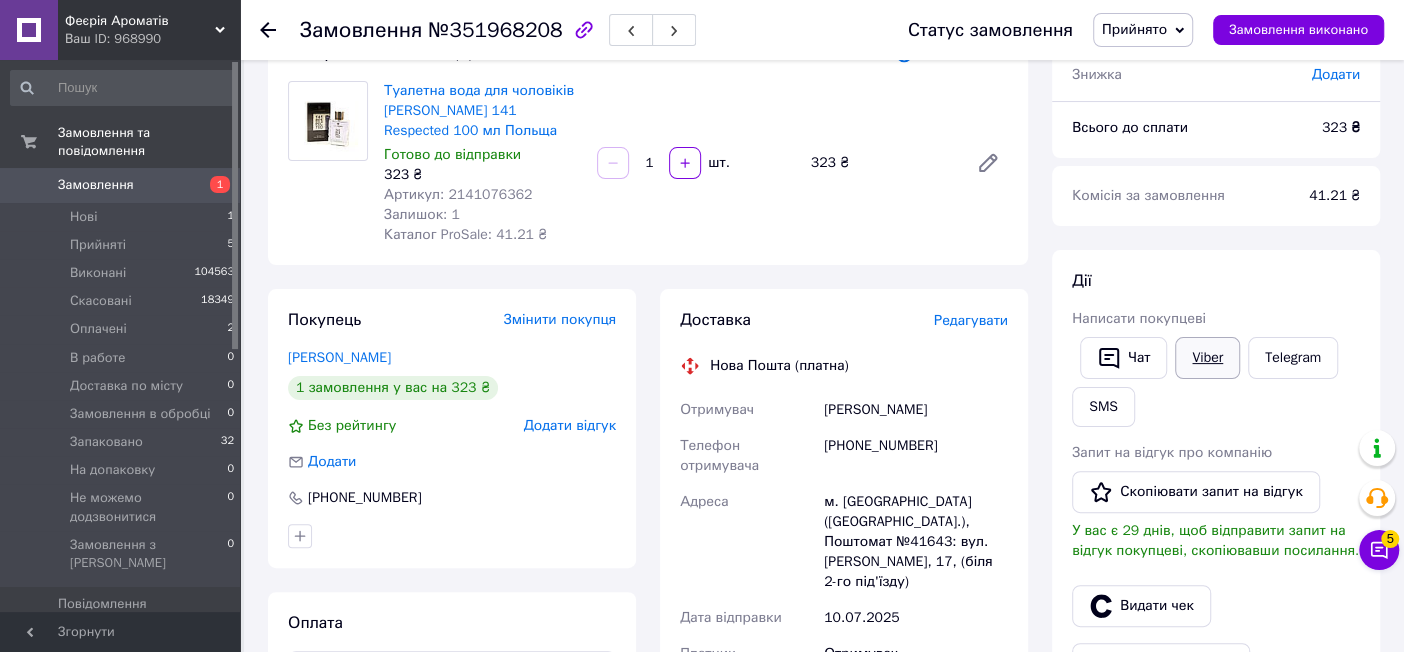 click on "Viber" at bounding box center [1207, 358] 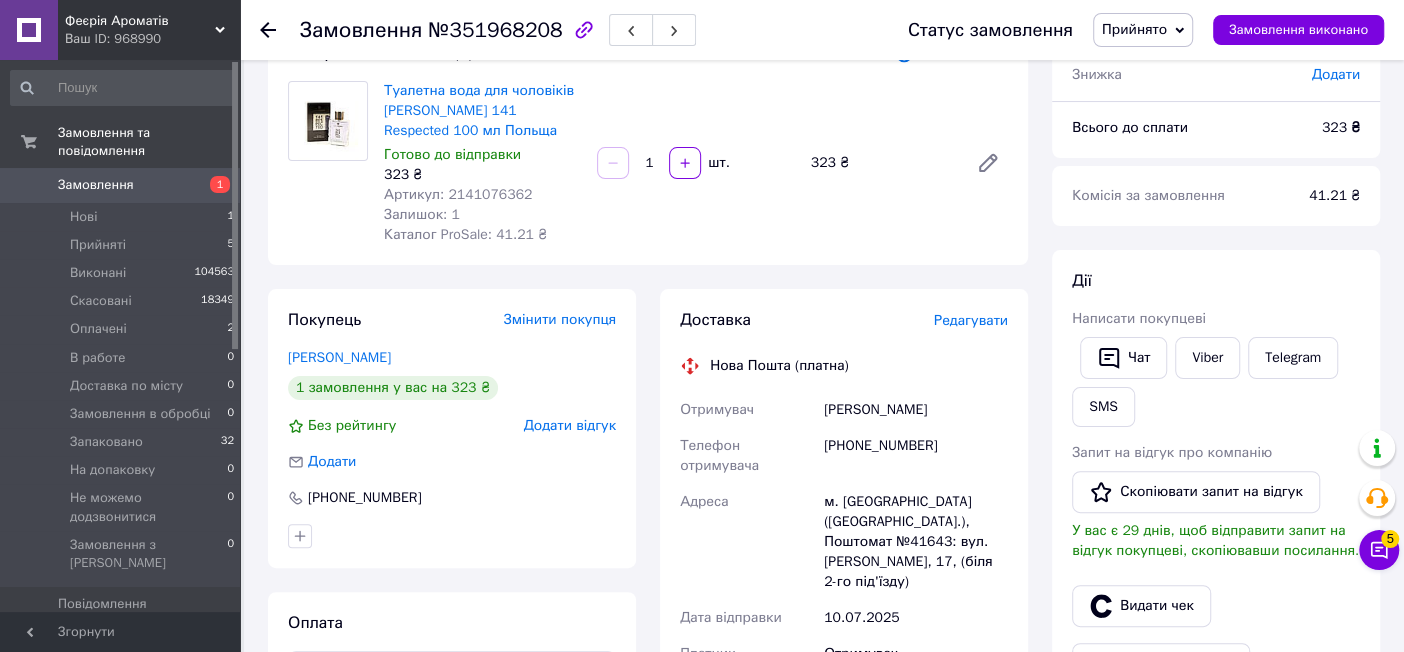 scroll, scrollTop: 0, scrollLeft: 0, axis: both 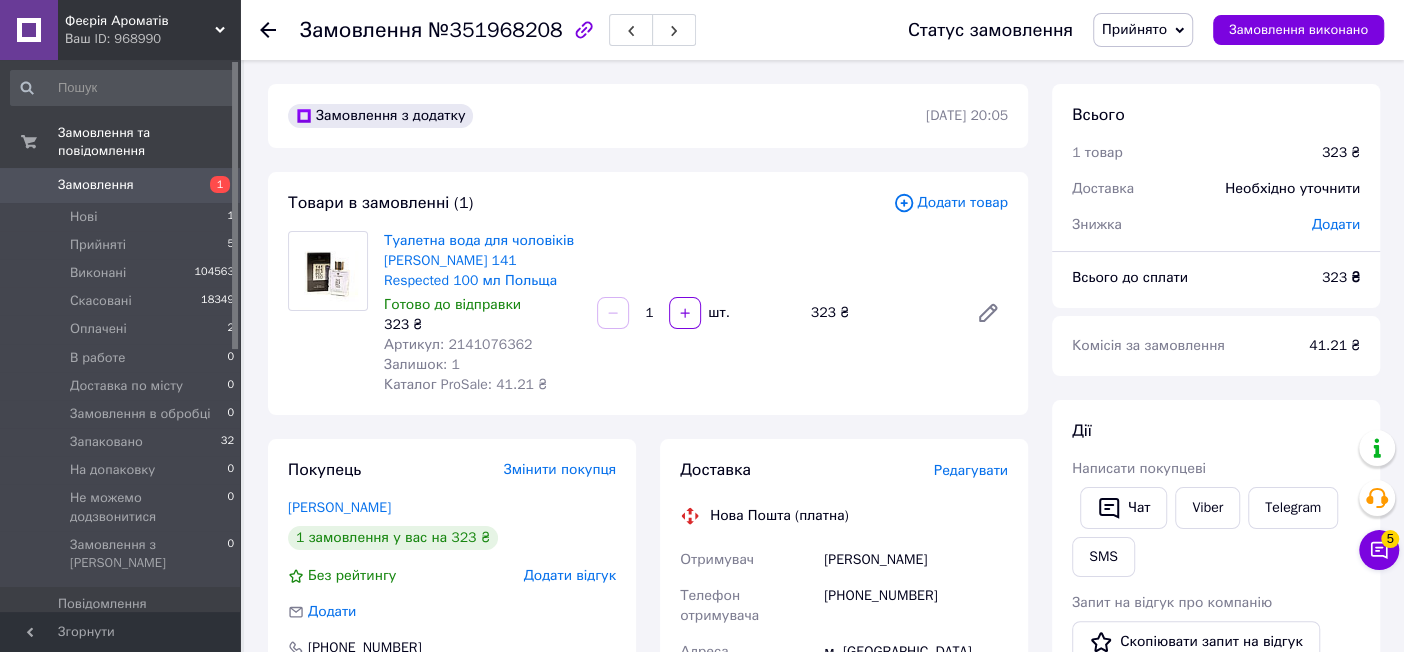 click on "№351968208" at bounding box center (495, 30) 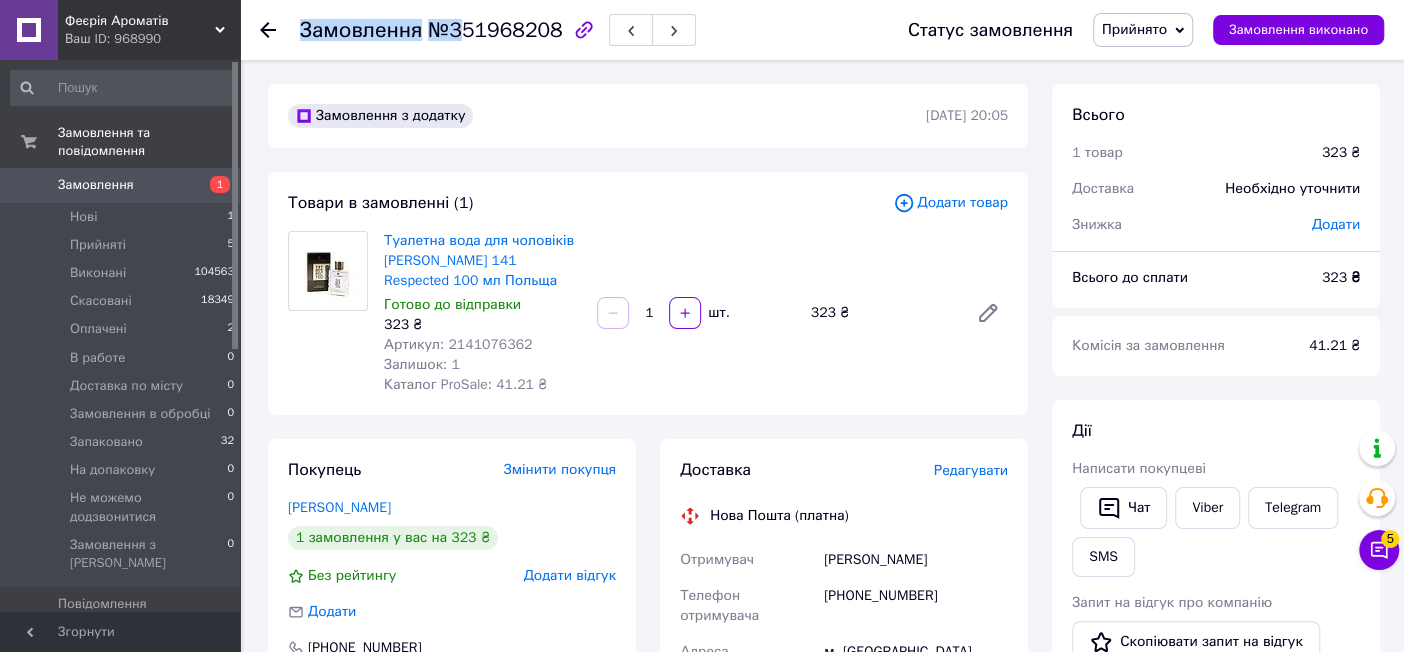 click on "Замовлення №351968208" at bounding box center [498, 30] 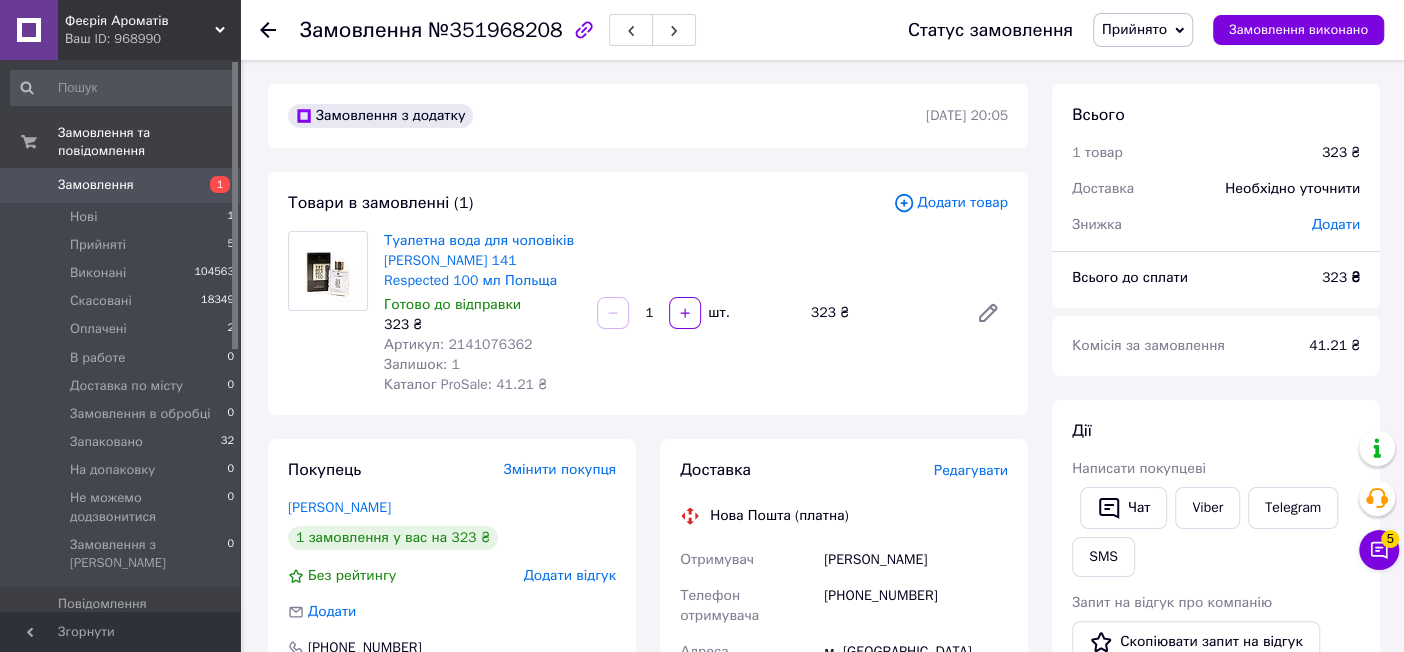 click on "№351968208" at bounding box center (495, 30) 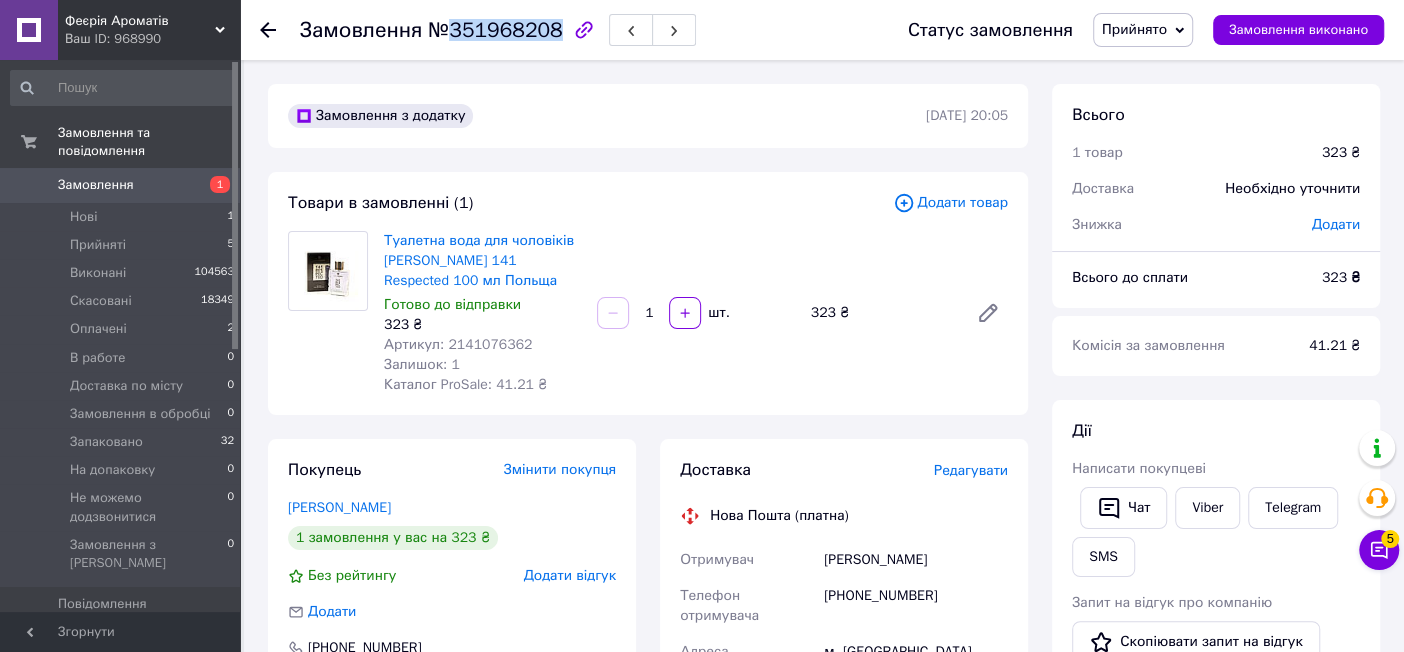 drag, startPoint x: 446, startPoint y: 30, endPoint x: 547, endPoint y: 31, distance: 101.00495 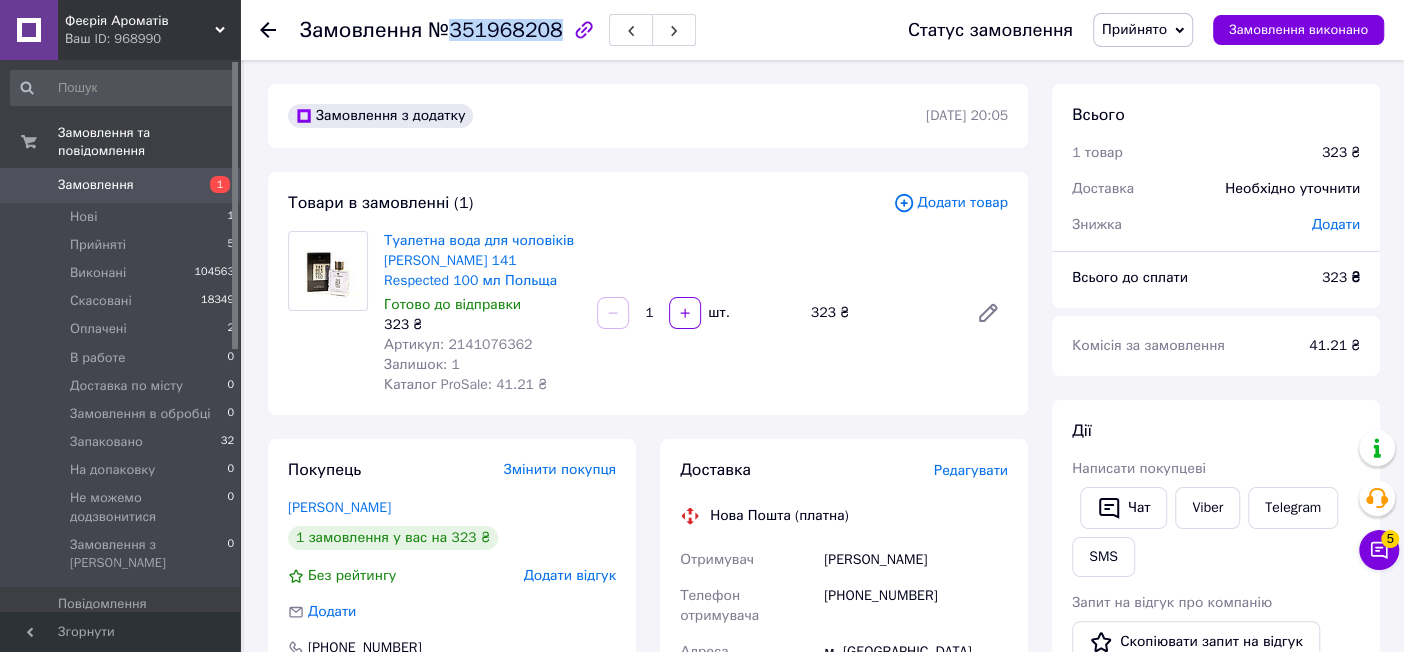 click on "№351968208" at bounding box center (495, 30) 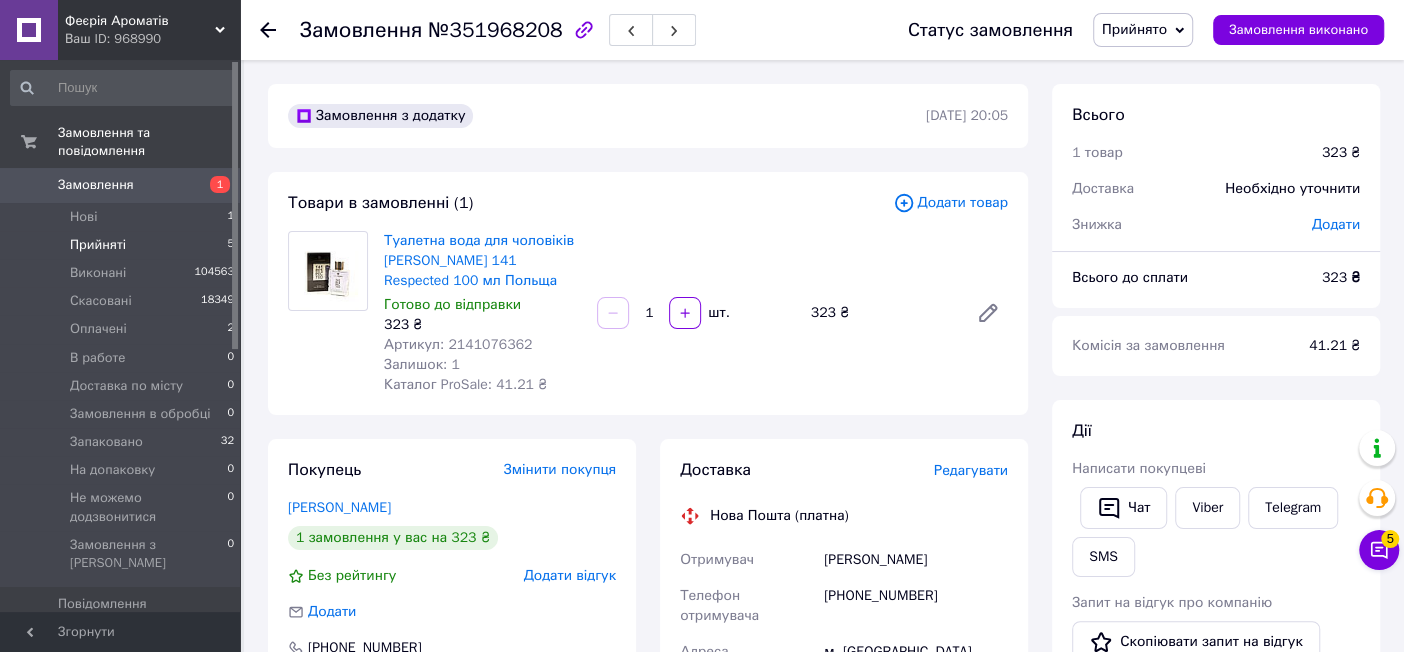 click on "Прийняті 5" at bounding box center [123, 245] 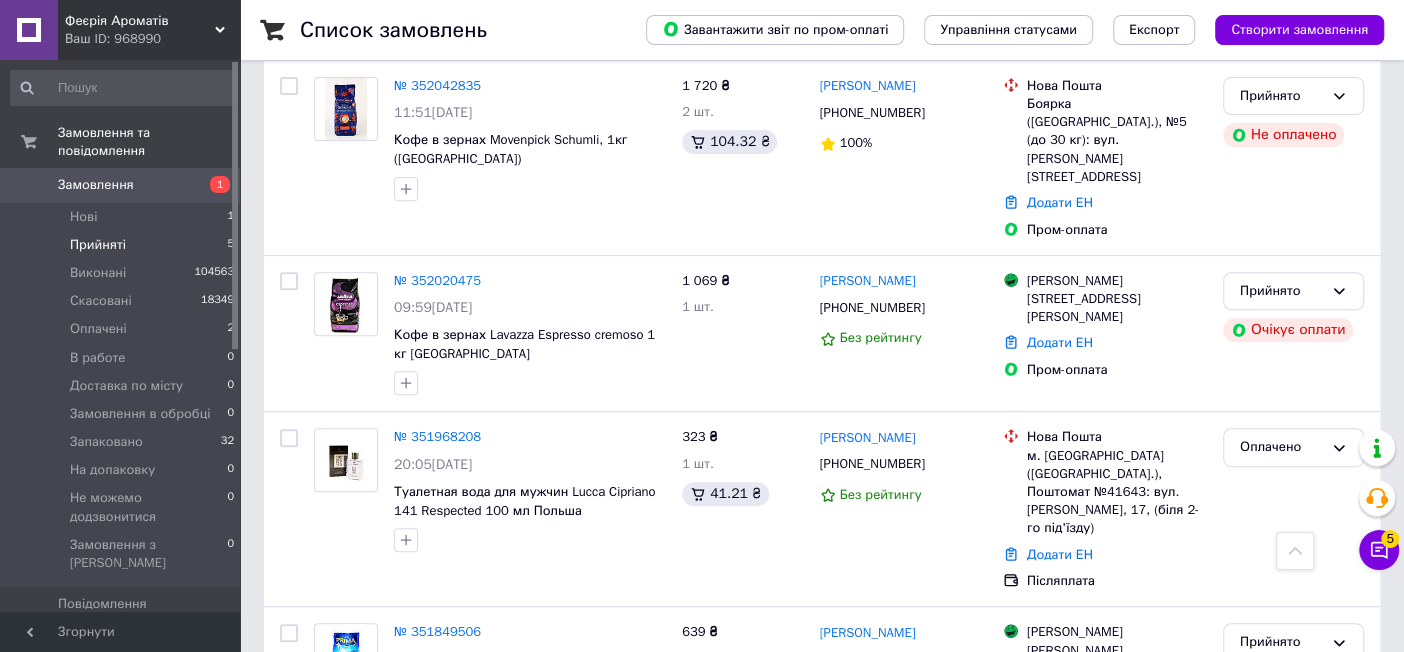 scroll, scrollTop: 402, scrollLeft: 0, axis: vertical 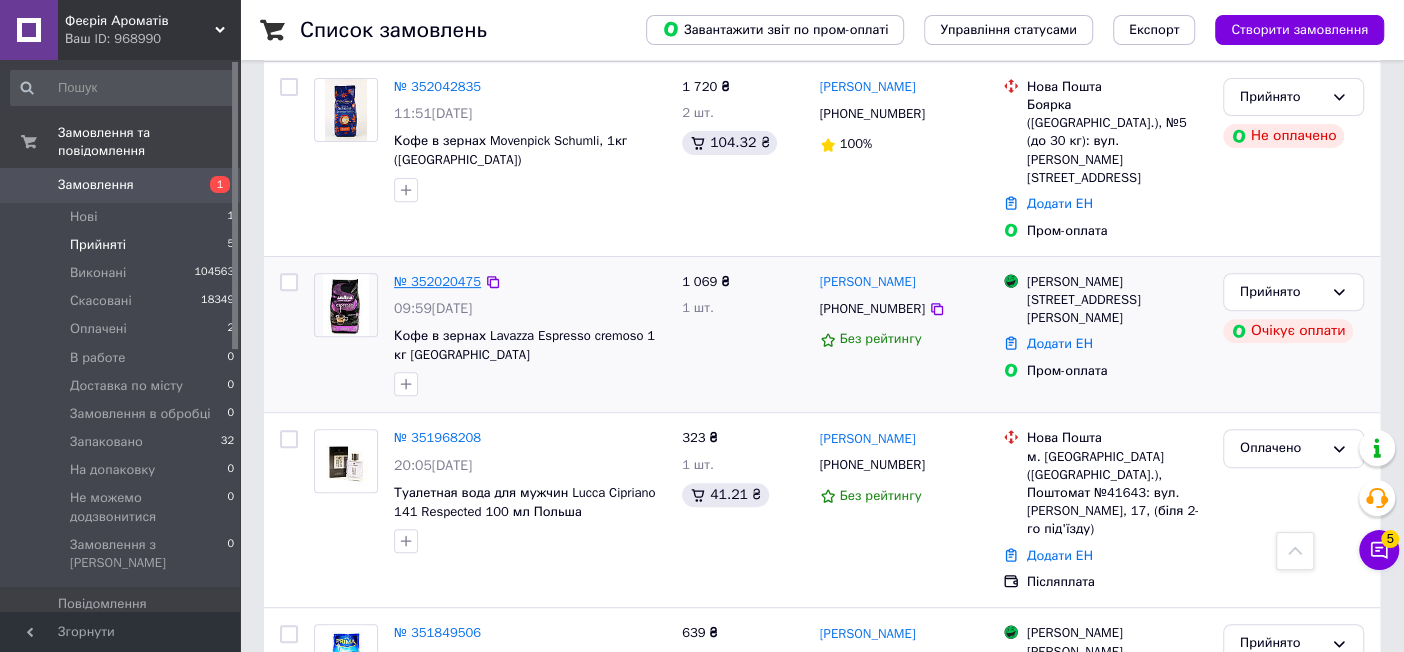 click on "№ 352020475" at bounding box center (437, 281) 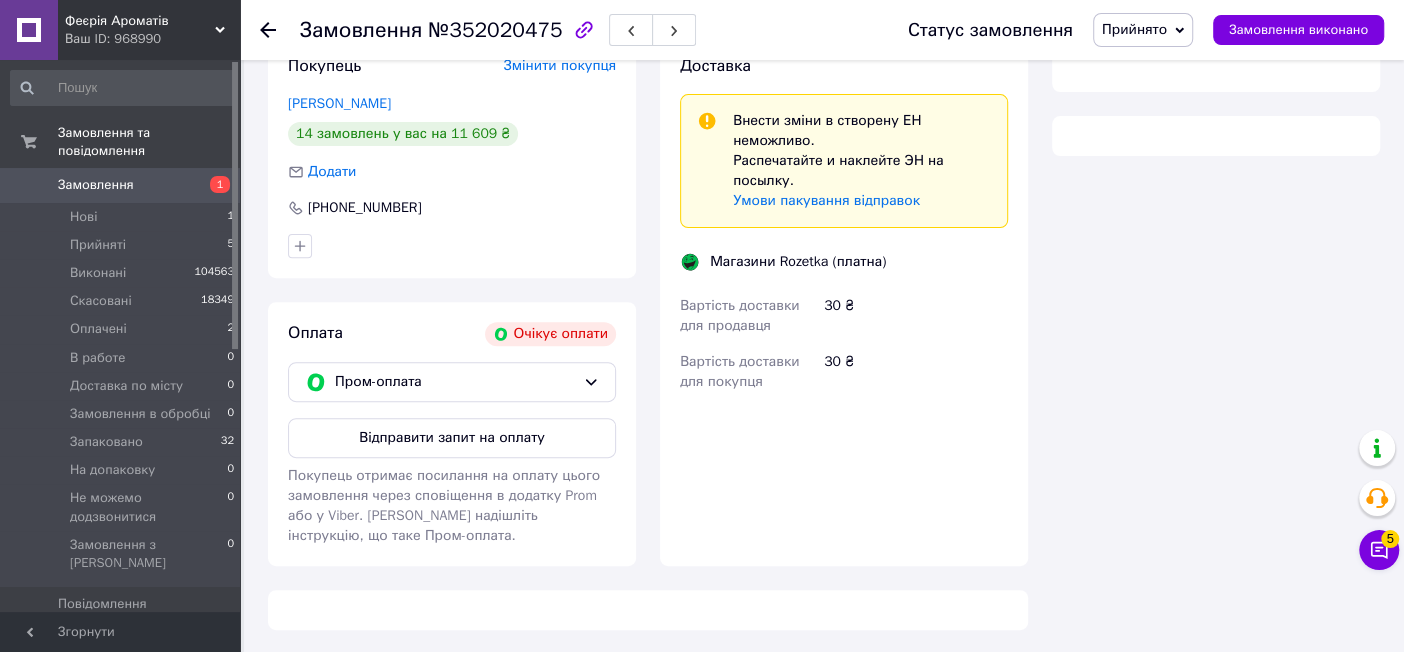 scroll, scrollTop: 402, scrollLeft: 0, axis: vertical 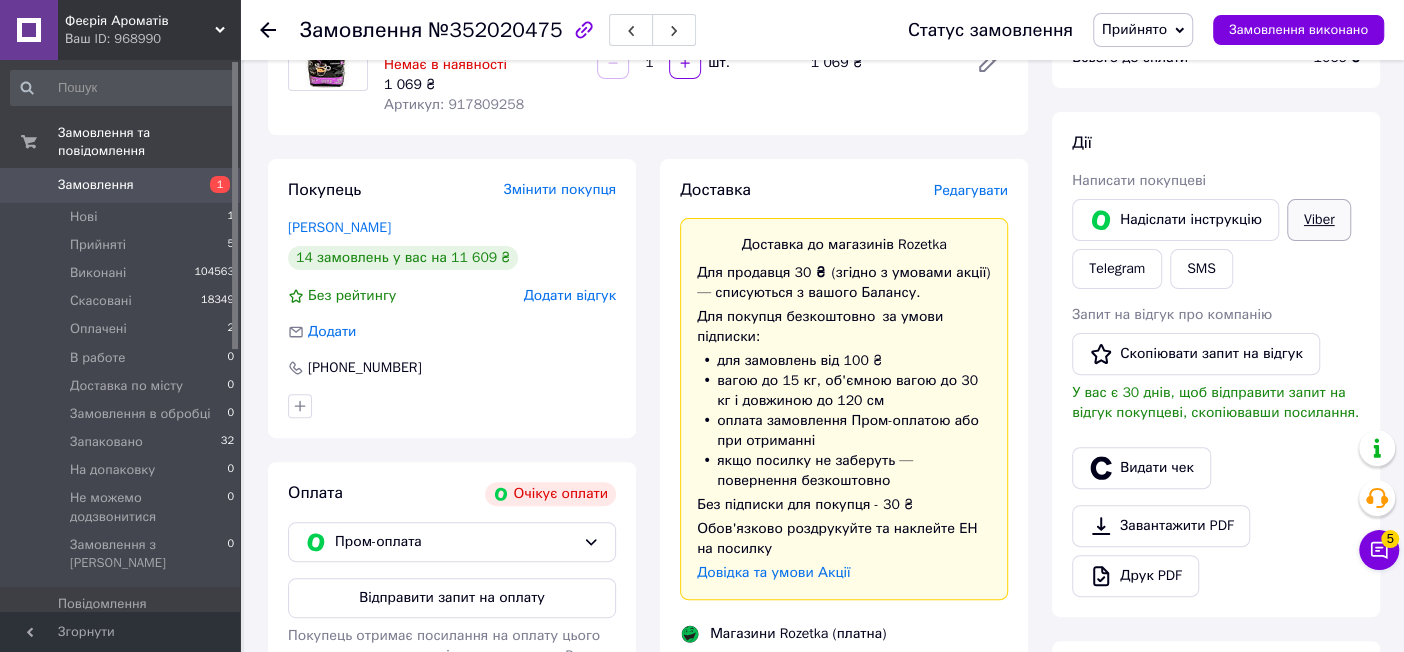 click on "Viber" at bounding box center [1319, 220] 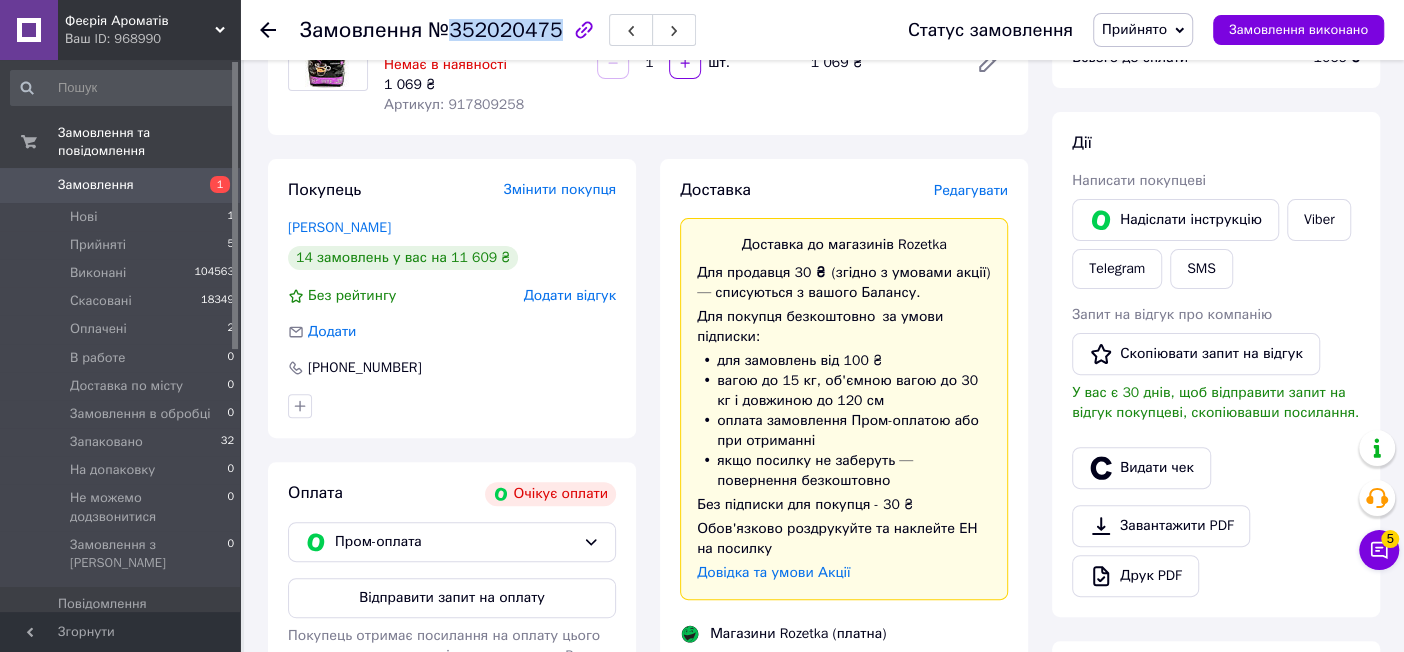 drag, startPoint x: 450, startPoint y: 34, endPoint x: 546, endPoint y: 31, distance: 96.04687 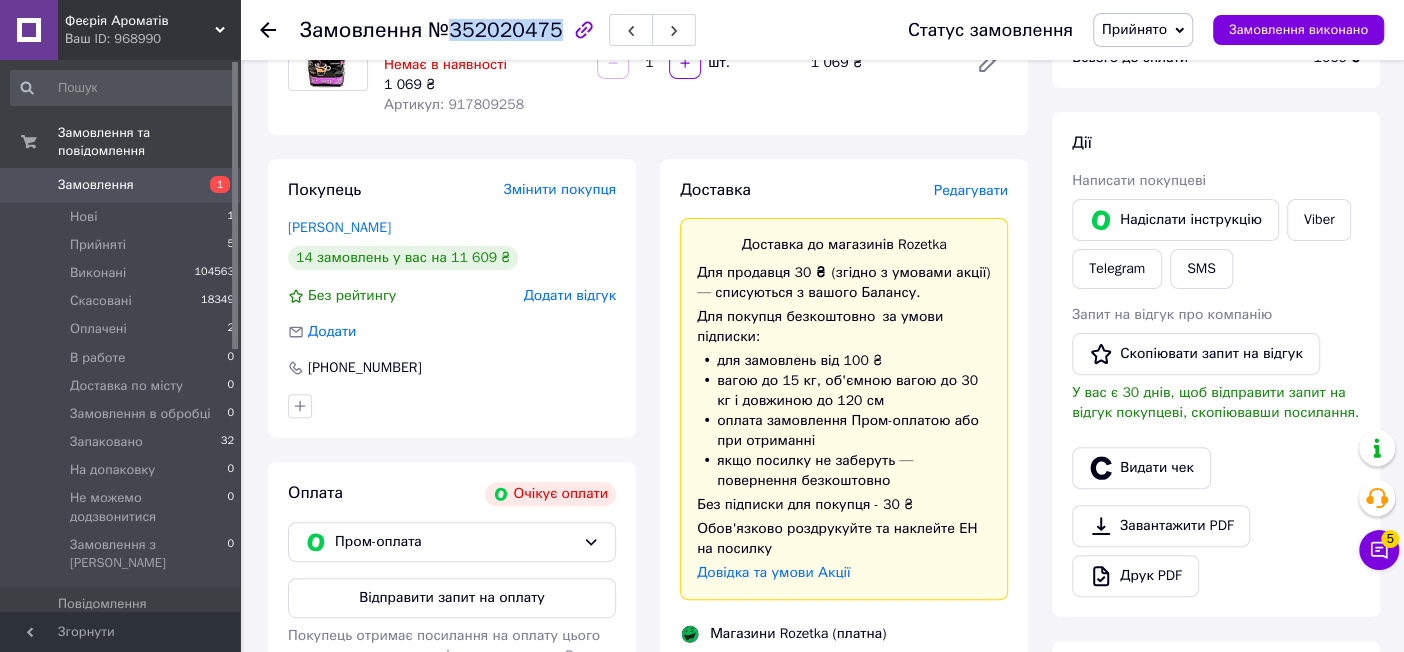 click on "№352020475" at bounding box center (495, 30) 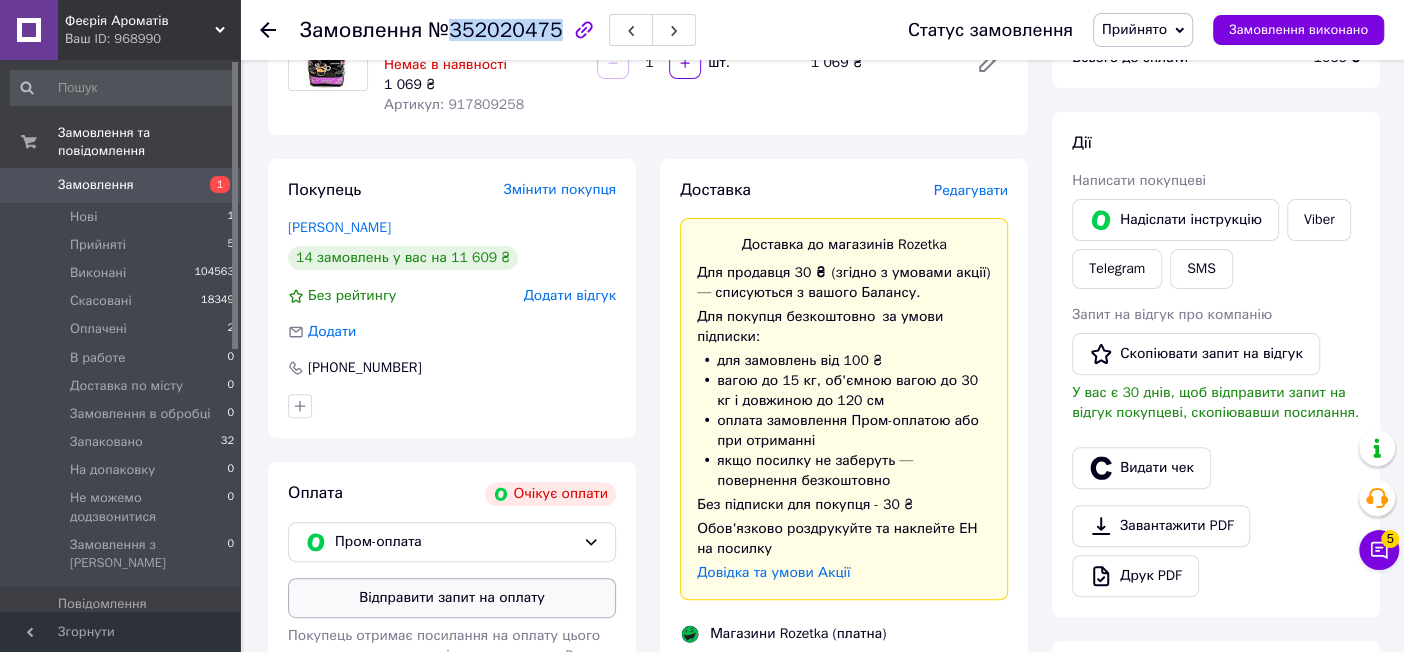 click on "Відправити запит на оплату" at bounding box center (452, 598) 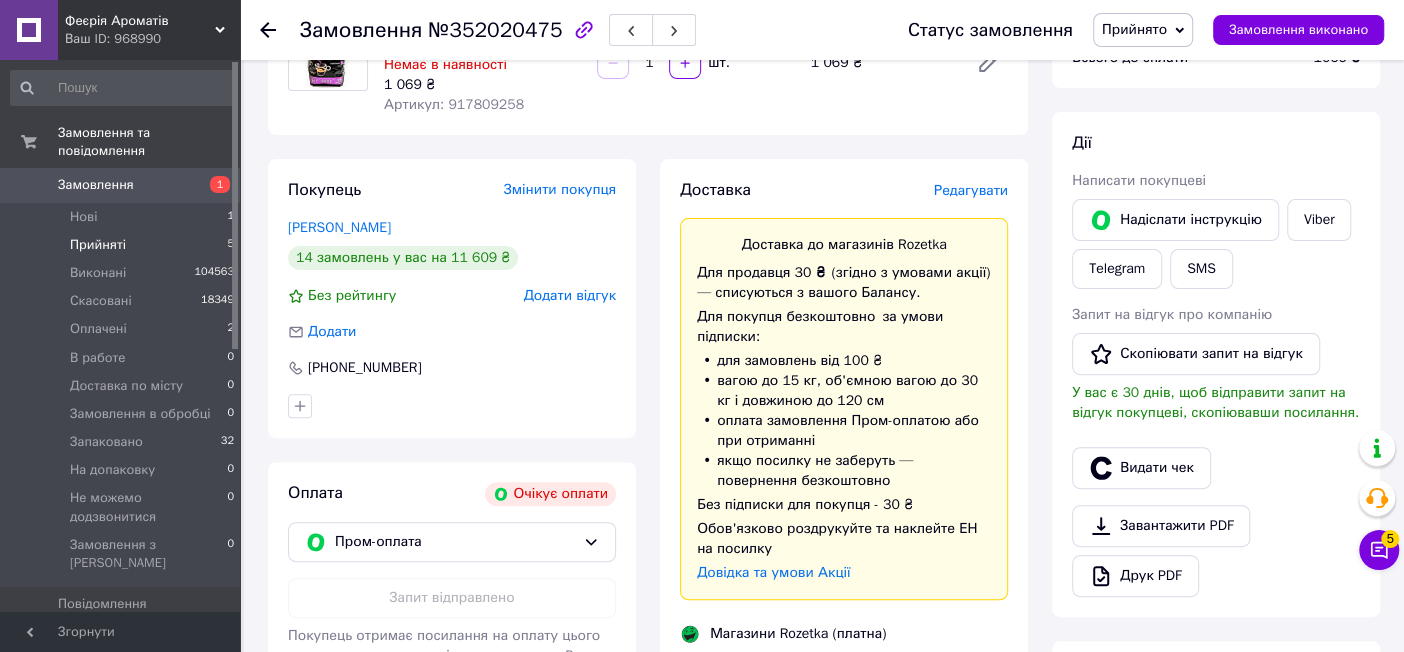 click on "Прийняті 5" at bounding box center [123, 245] 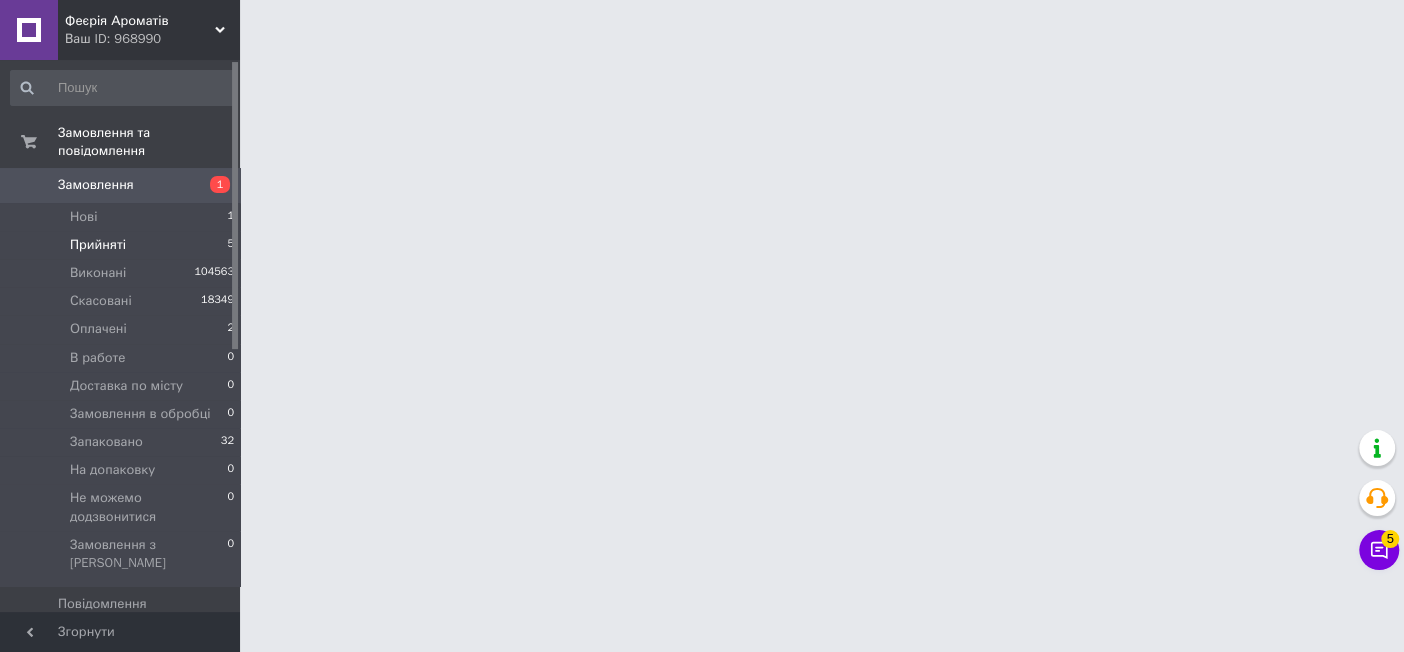 scroll, scrollTop: 0, scrollLeft: 0, axis: both 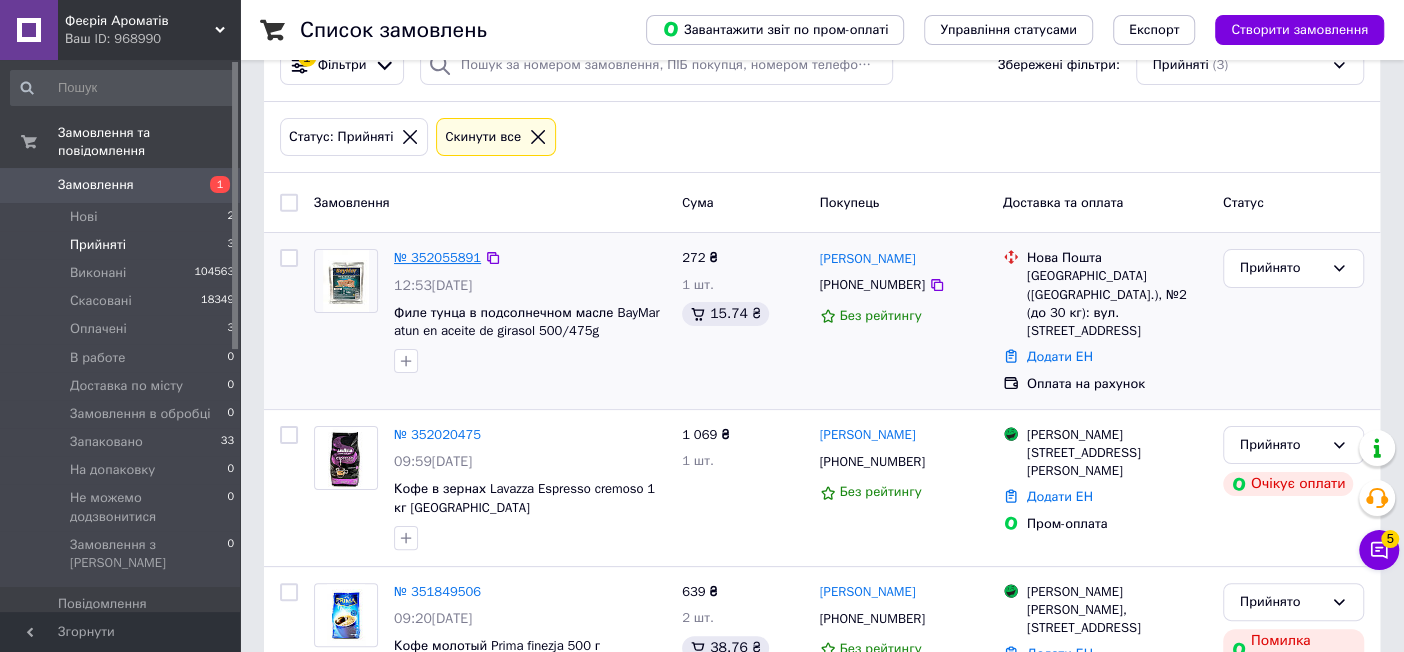click on "№ 352055891" at bounding box center [437, 257] 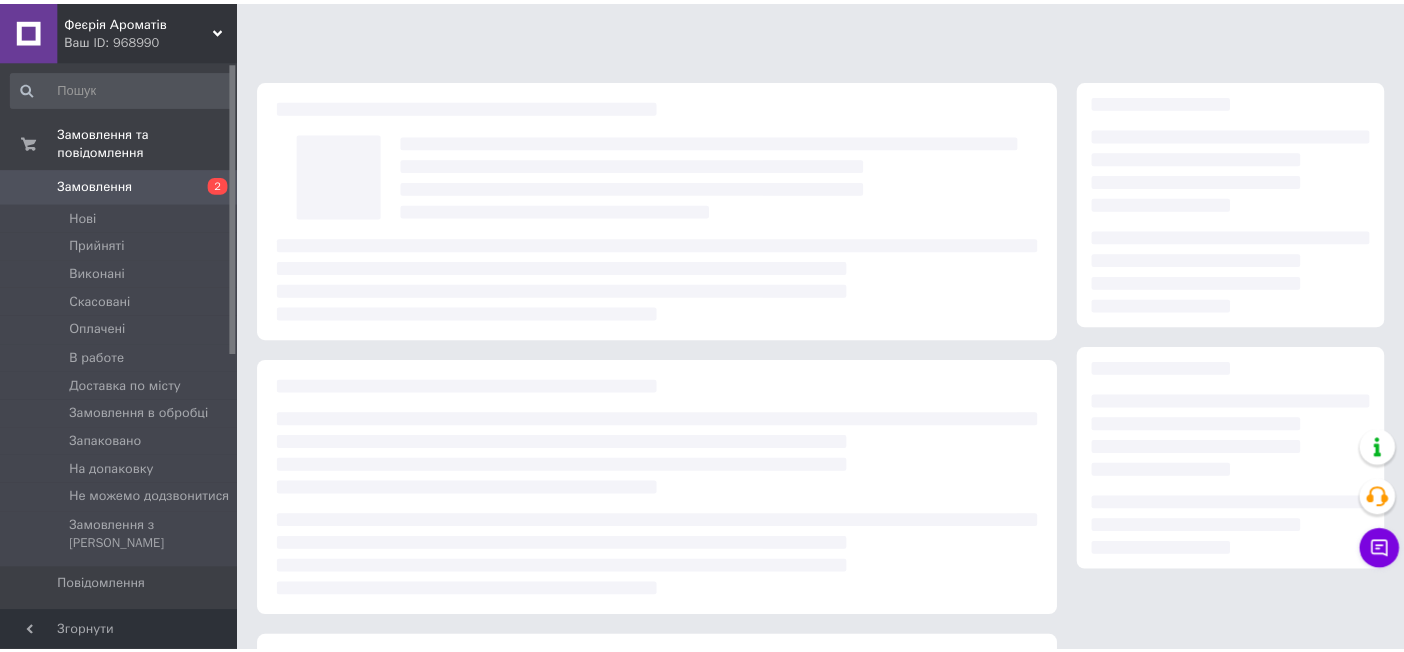 scroll, scrollTop: 0, scrollLeft: 0, axis: both 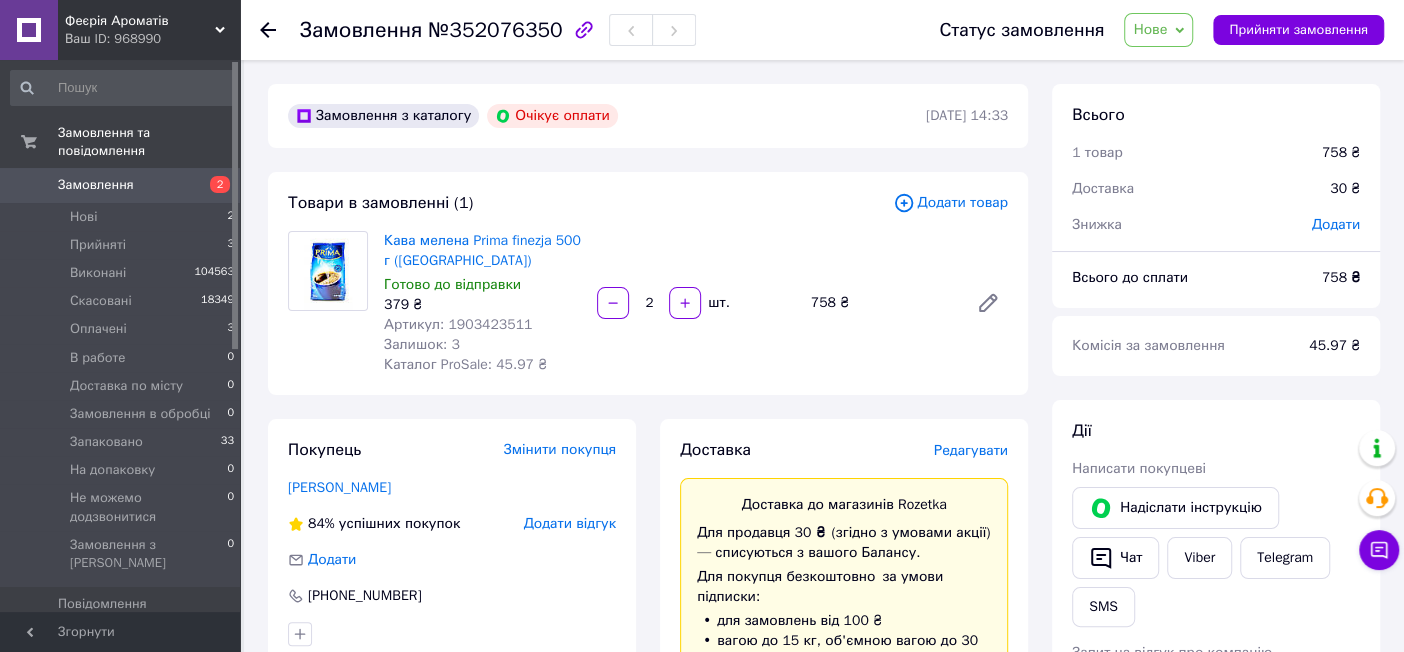 click on "Нове" at bounding box center [1150, 29] 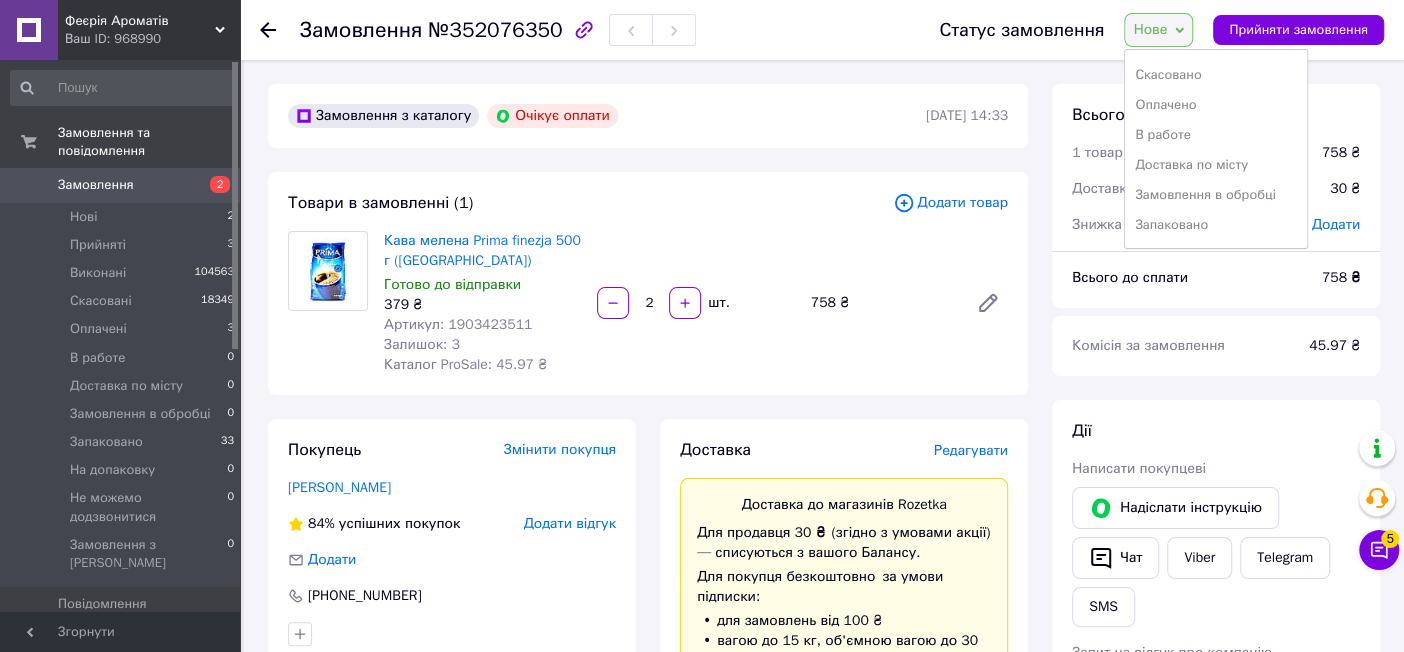 scroll, scrollTop: 92, scrollLeft: 0, axis: vertical 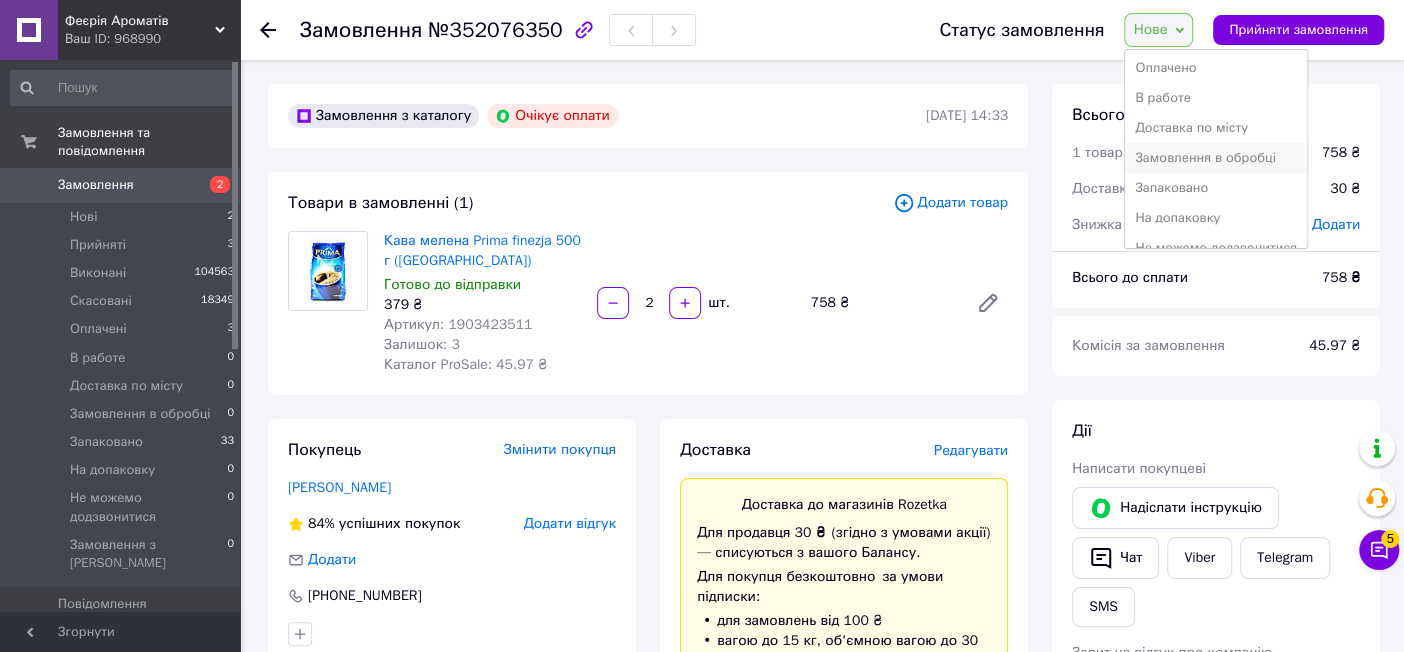 click on "Замовлення в обробці" at bounding box center (1216, 158) 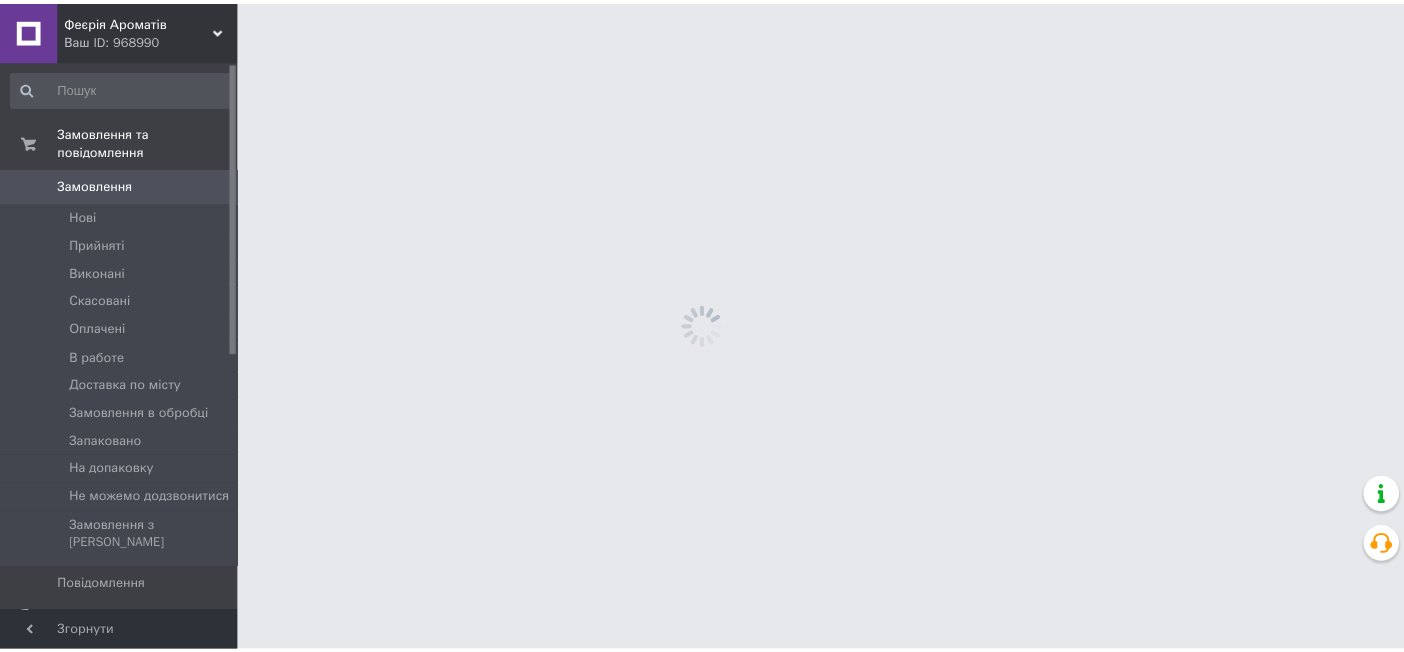 scroll, scrollTop: 0, scrollLeft: 0, axis: both 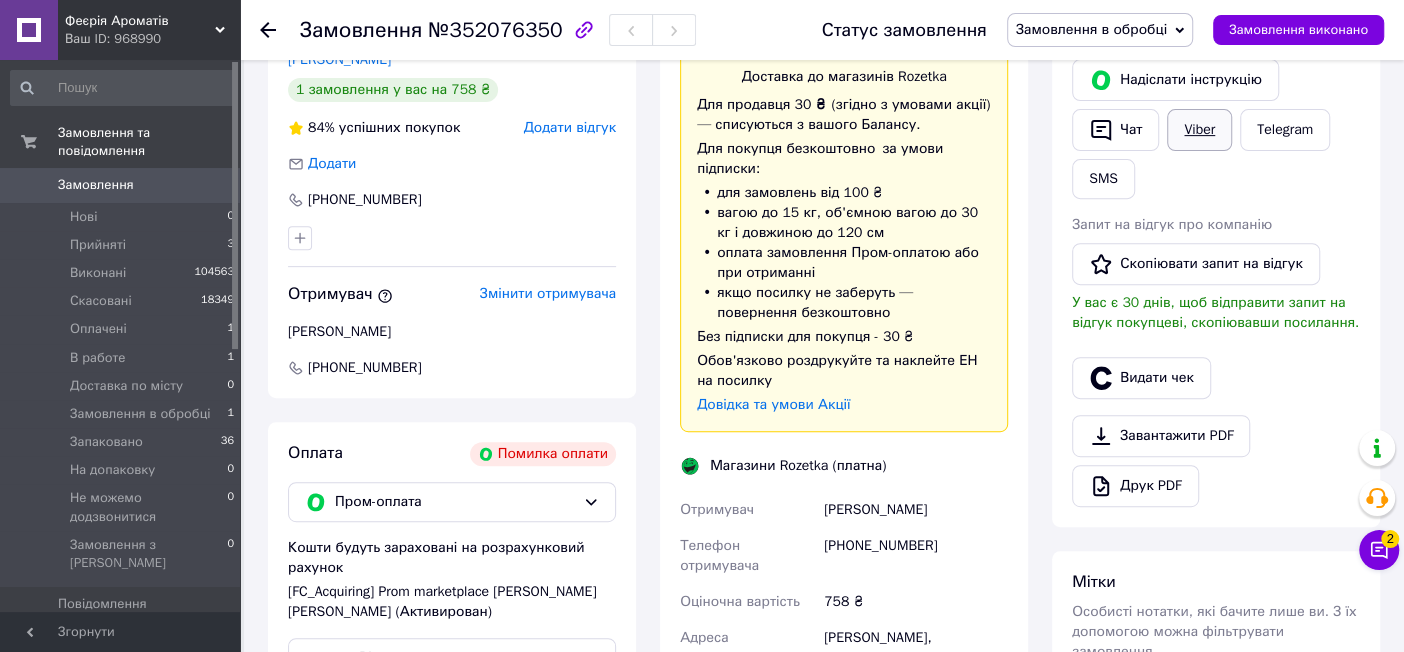 click on "Viber" at bounding box center (1199, 130) 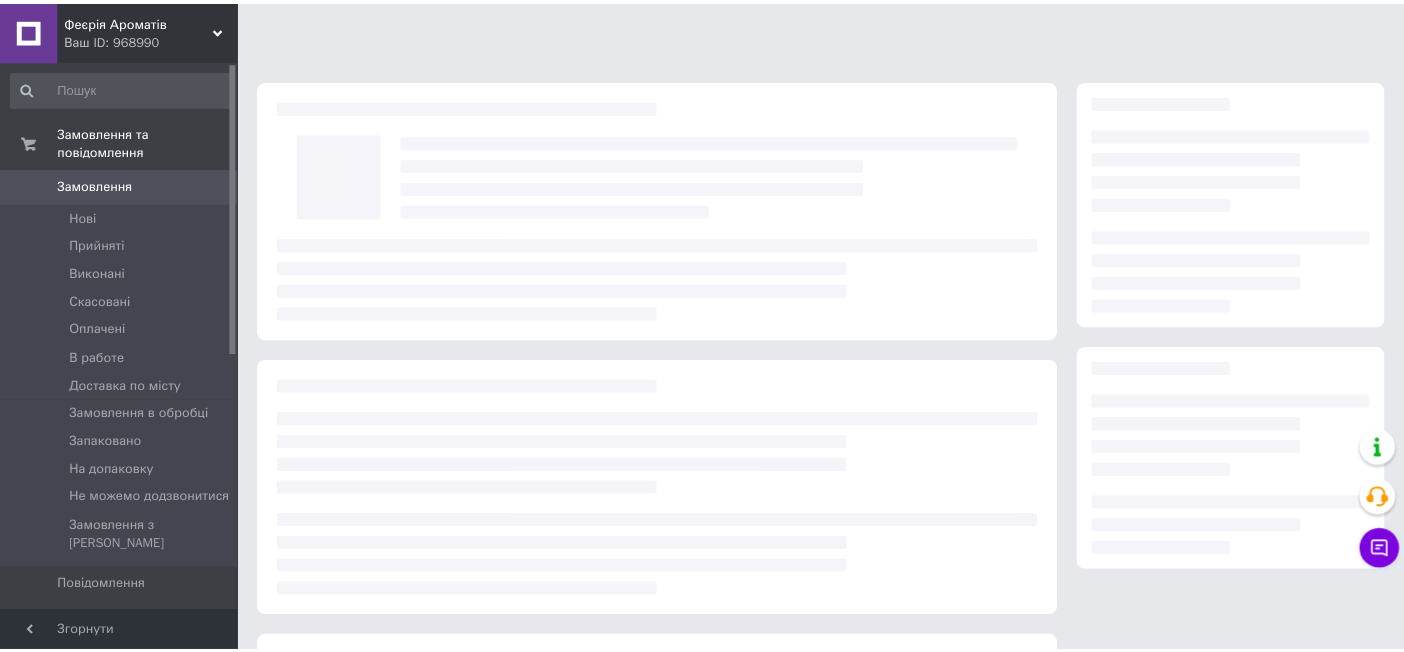scroll, scrollTop: 0, scrollLeft: 0, axis: both 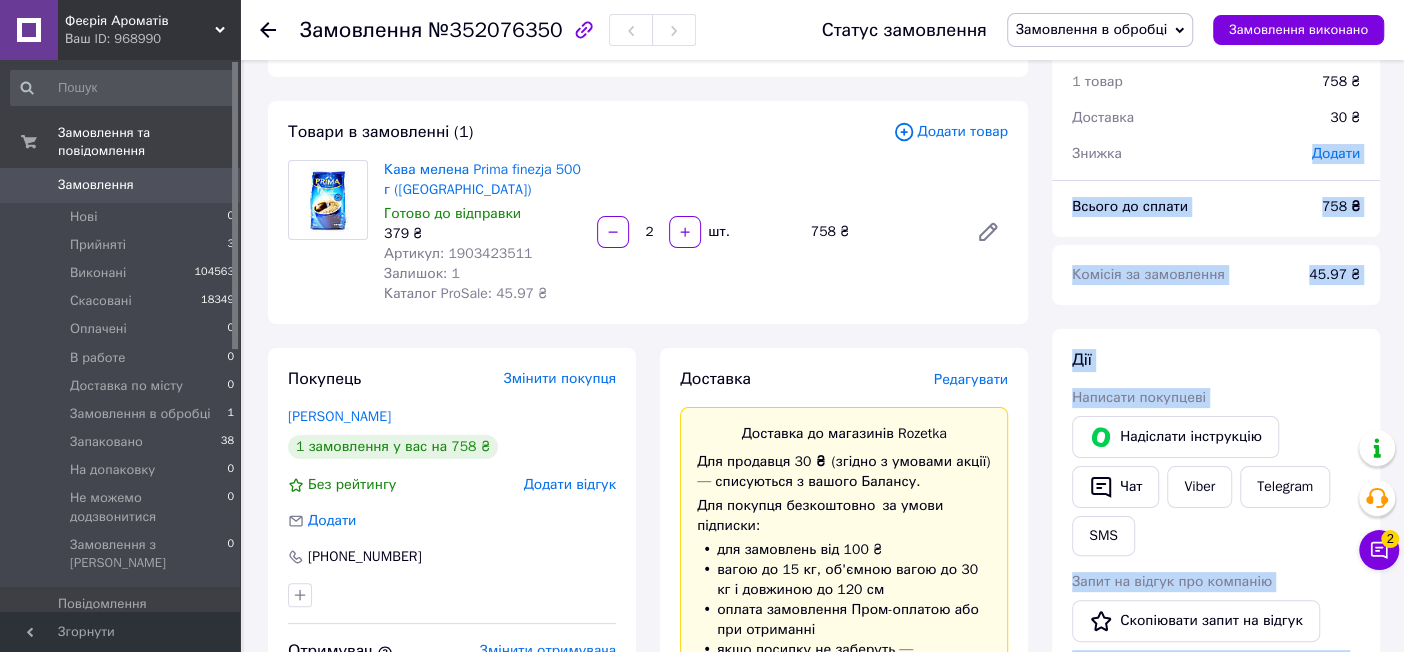 drag, startPoint x: 1419, startPoint y: 371, endPoint x: 1307, endPoint y: 162, distance: 237.11812 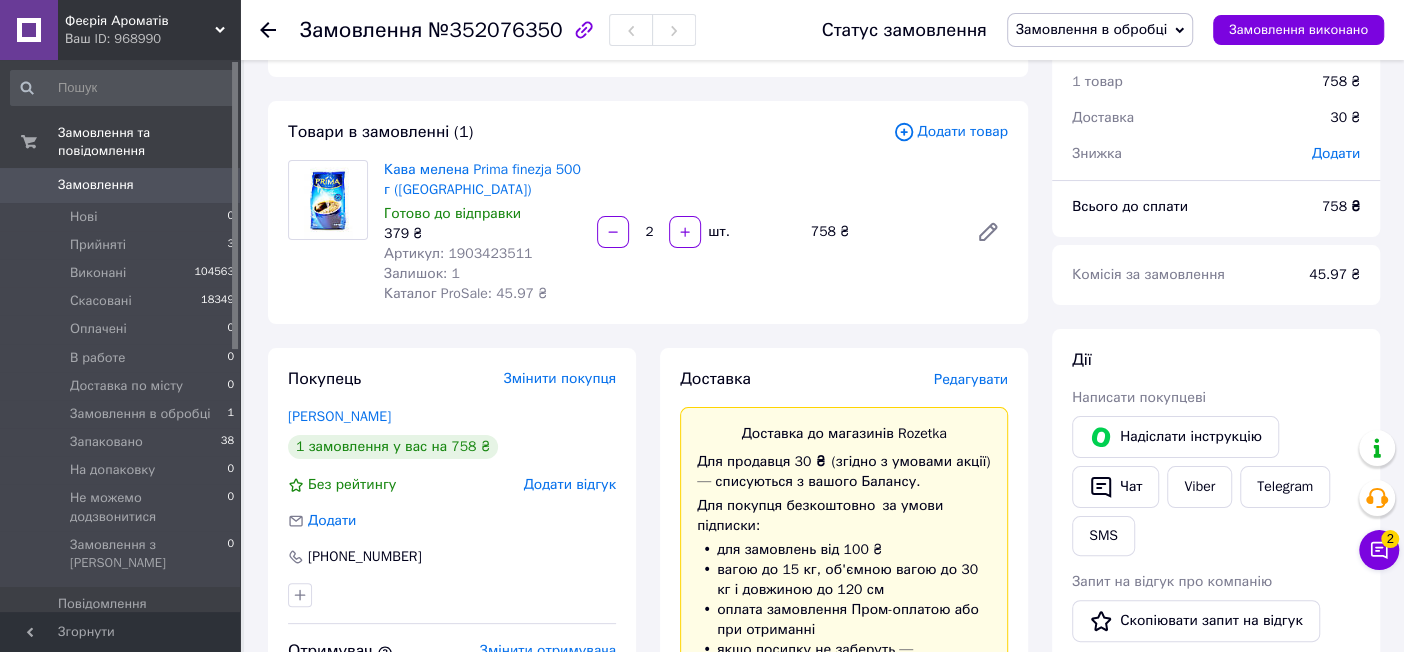 click on "1 замовлення у вас на 758 ₴" at bounding box center (452, 447) 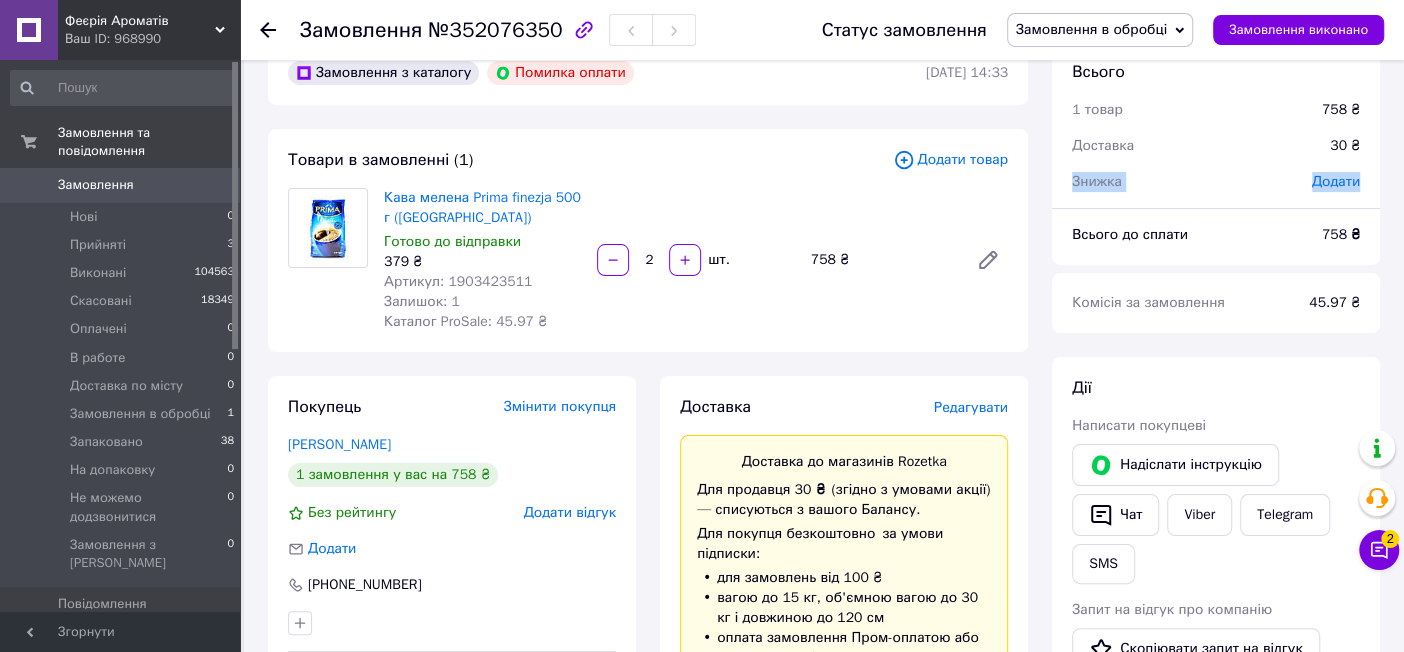 scroll, scrollTop: 35, scrollLeft: 0, axis: vertical 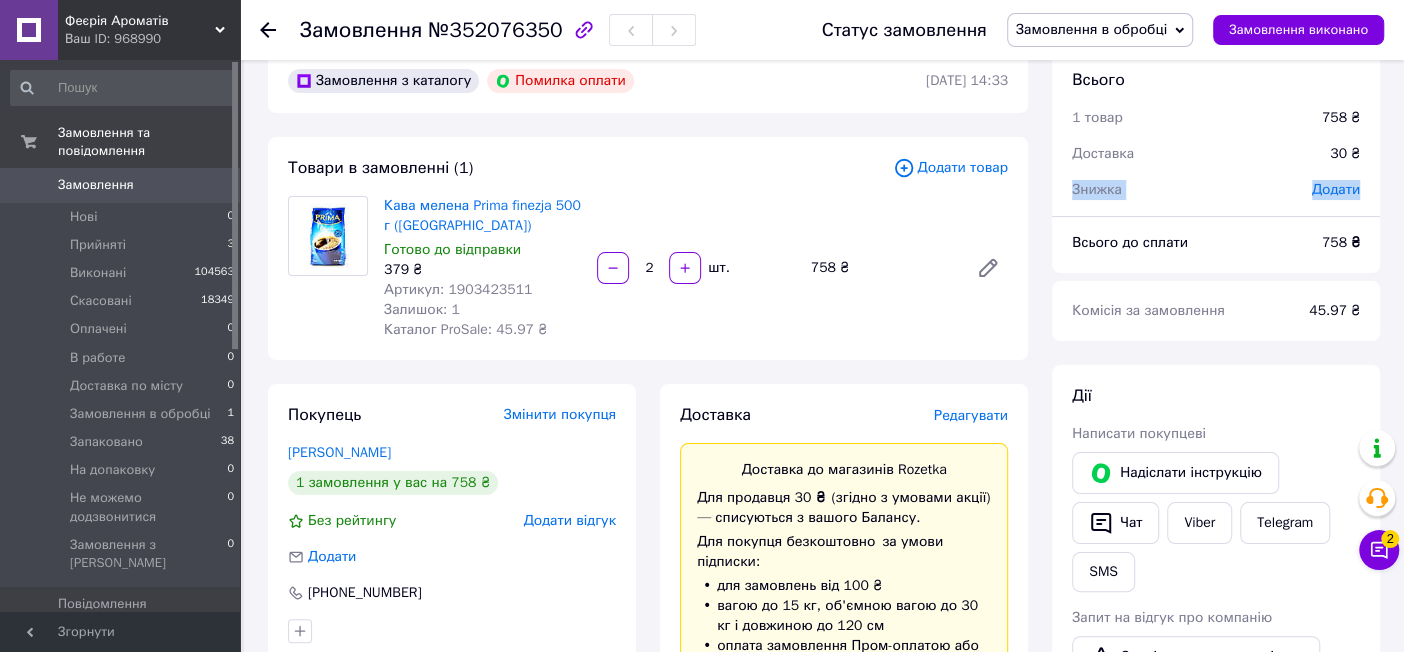 drag, startPoint x: 1419, startPoint y: 164, endPoint x: 1411, endPoint y: 150, distance: 16.124516 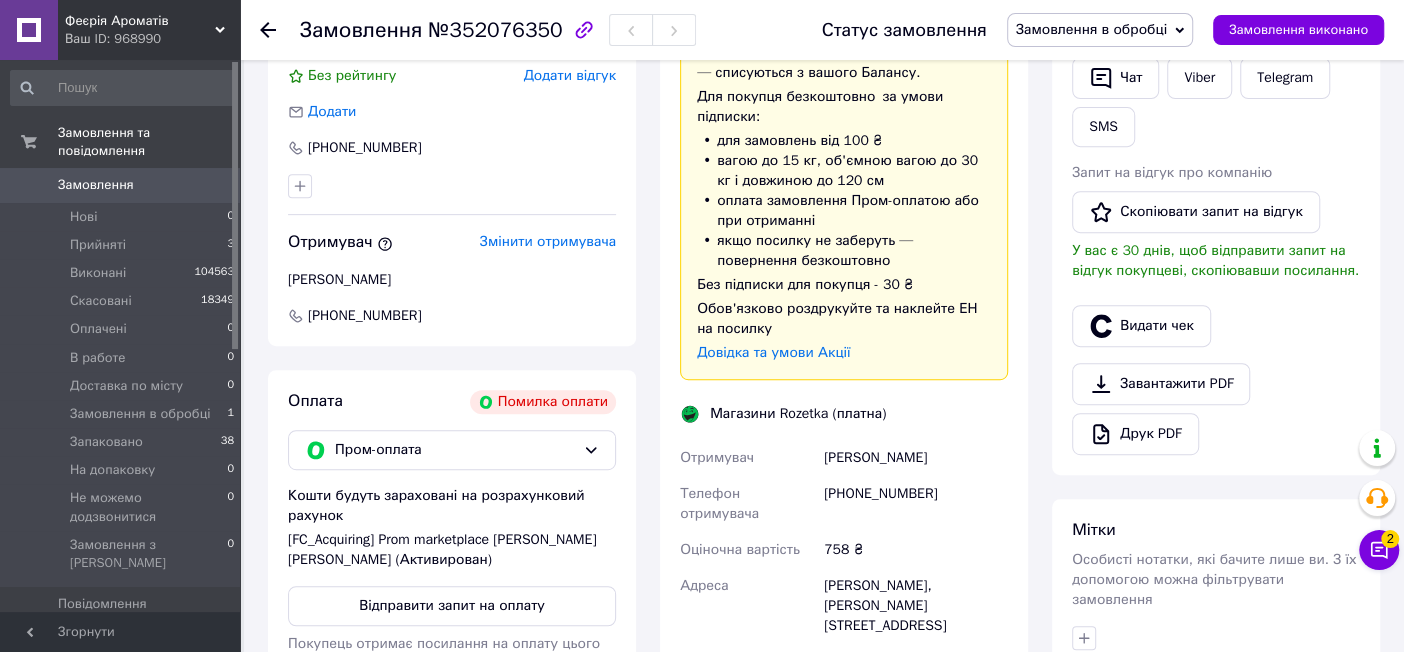 scroll, scrollTop: 490, scrollLeft: 0, axis: vertical 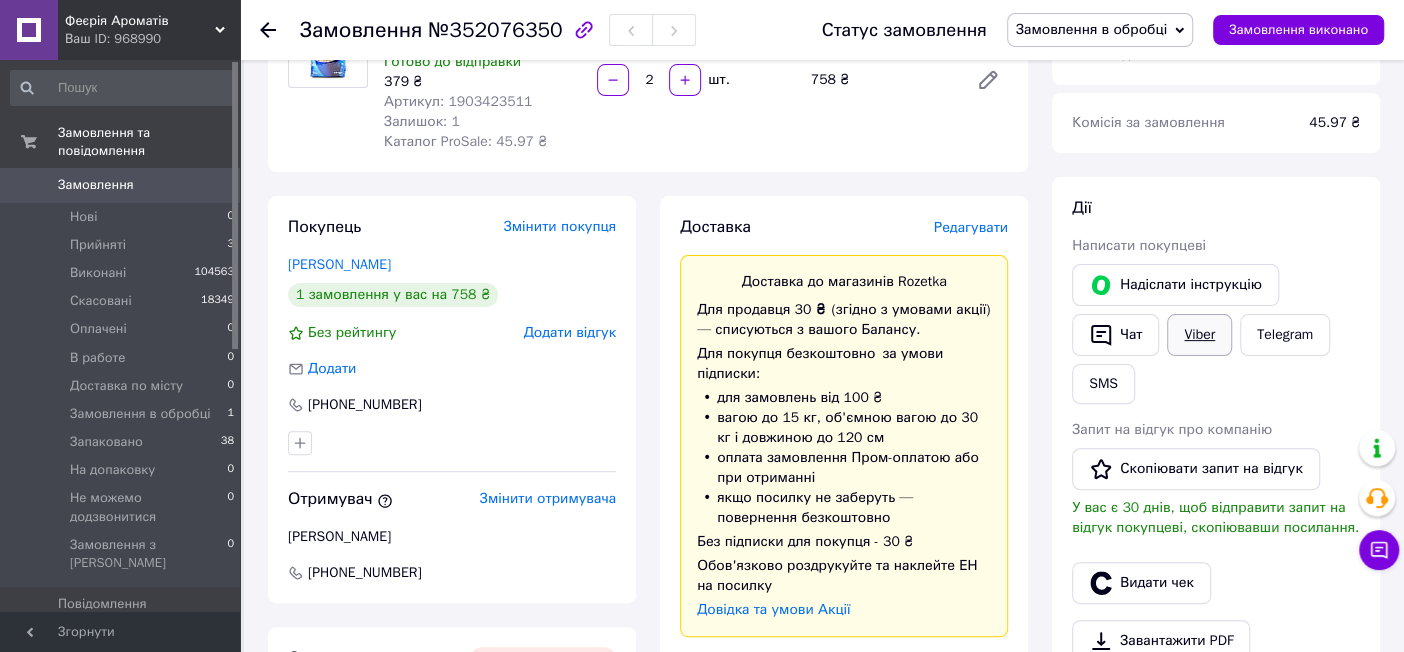 click on "Viber" at bounding box center [1199, 335] 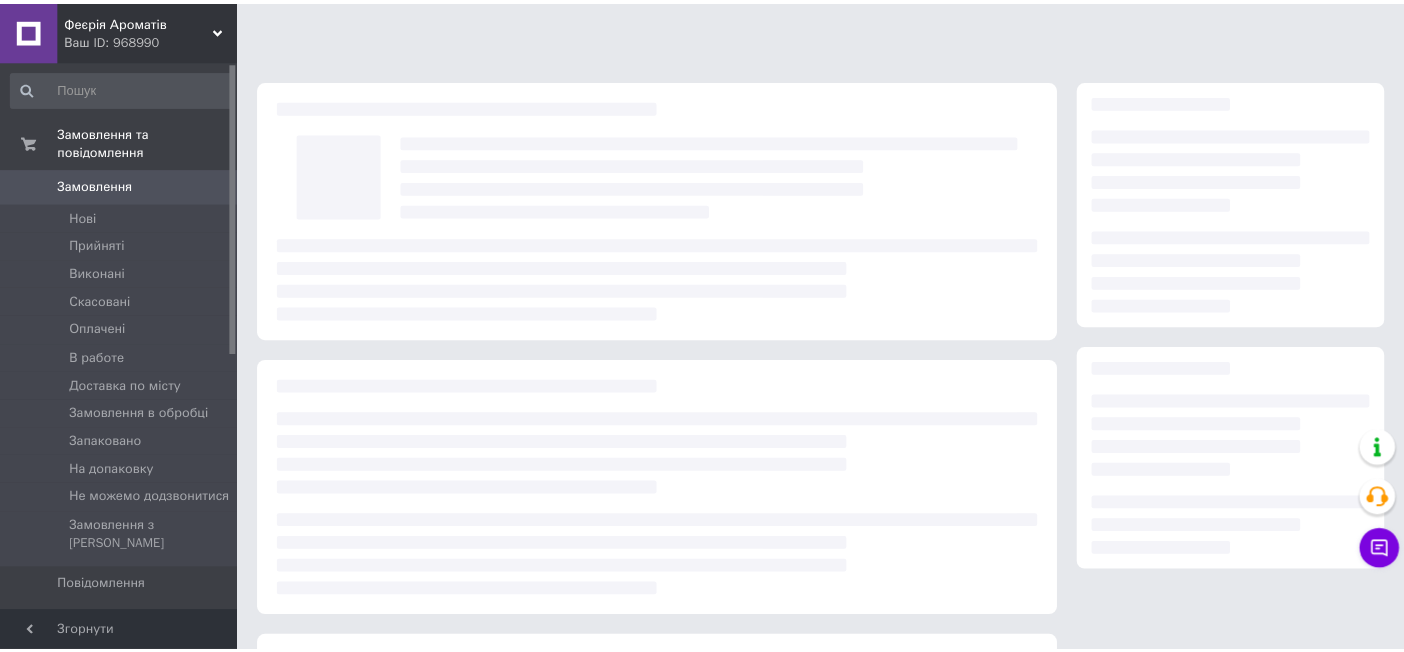 scroll, scrollTop: 0, scrollLeft: 0, axis: both 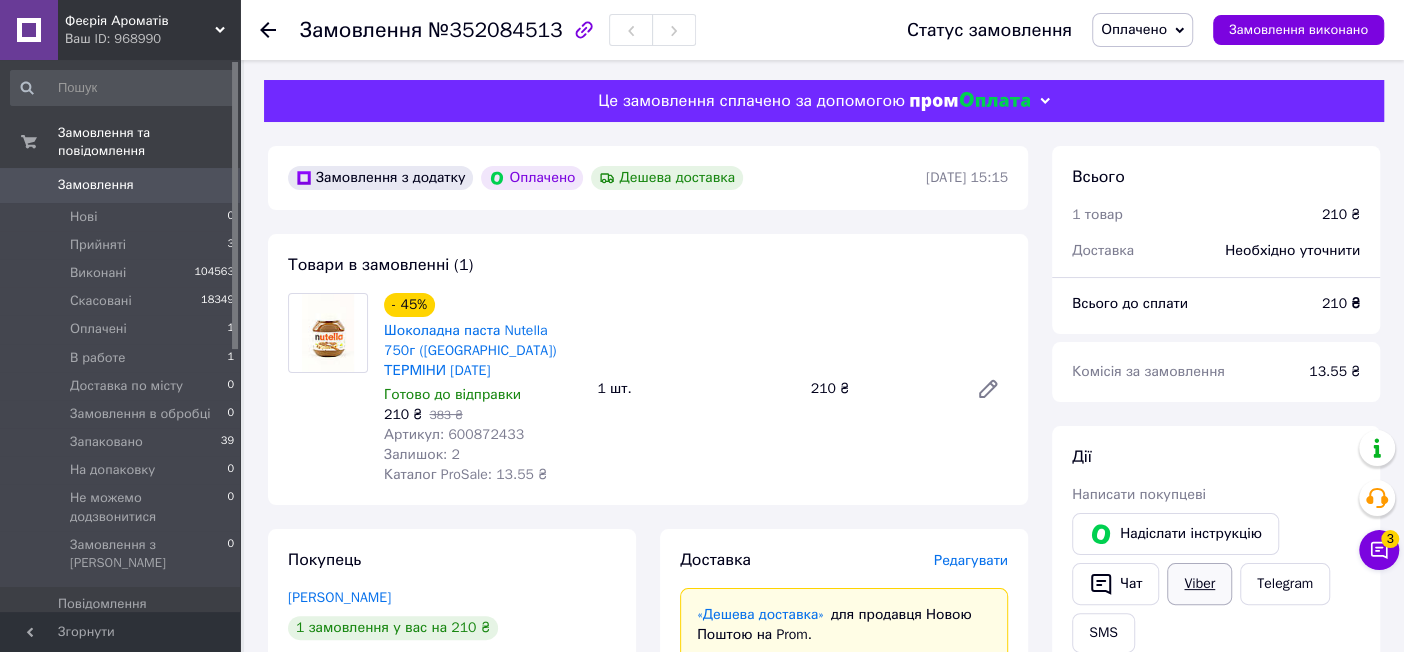 click on "Viber" at bounding box center (1199, 584) 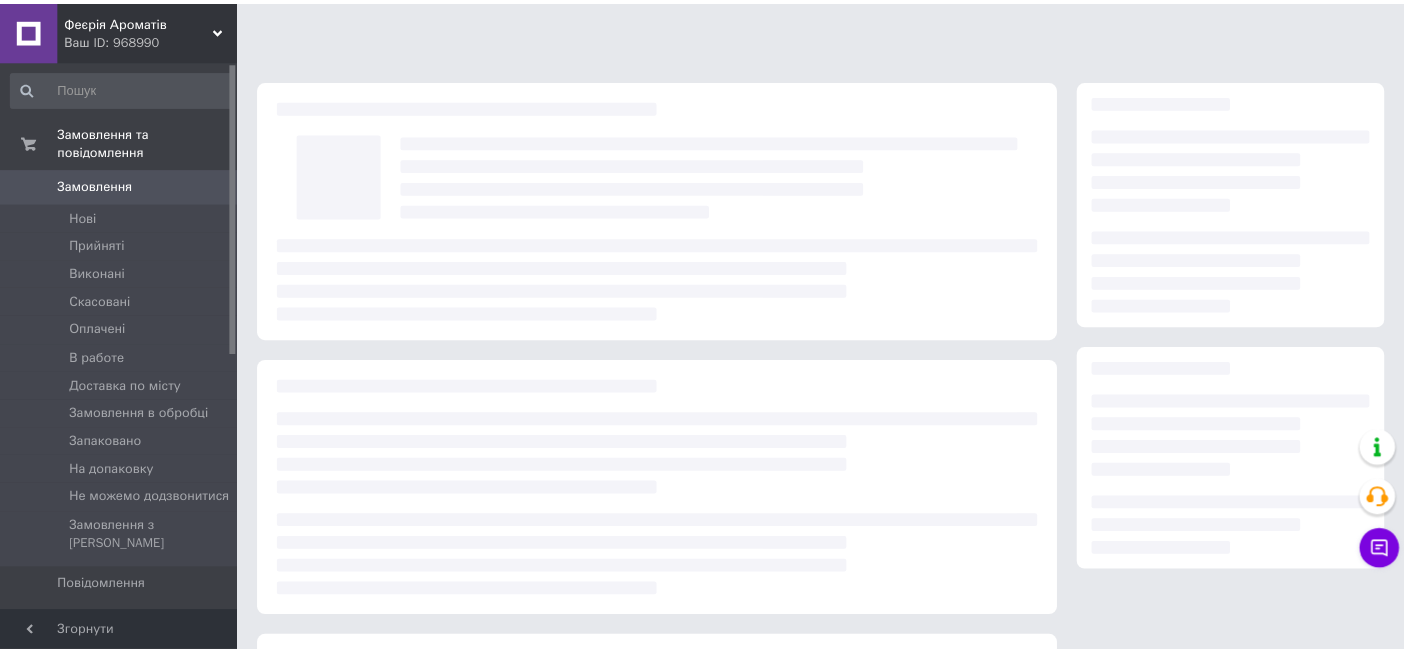 scroll, scrollTop: 0, scrollLeft: 0, axis: both 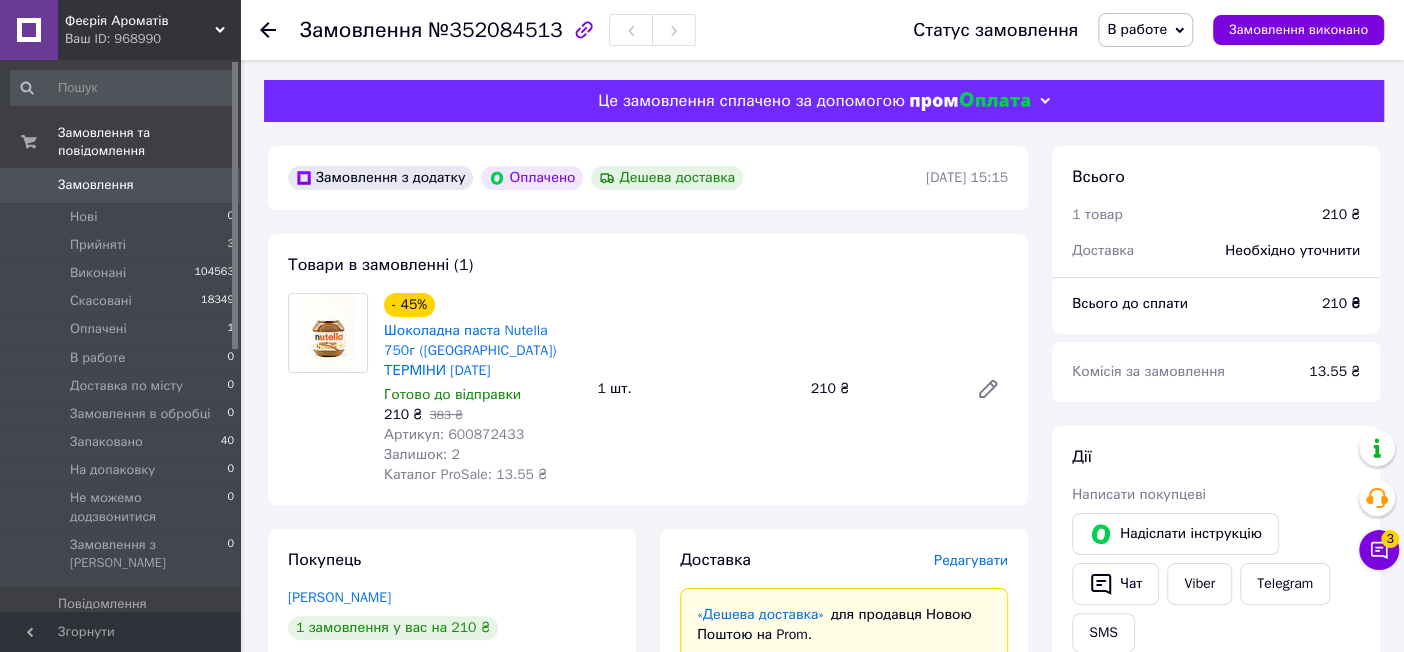 click at bounding box center [212, 638] 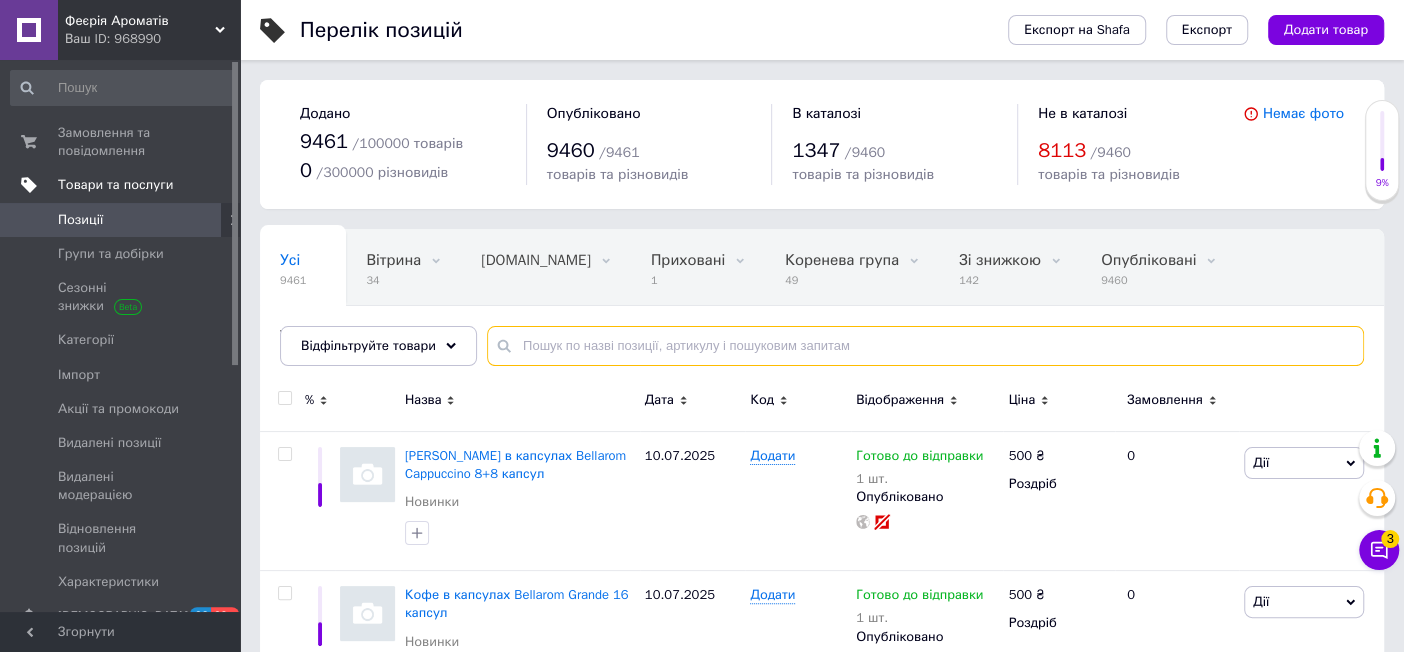 click at bounding box center (925, 346) 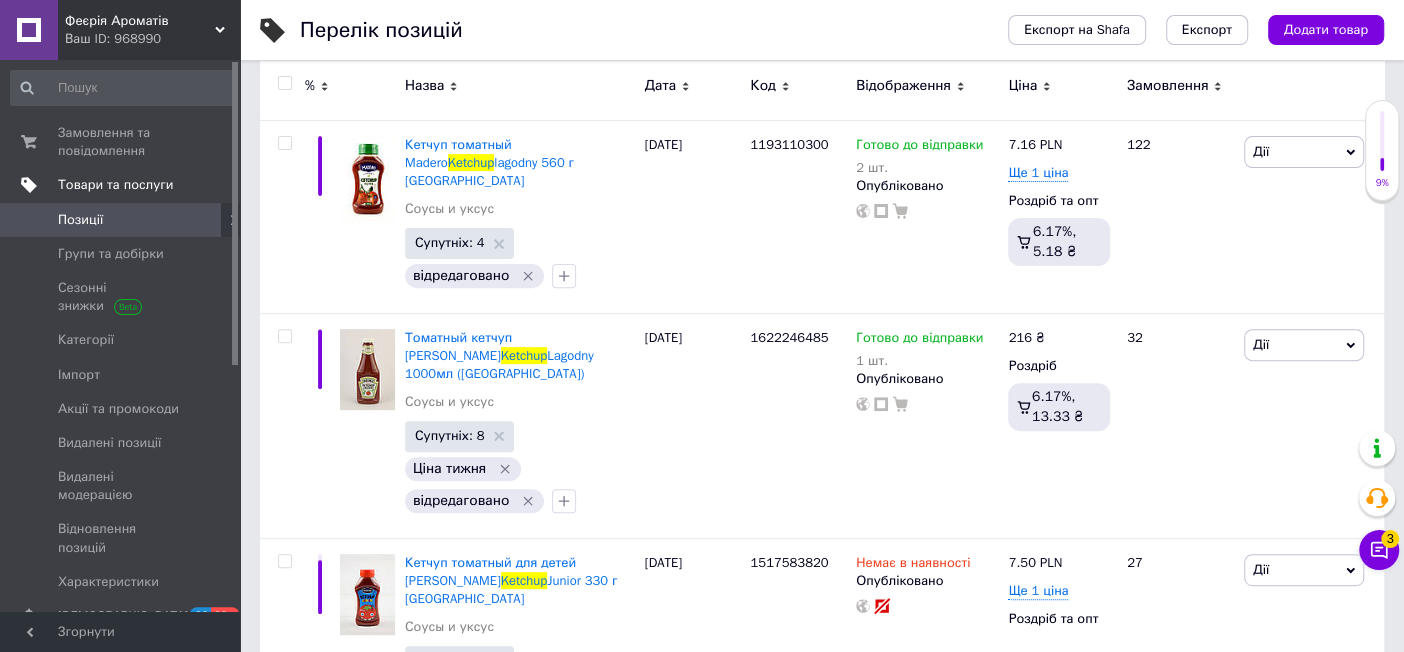 scroll, scrollTop: 277, scrollLeft: 0, axis: vertical 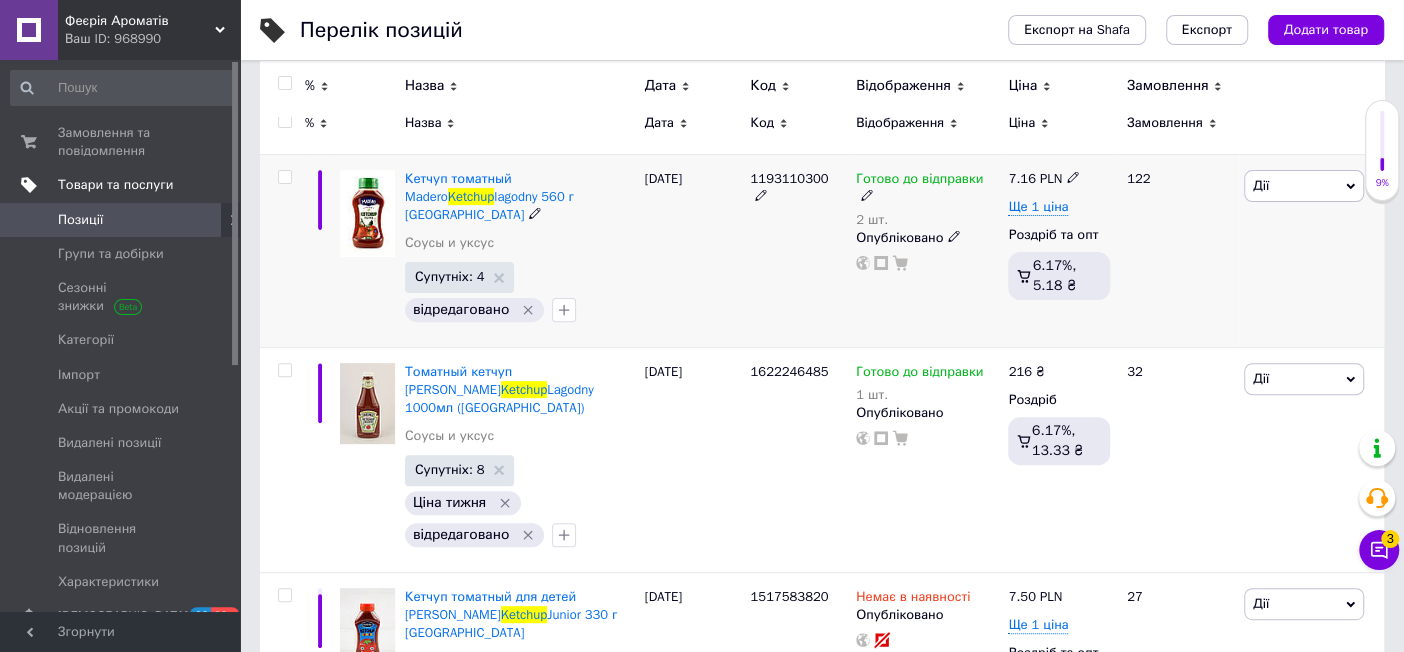 type on "Ketchup" 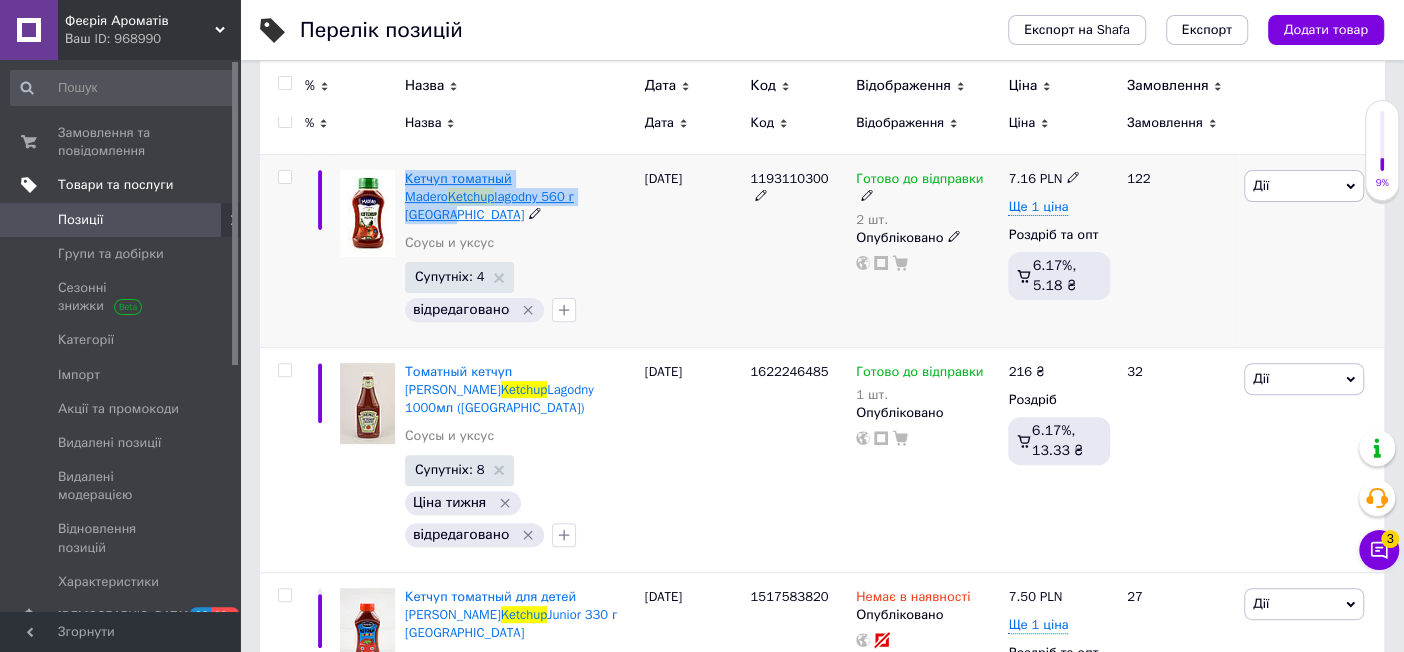 drag, startPoint x: 402, startPoint y: 172, endPoint x: 532, endPoint y: 192, distance: 131.52946 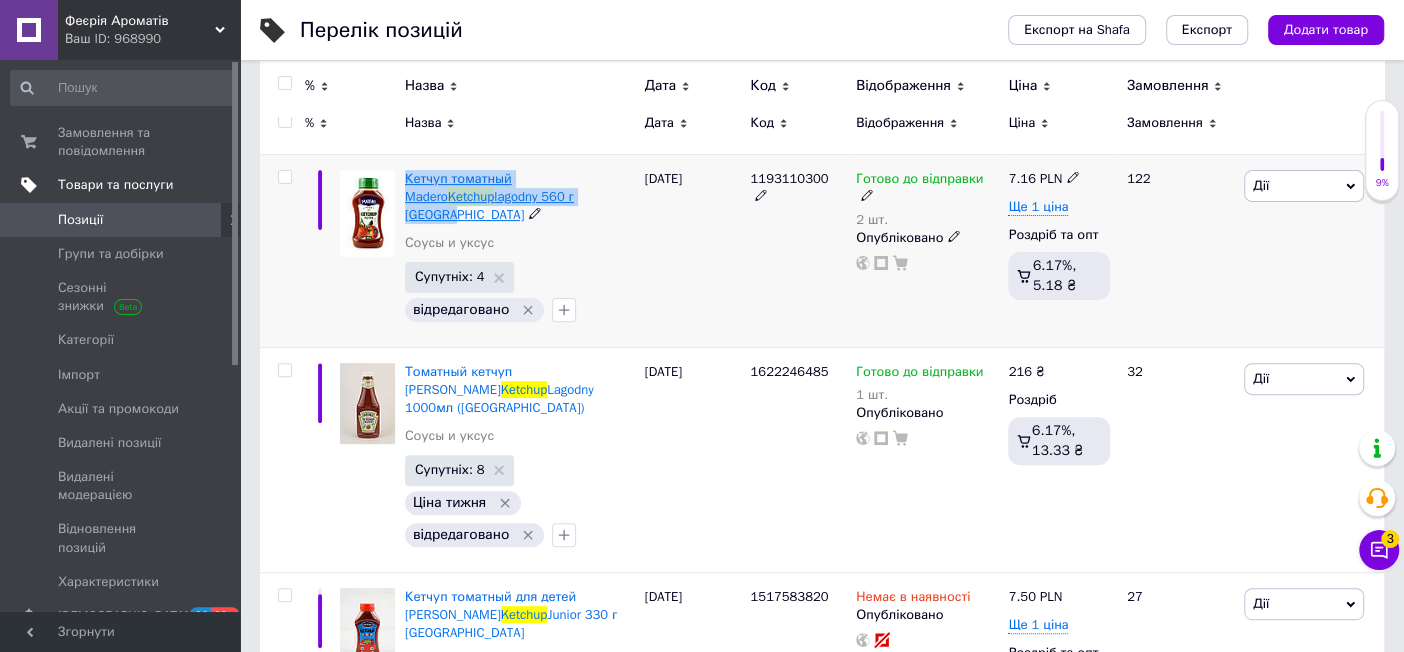 click on "Кетчуп томатный Madero  Ketchup  lagodny 560 г Польша Соусы и уксус Супутніх: 4 відредаговано" at bounding box center [520, 250] 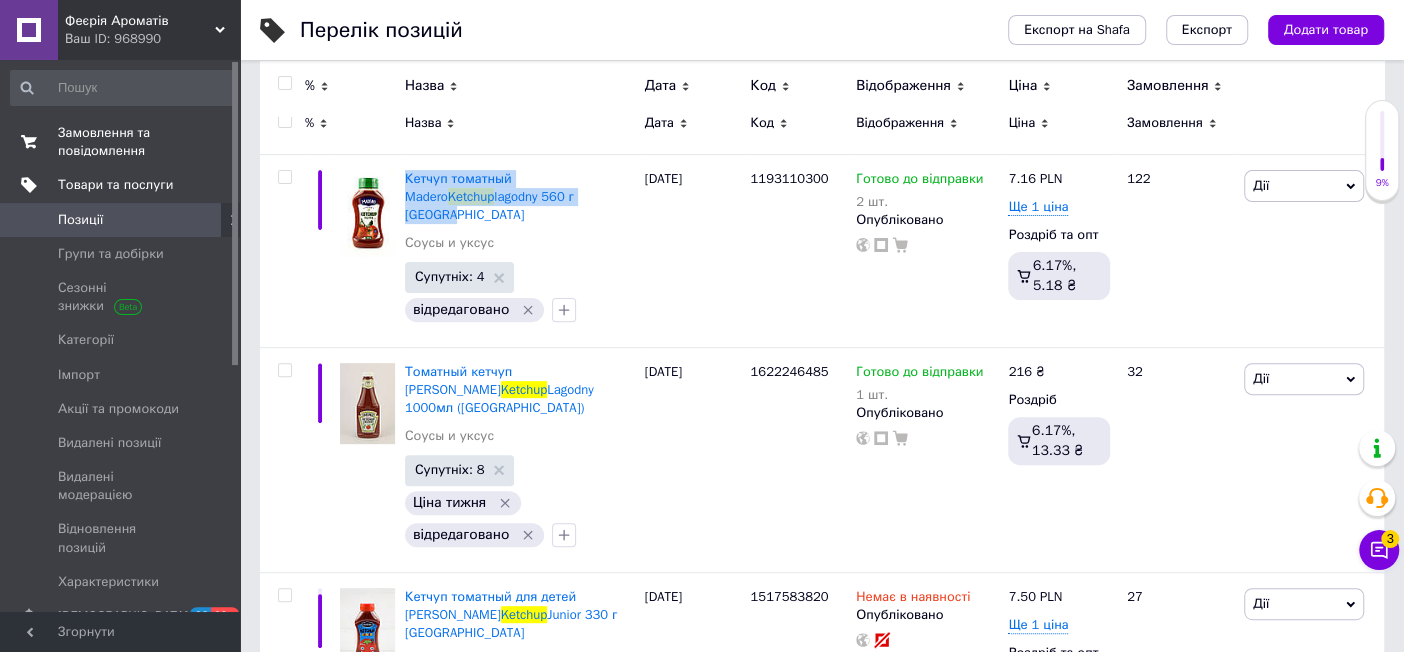 click on "Замовлення та повідомлення" at bounding box center [121, 142] 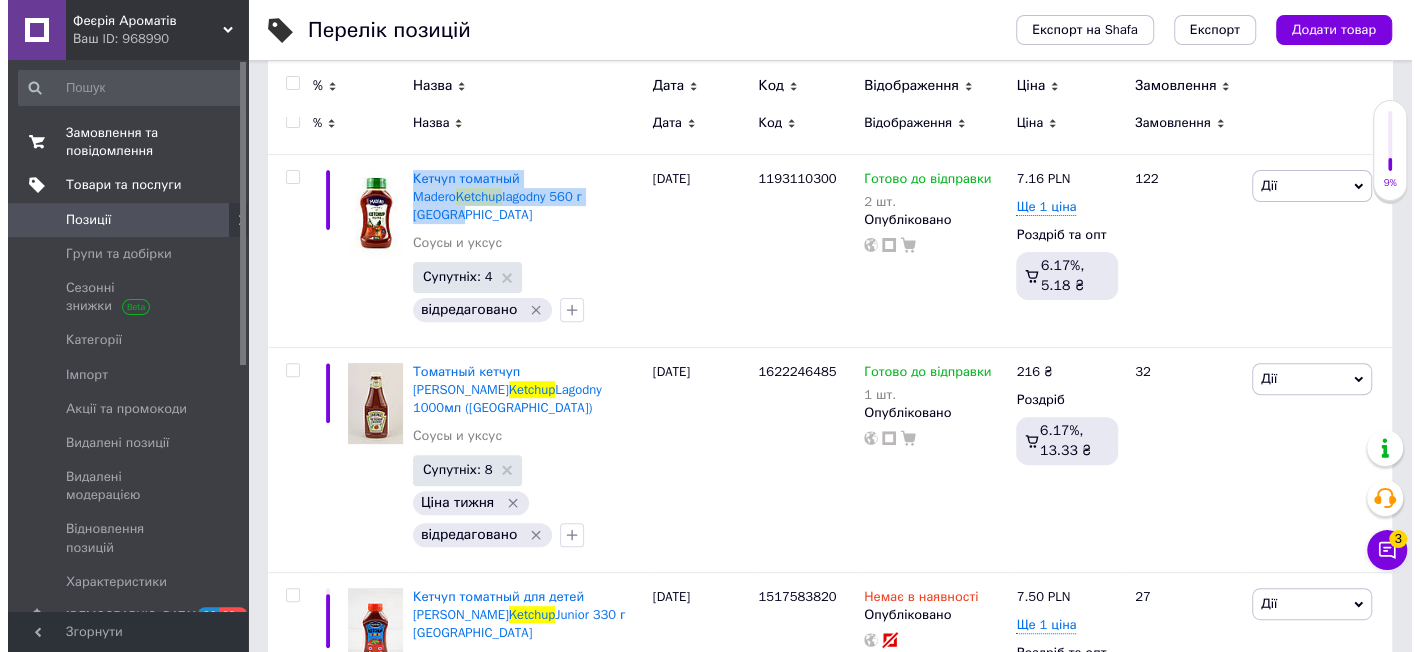 scroll, scrollTop: 0, scrollLeft: 0, axis: both 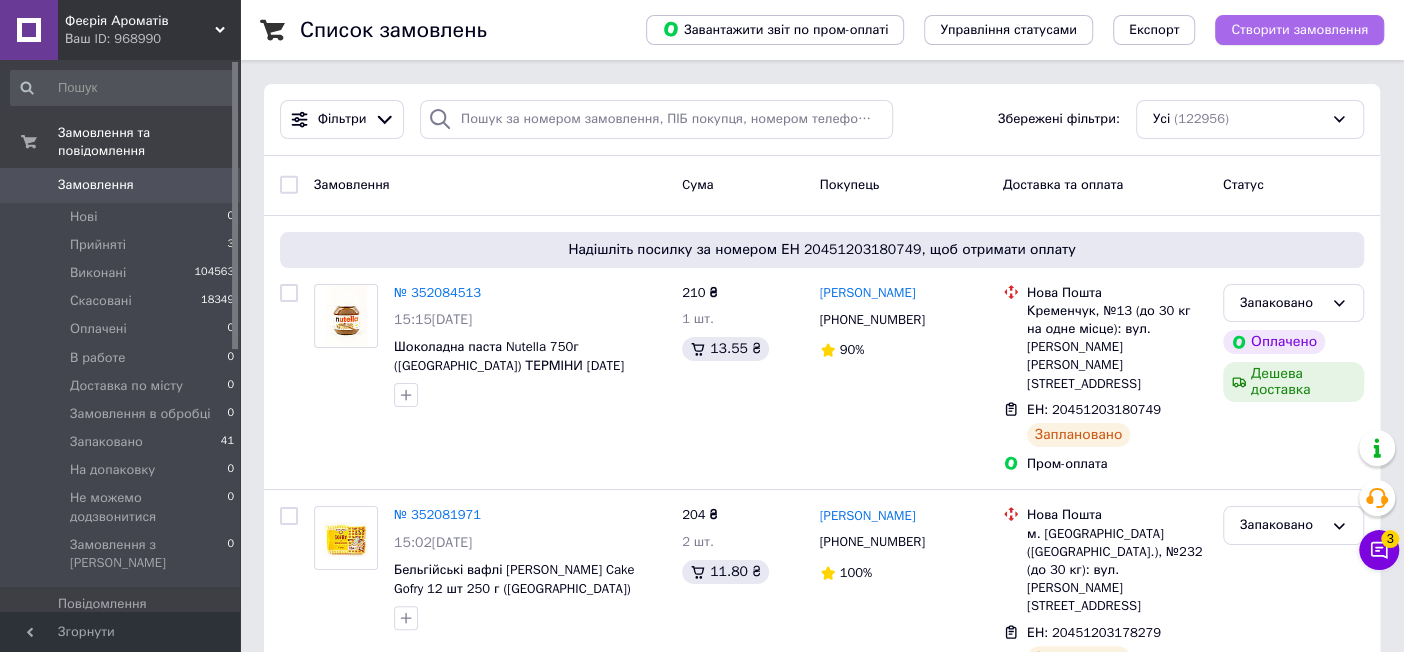 click on "Створити замовлення" at bounding box center (1299, 30) 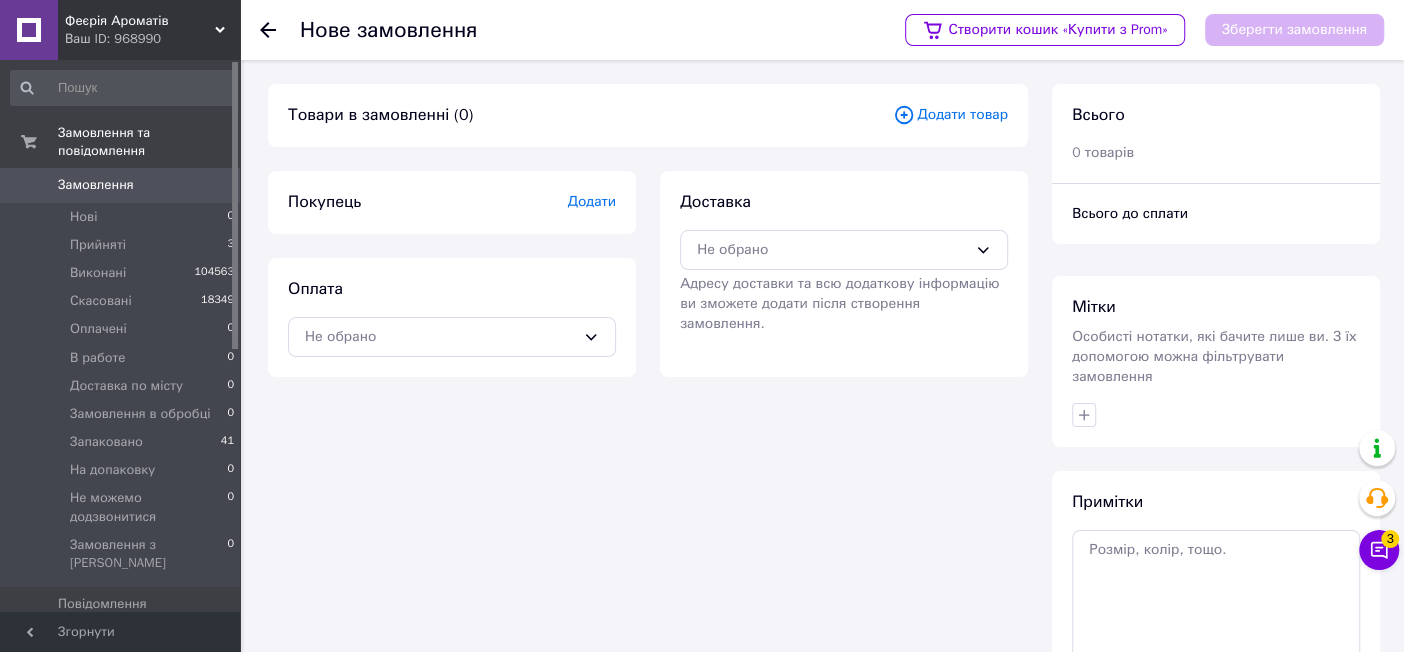 click on "Додати товар" at bounding box center [950, 115] 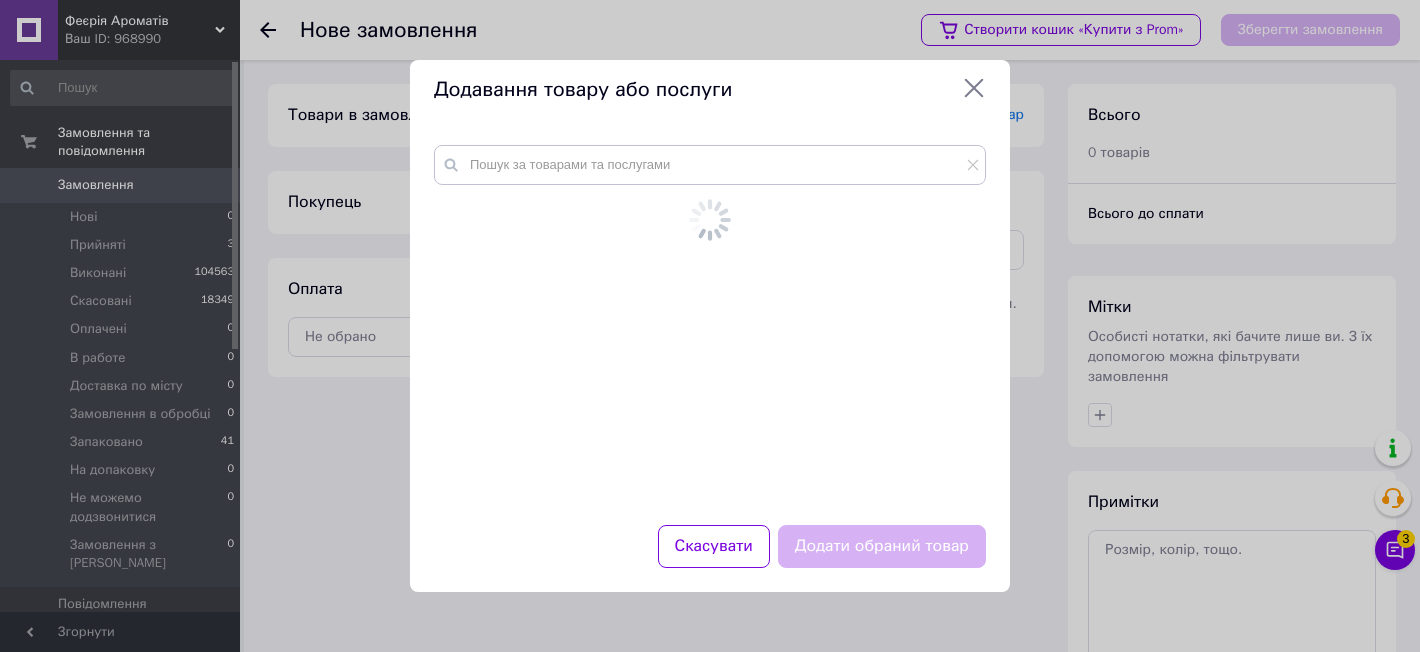 click at bounding box center (710, 323) 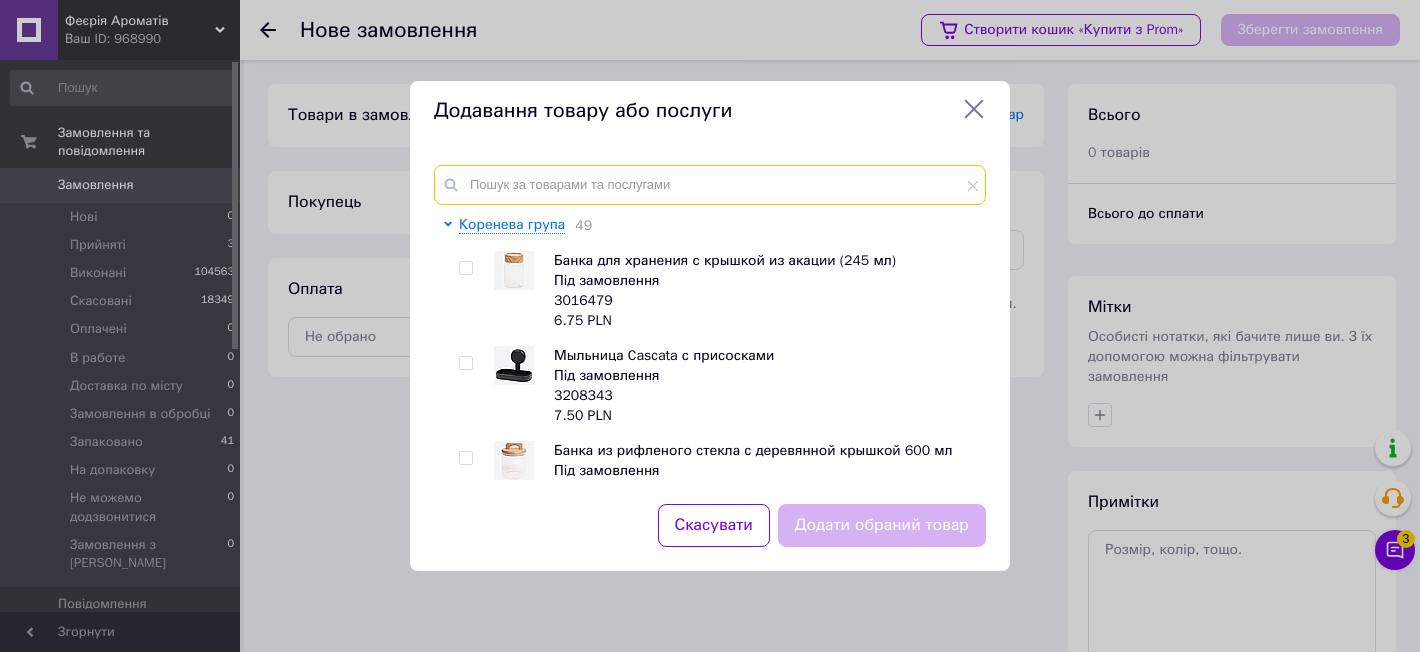 click at bounding box center [710, 185] 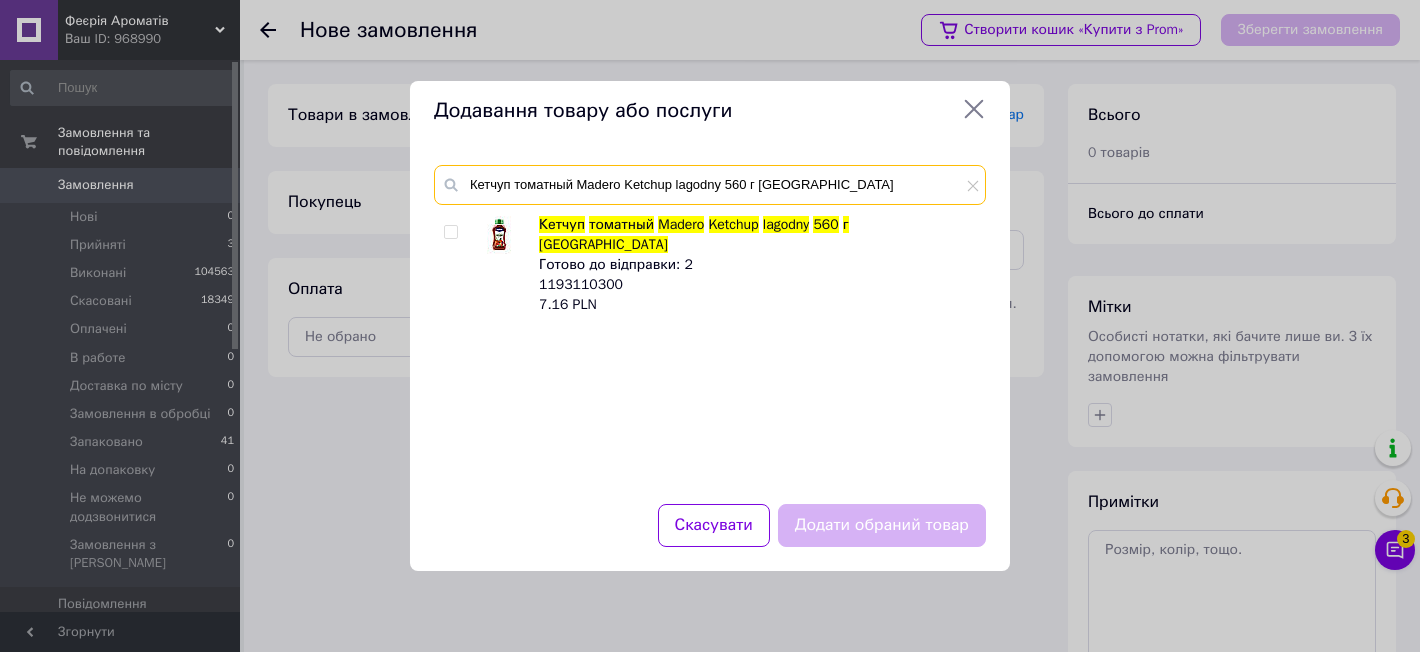 type on "Кетчуп томатный Madero Ketchup lagodny 560 г Польша" 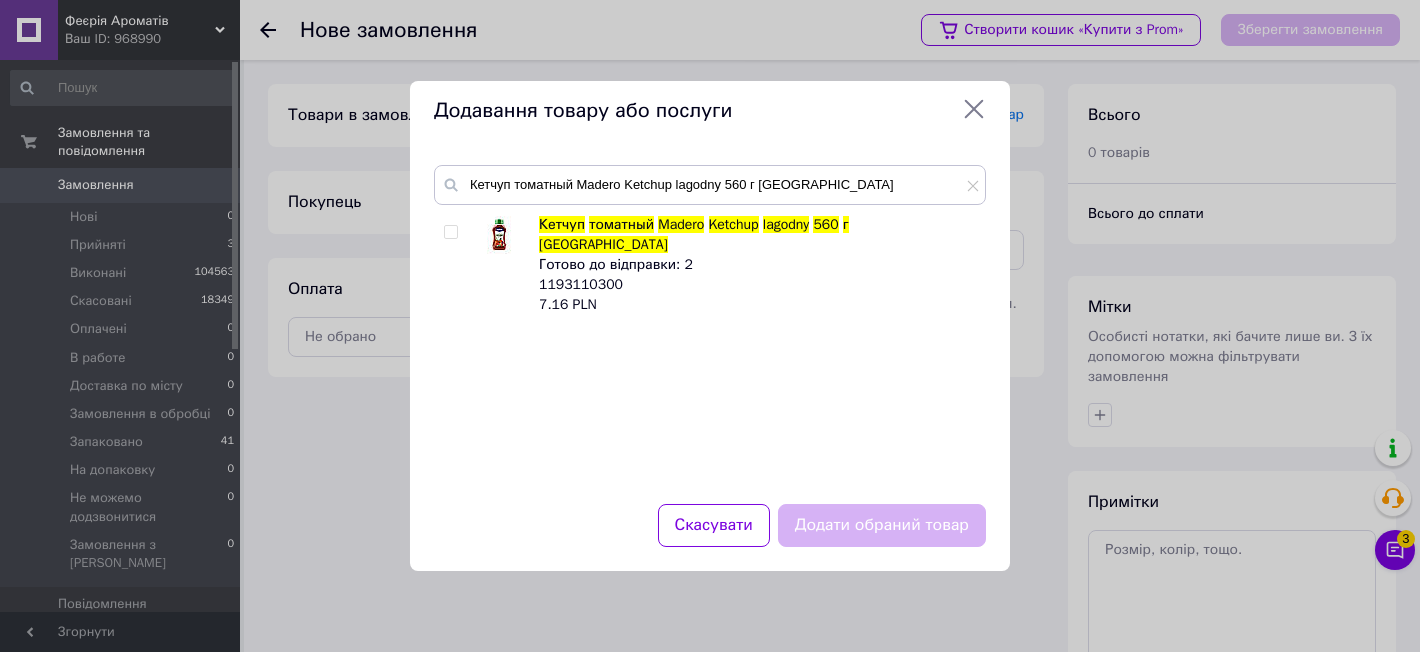click at bounding box center (450, 232) 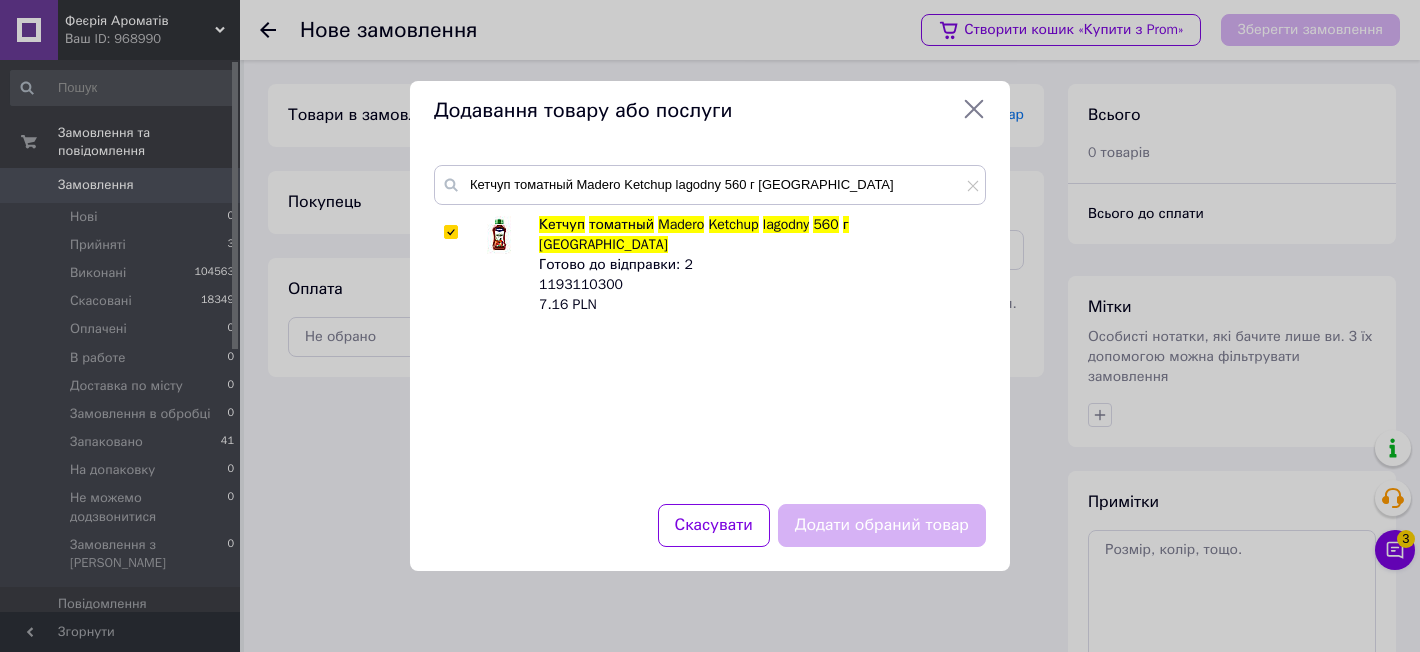 checkbox on "true" 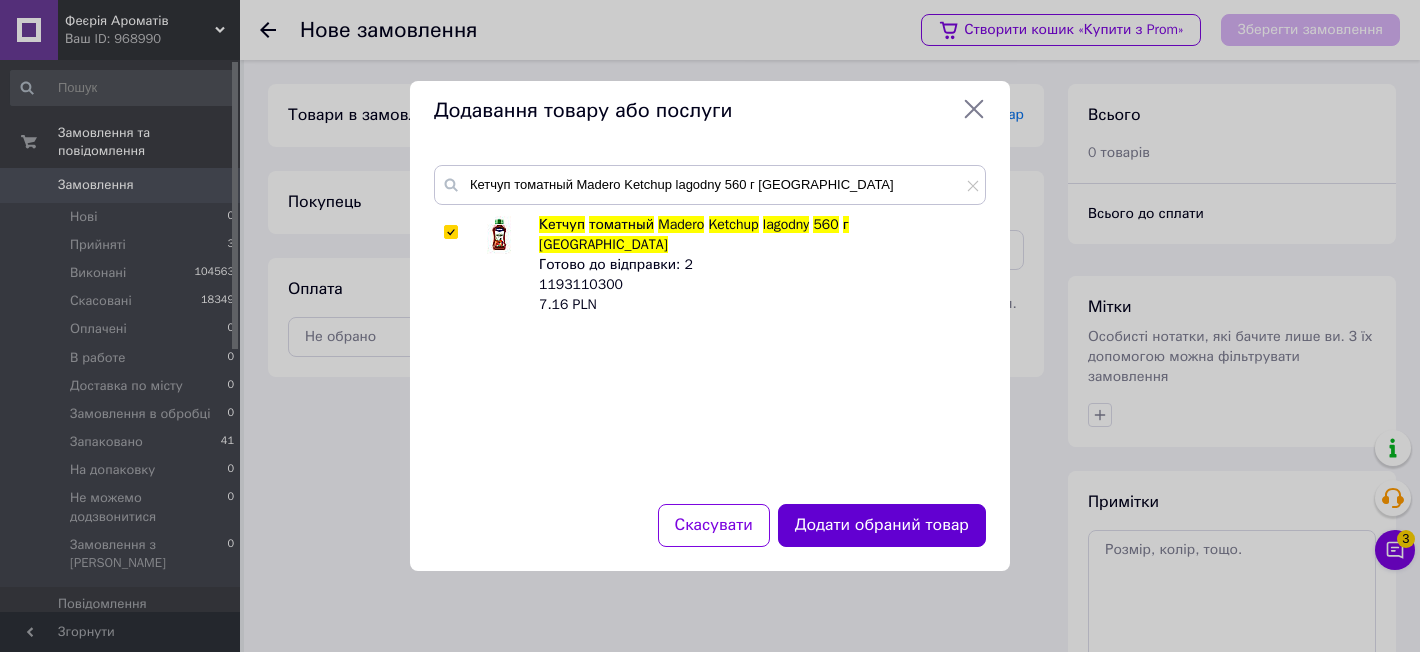 click on "Додати обраний товар" at bounding box center (882, 525) 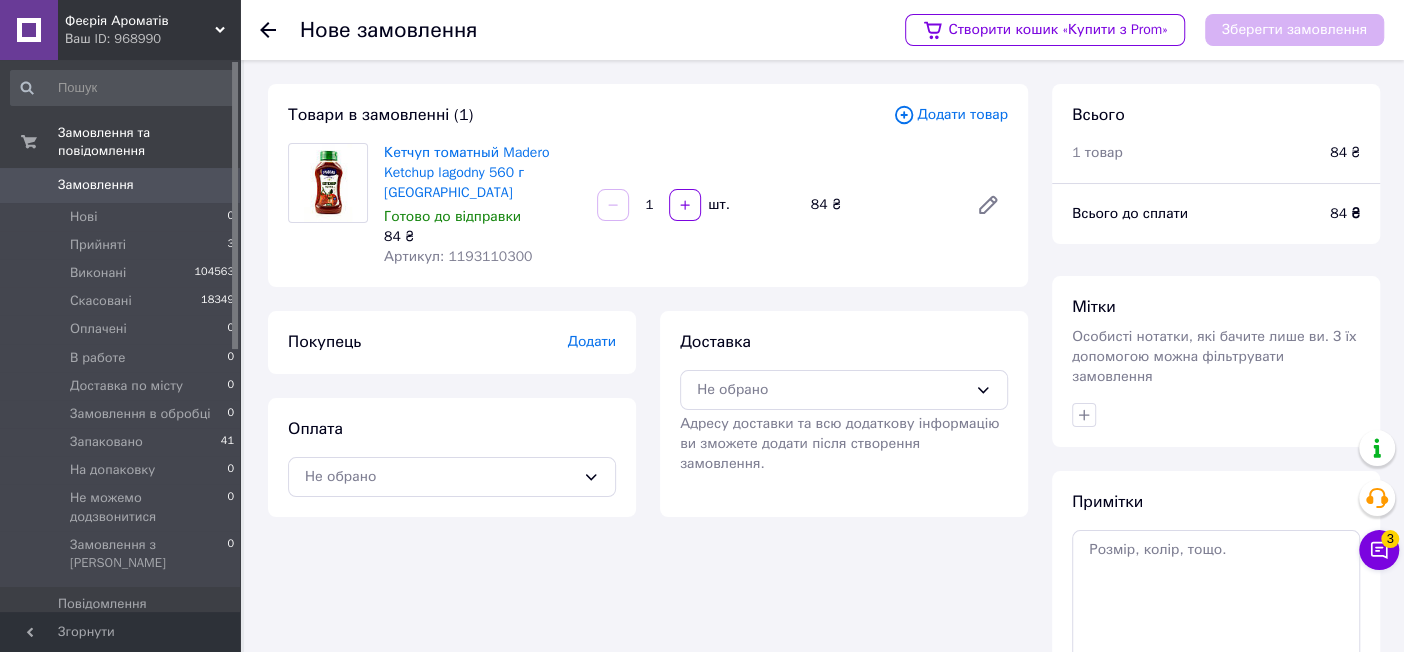 click on "Додати товар" at bounding box center [950, 115] 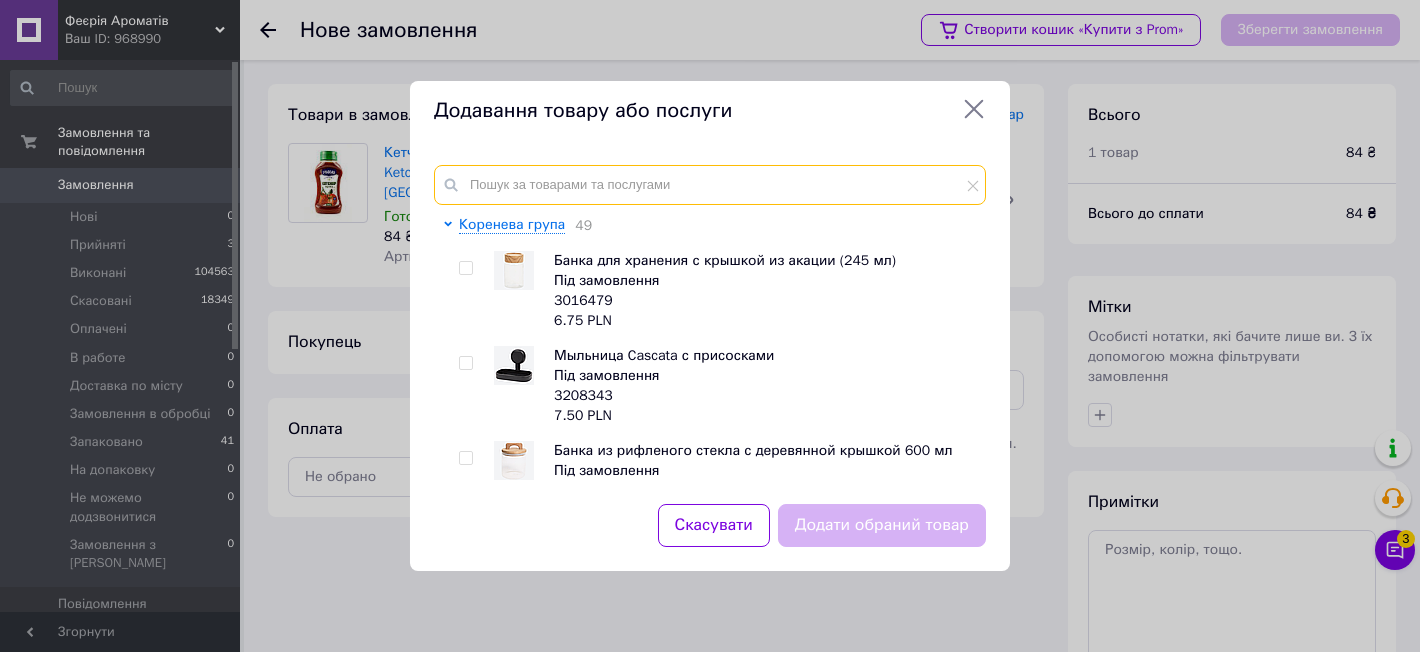 click at bounding box center (710, 185) 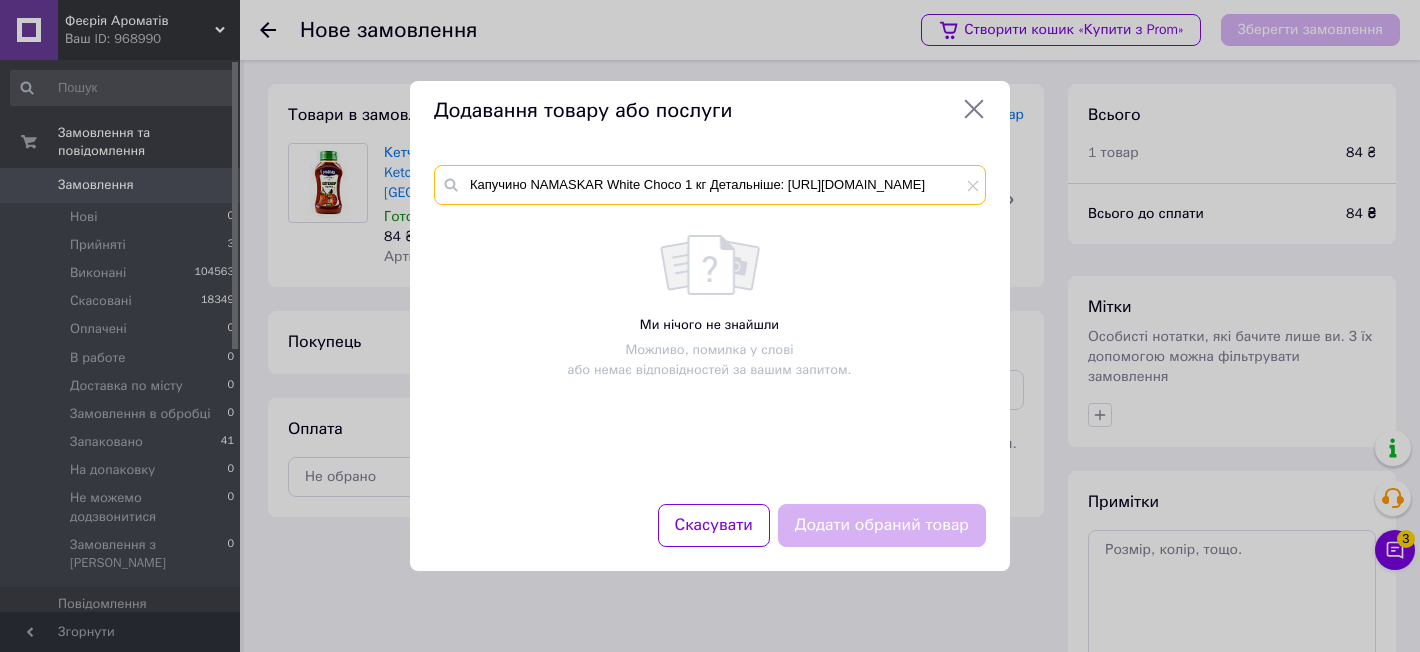 scroll, scrollTop: 0, scrollLeft: 0, axis: both 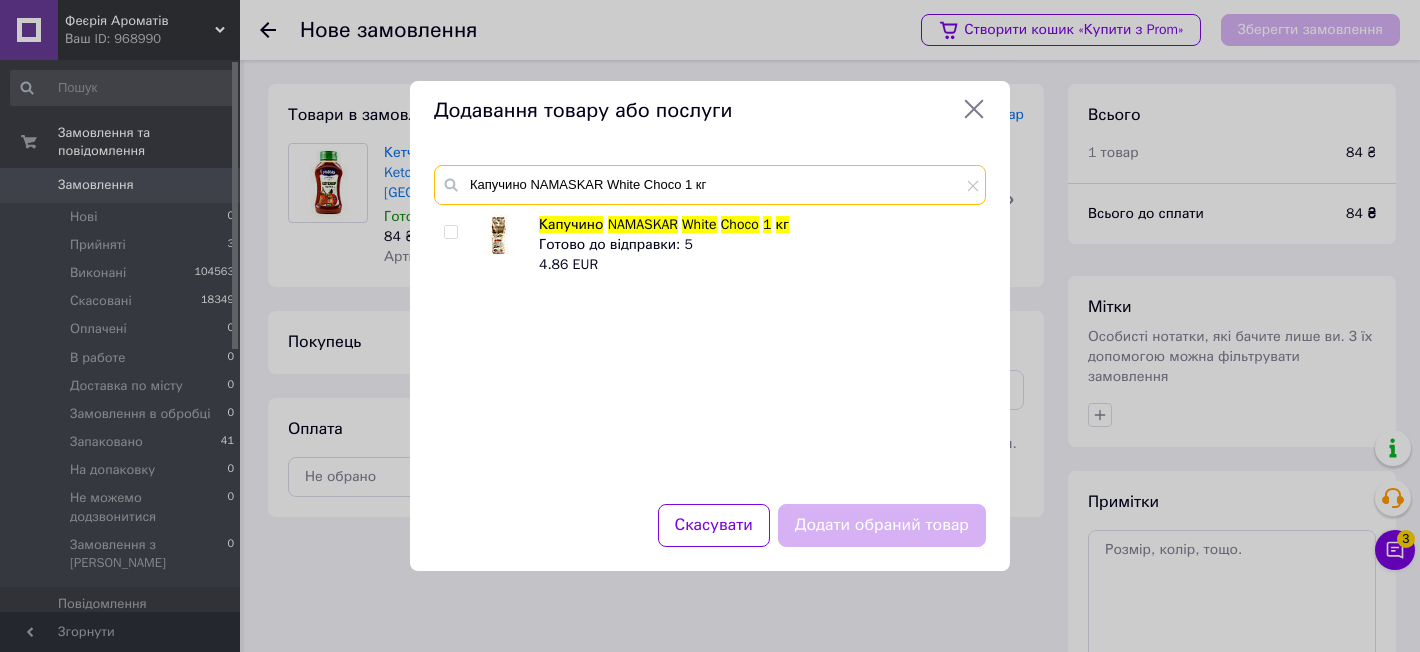 type on "Капучино NAMASKAR White Choco 1 кг" 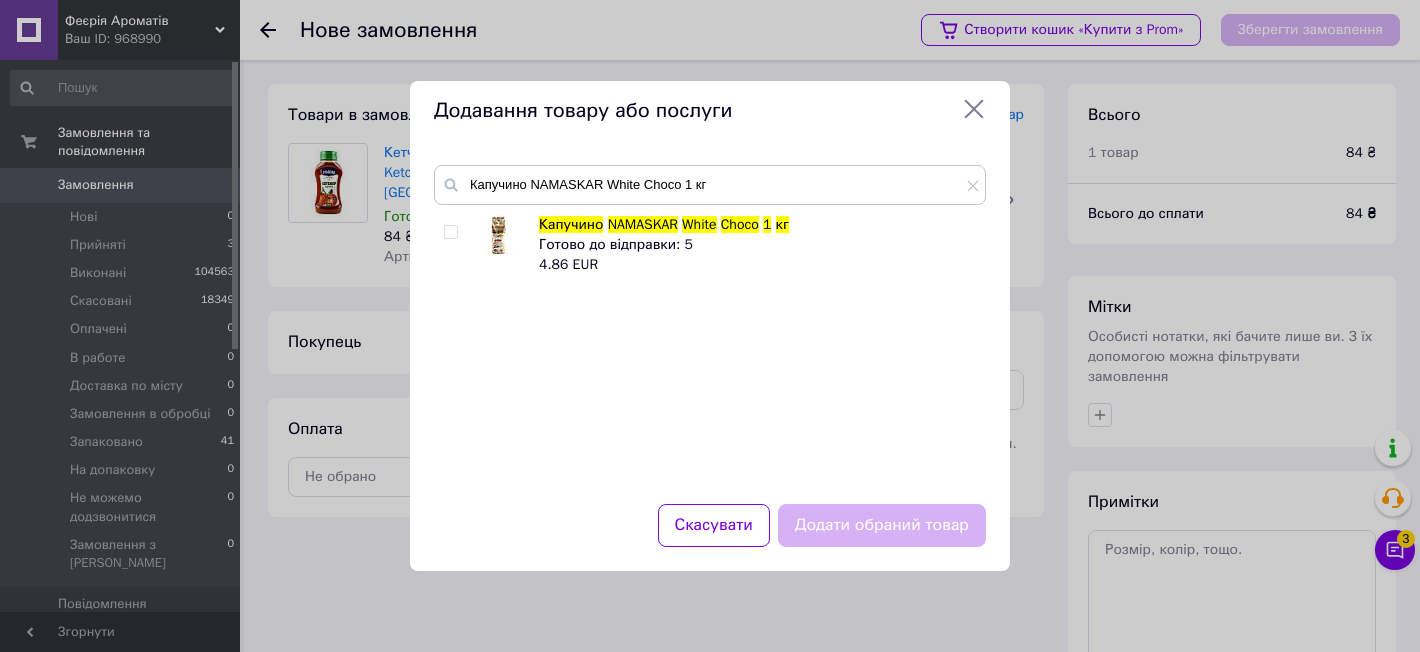 click at bounding box center [450, 232] 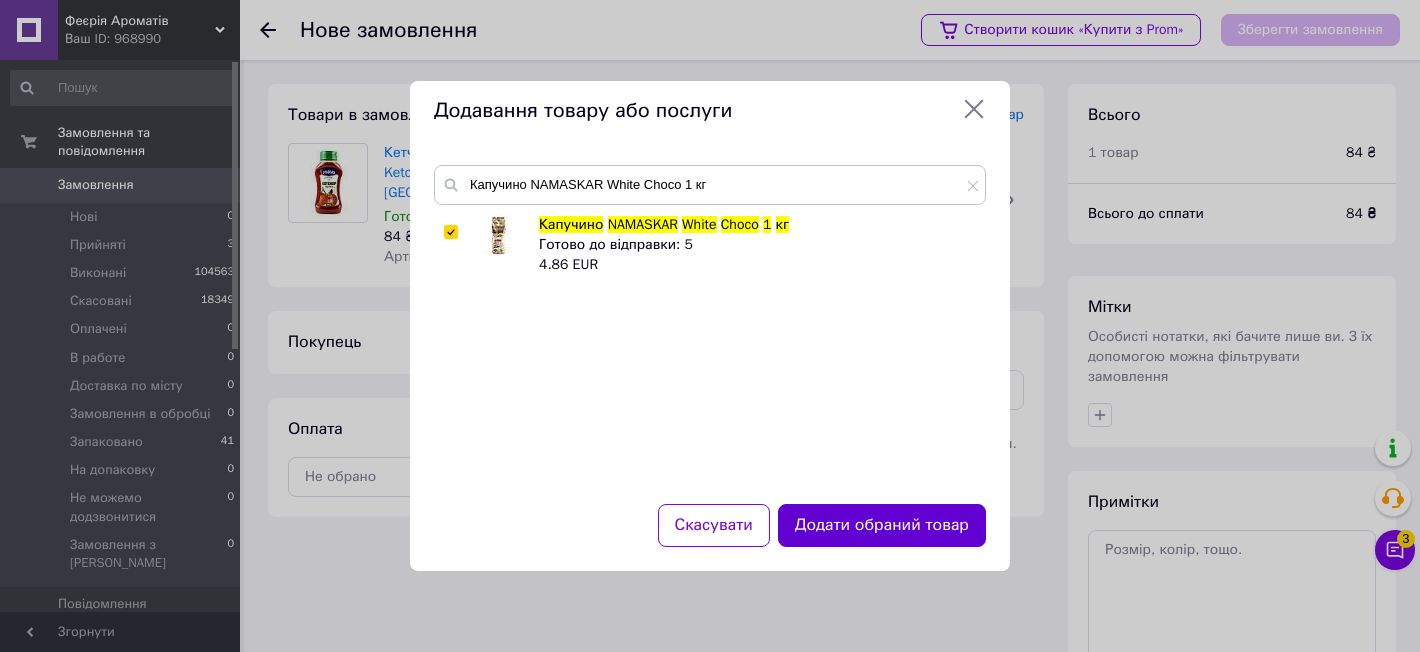 click on "Додати обраний товар" at bounding box center (882, 525) 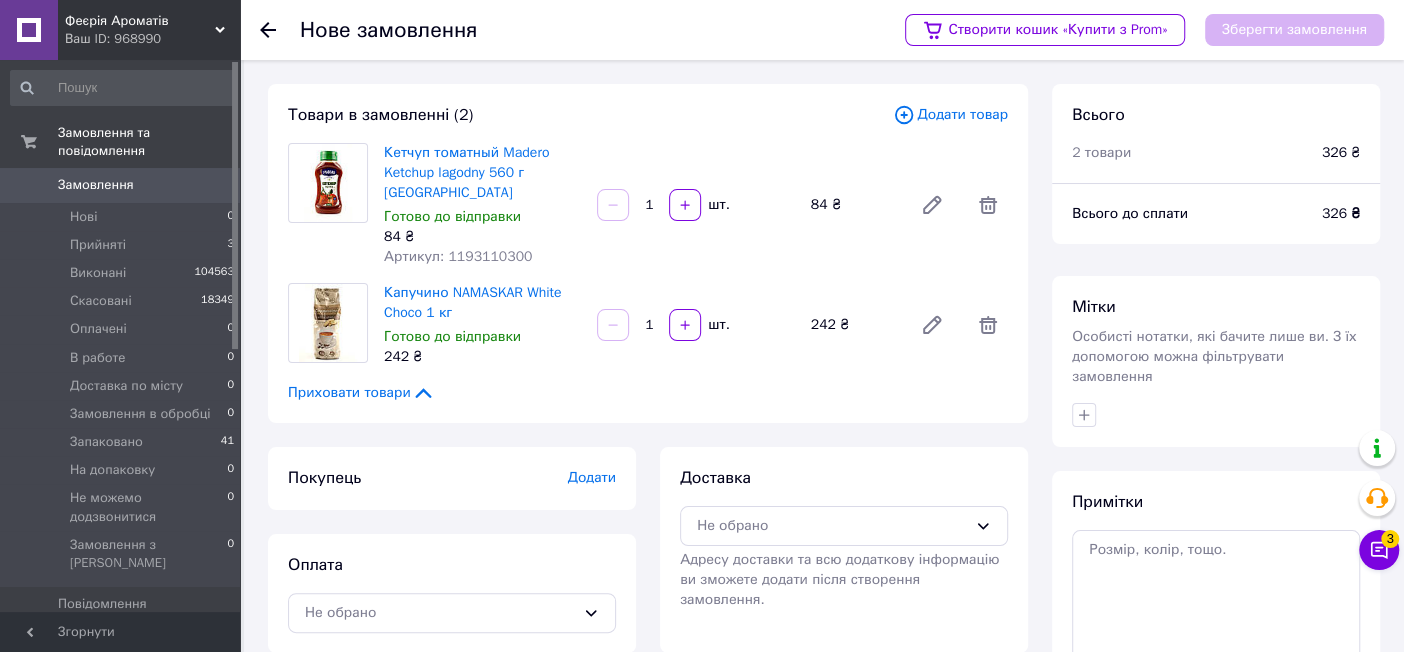 click on "Додати товар" at bounding box center [950, 115] 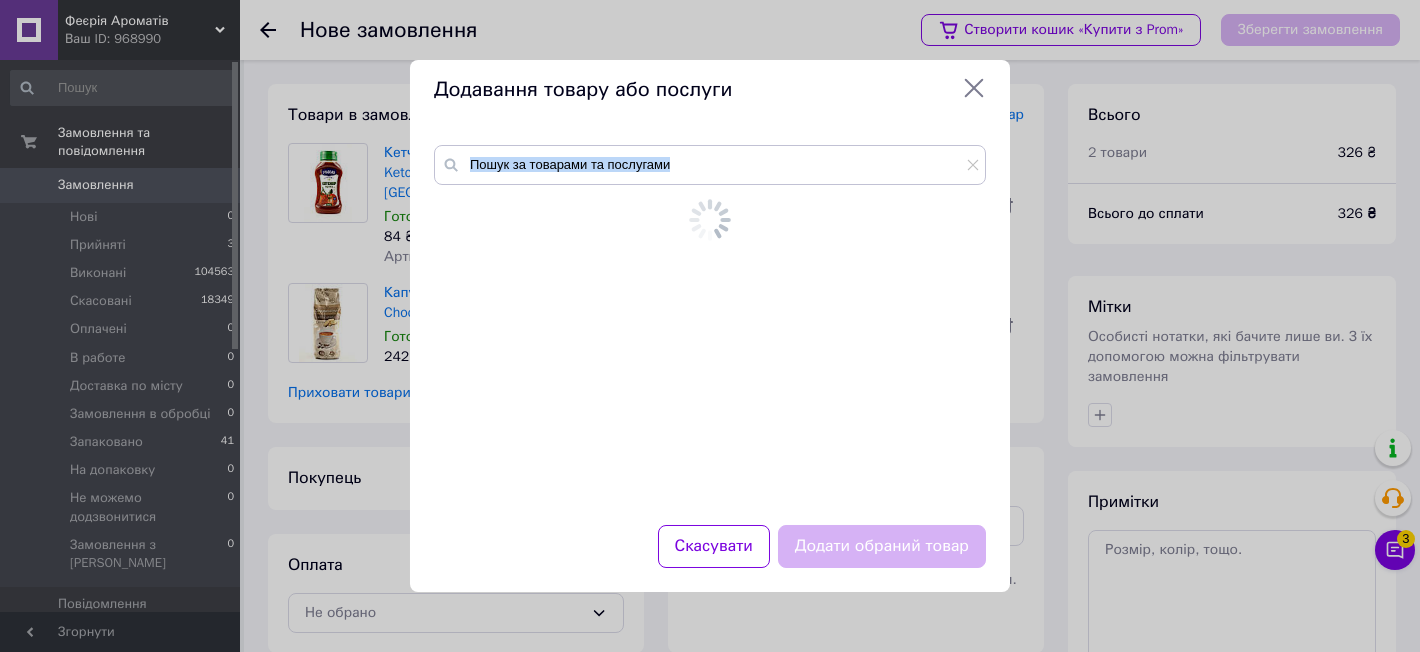 click at bounding box center [710, 323] 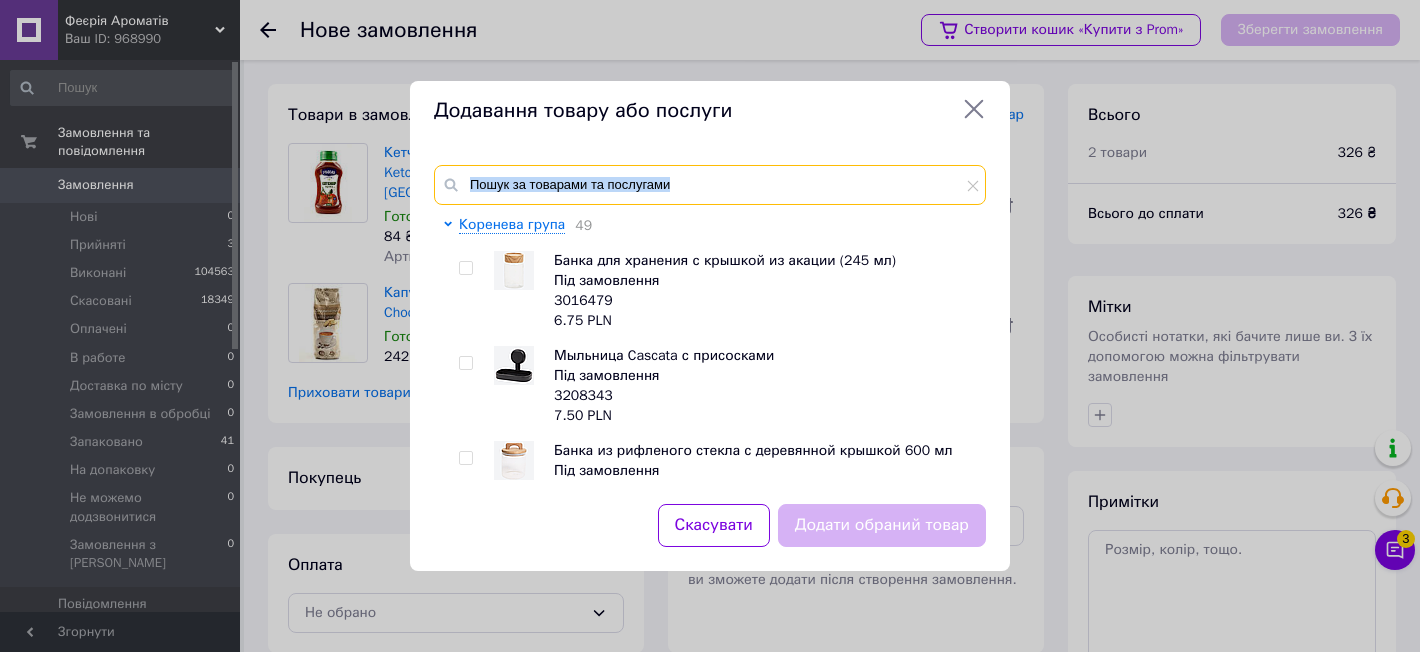 click at bounding box center [710, 185] 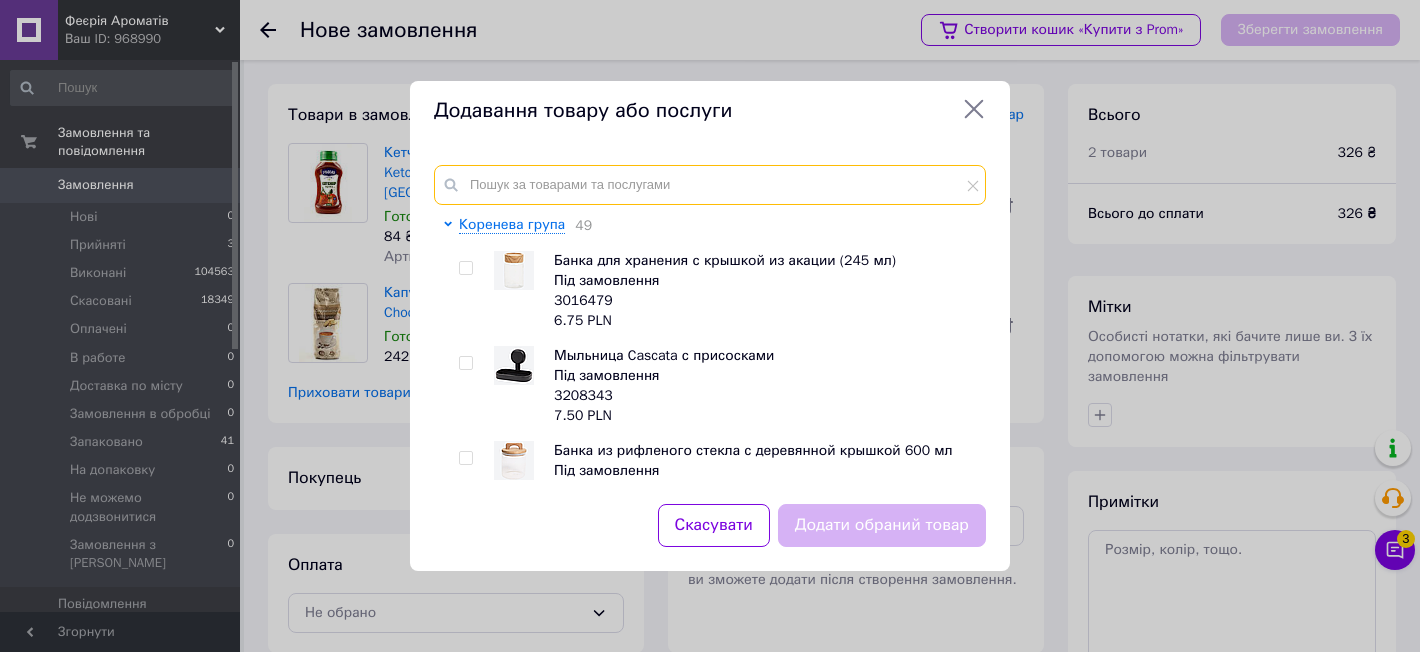 paste on "Цукор тростинний Everton zucchero 1кг (Італія) Детальніше: https://feyeriya-aromativ.com.ua/ua/site_" 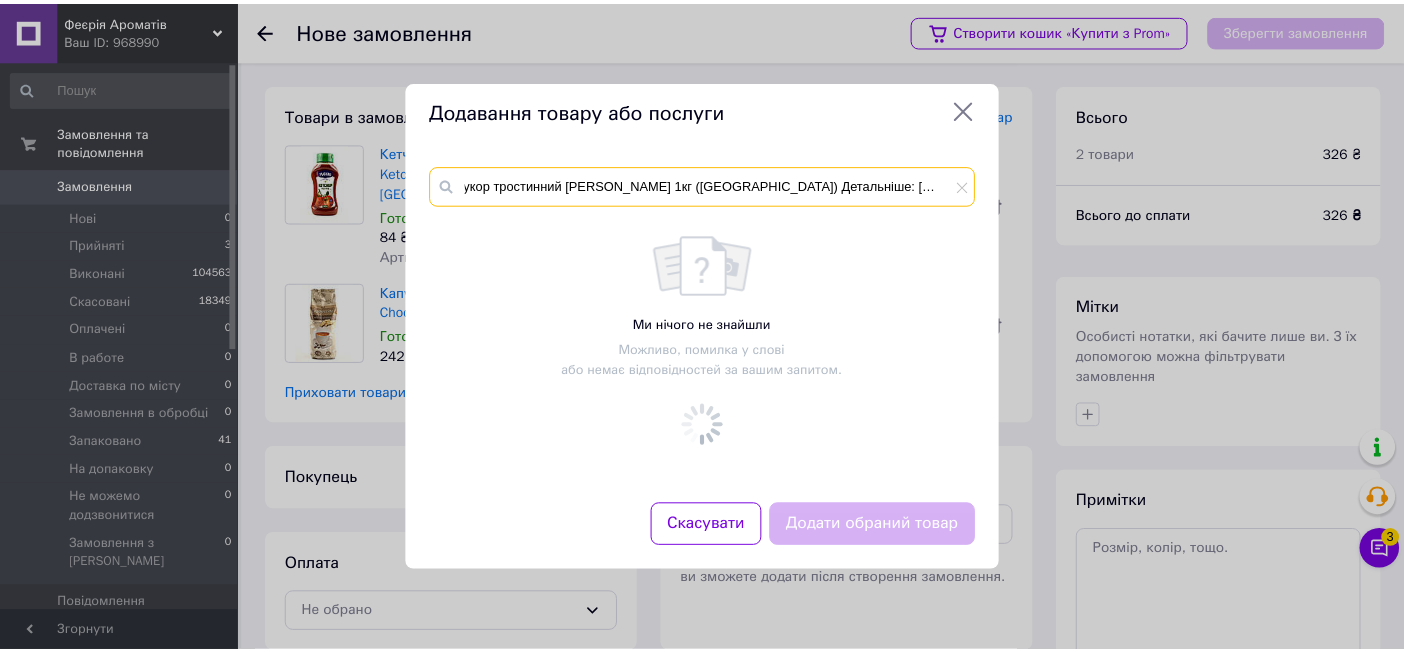 scroll, scrollTop: 0, scrollLeft: 0, axis: both 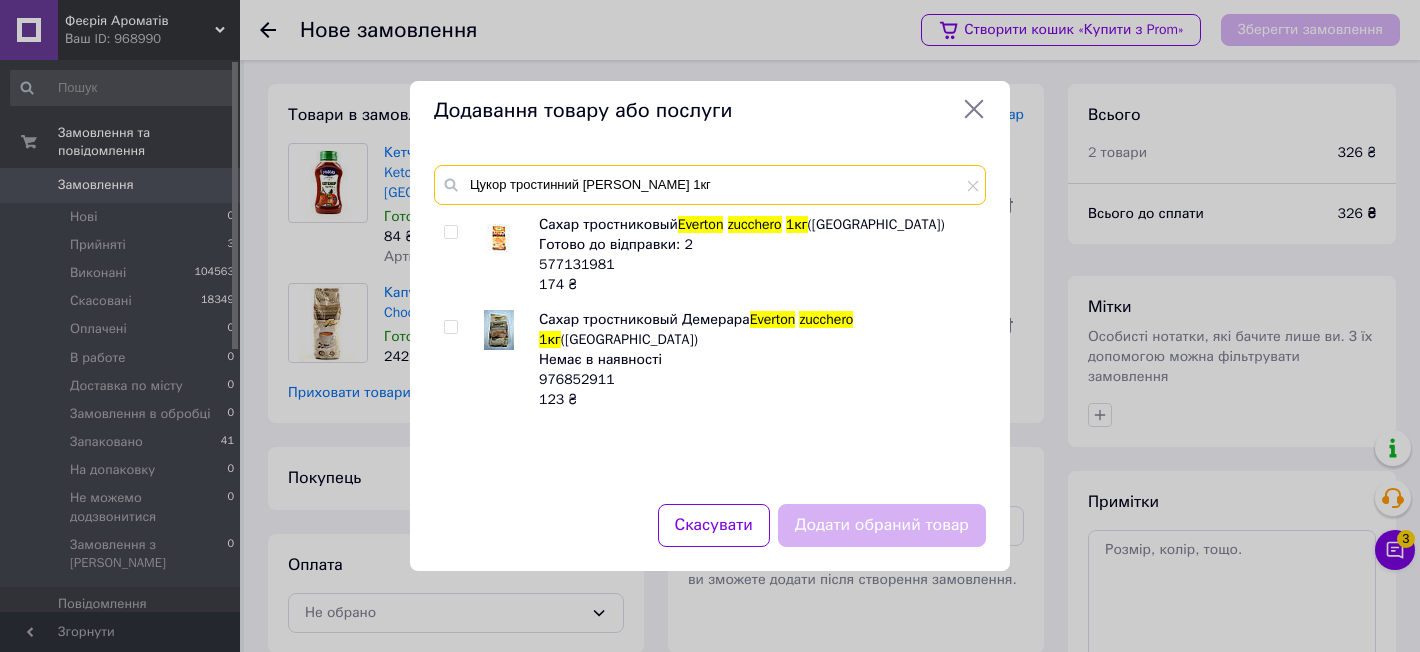 type on "Цукор тростинний Everton zucchero 1кг" 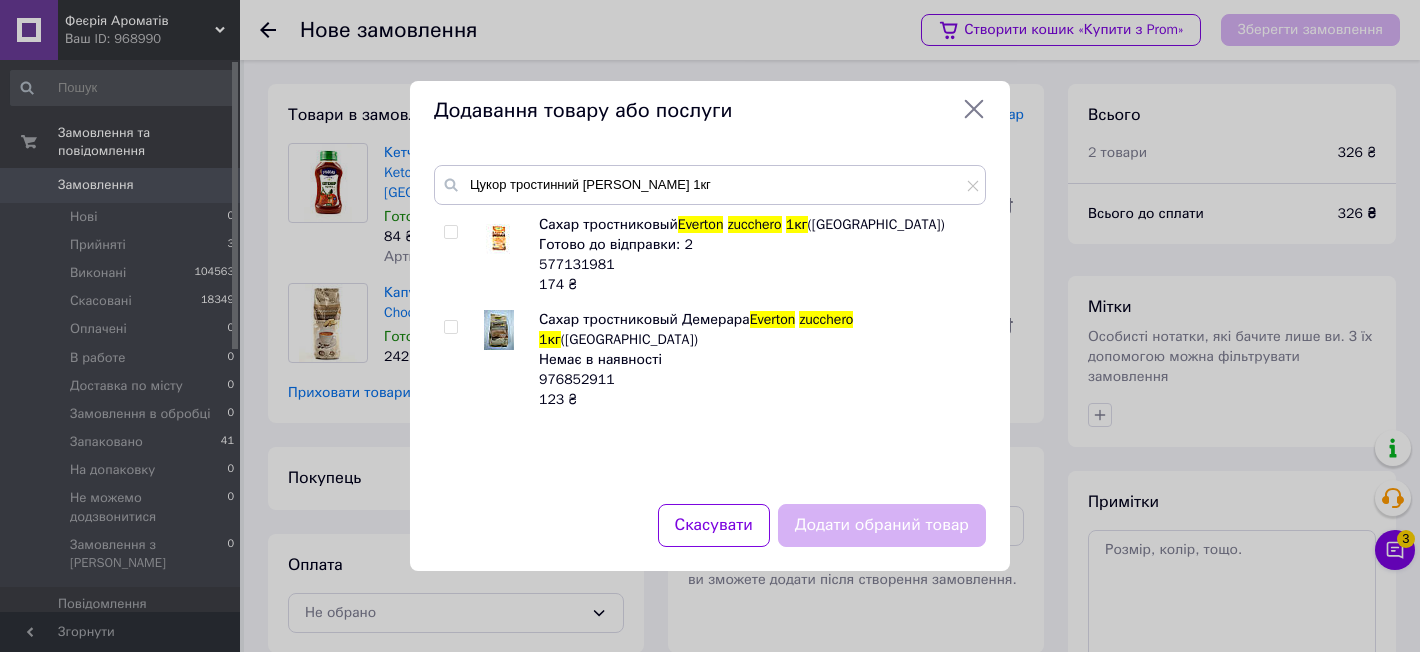 click at bounding box center (450, 232) 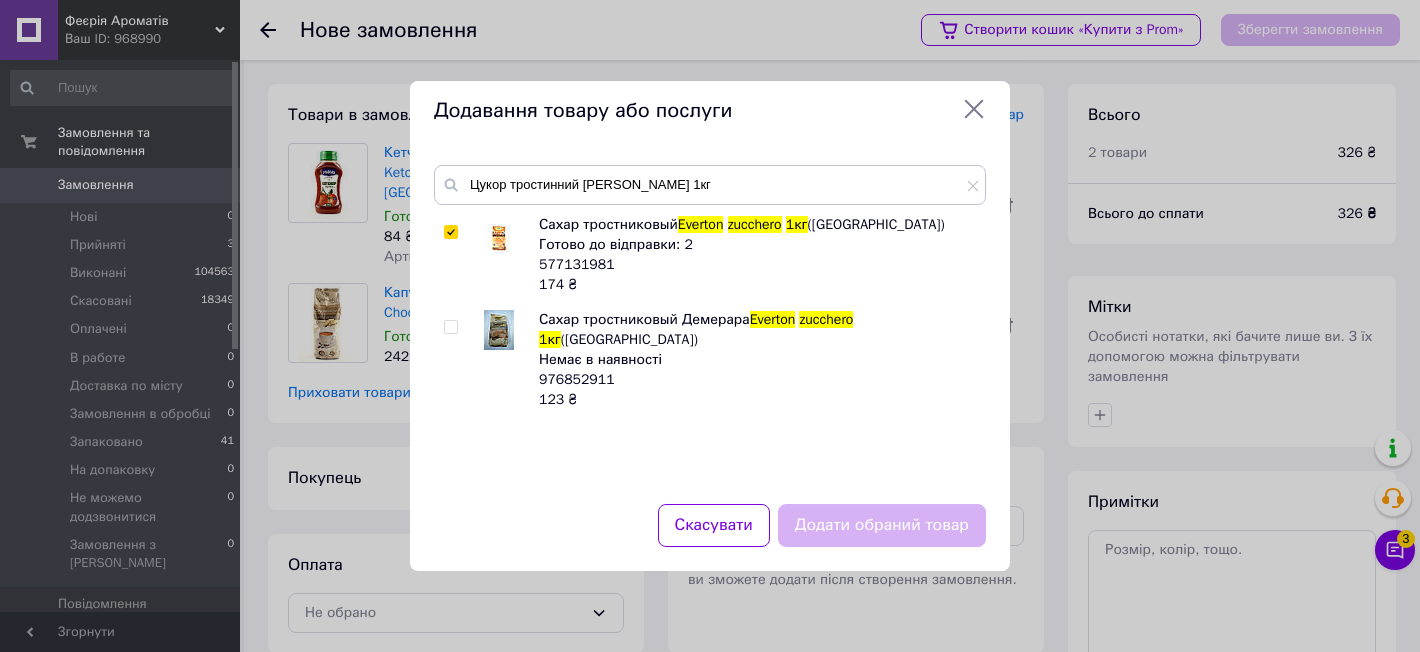 checkbox on "true" 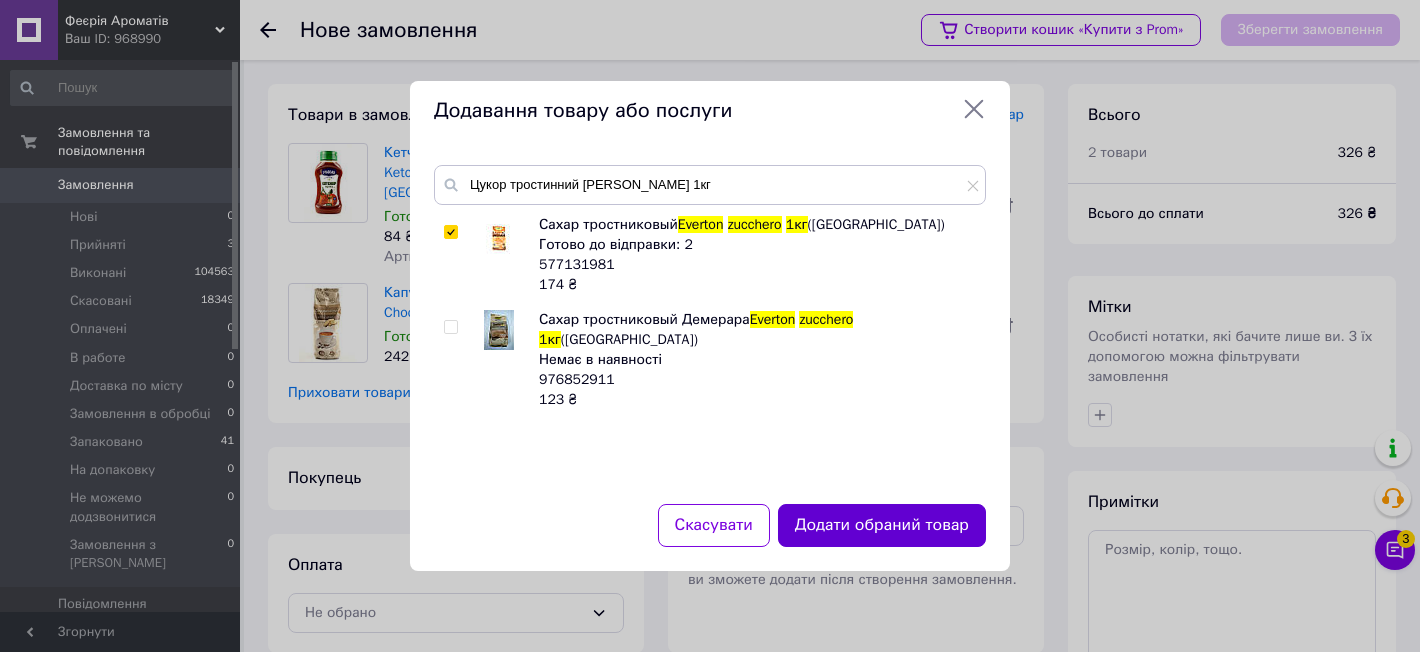 click on "Додати обраний товар" at bounding box center (882, 525) 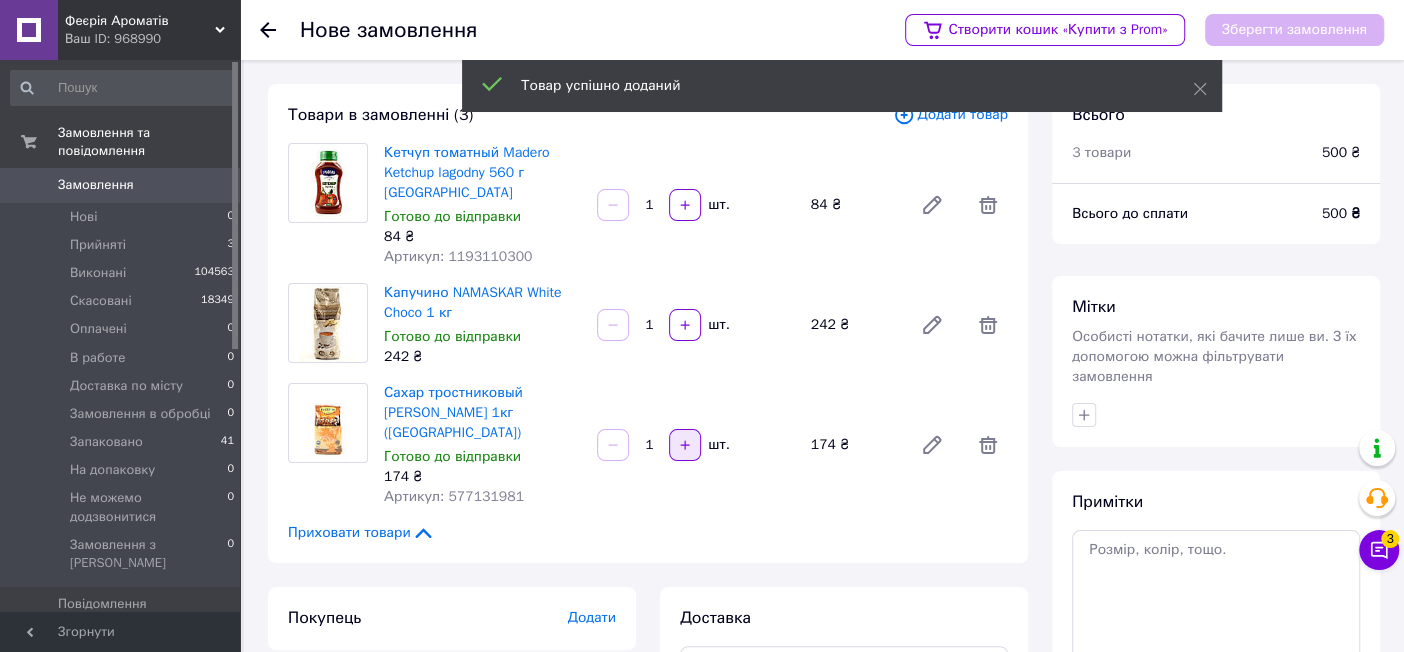 click at bounding box center (685, 445) 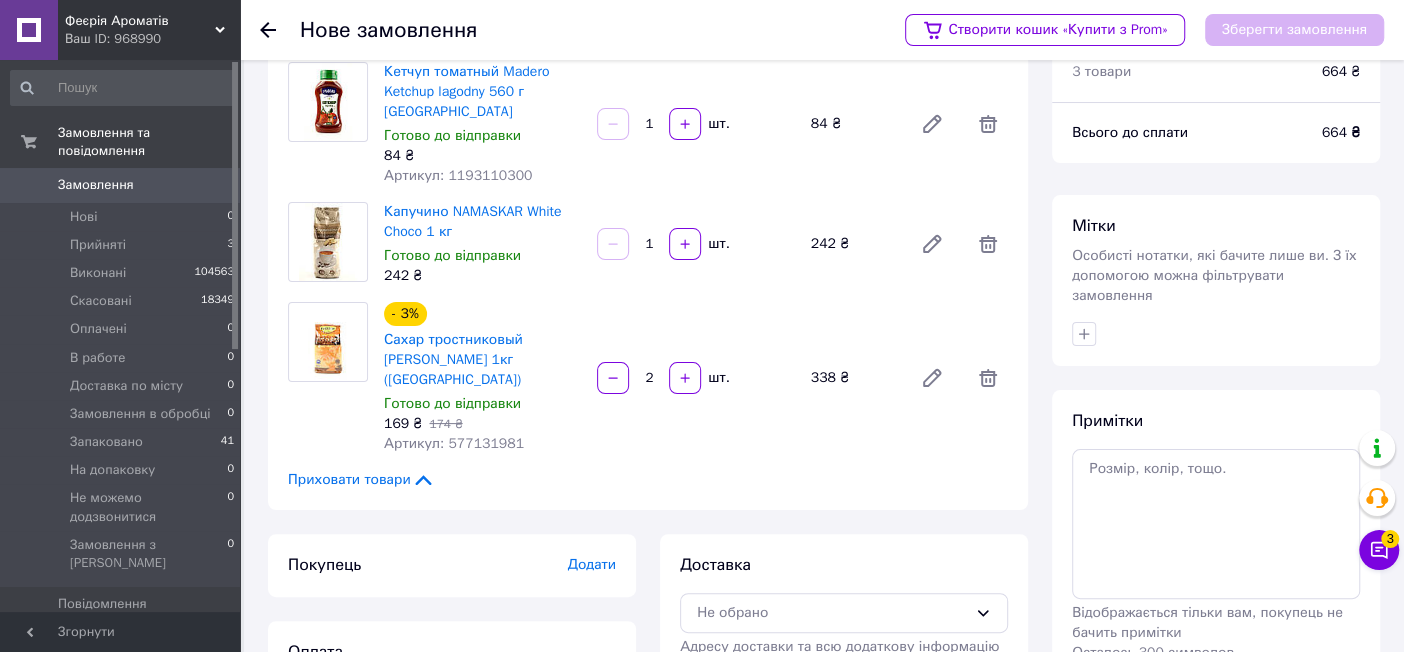 scroll, scrollTop: 109, scrollLeft: 0, axis: vertical 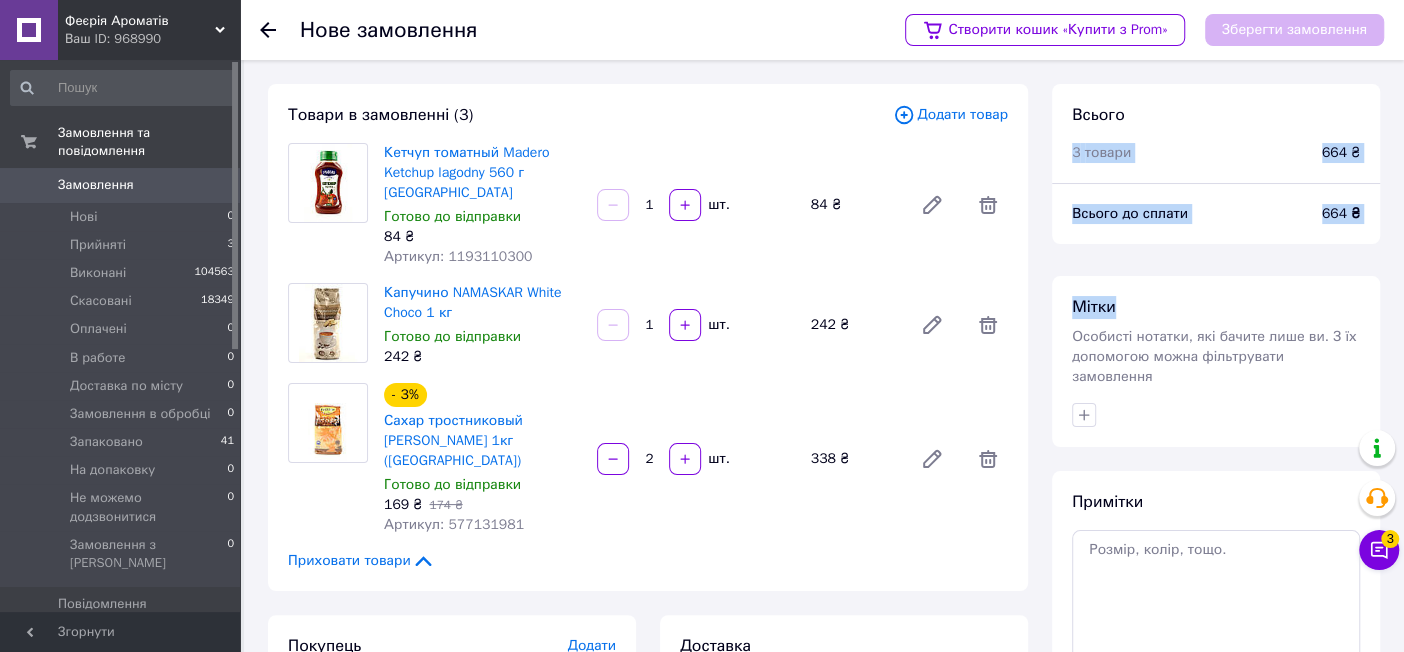 drag, startPoint x: 1419, startPoint y: 190, endPoint x: 1420, endPoint y: 102, distance: 88.005684 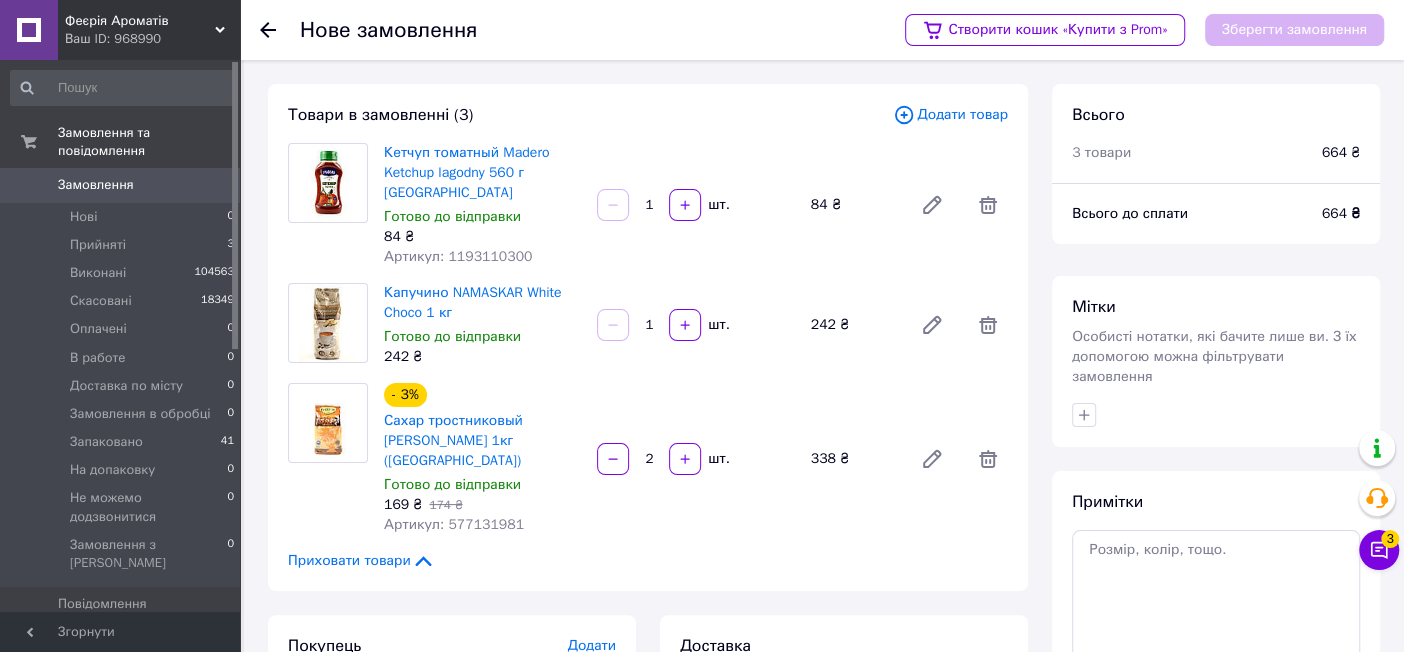 click on "Додати товар" at bounding box center [950, 115] 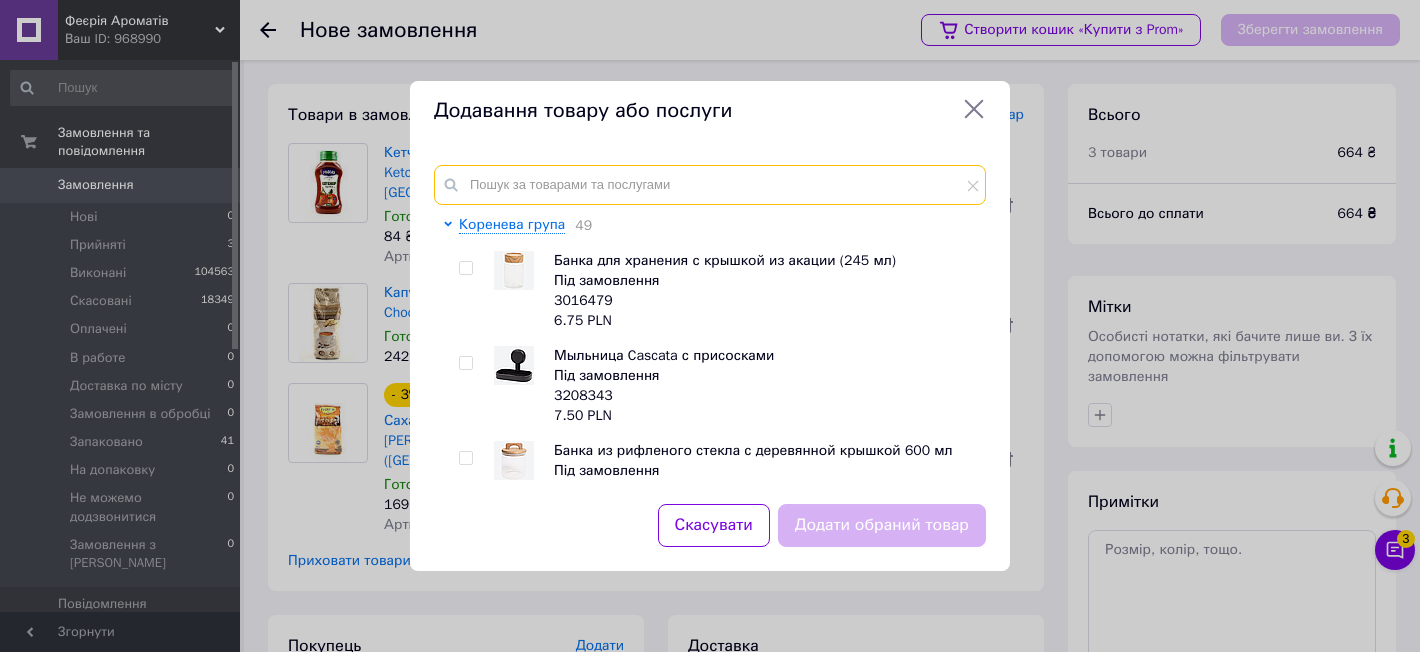 click at bounding box center [710, 185] 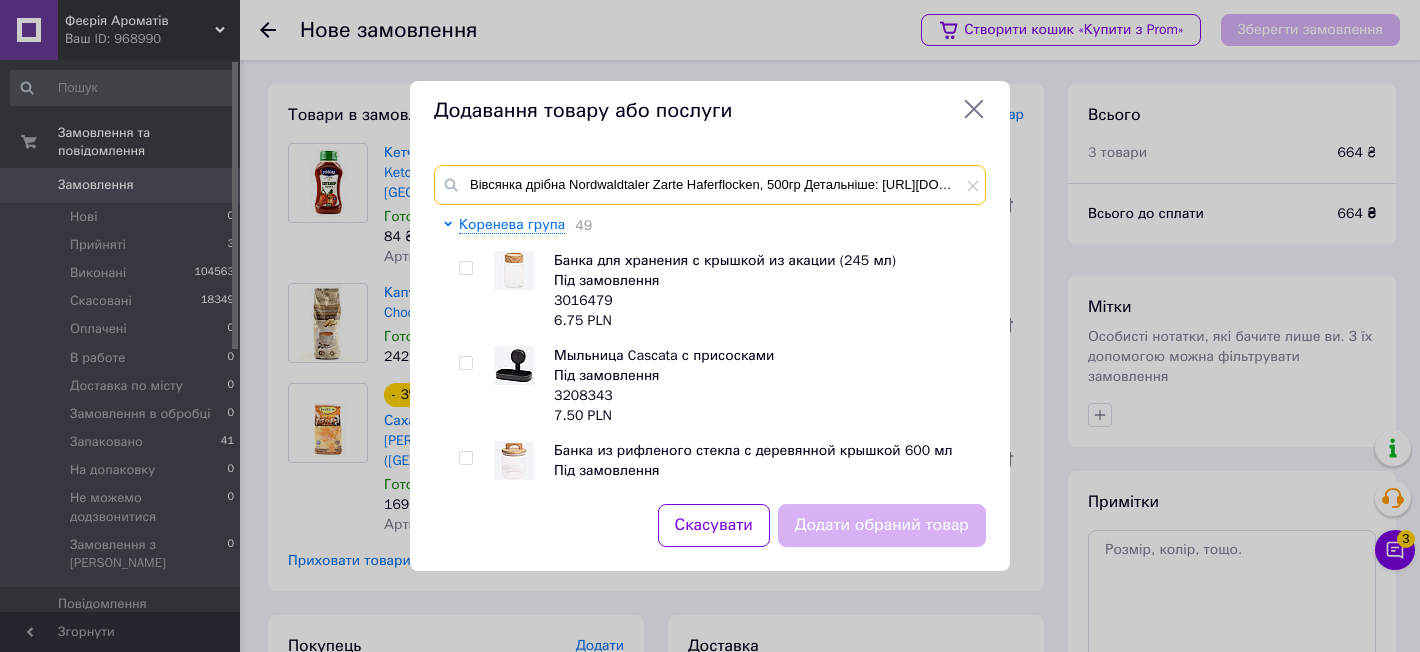 scroll, scrollTop: 0, scrollLeft: 105, axis: horizontal 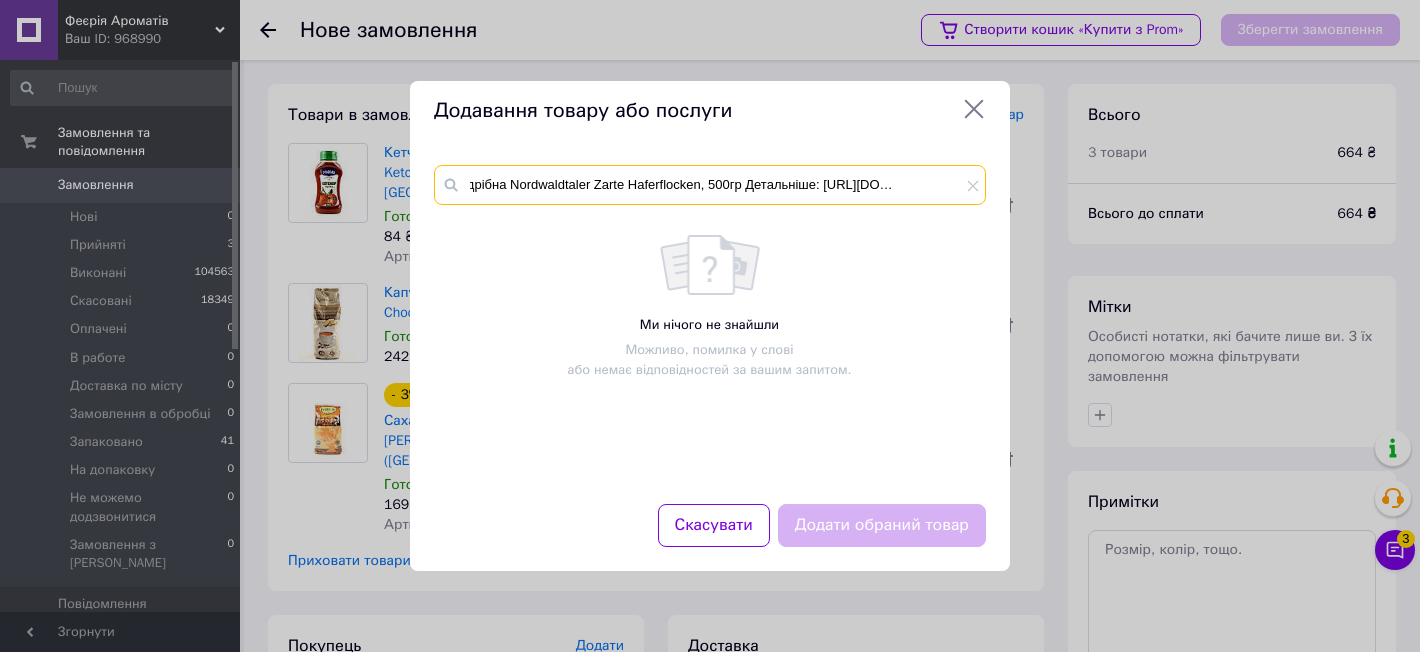 drag, startPoint x: 701, startPoint y: 185, endPoint x: 1199, endPoint y: 229, distance: 499.94 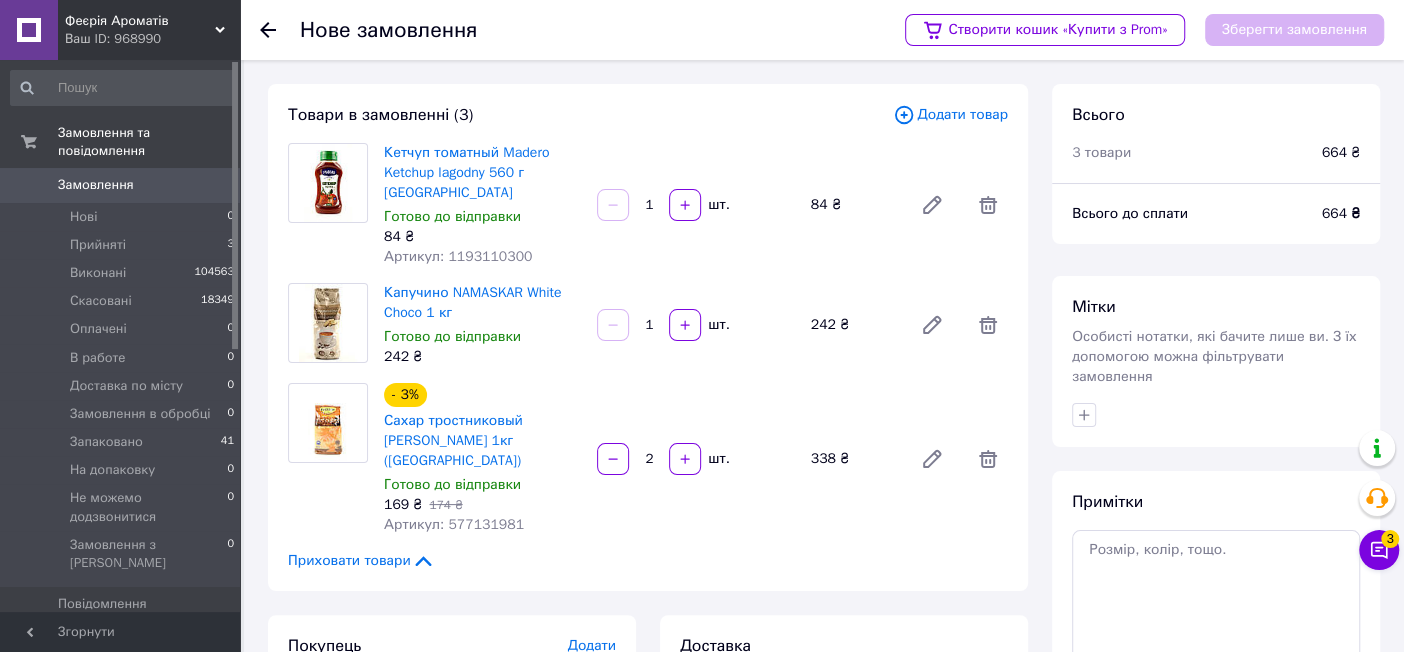 click on "Додати товар" at bounding box center (950, 115) 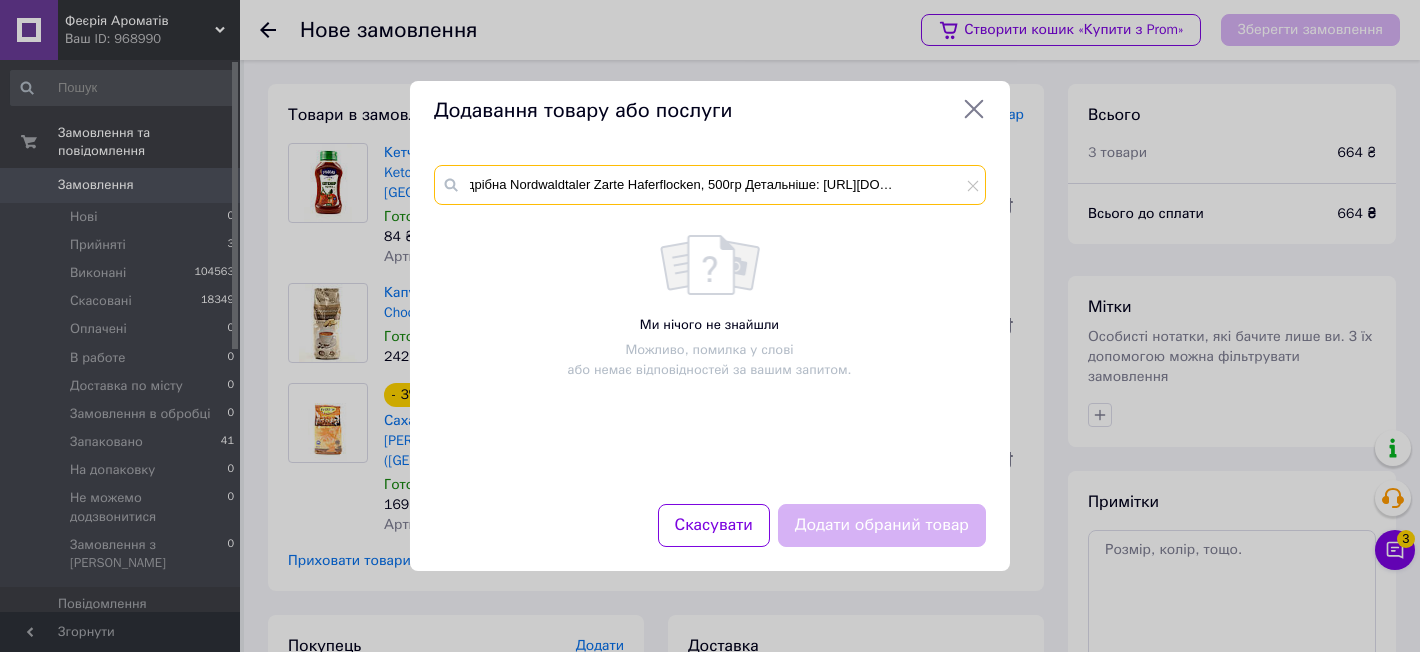 scroll, scrollTop: 0, scrollLeft: 105, axis: horizontal 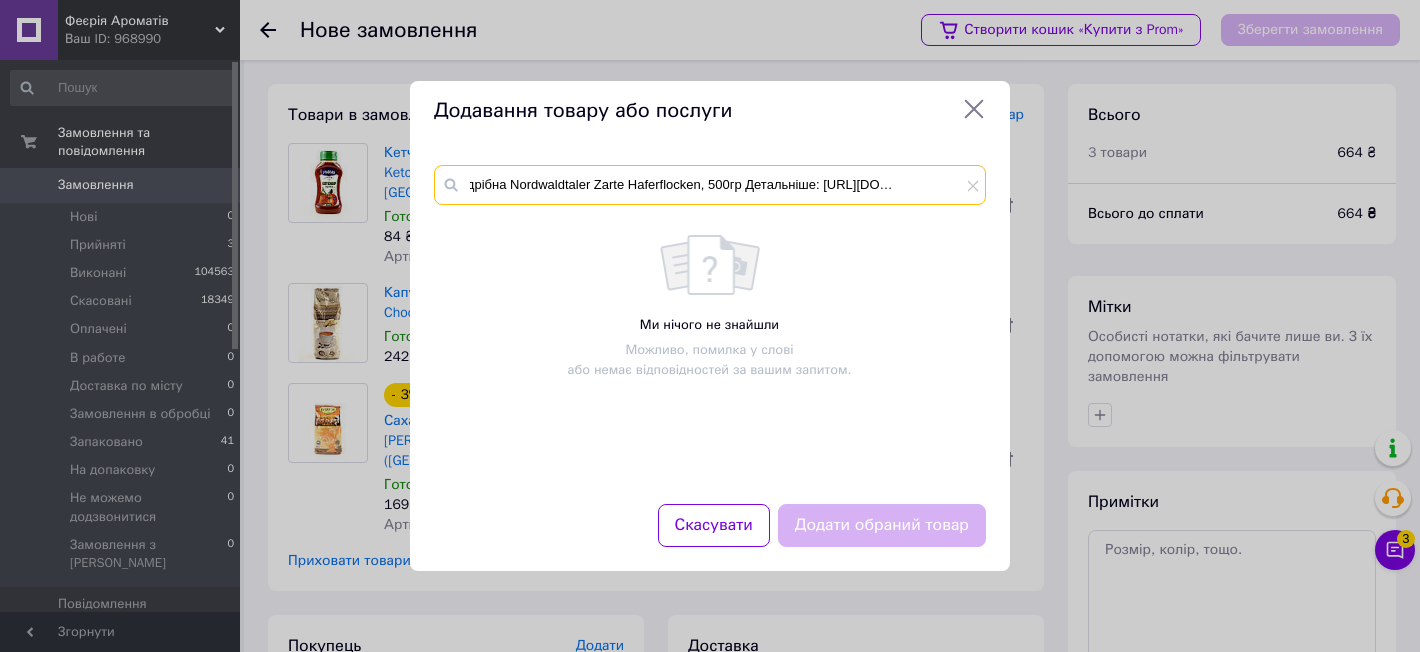 drag, startPoint x: 800, startPoint y: 177, endPoint x: 953, endPoint y: 177, distance: 153 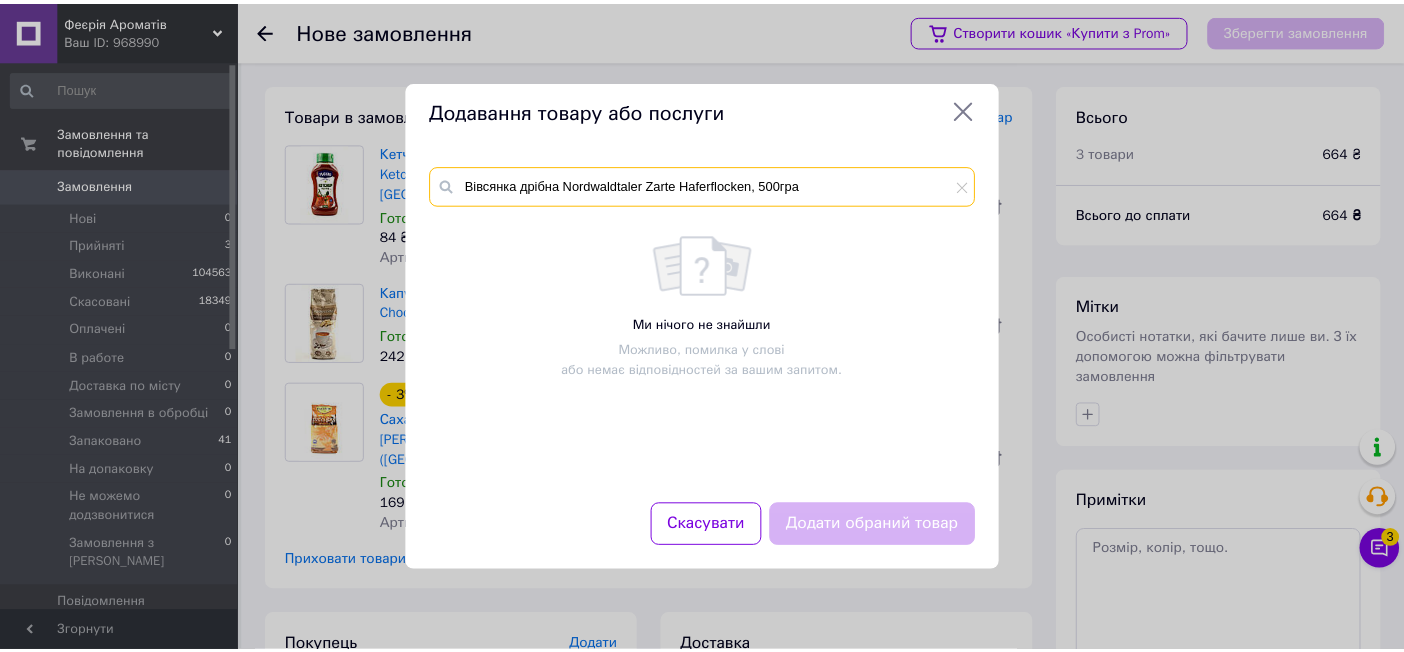 scroll, scrollTop: 0, scrollLeft: 0, axis: both 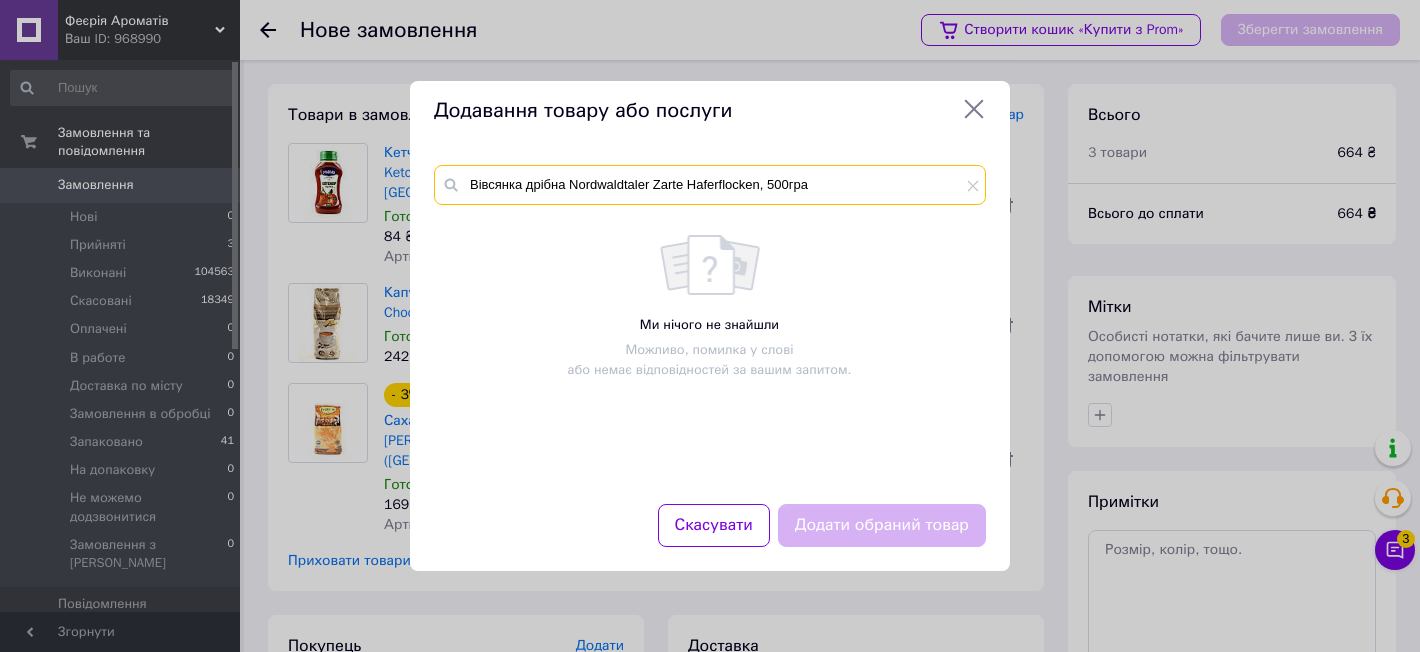 click on "Вівсянка дрібна Nordwaldtaler Zarte Haferflocken, 500грa" at bounding box center [710, 185] 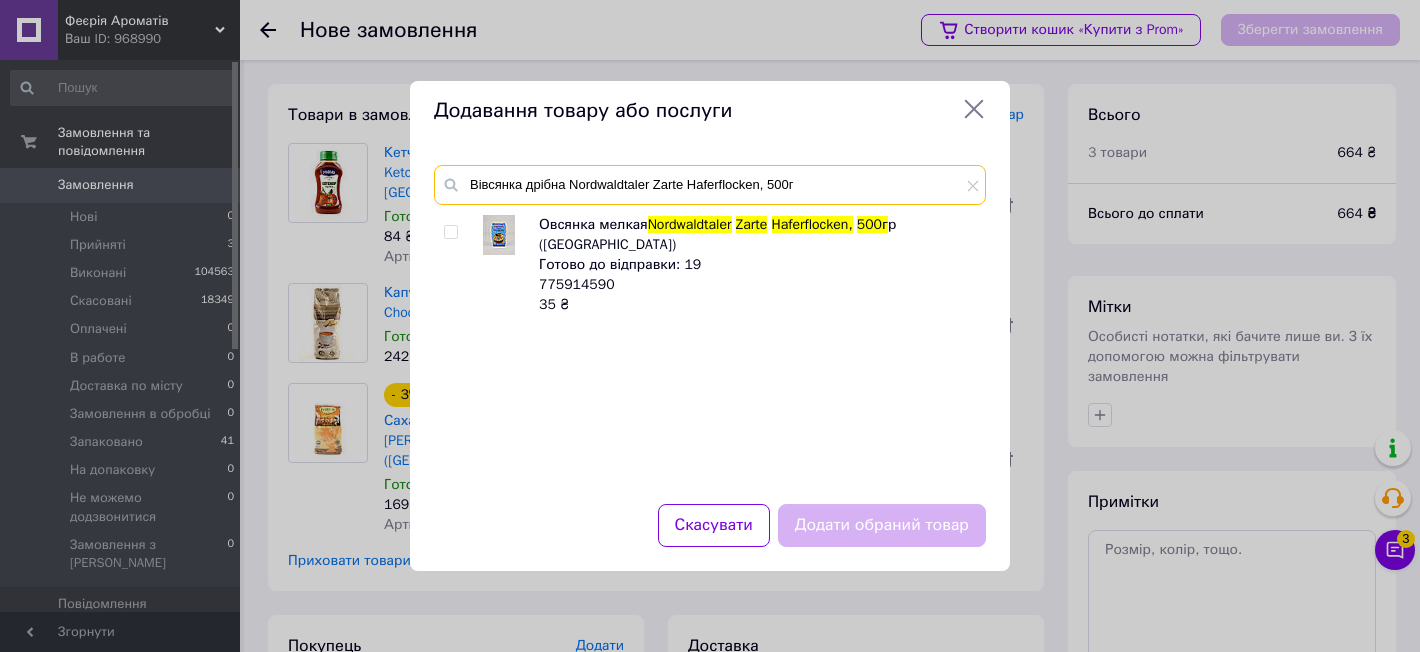type on "Вівсянка дрібна Nordwaldtaler Zarte Haferflocken, 500г" 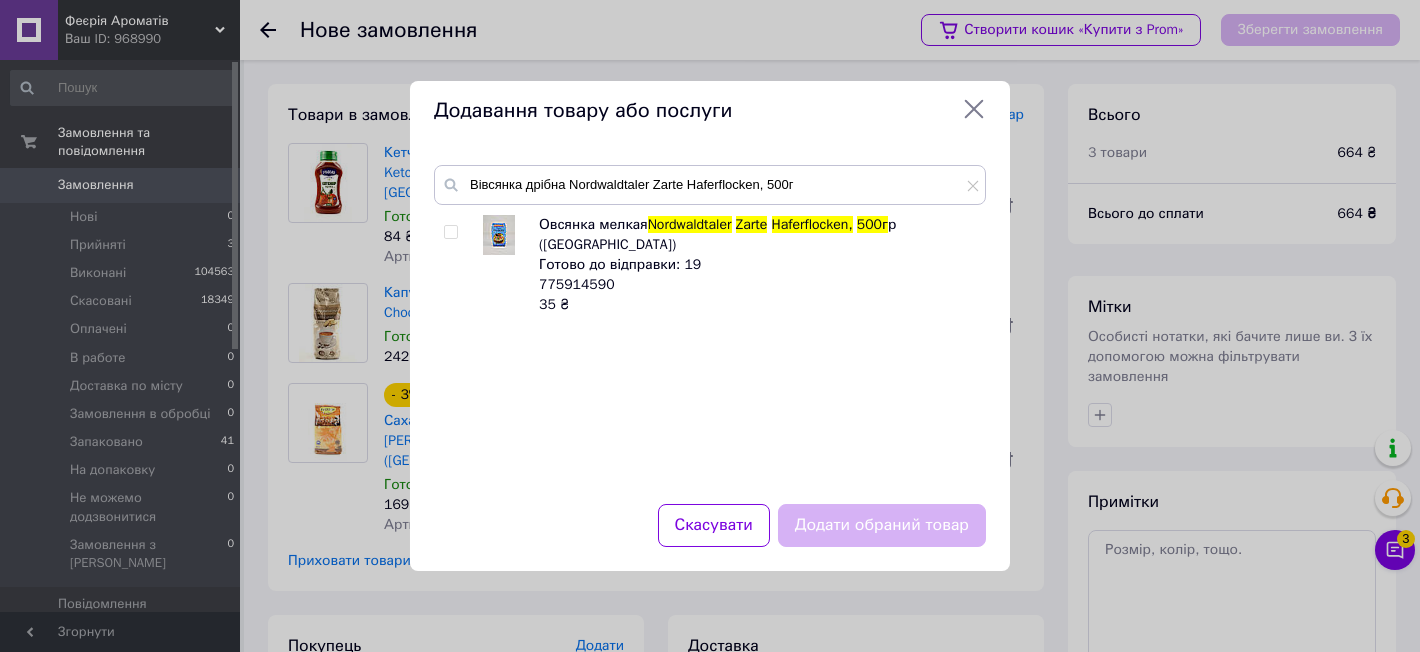 click at bounding box center (450, 232) 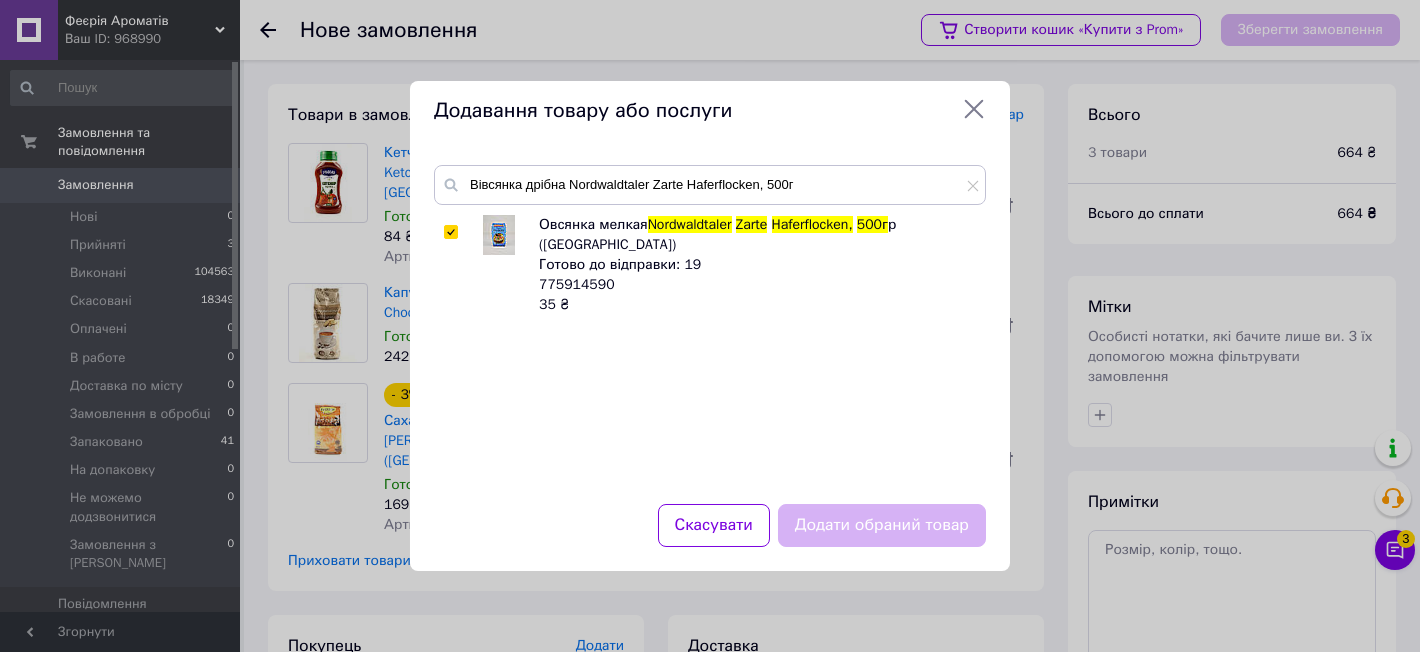checkbox on "true" 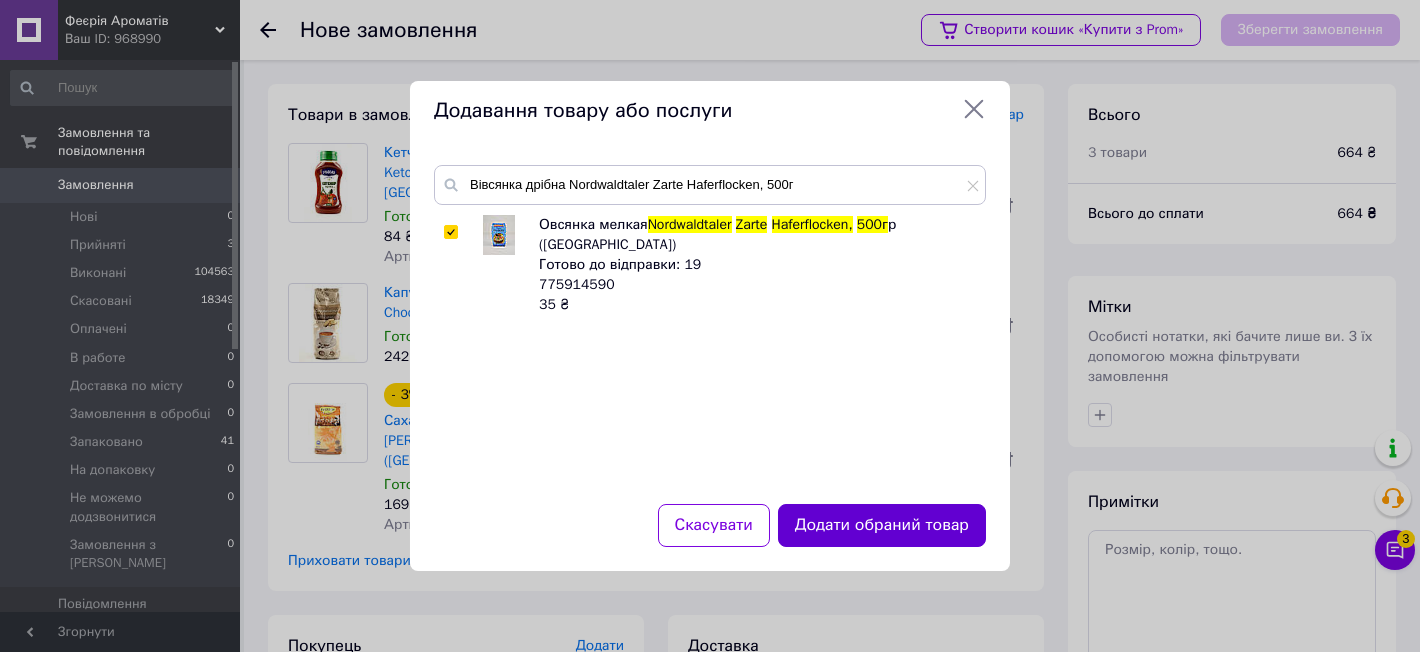 click on "Додати обраний товар" at bounding box center (882, 525) 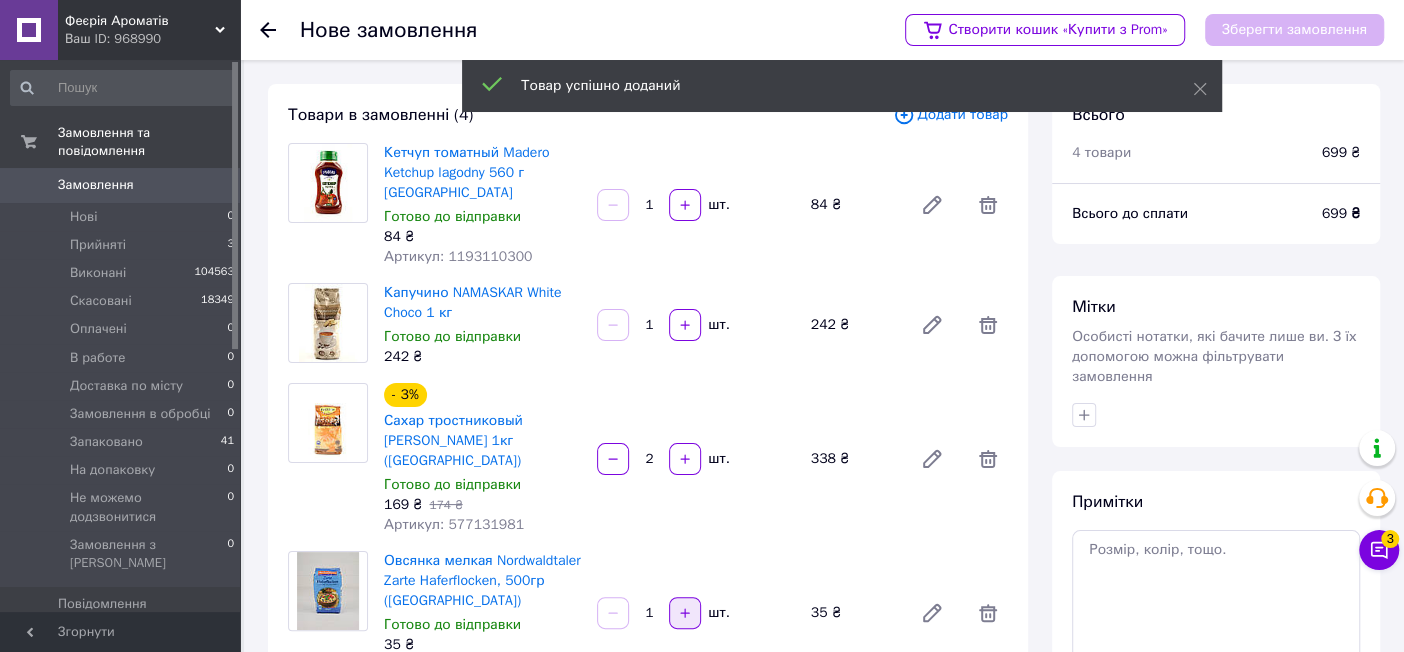click 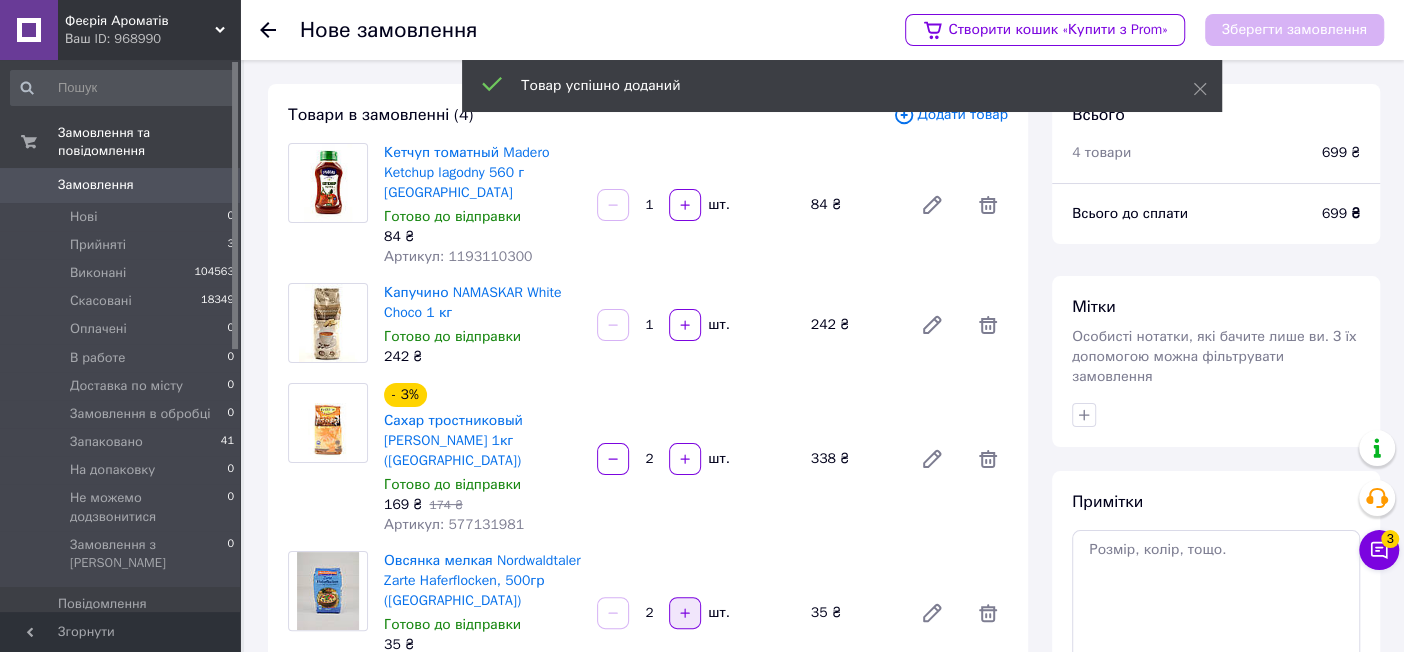 click 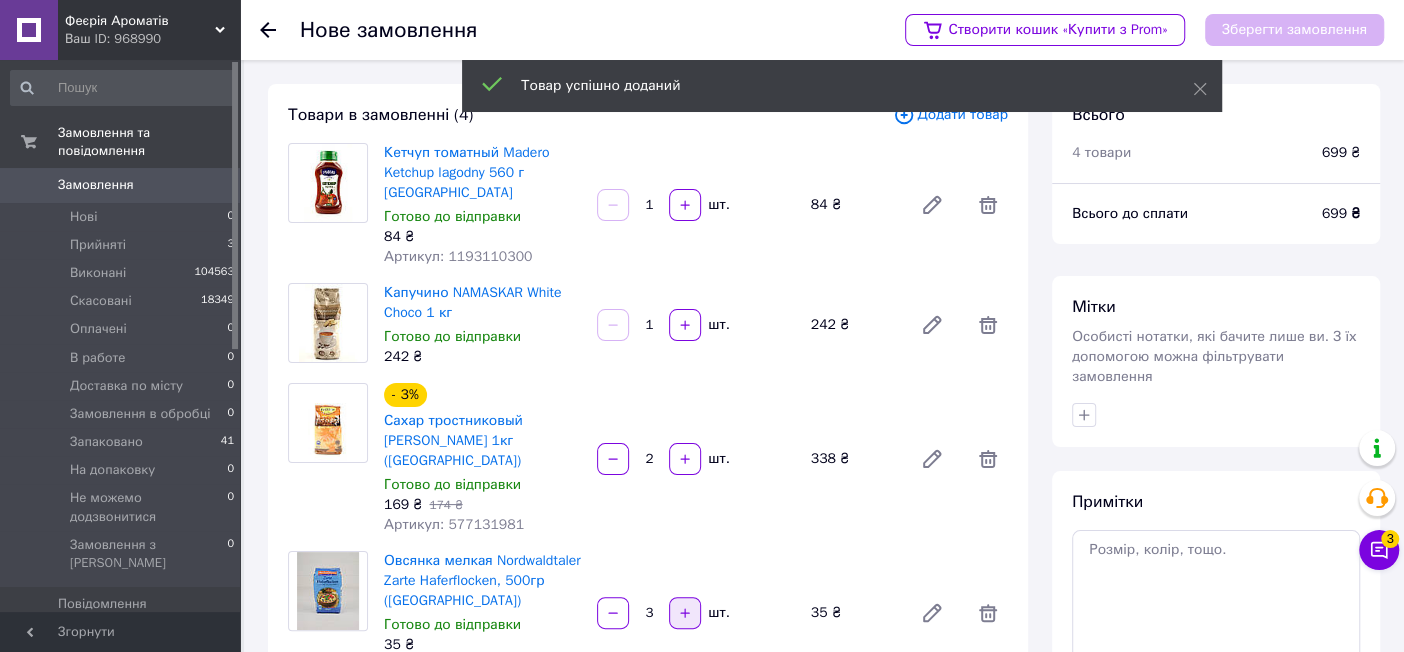 click 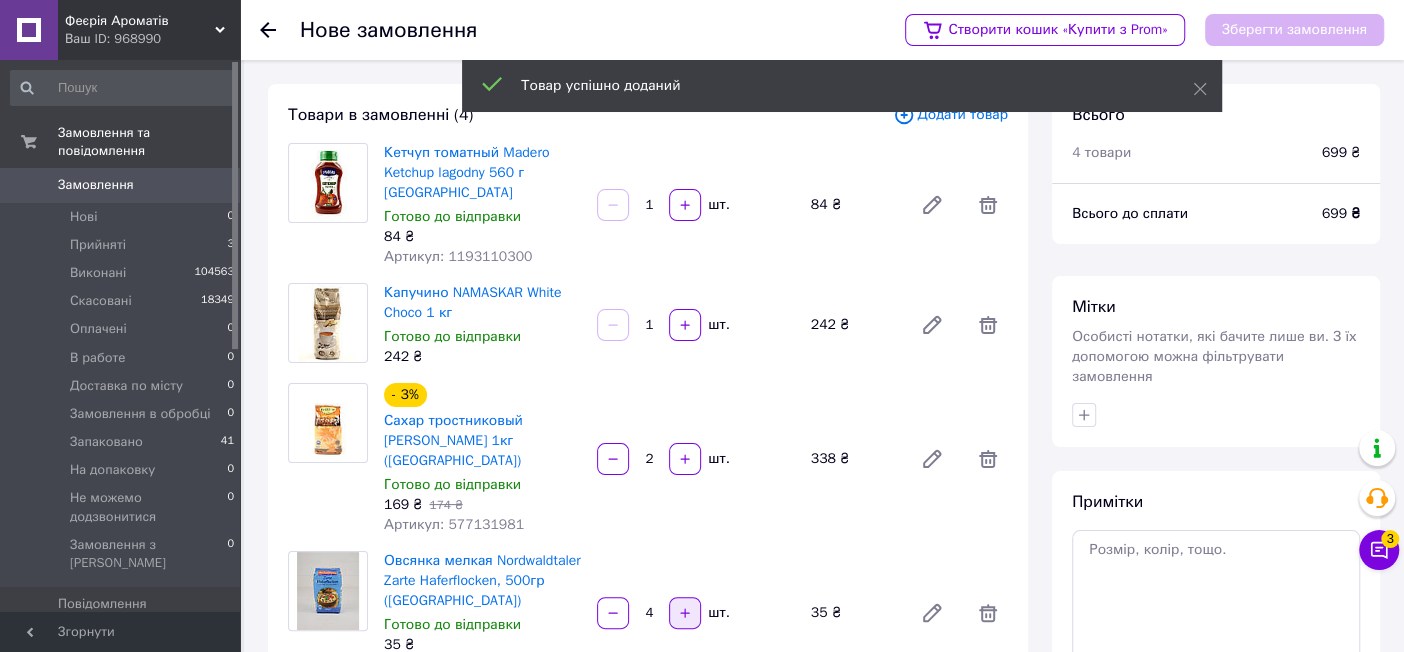 click 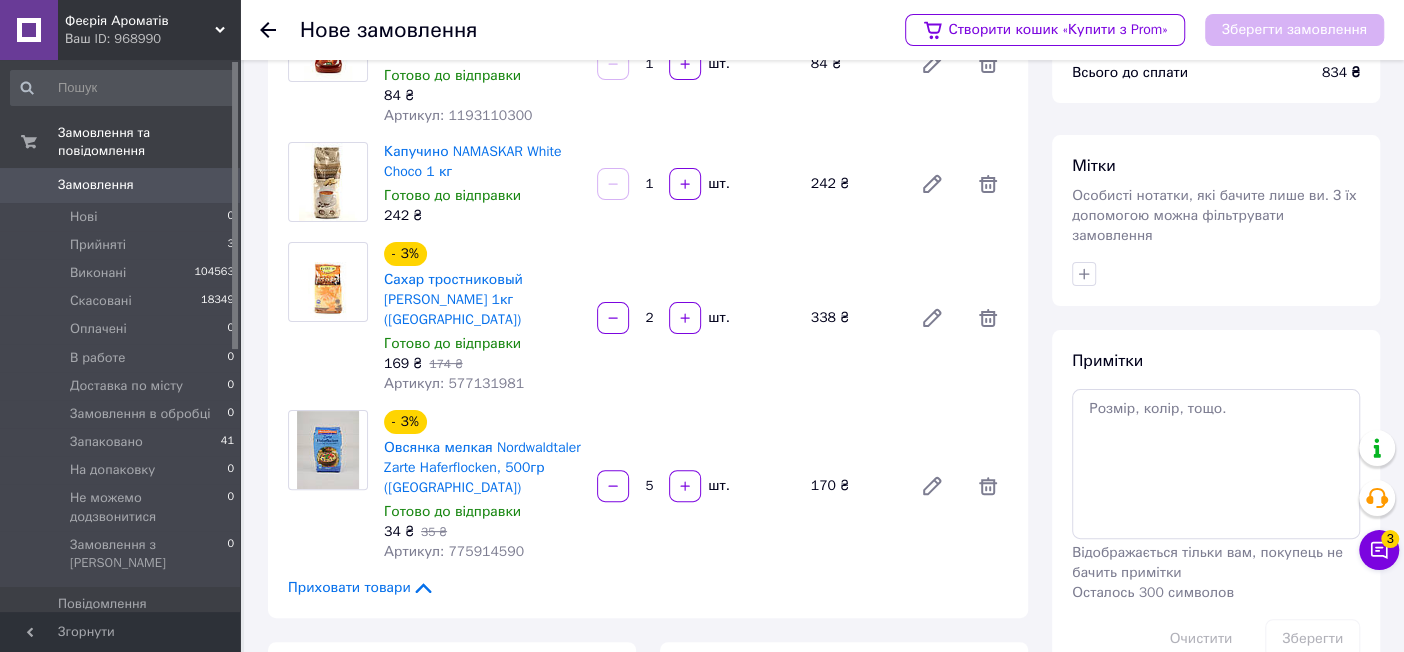 scroll, scrollTop: 180, scrollLeft: 0, axis: vertical 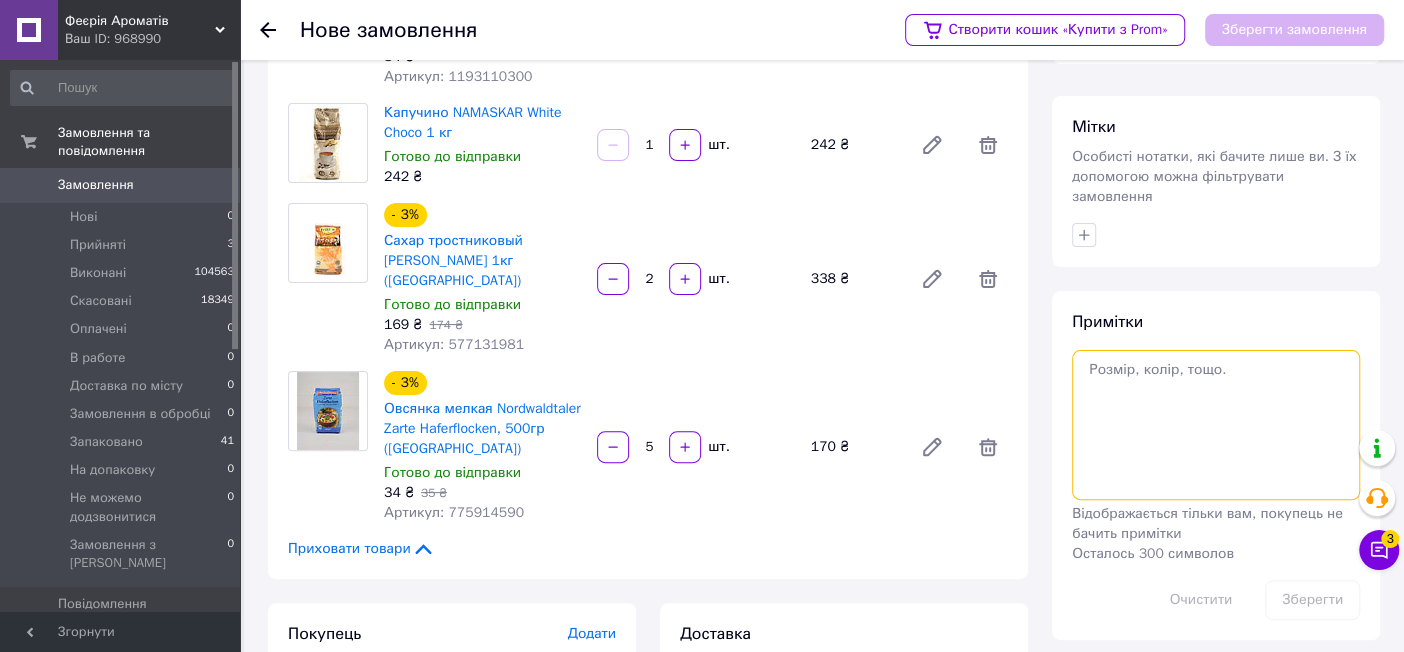 click at bounding box center (1216, 425) 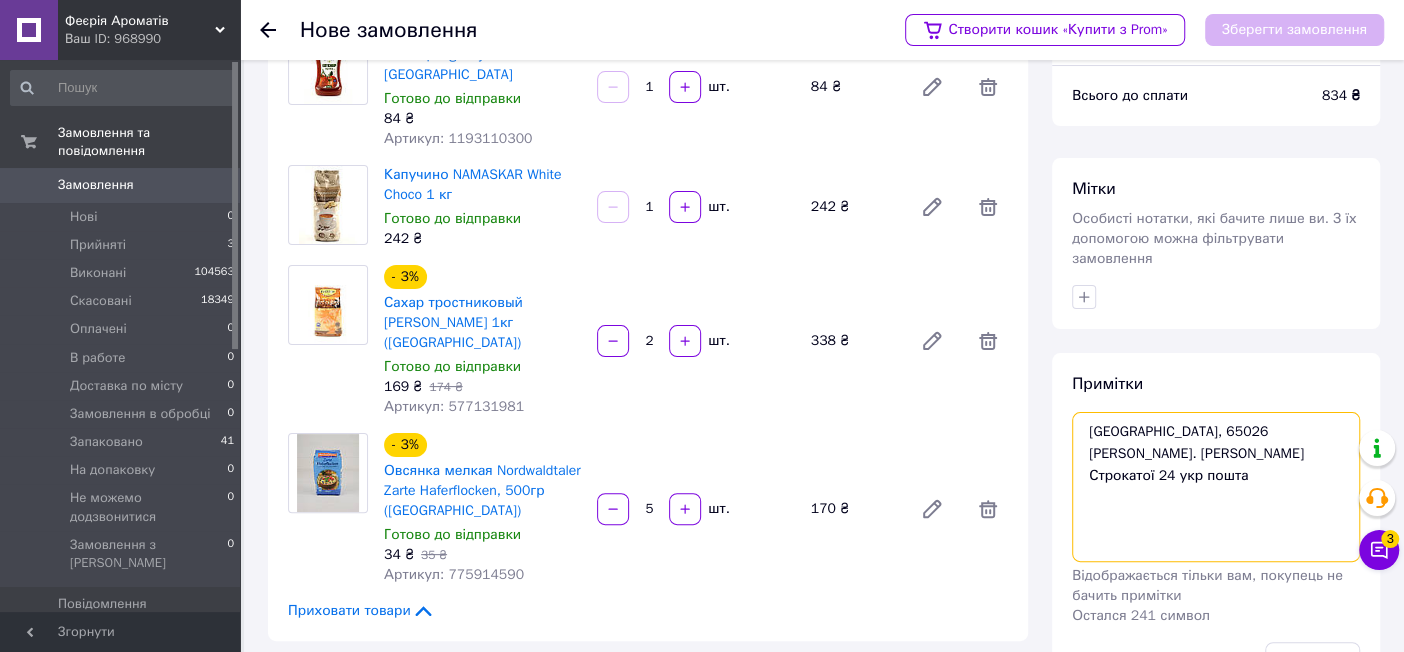 scroll, scrollTop: 128, scrollLeft: 0, axis: vertical 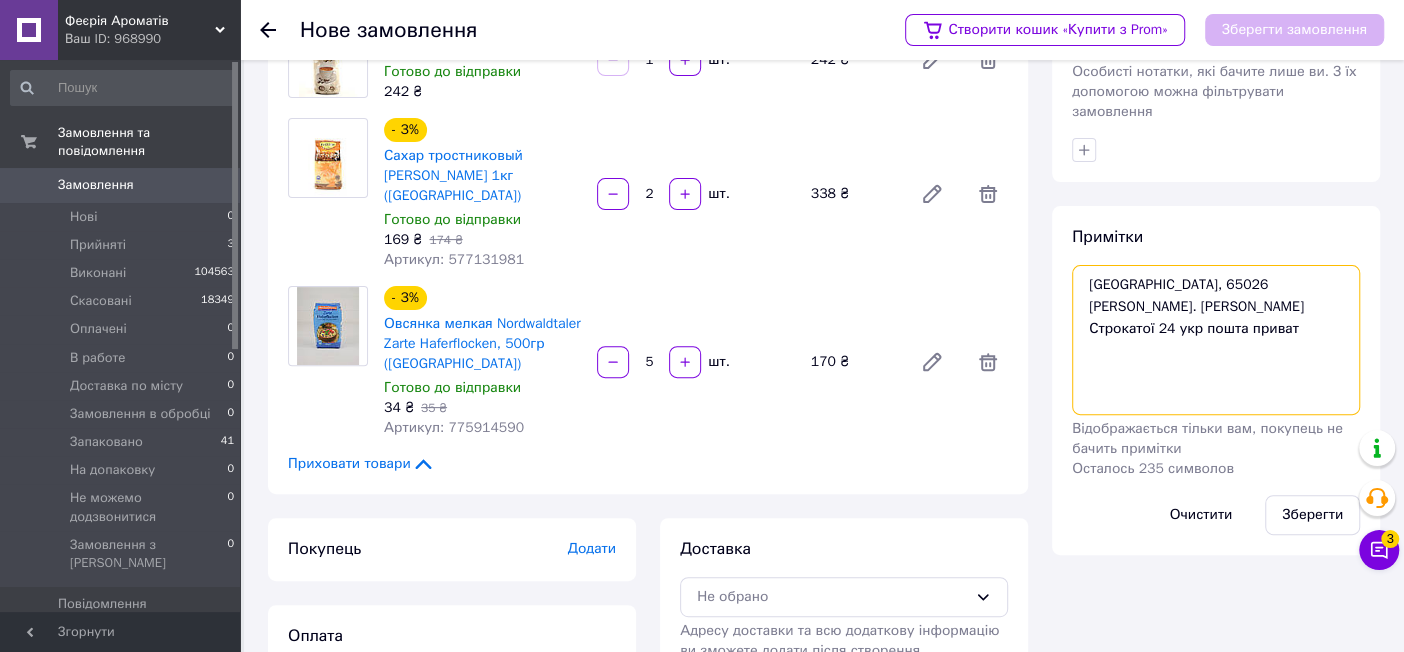 type on "Одеса, 65026 Вербицька Тетяна. Ніна Строкатої 24 укр пошта приват" 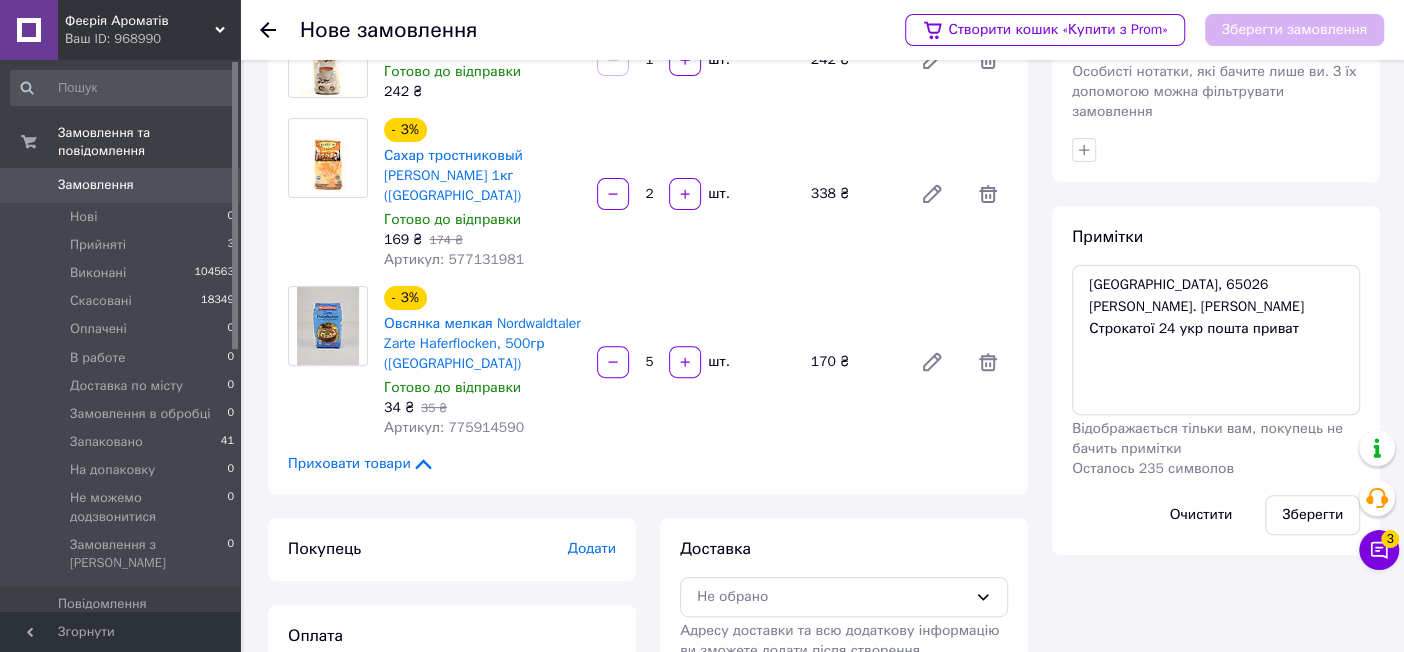 click on "Додати" at bounding box center (592, 548) 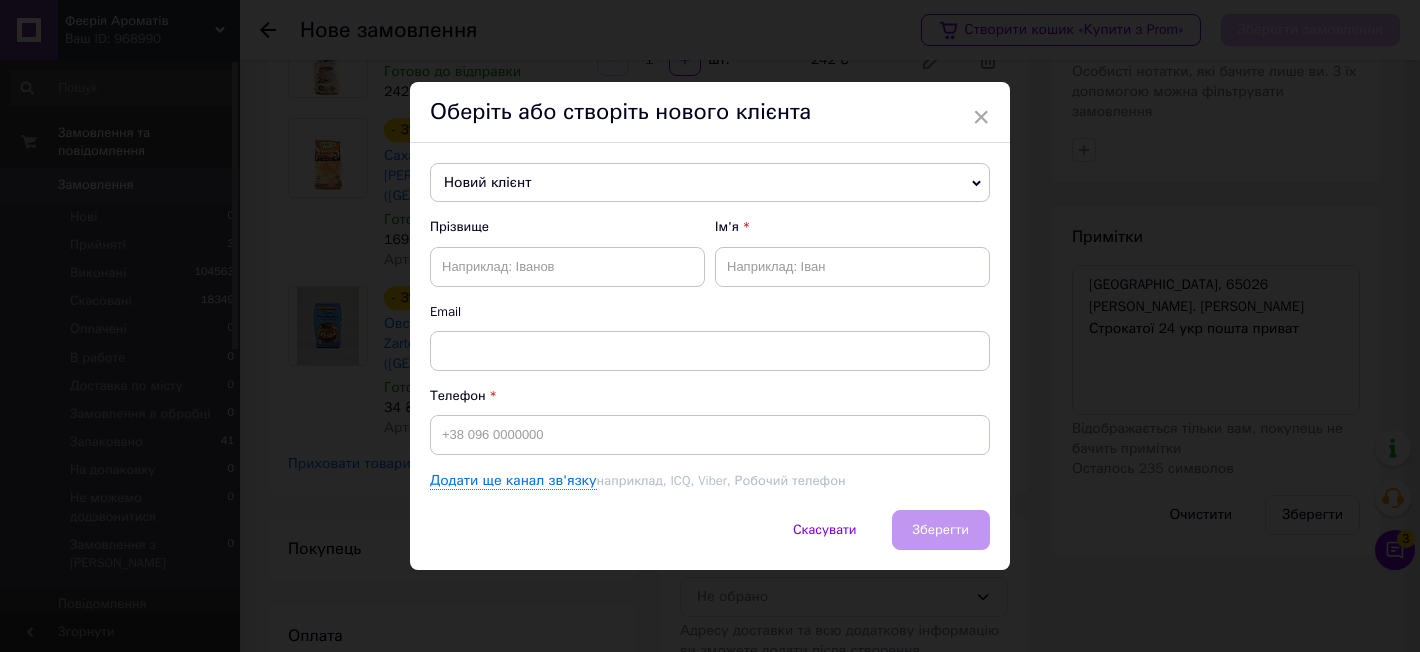 click on "Новий клієнт" at bounding box center (710, 183) 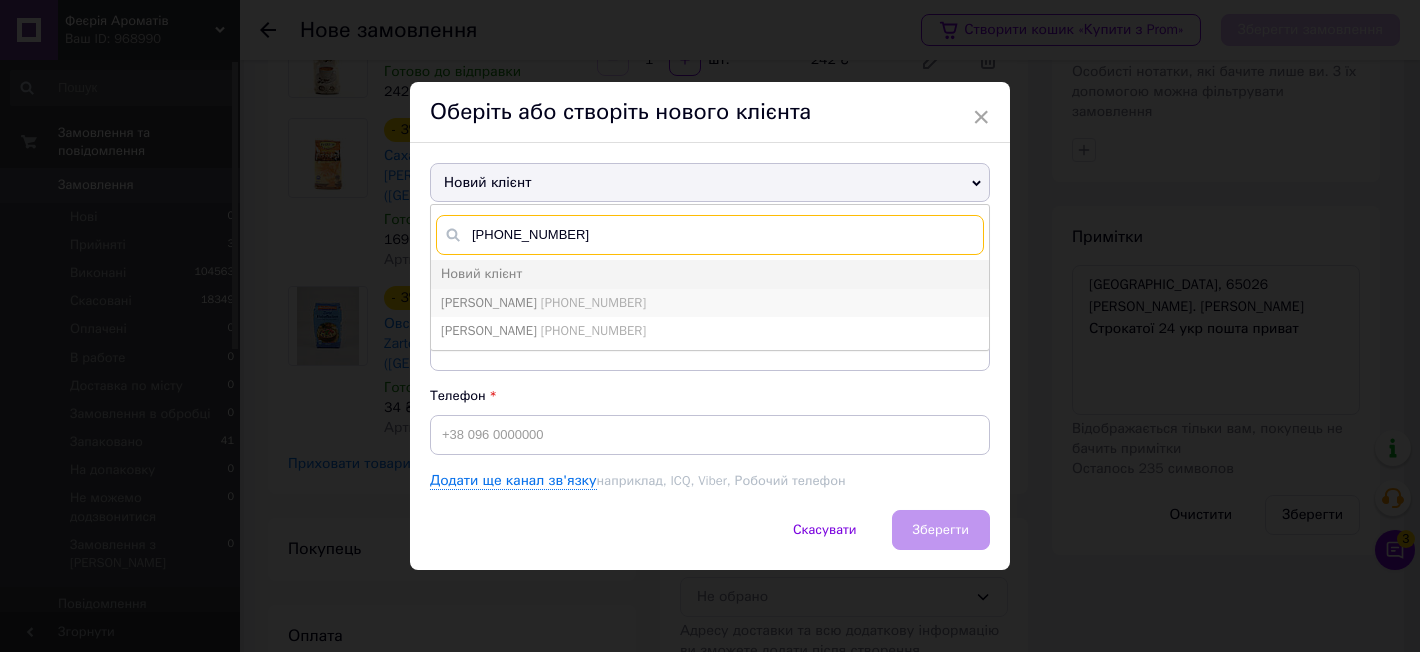 type on "+380679662045" 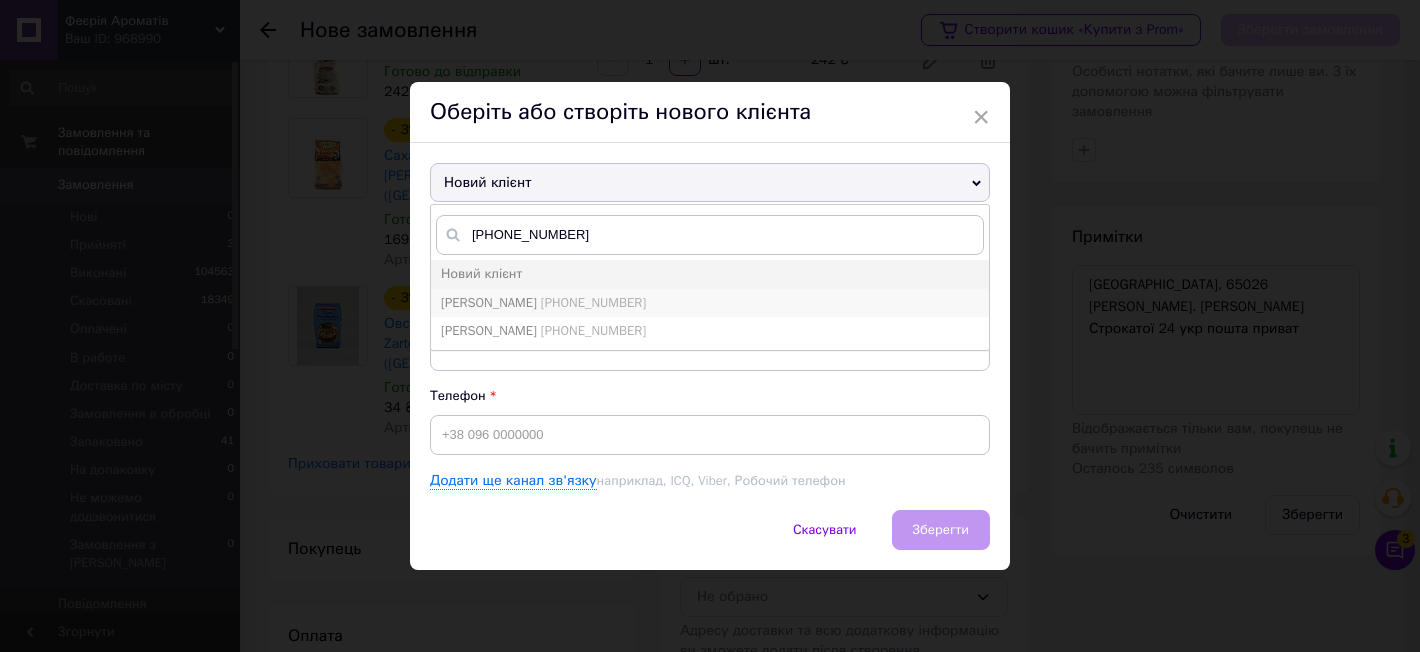 click on "+380679662045" at bounding box center [593, 302] 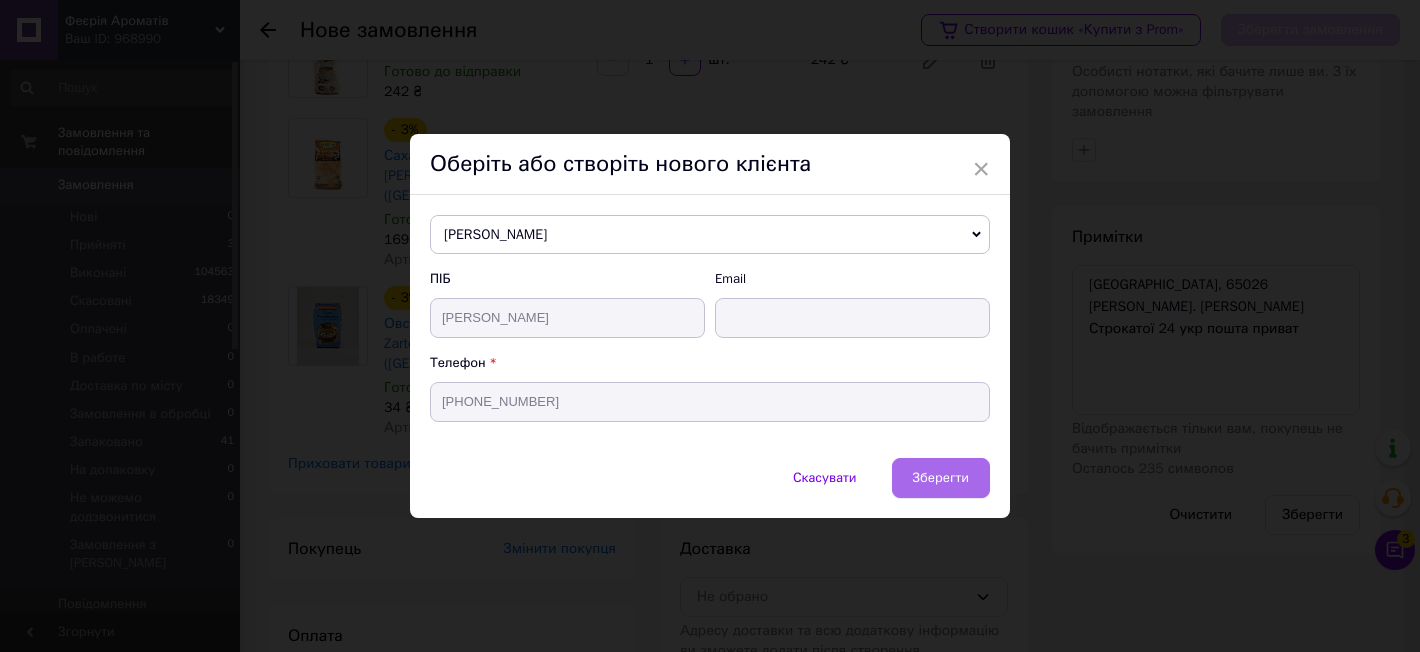 click on "Зберегти" at bounding box center [941, 478] 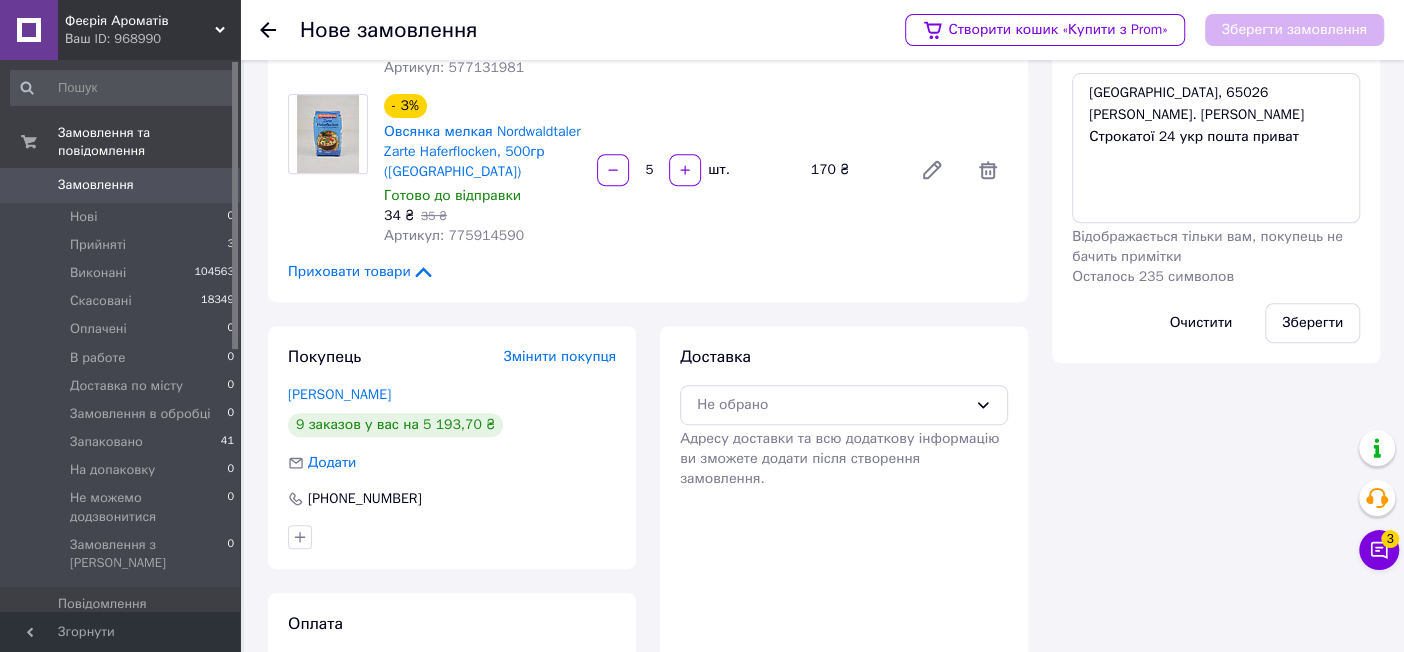 scroll, scrollTop: 453, scrollLeft: 0, axis: vertical 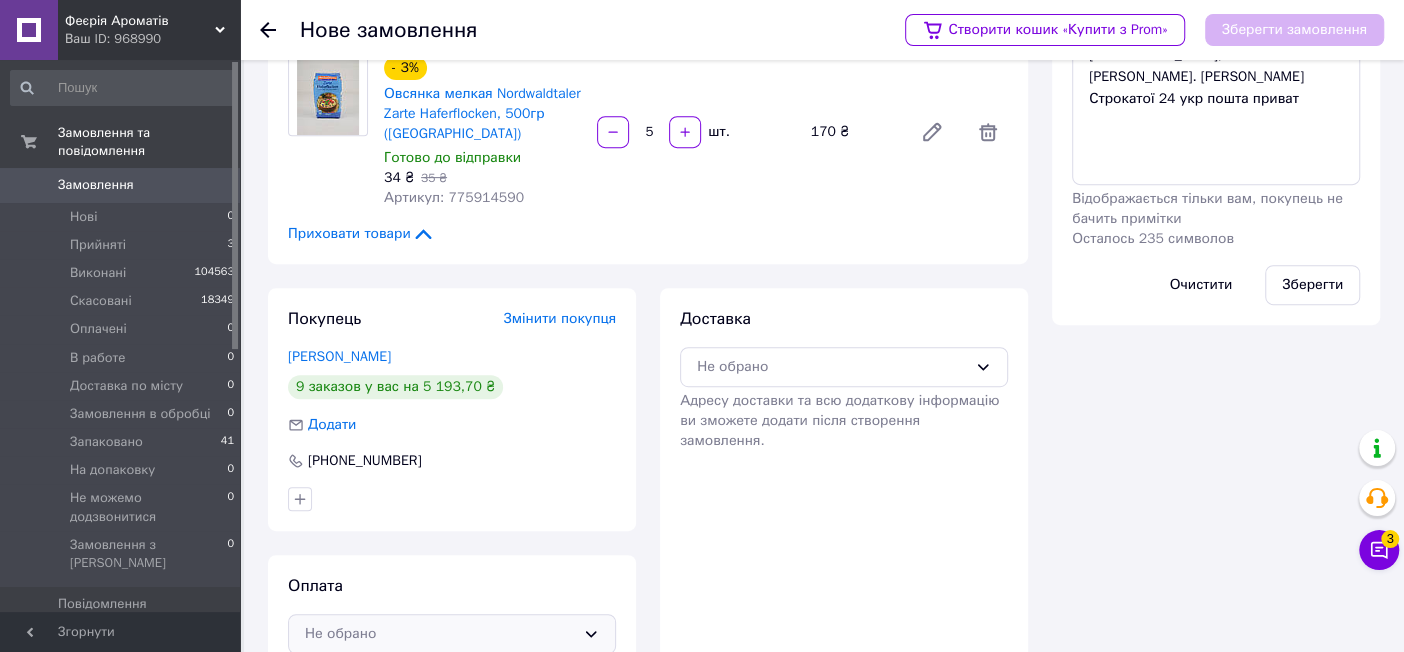 click on "Не обрано" at bounding box center [440, 634] 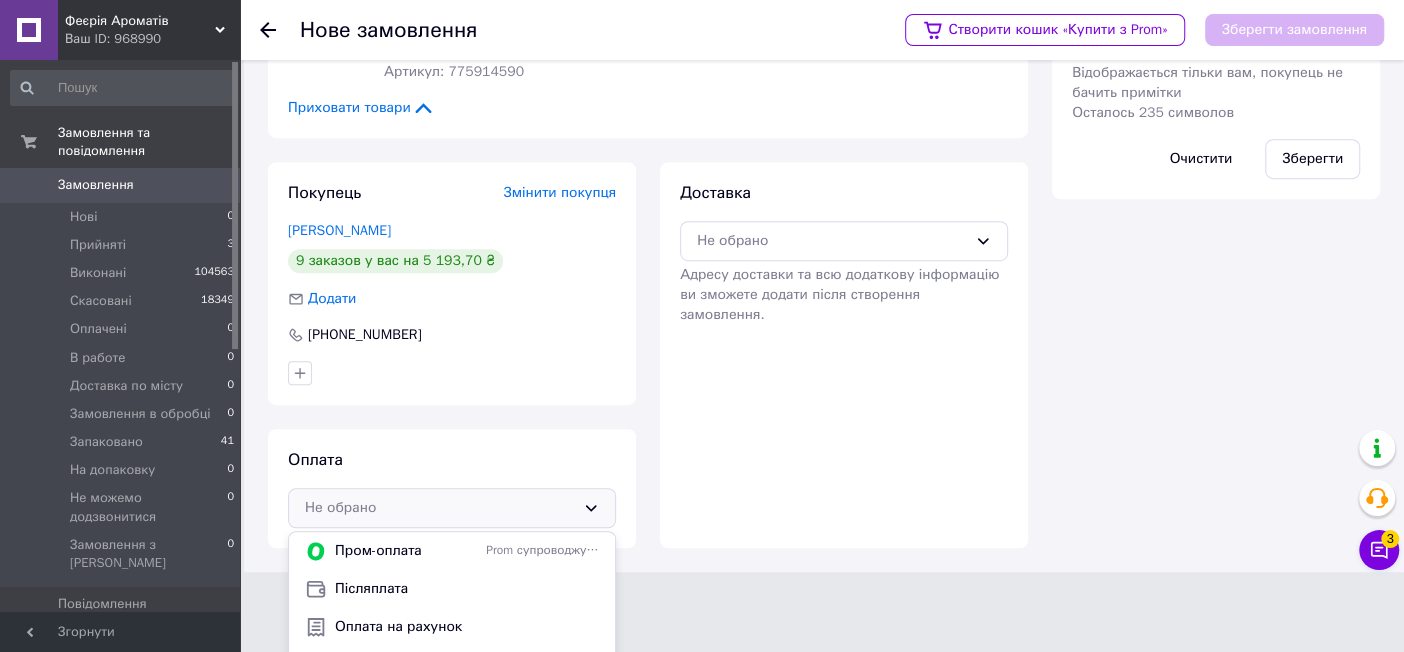 scroll, scrollTop: 632, scrollLeft: 0, axis: vertical 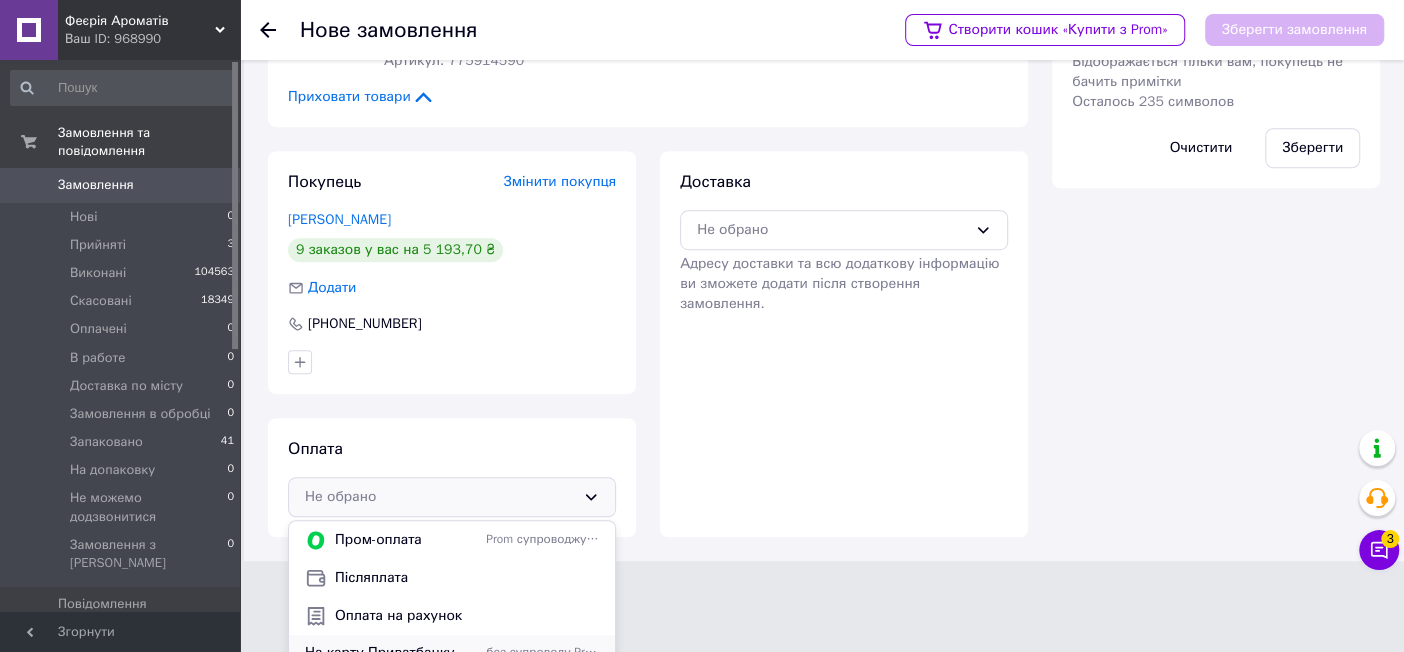 click on "На карту Приватбанку" at bounding box center (391, 653) 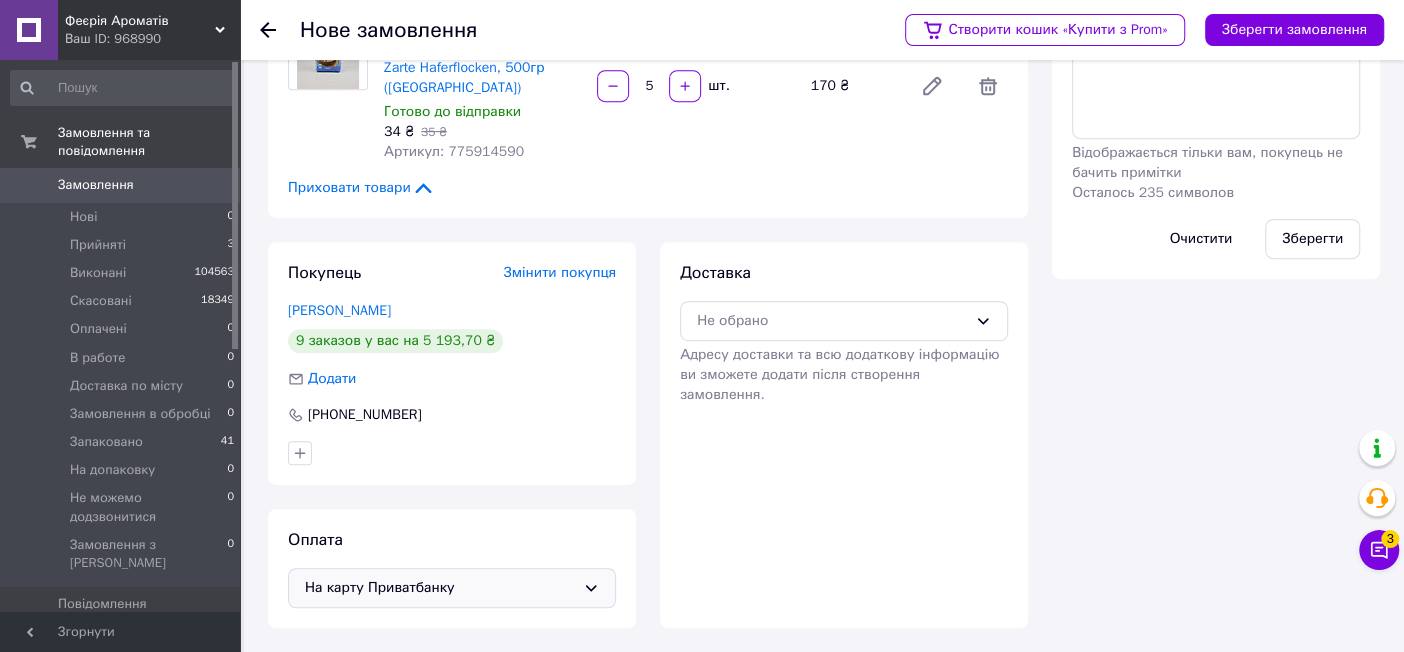 scroll, scrollTop: 500, scrollLeft: 0, axis: vertical 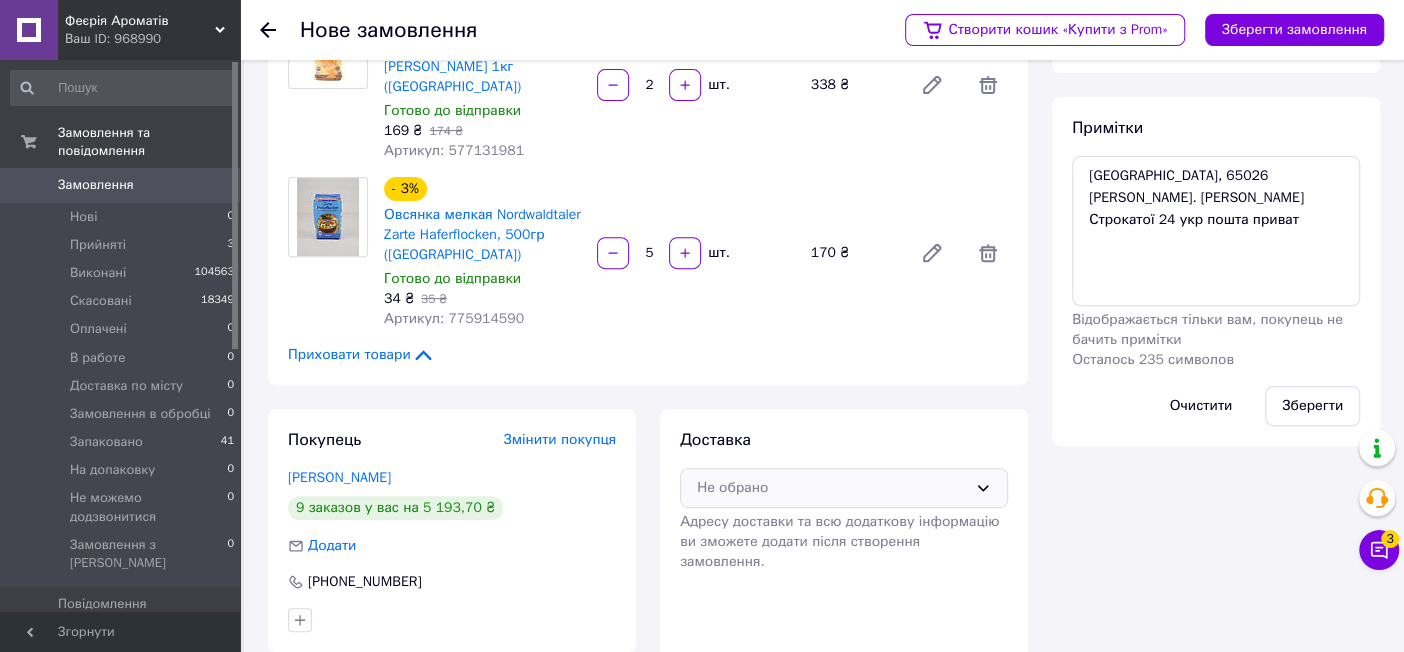 click on "Не обрано" at bounding box center (832, 488) 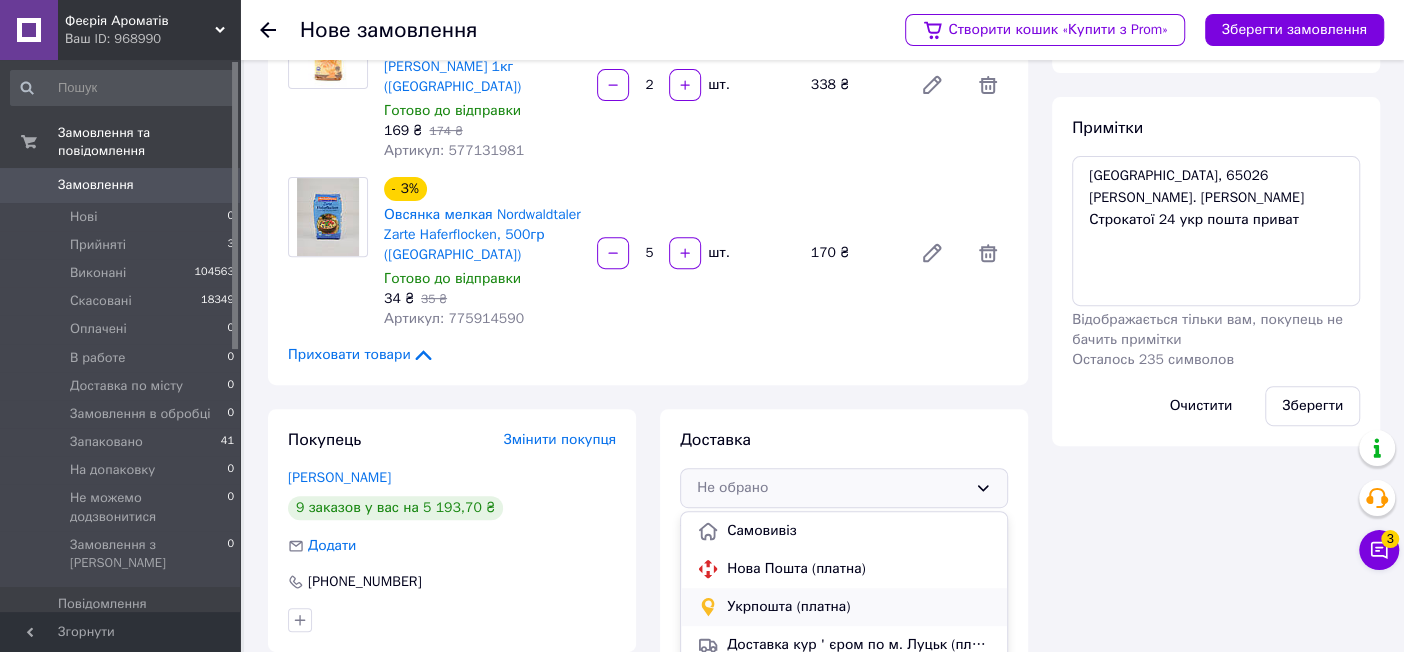 click on "Укрпошта (платна)" at bounding box center [844, 607] 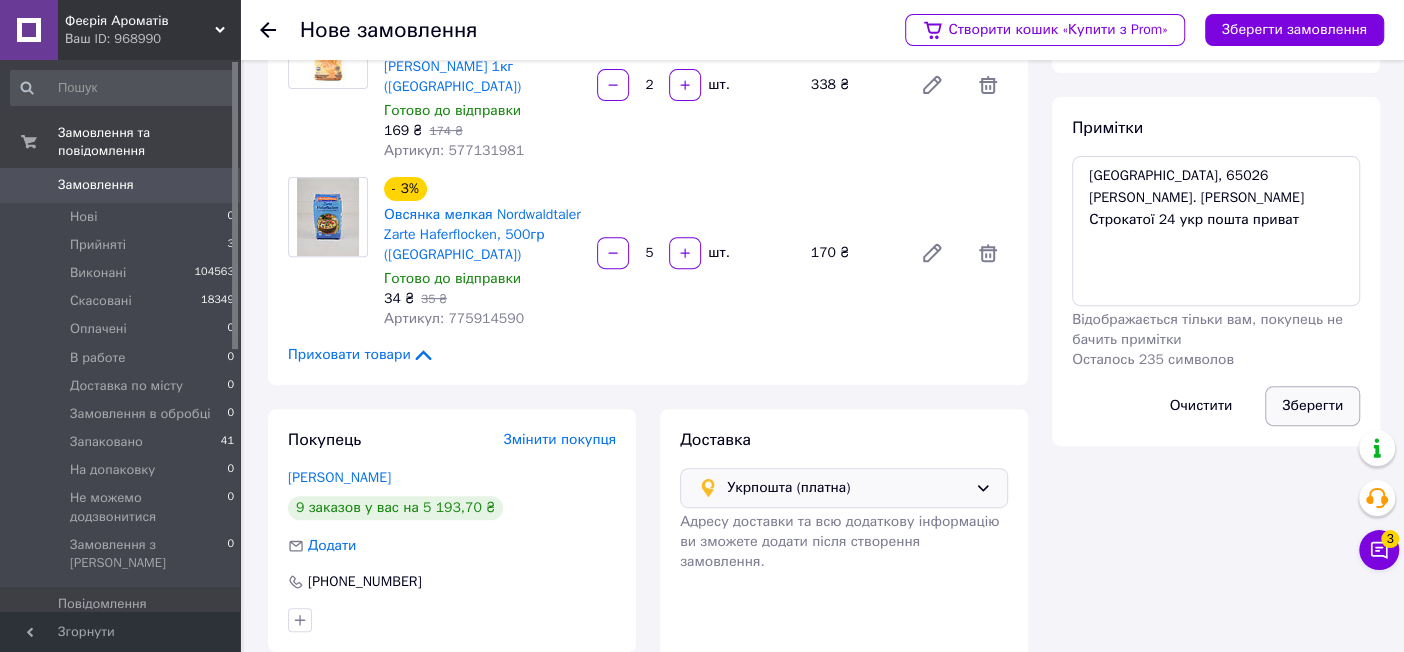 click on "Зберегти" at bounding box center (1312, 406) 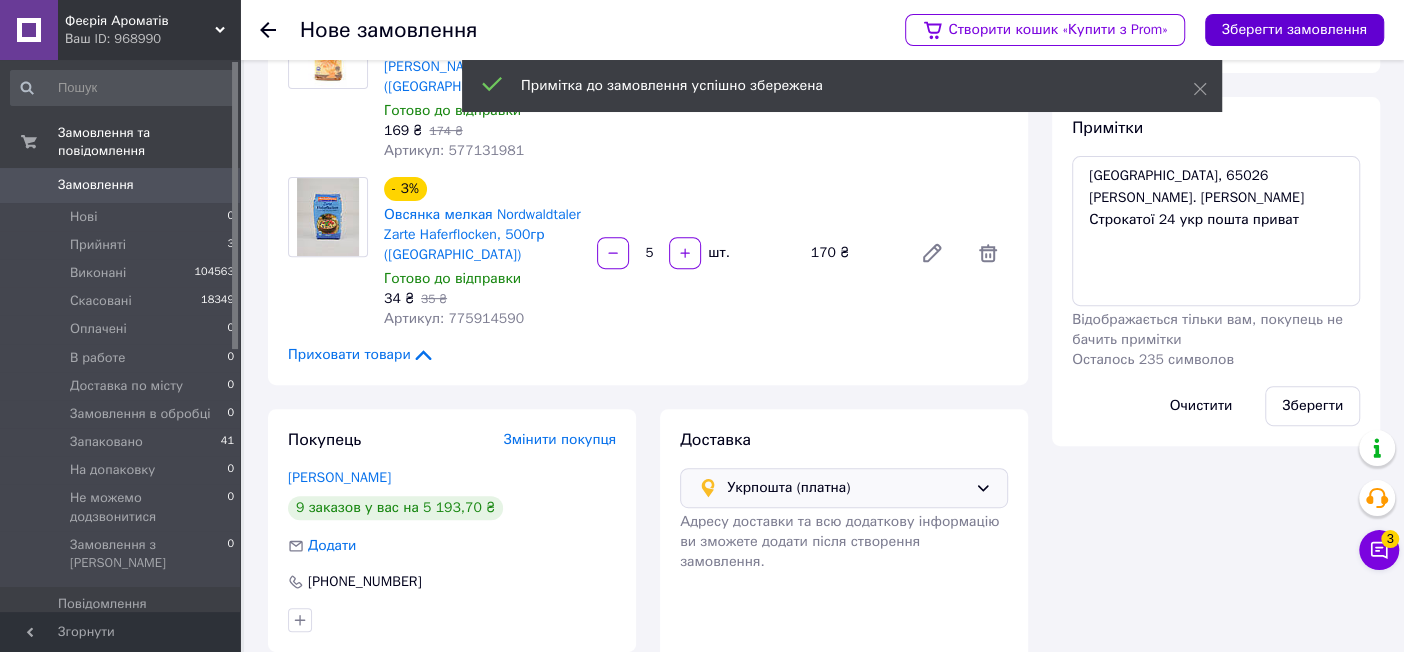 click on "Створити кошик «Купити з Prom» Зберегти замовлення" at bounding box center [1134, 30] 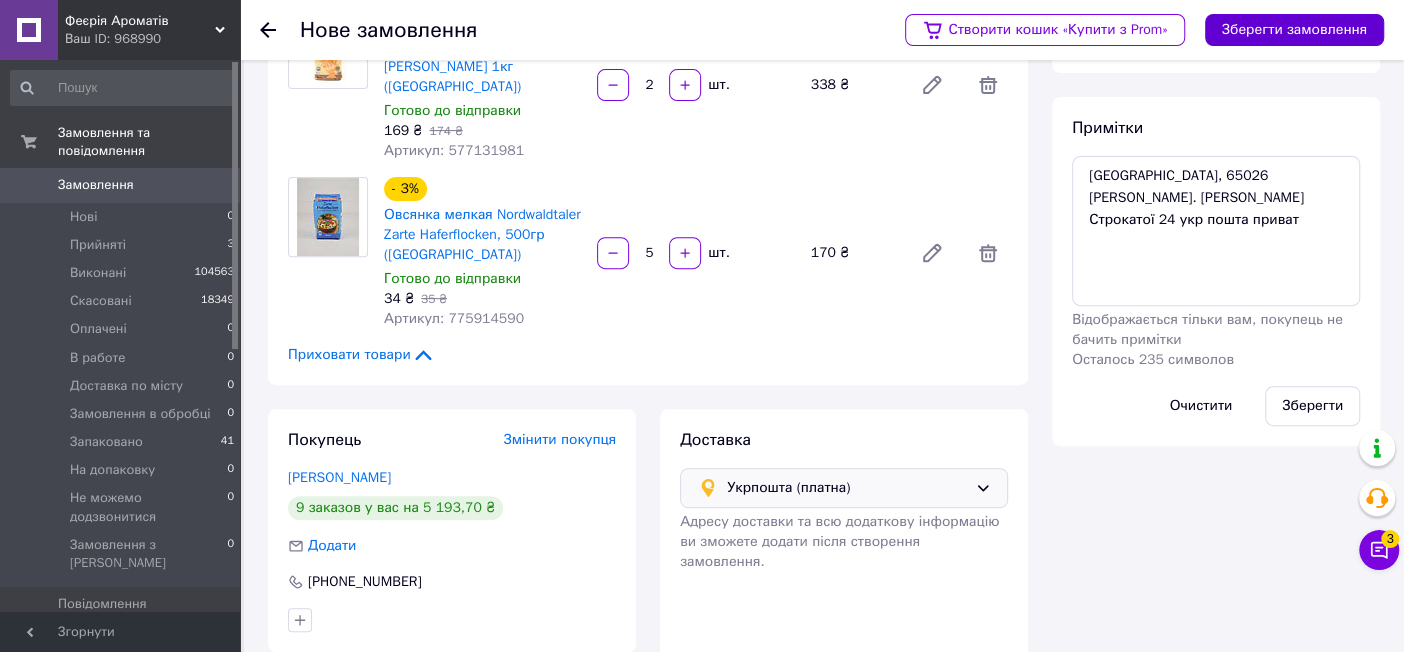 click on "Зберегти замовлення" at bounding box center (1294, 30) 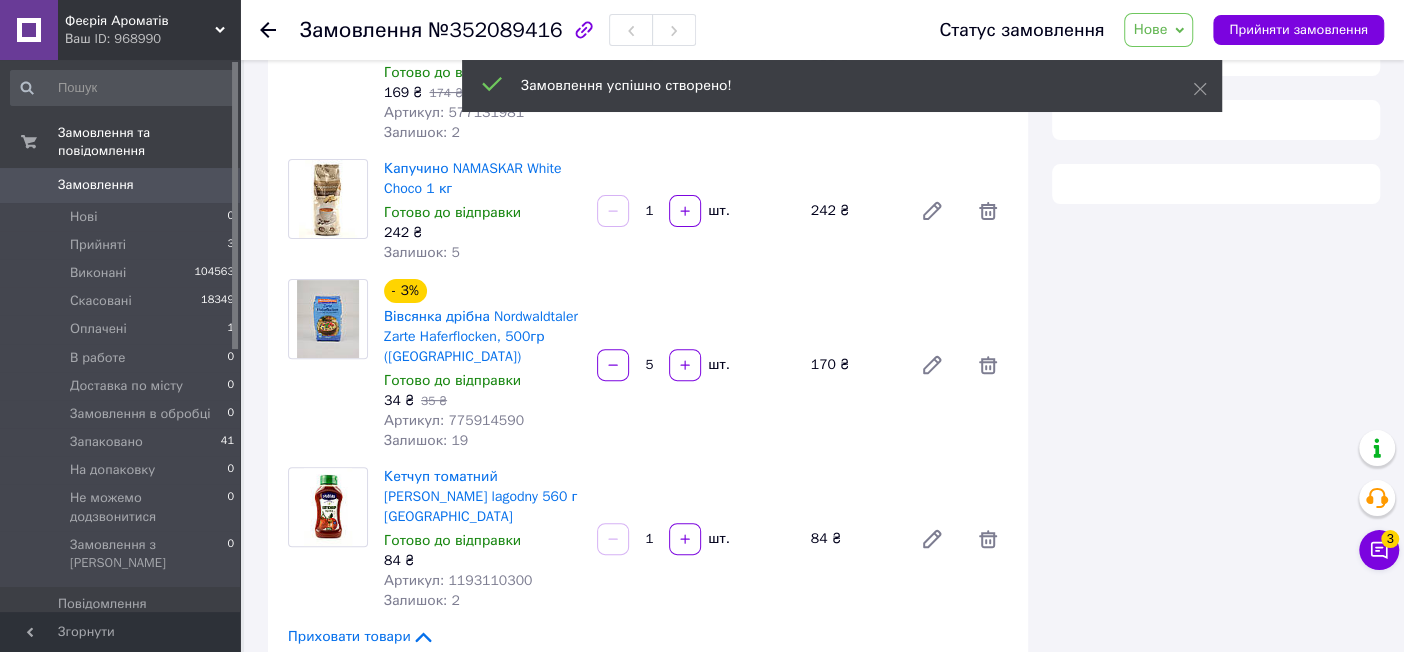 scroll, scrollTop: 374, scrollLeft: 0, axis: vertical 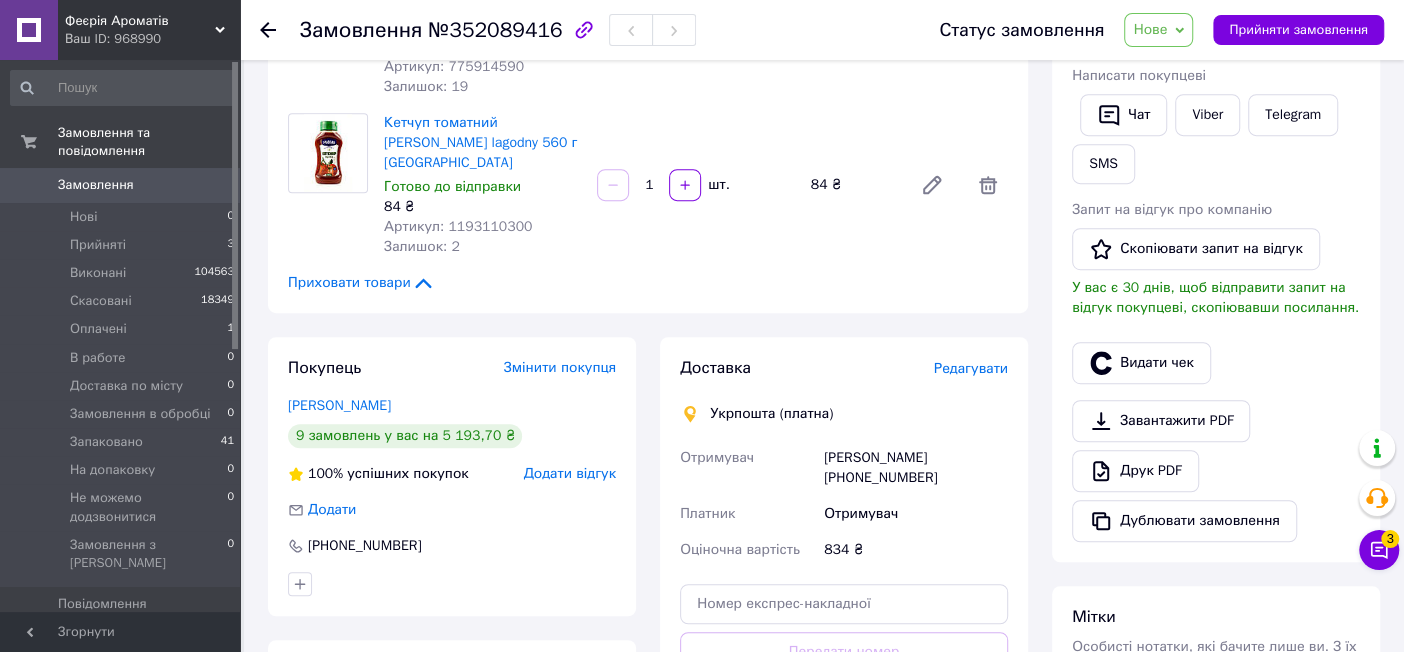 click on "Редагувати" at bounding box center [971, 368] 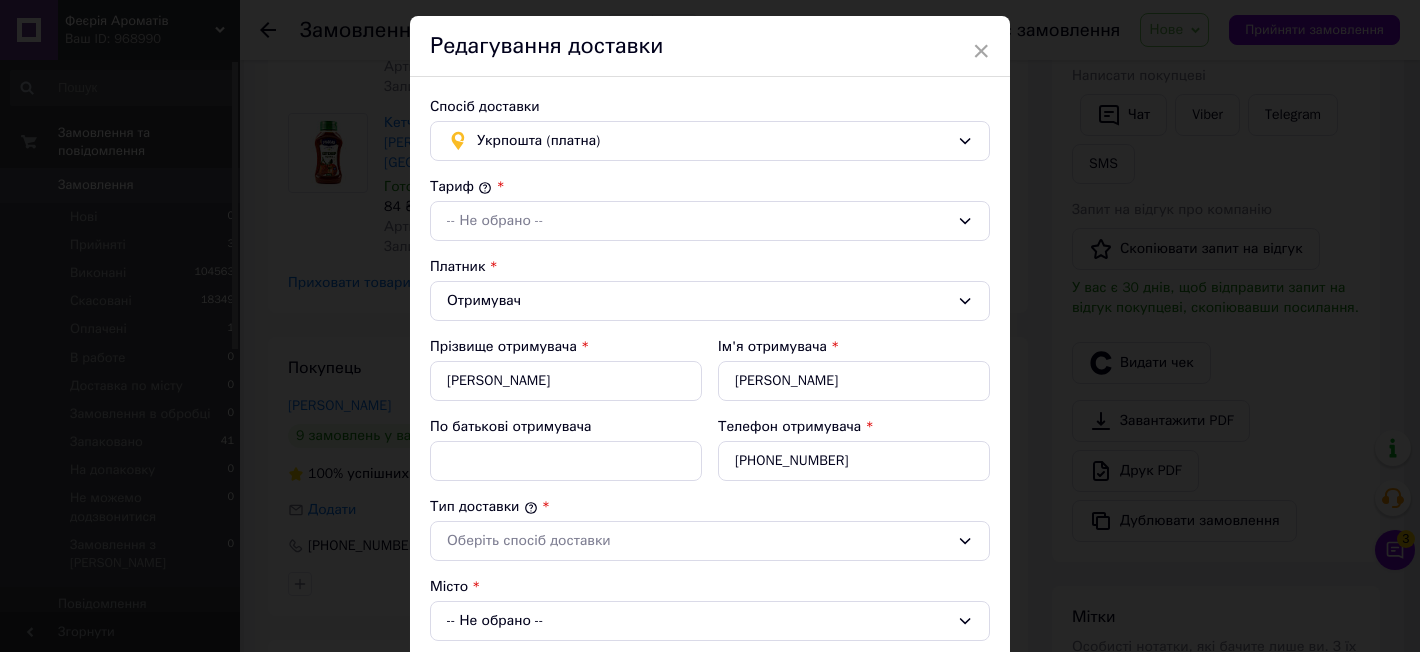 scroll, scrollTop: 22, scrollLeft: 0, axis: vertical 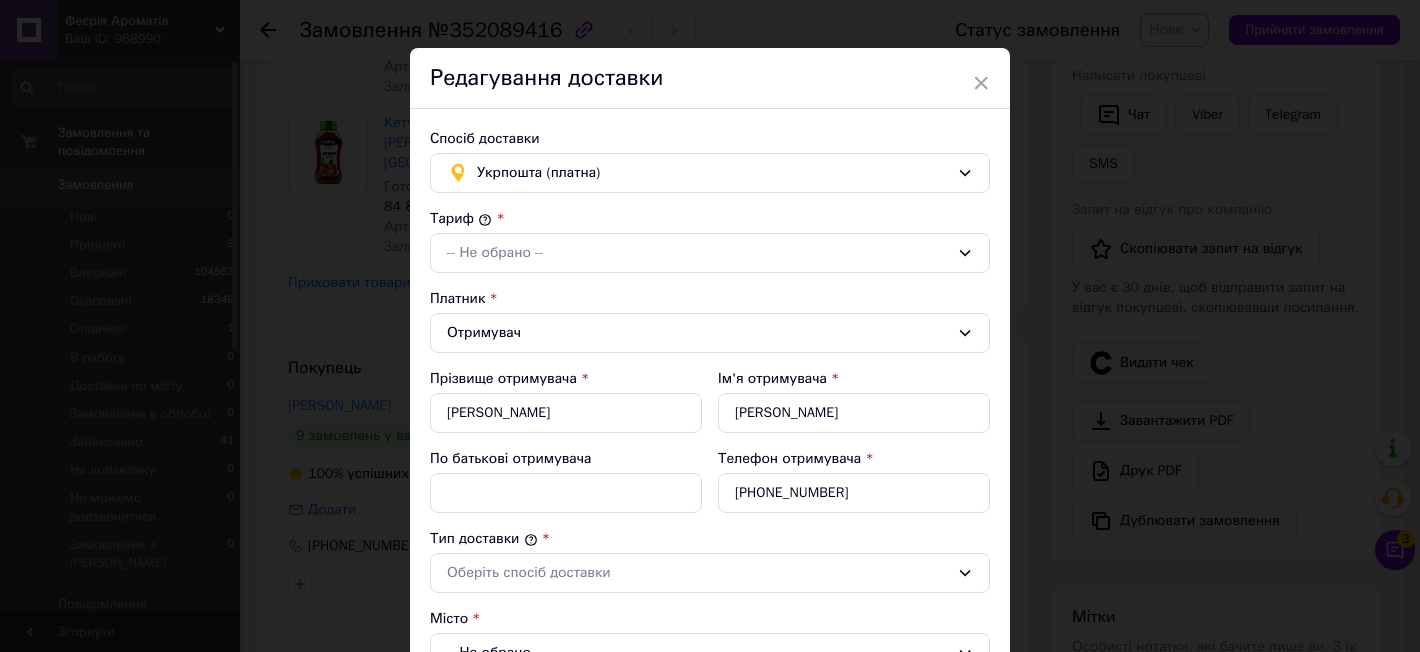 click on "-- Не обрано --" at bounding box center [710, 653] 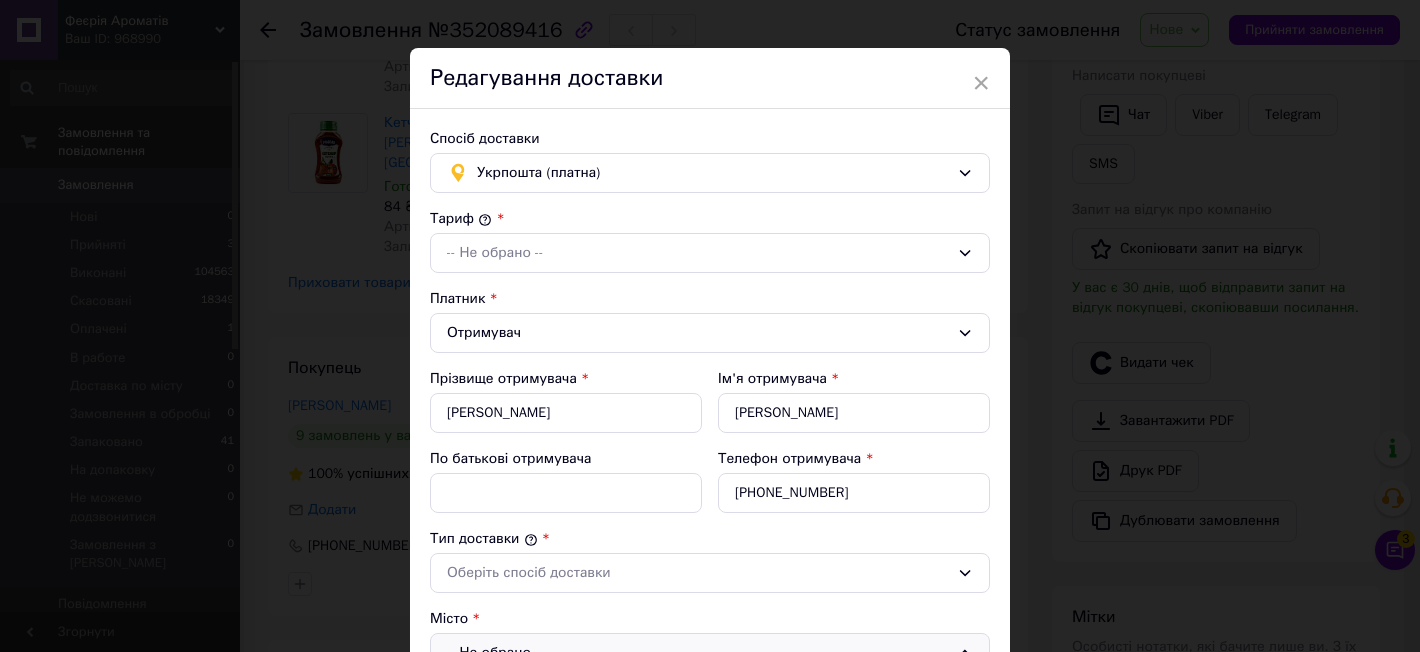 scroll, scrollTop: 389, scrollLeft: 0, axis: vertical 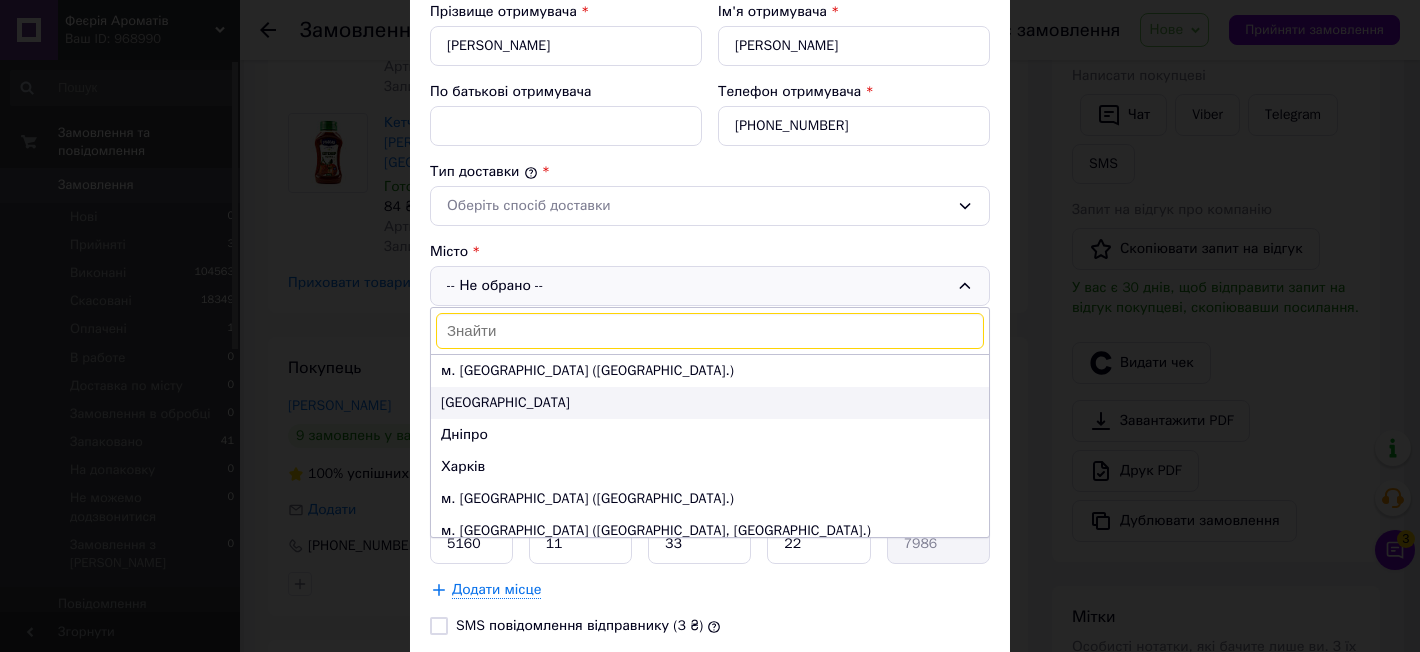 click on "Одеса" at bounding box center [710, 403] 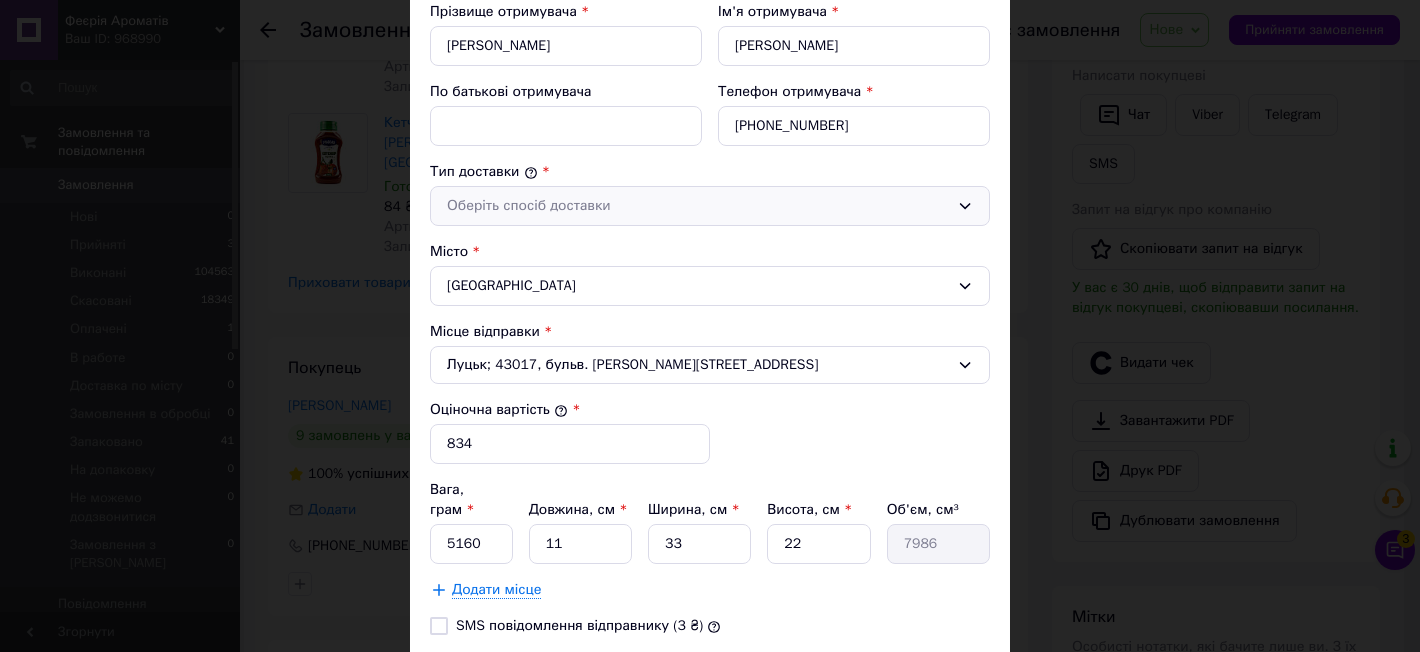 click on "Оберіть спосіб доставки" at bounding box center [698, 206] 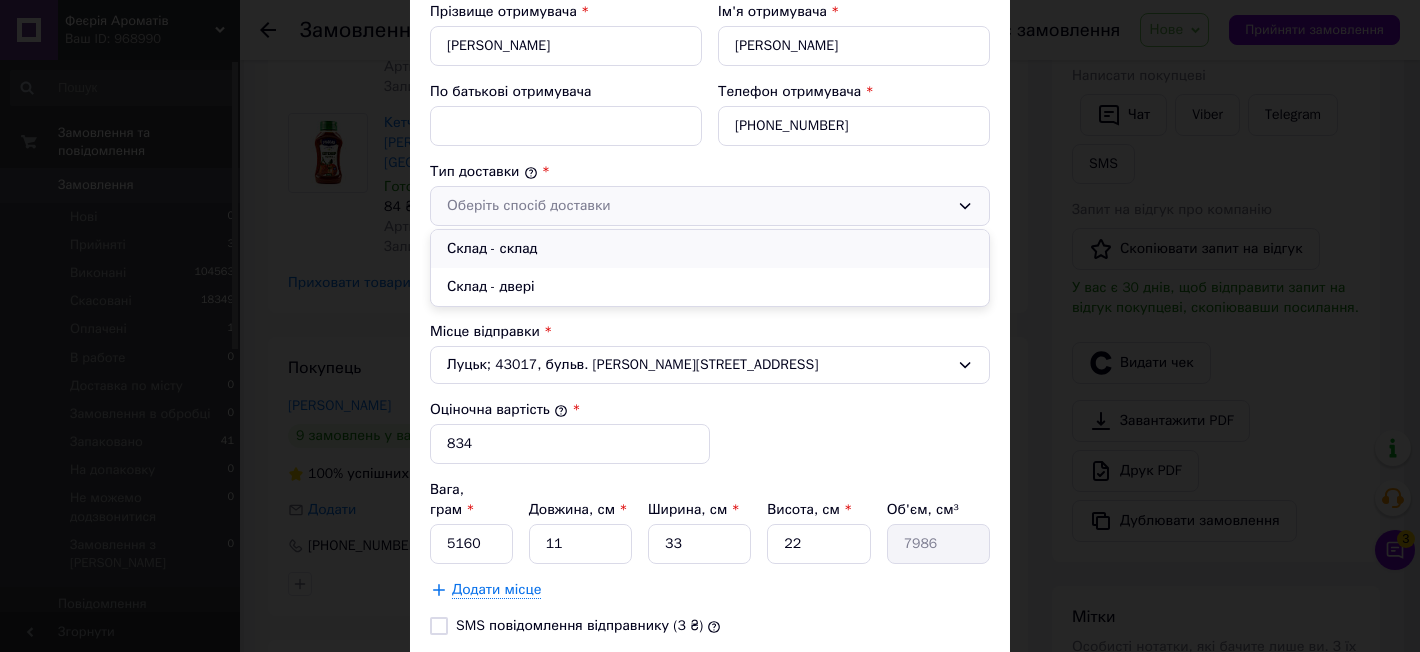 click on "Склад - склад" at bounding box center (710, 249) 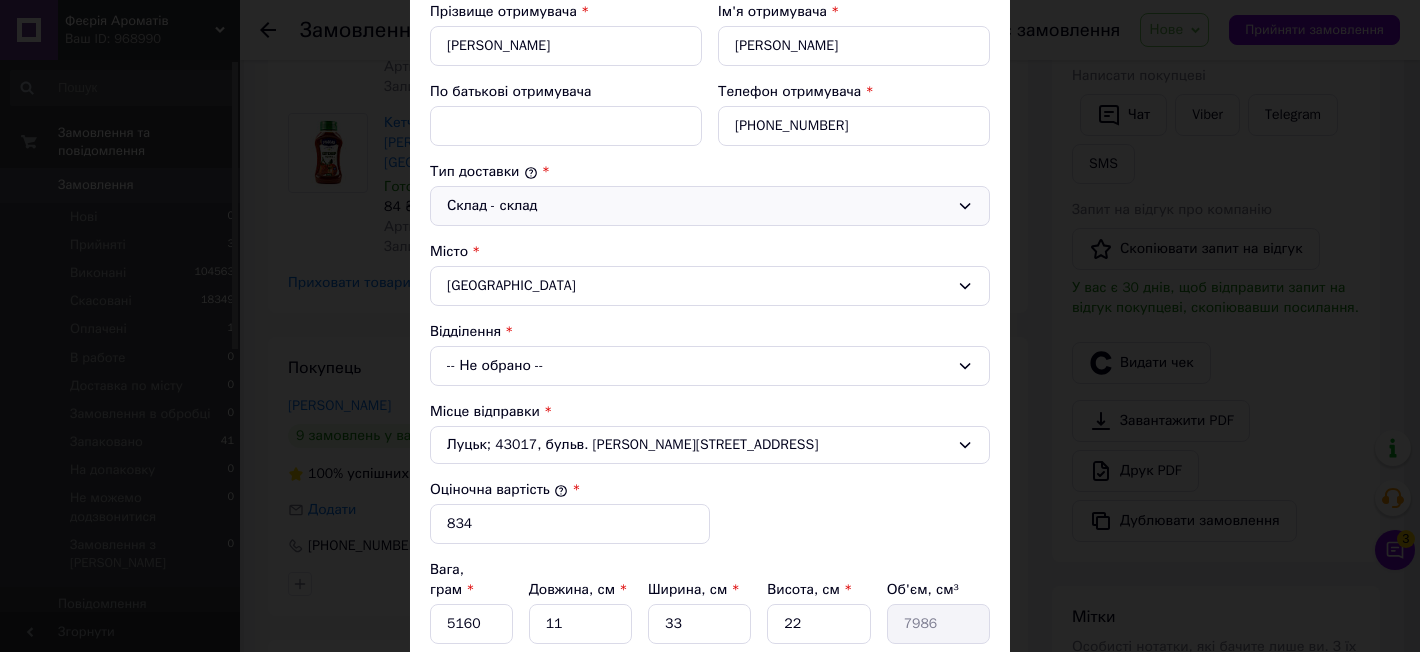 click on "-- Не обрано --" at bounding box center (710, 366) 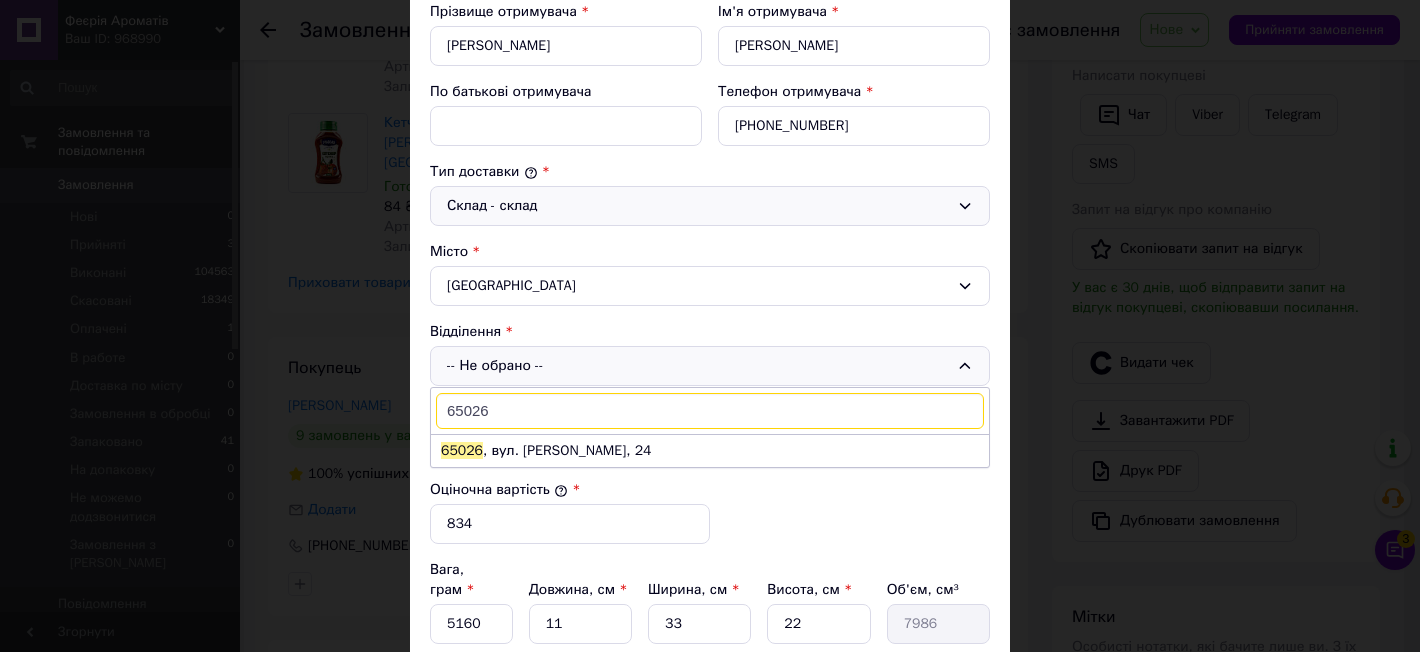 type on "65026" 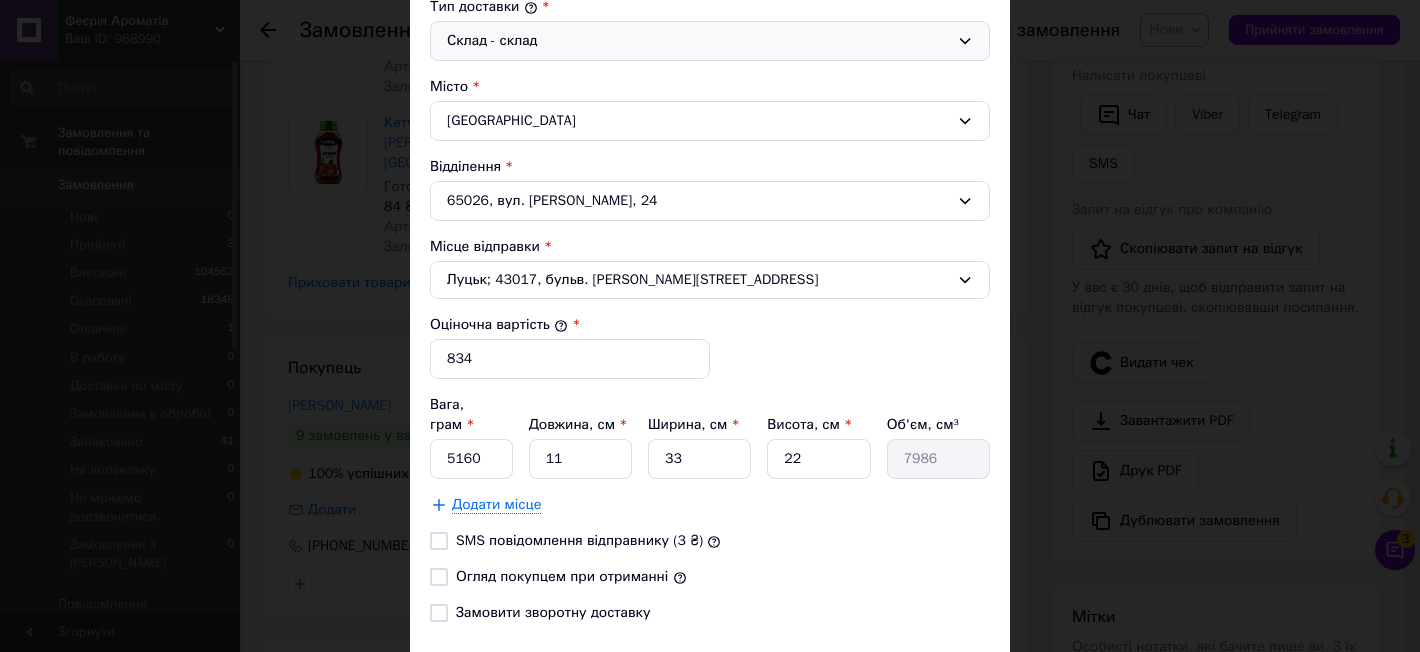 scroll, scrollTop: 663, scrollLeft: 0, axis: vertical 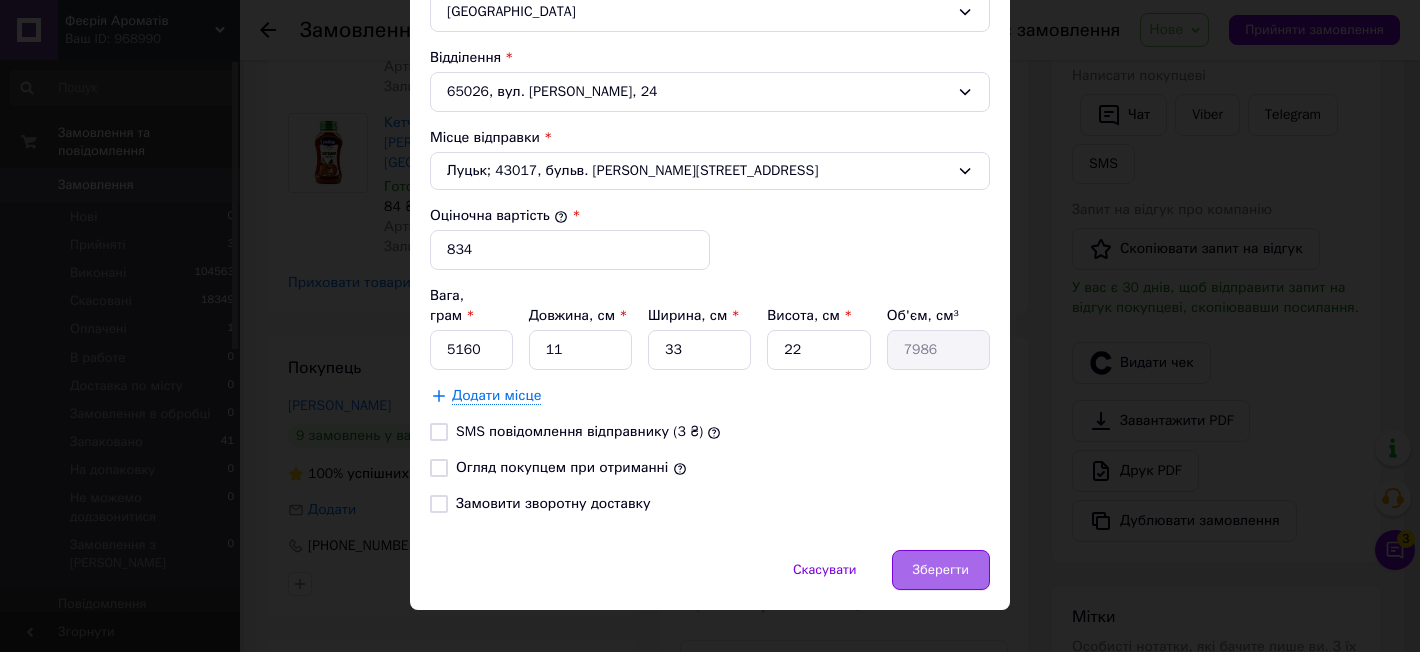 click on "Зберегти" at bounding box center [941, 570] 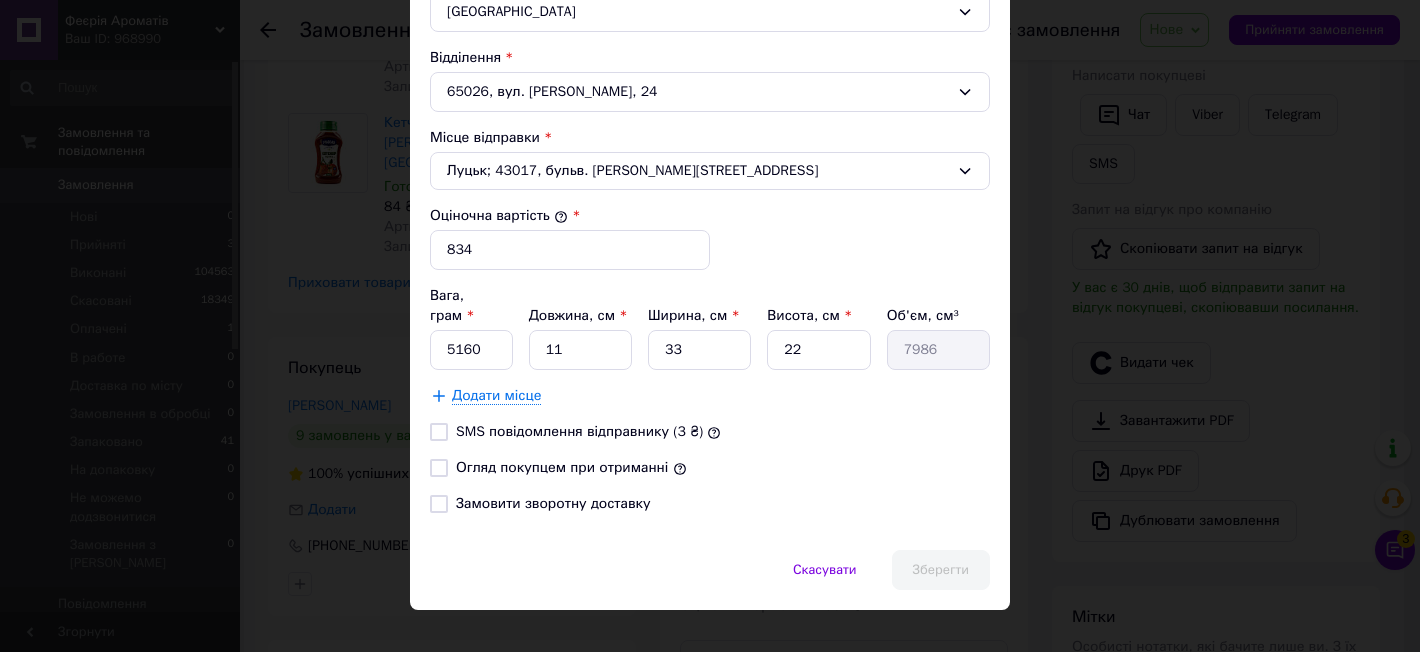 scroll, scrollTop: 688, scrollLeft: 0, axis: vertical 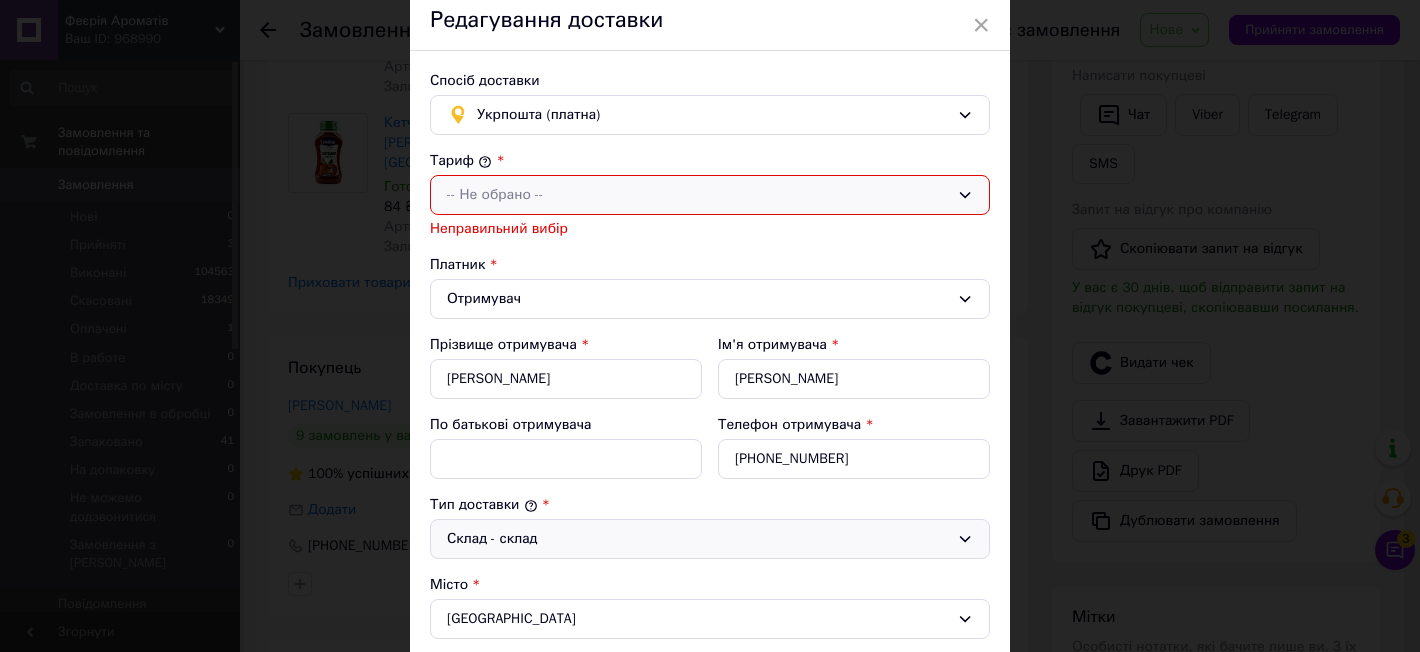 click on "-- Не обрано --" at bounding box center (698, 195) 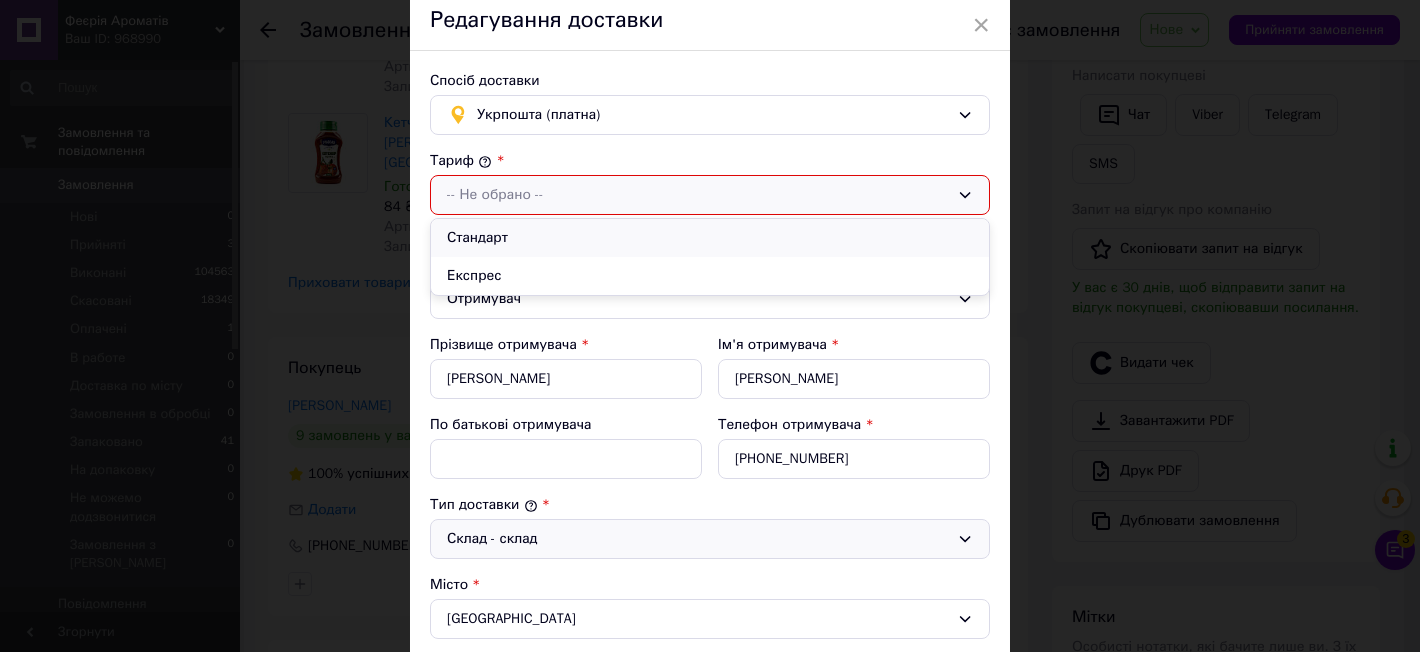 click on "Стандарт" at bounding box center [710, 238] 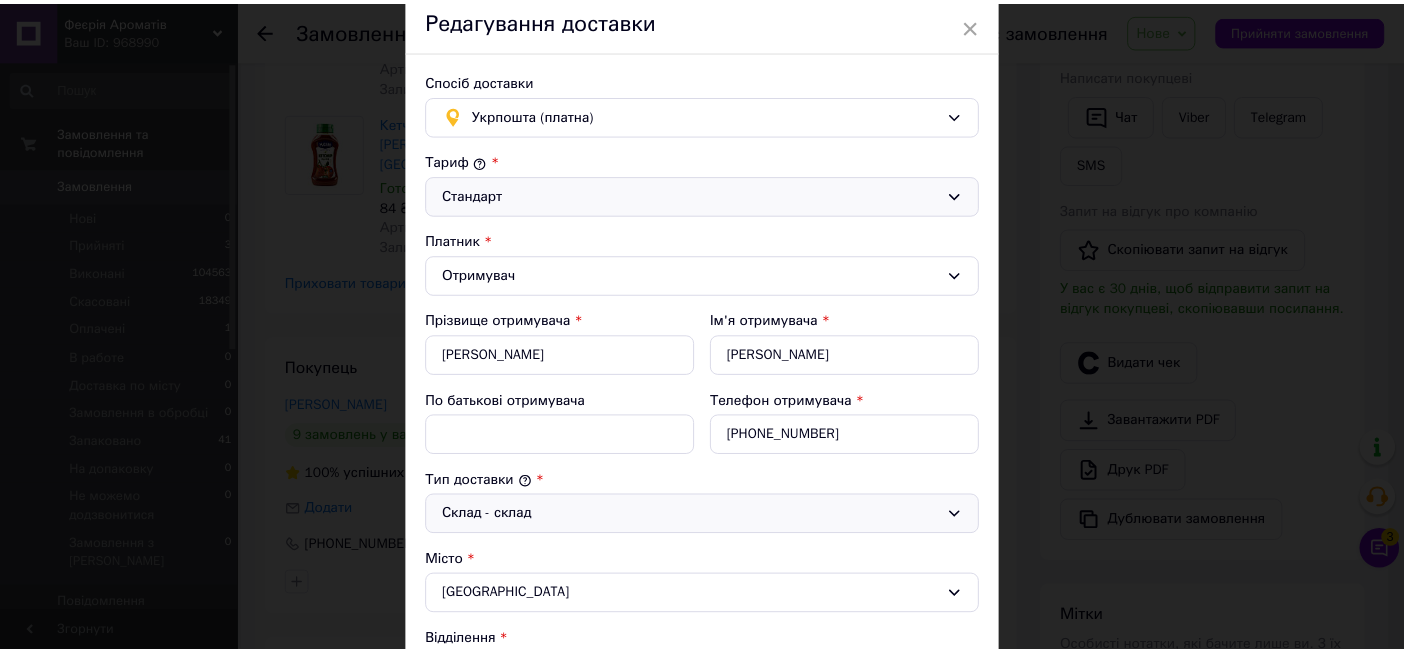 scroll, scrollTop: 663, scrollLeft: 0, axis: vertical 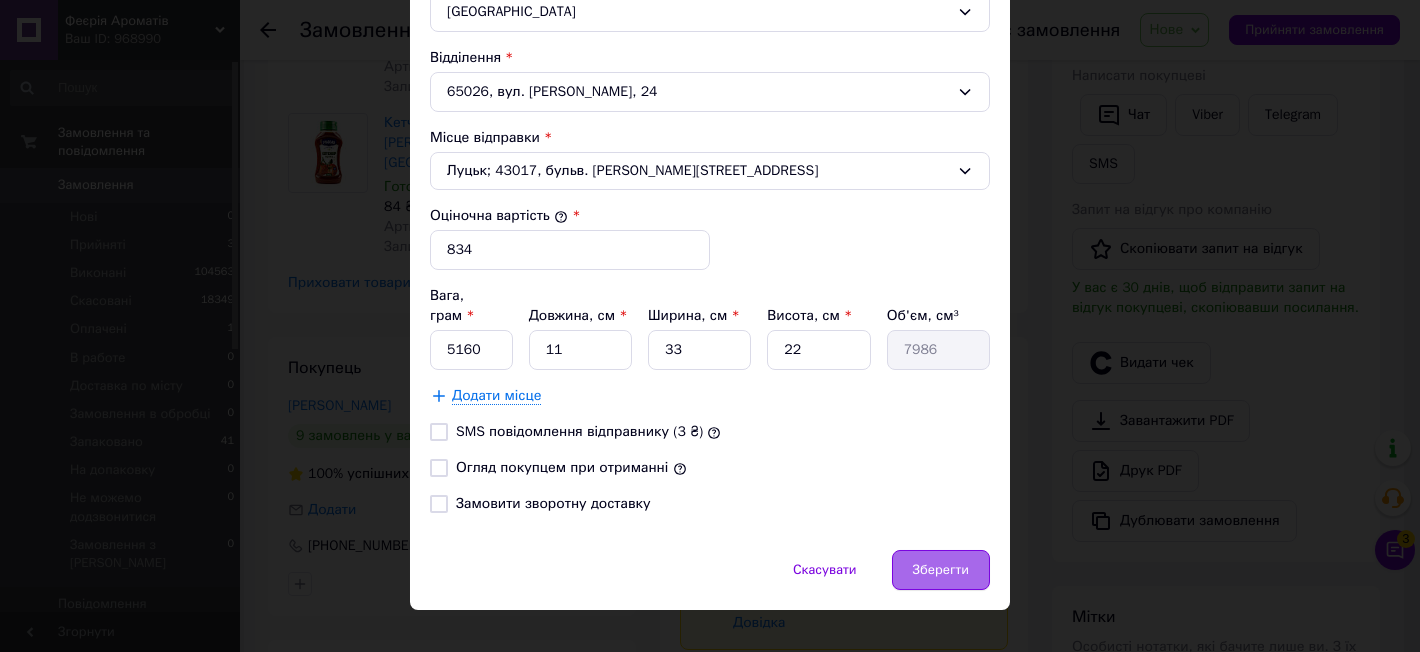 click on "Зберегти" at bounding box center [941, 570] 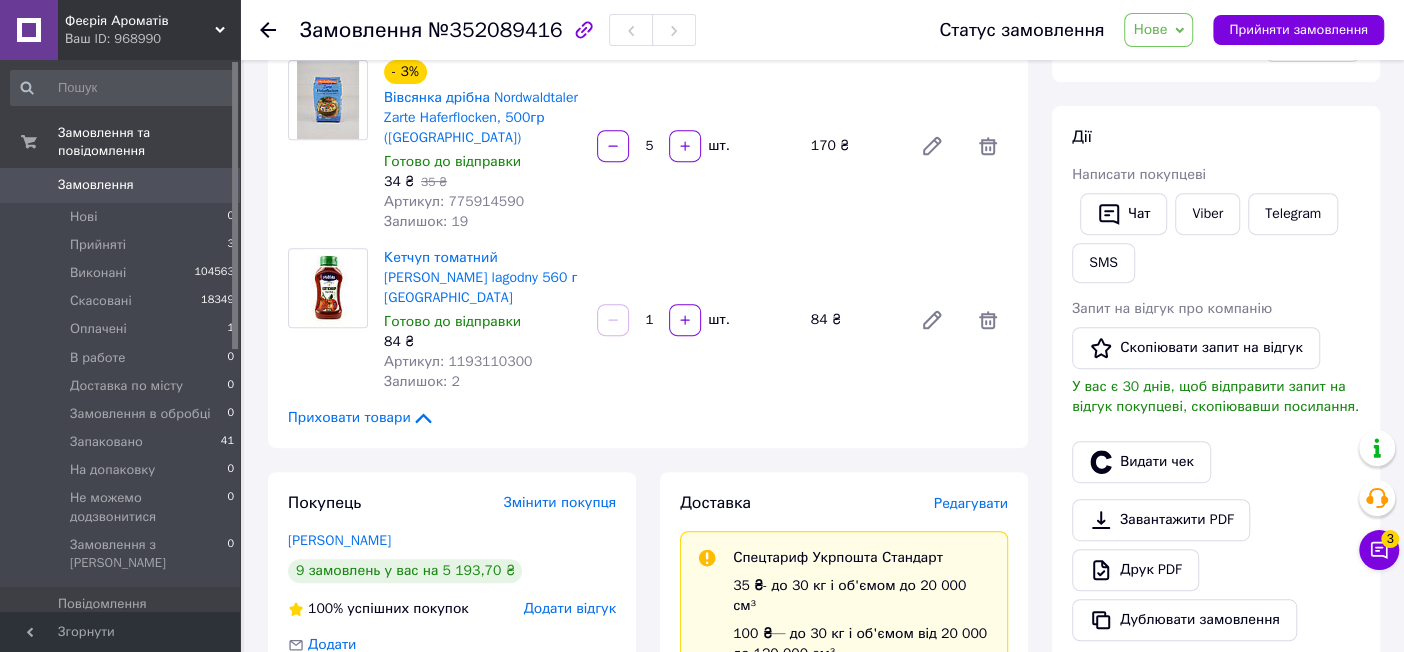scroll, scrollTop: 250, scrollLeft: 0, axis: vertical 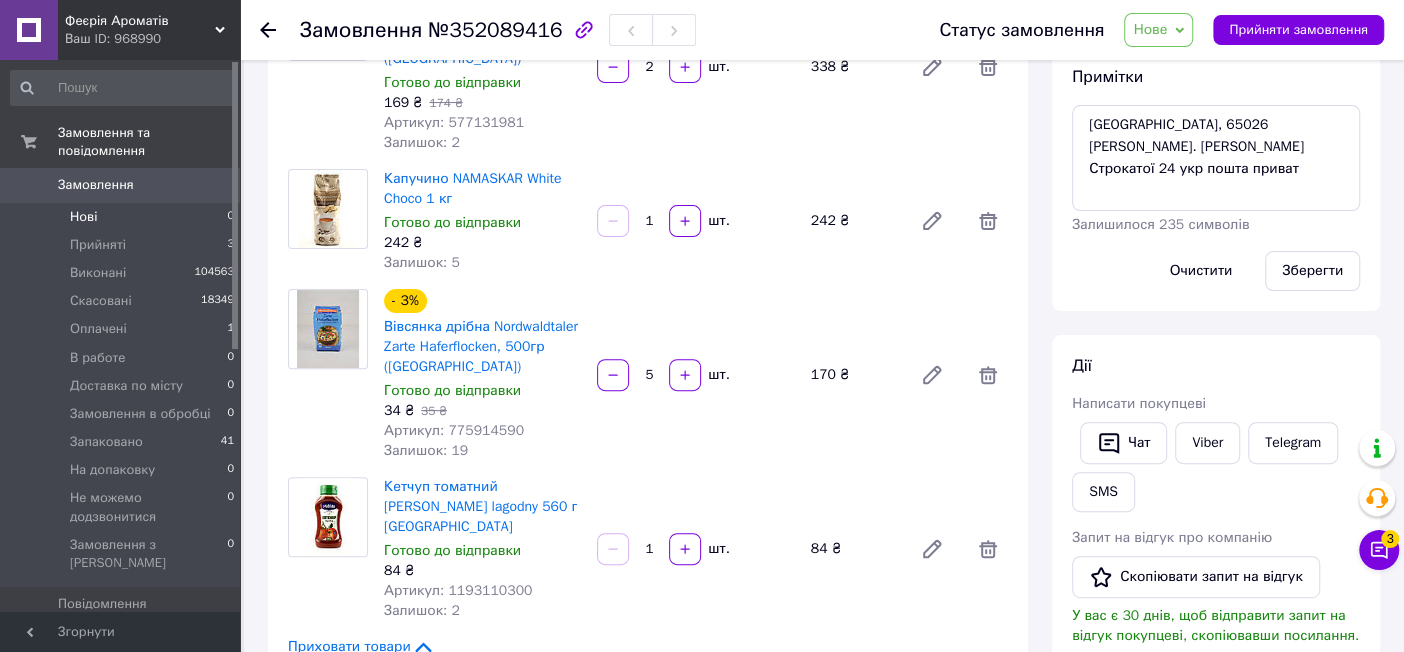 click on "Нові 0" at bounding box center [123, 217] 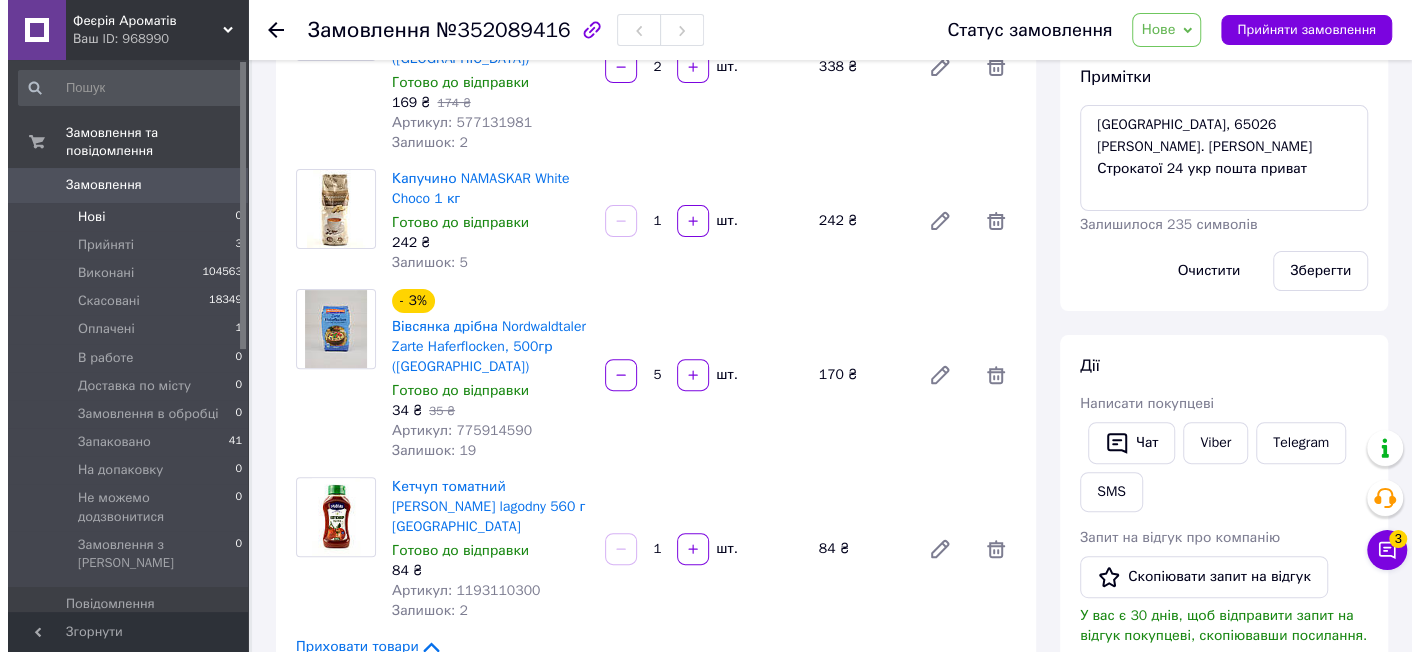 scroll, scrollTop: 0, scrollLeft: 0, axis: both 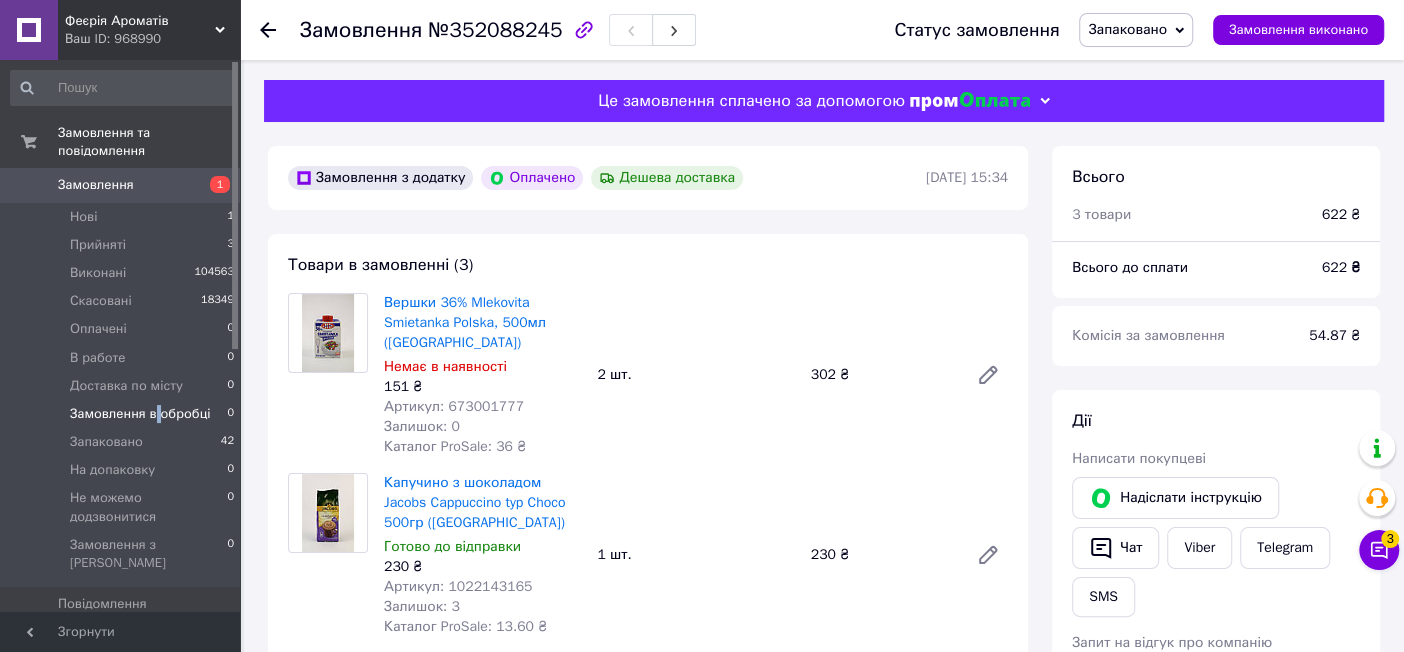 click on "Замовлення в обробці 0" at bounding box center (123, 414) 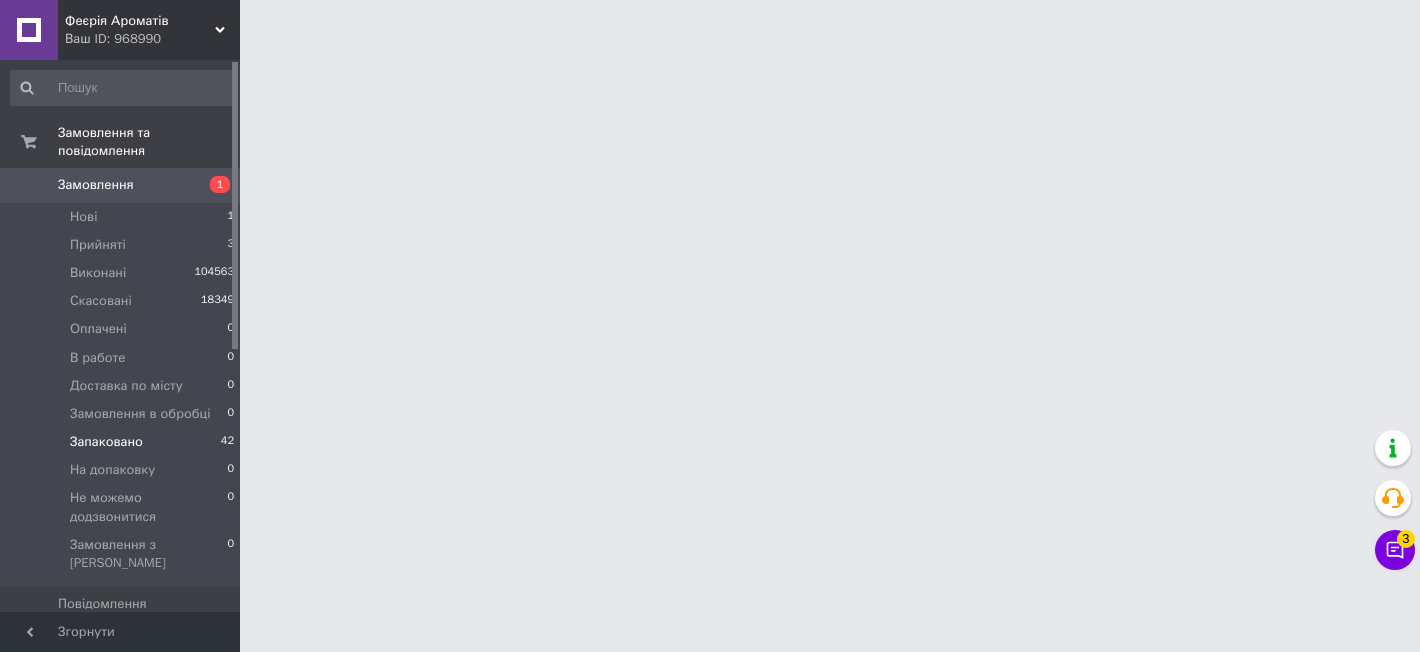 click on "Запаковано 42" at bounding box center (123, 442) 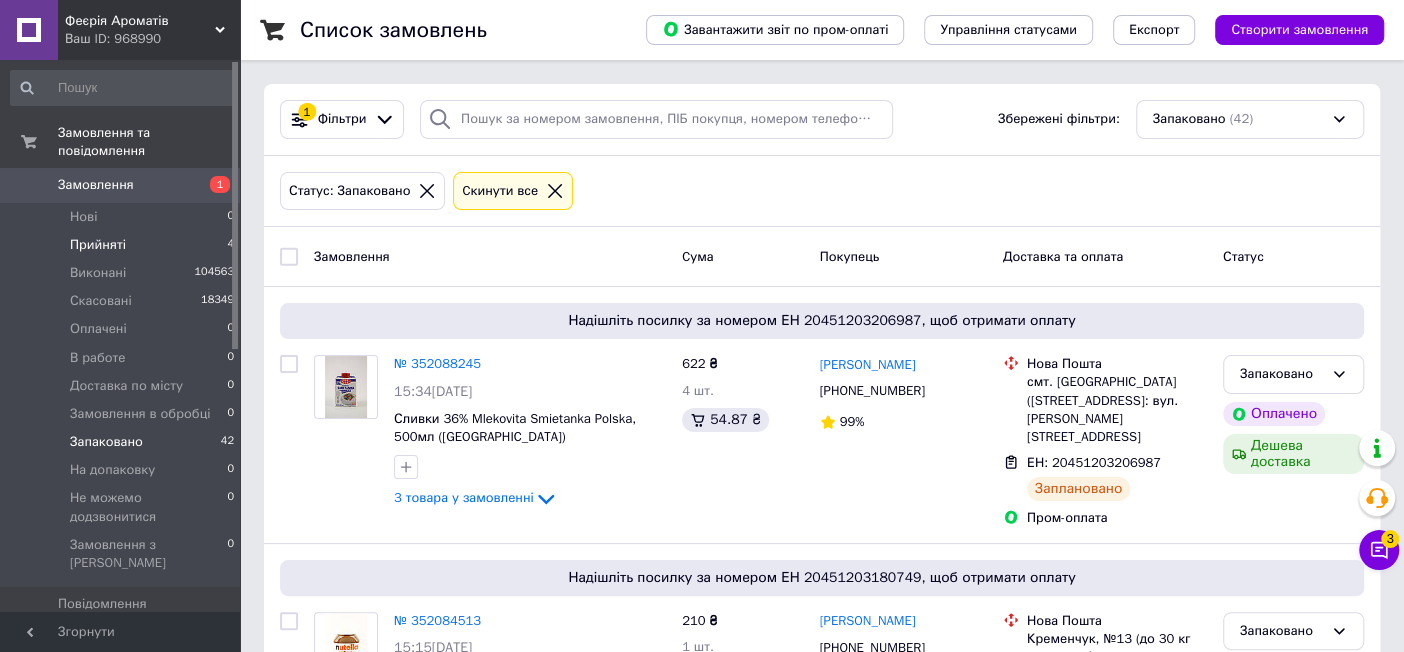 click on "Прийняті" at bounding box center [98, 245] 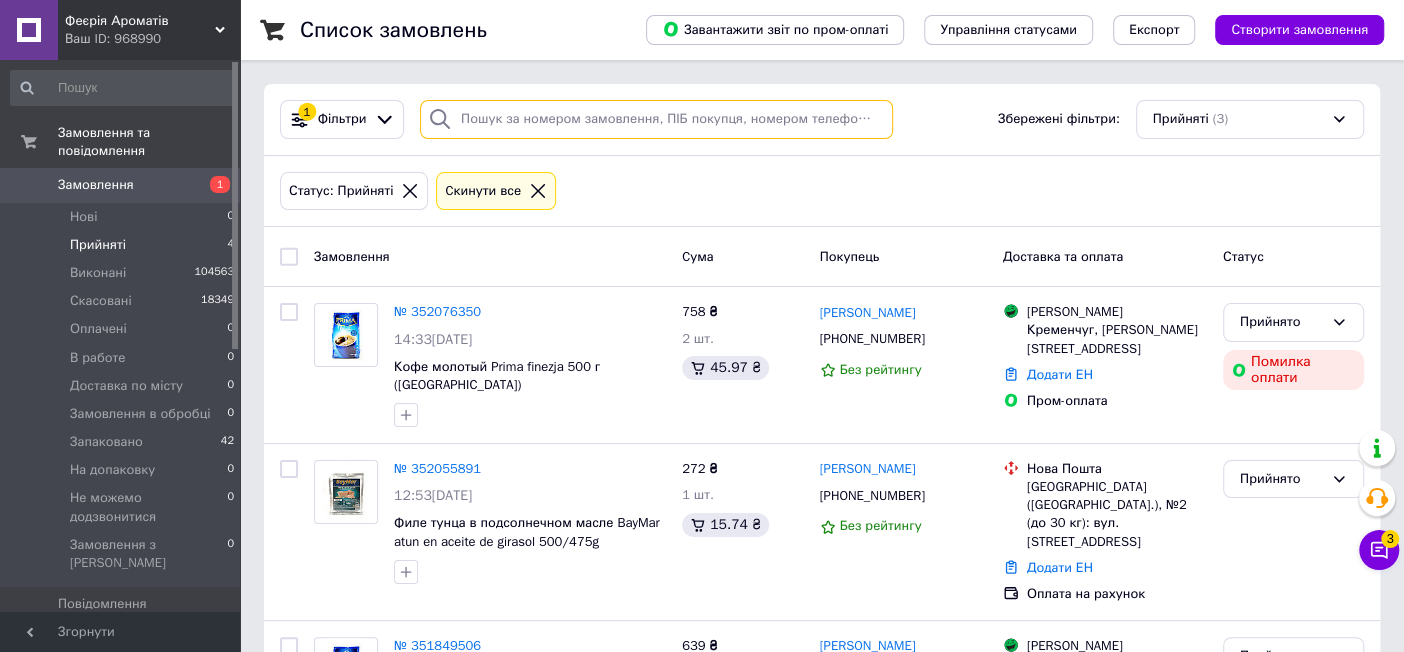 click at bounding box center (656, 119) 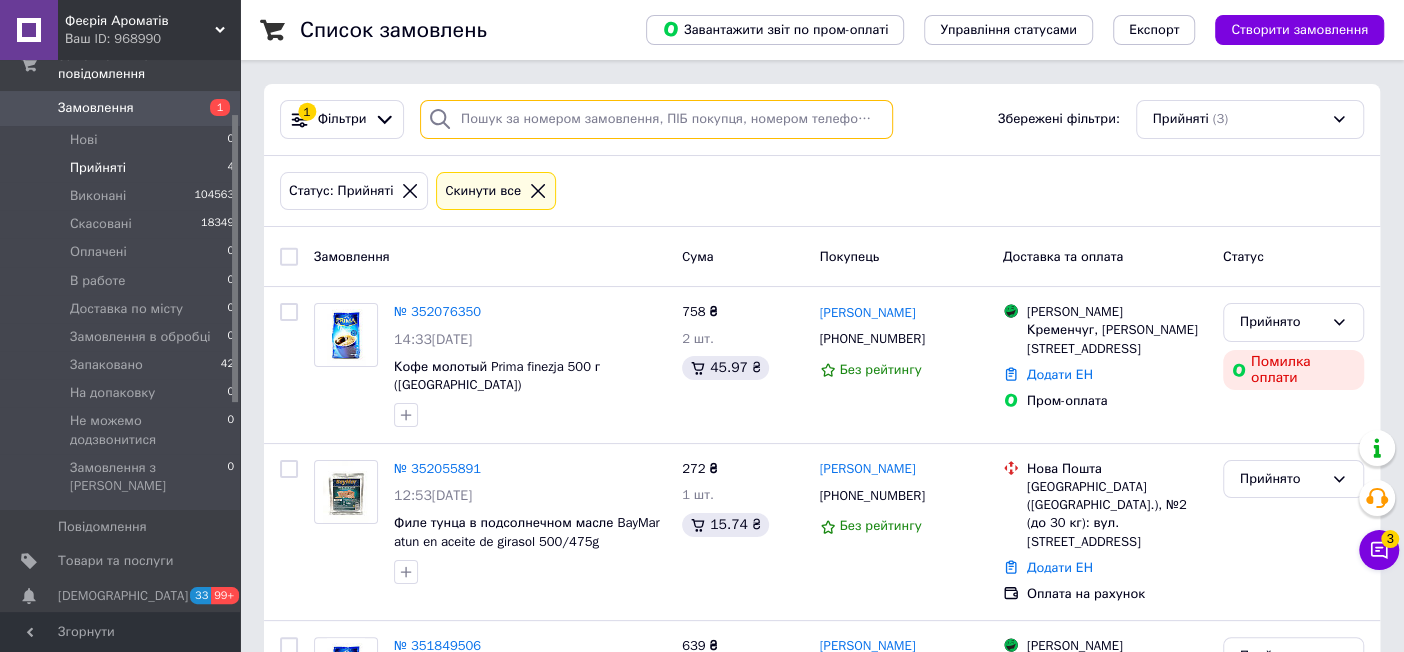 scroll, scrollTop: 111, scrollLeft: 0, axis: vertical 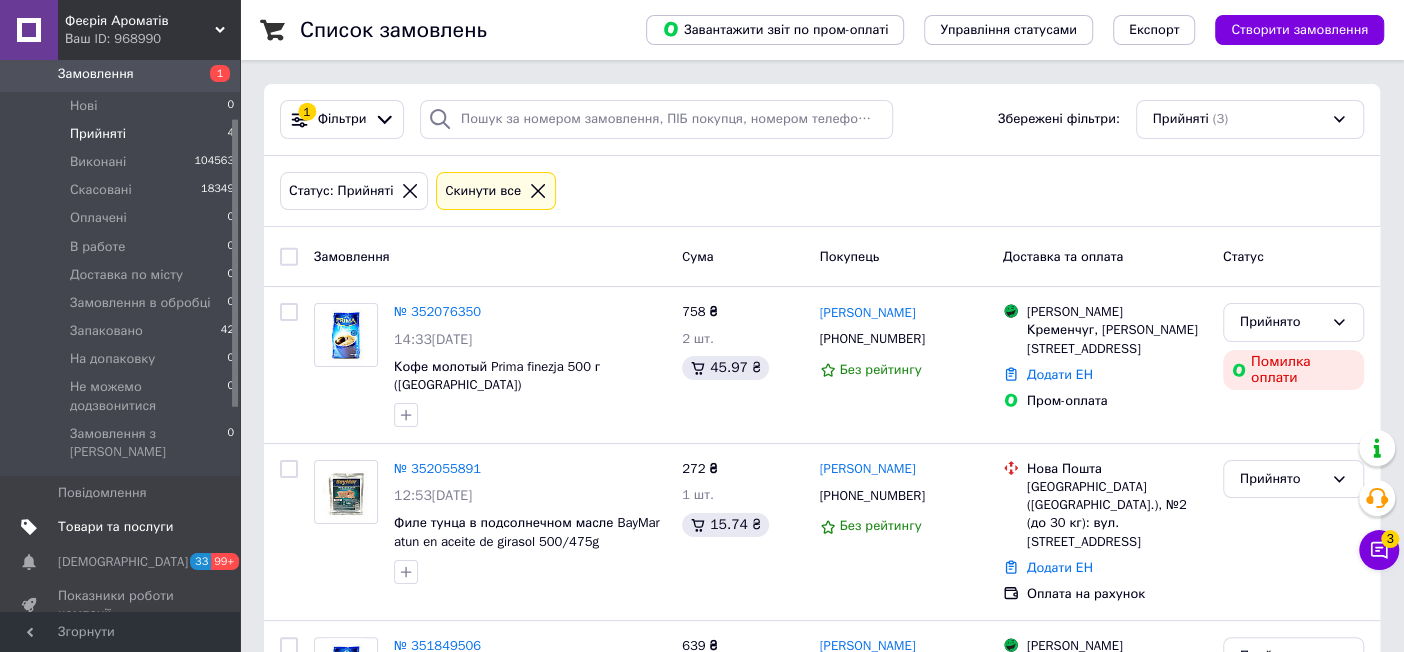 click on "Товари та послуги" at bounding box center [115, 527] 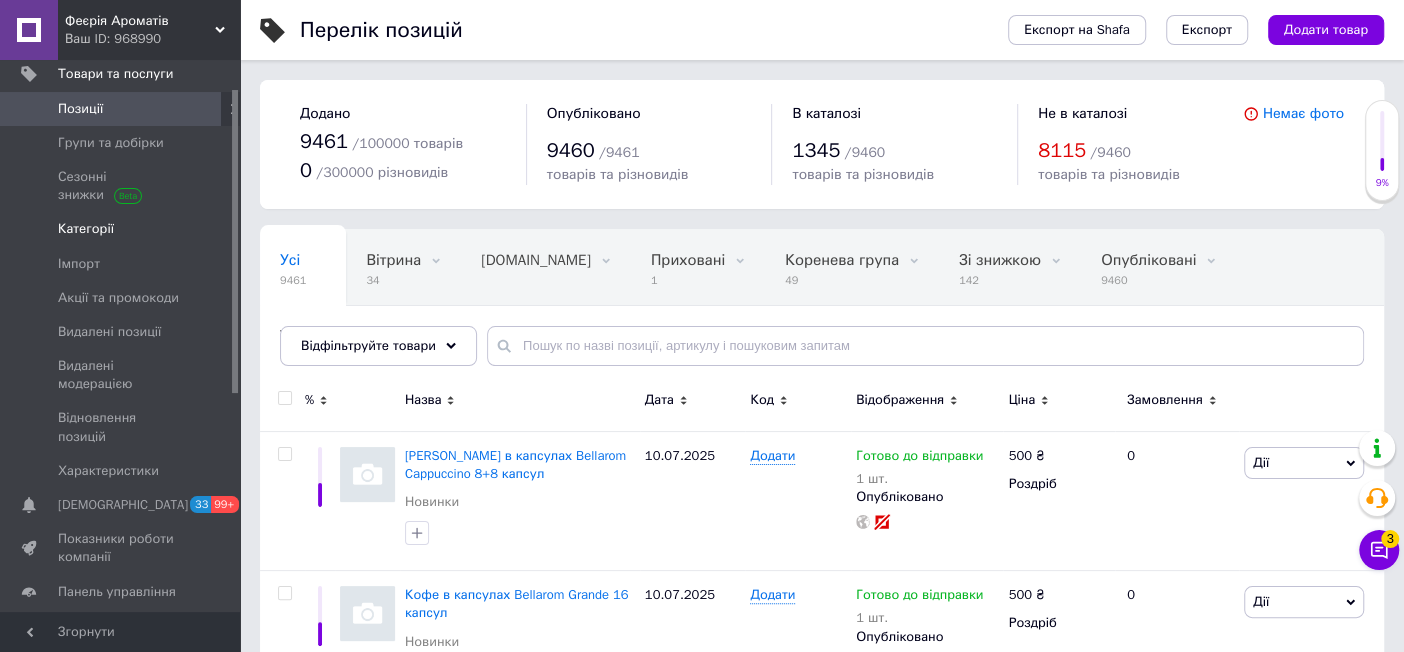 scroll, scrollTop: 0, scrollLeft: 0, axis: both 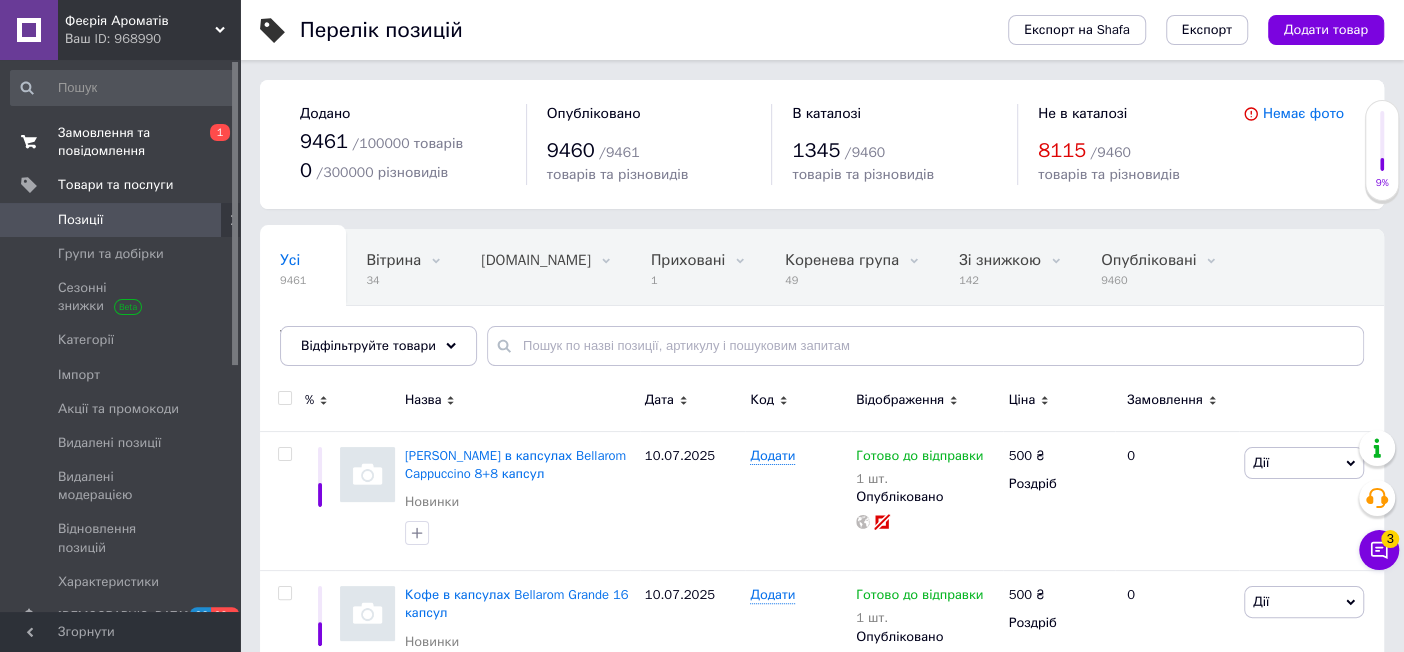 click on "Замовлення та повідомлення" at bounding box center (121, 142) 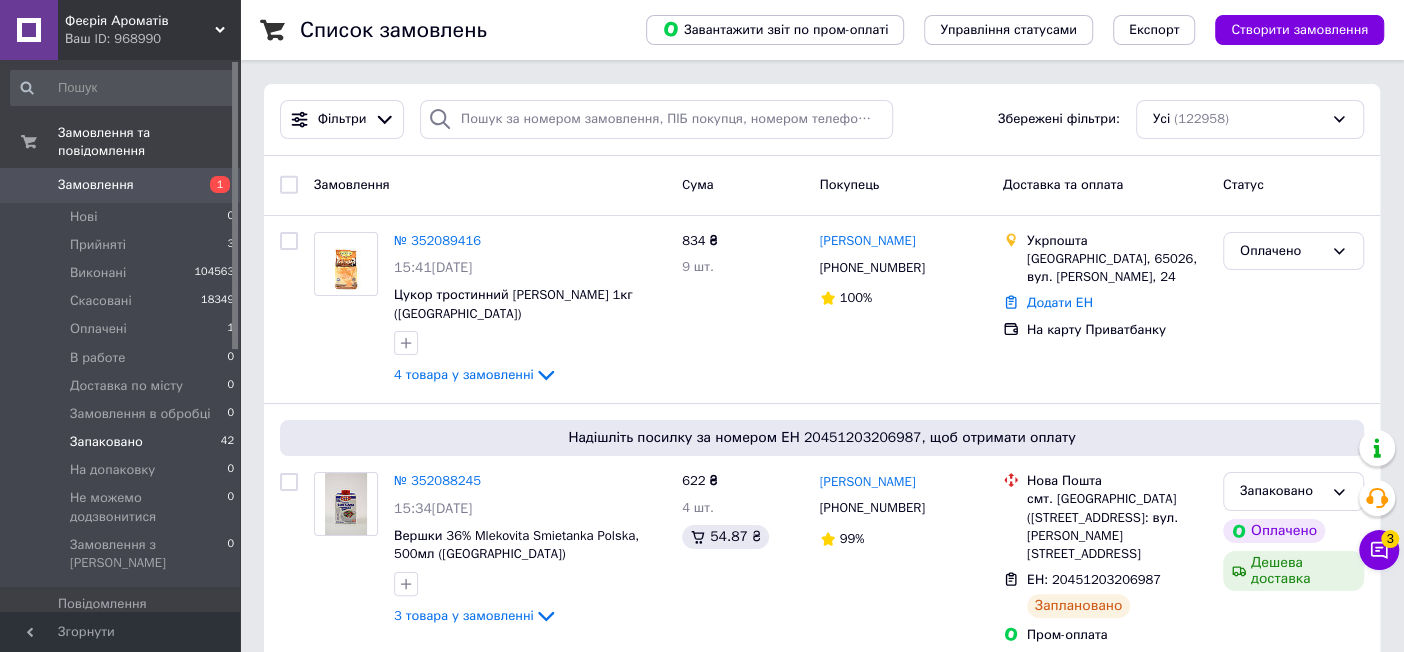 click on "Запаковано" at bounding box center (106, 442) 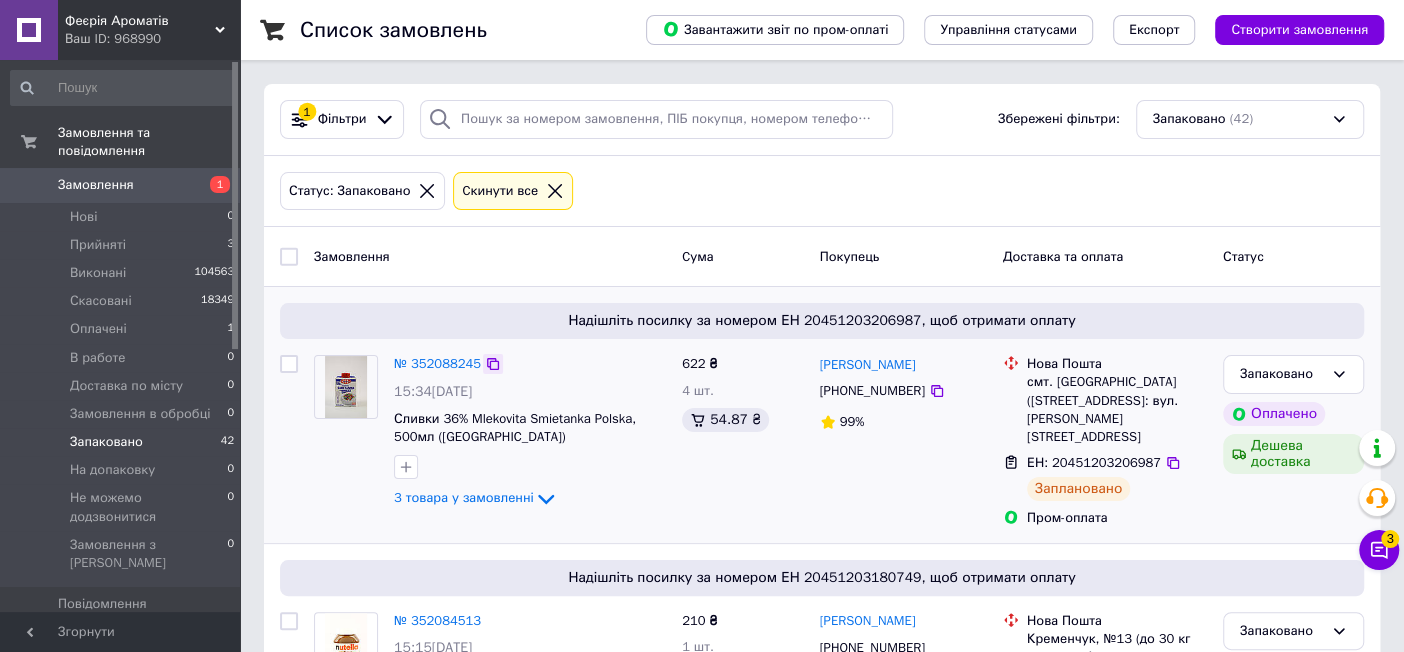 click 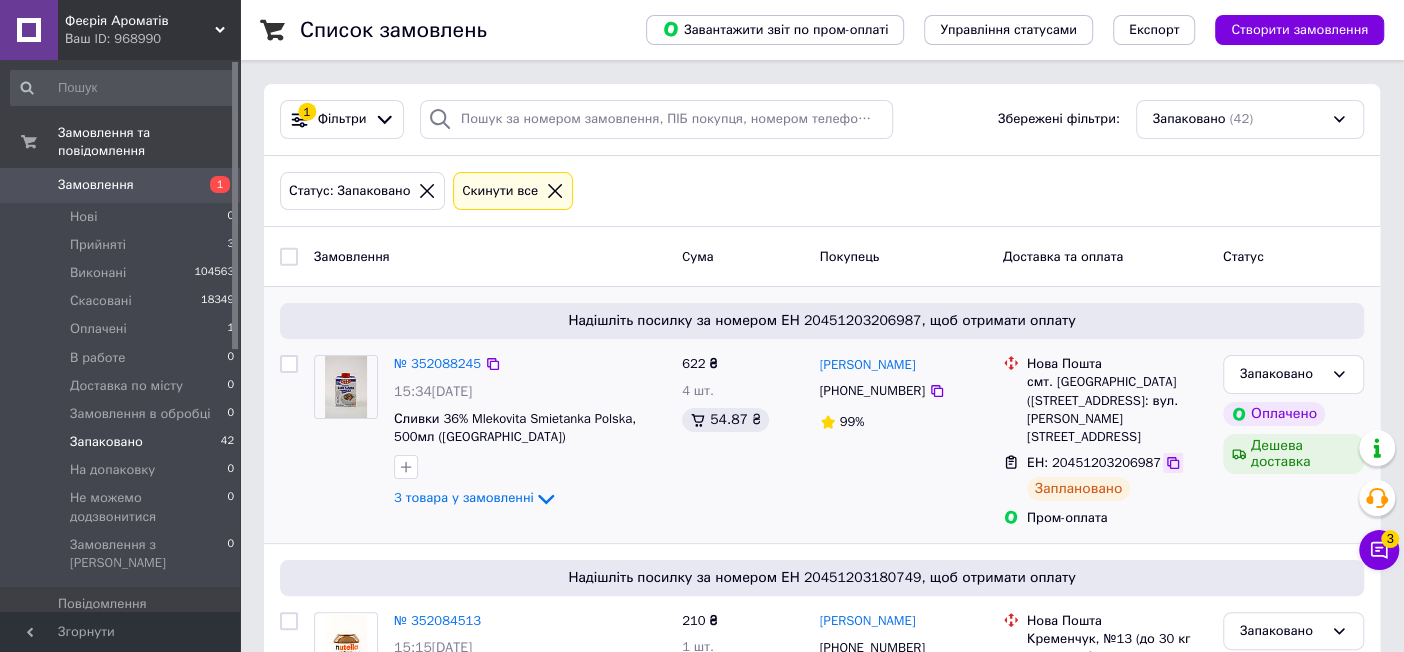 click 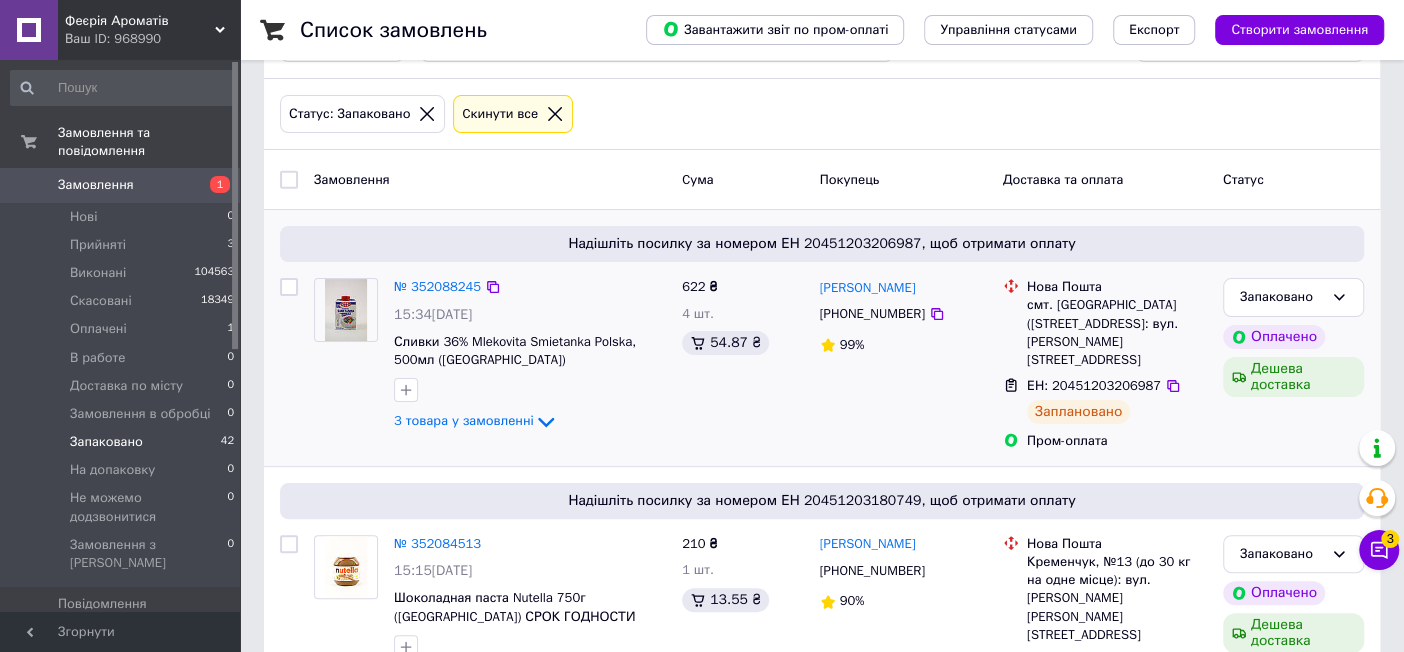 scroll, scrollTop: 111, scrollLeft: 0, axis: vertical 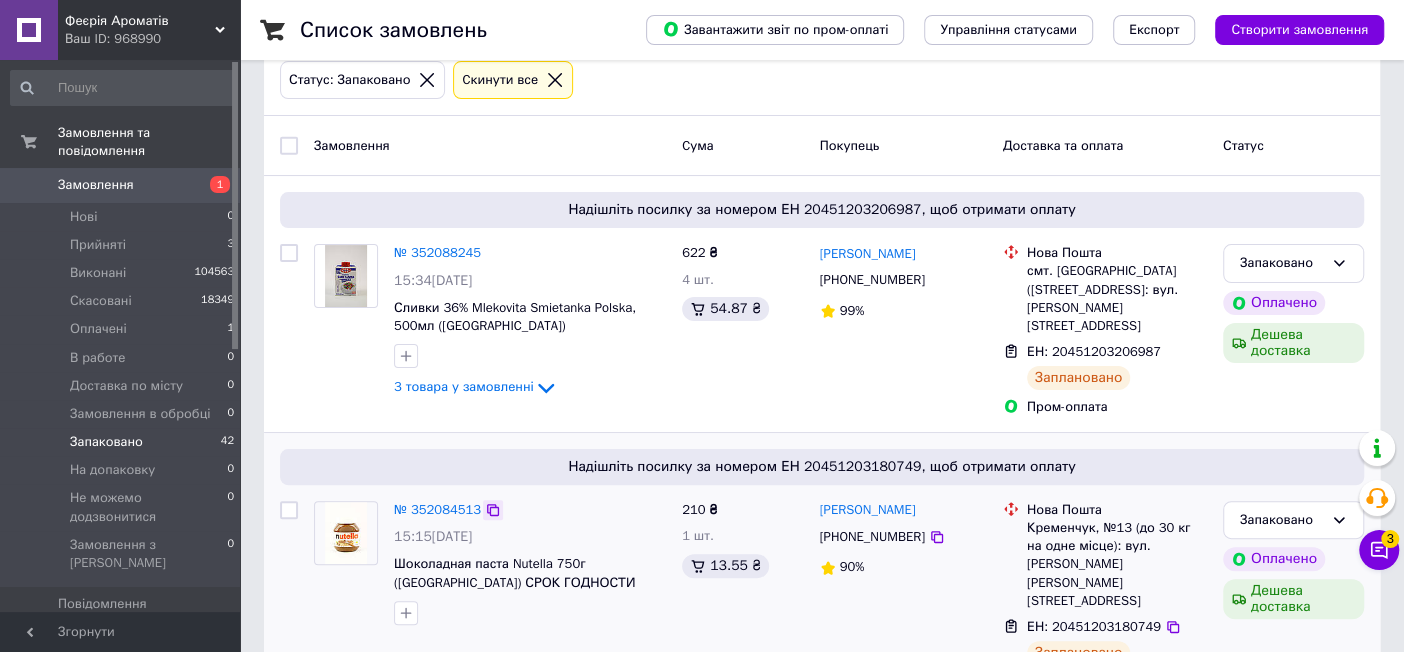 click 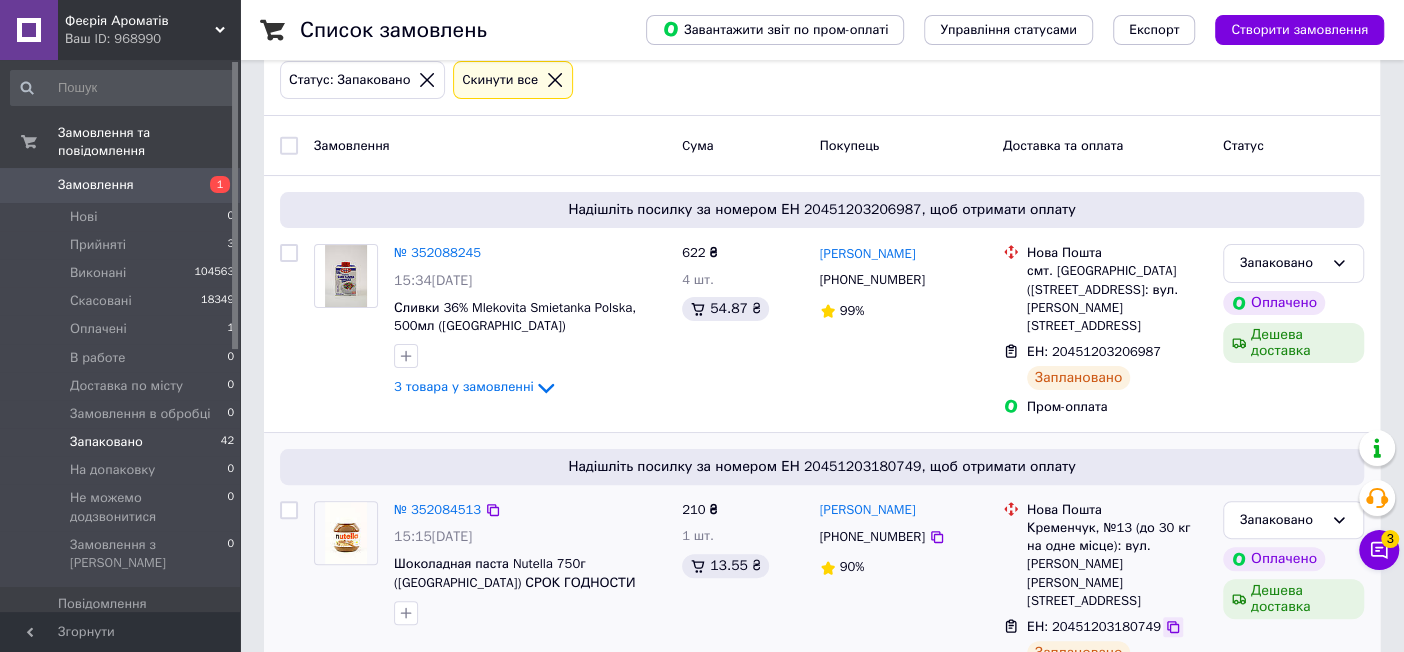 click 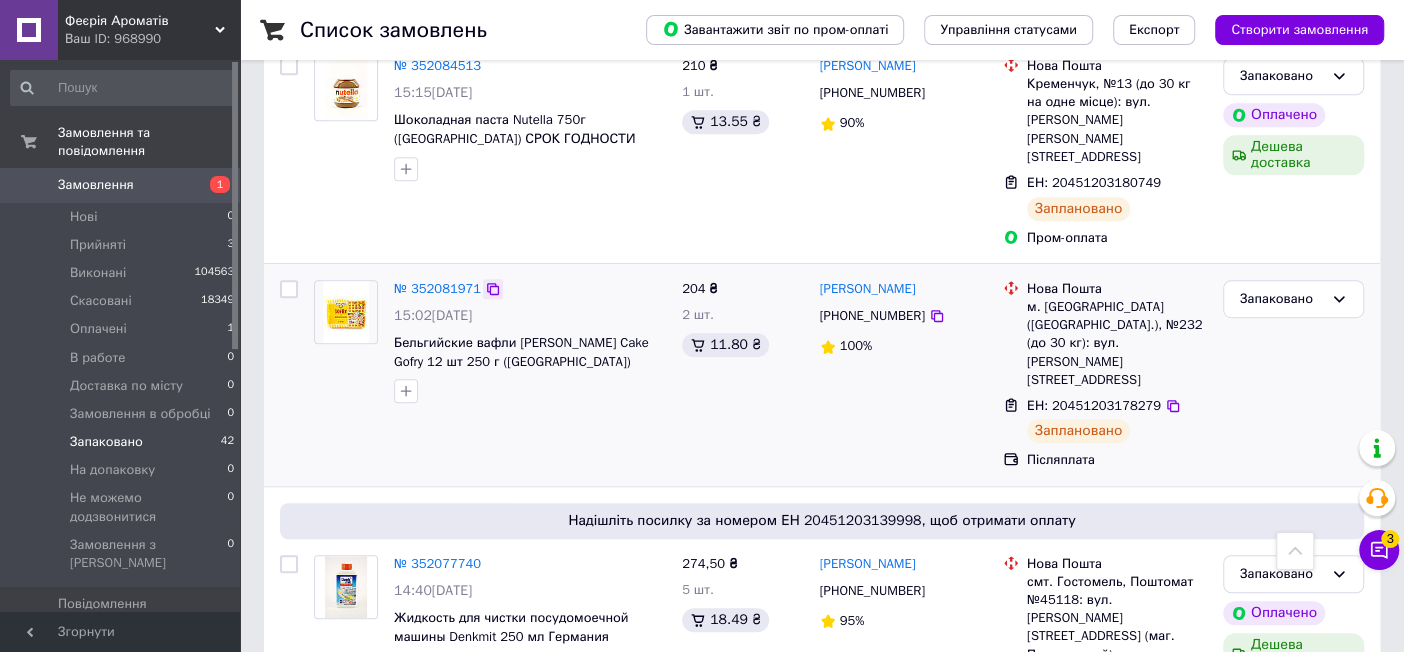 scroll, scrollTop: 444, scrollLeft: 0, axis: vertical 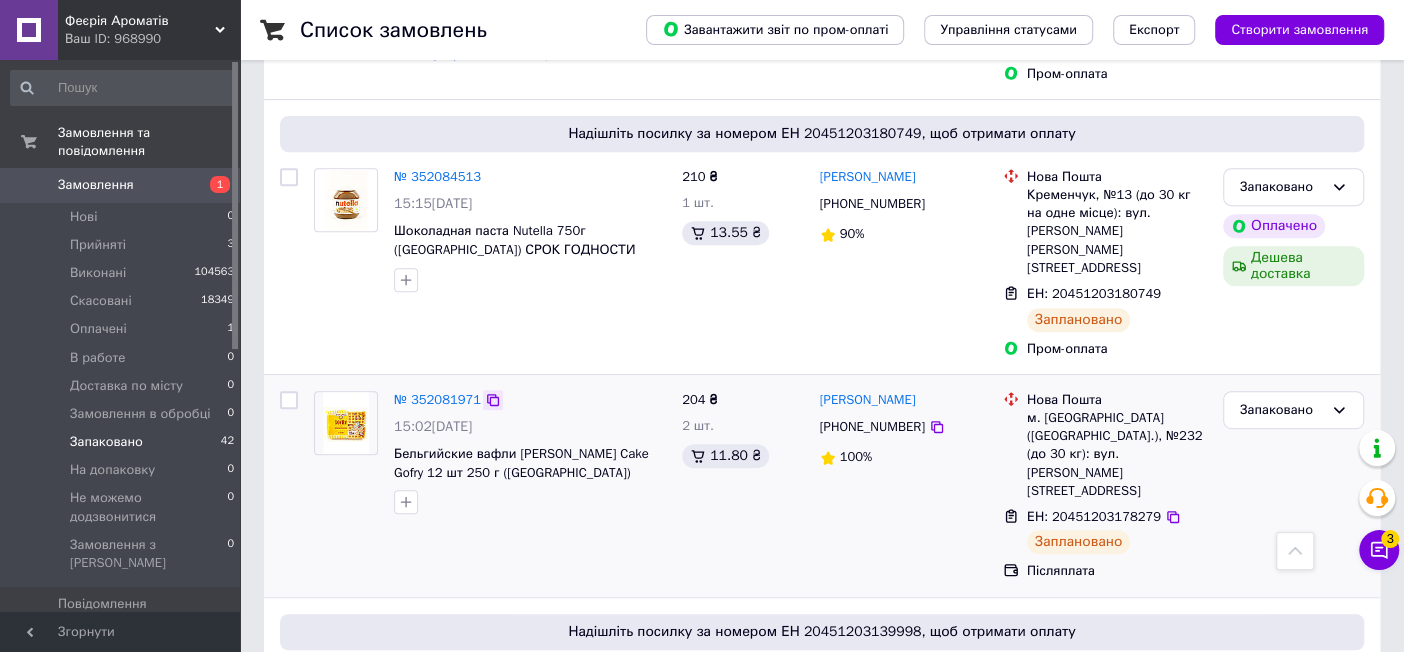 click 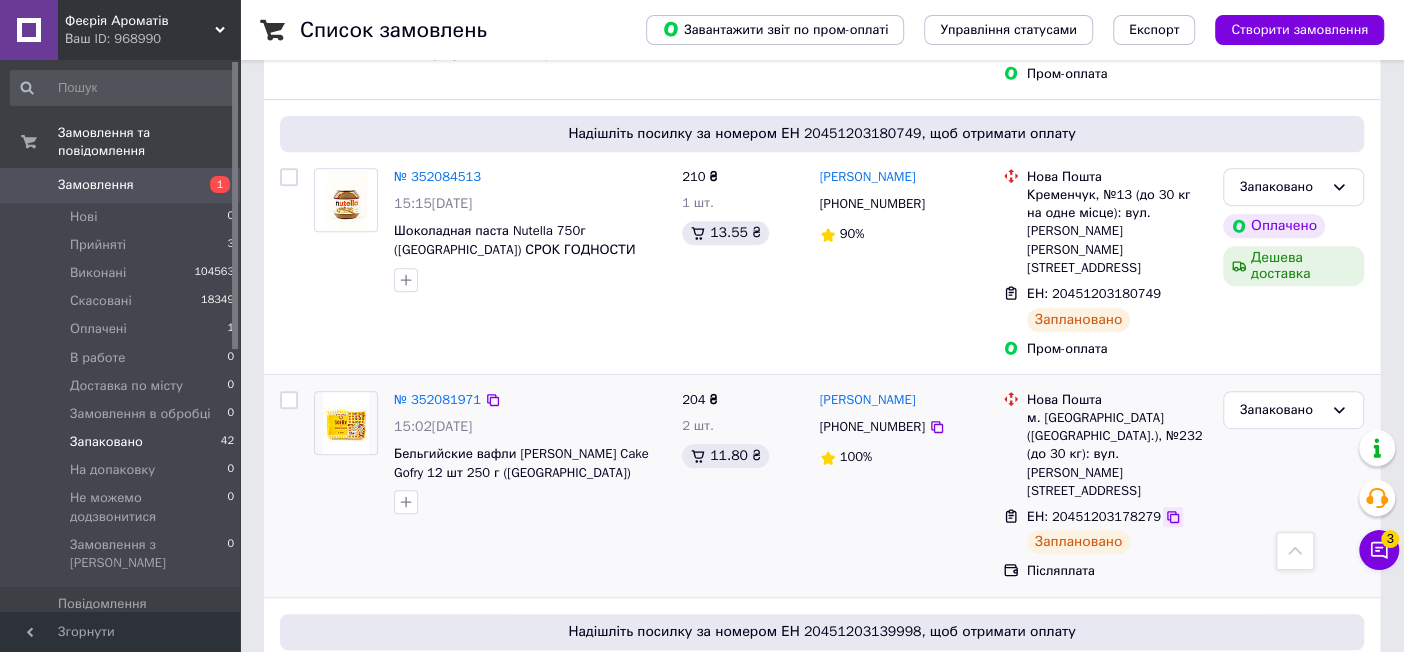 click 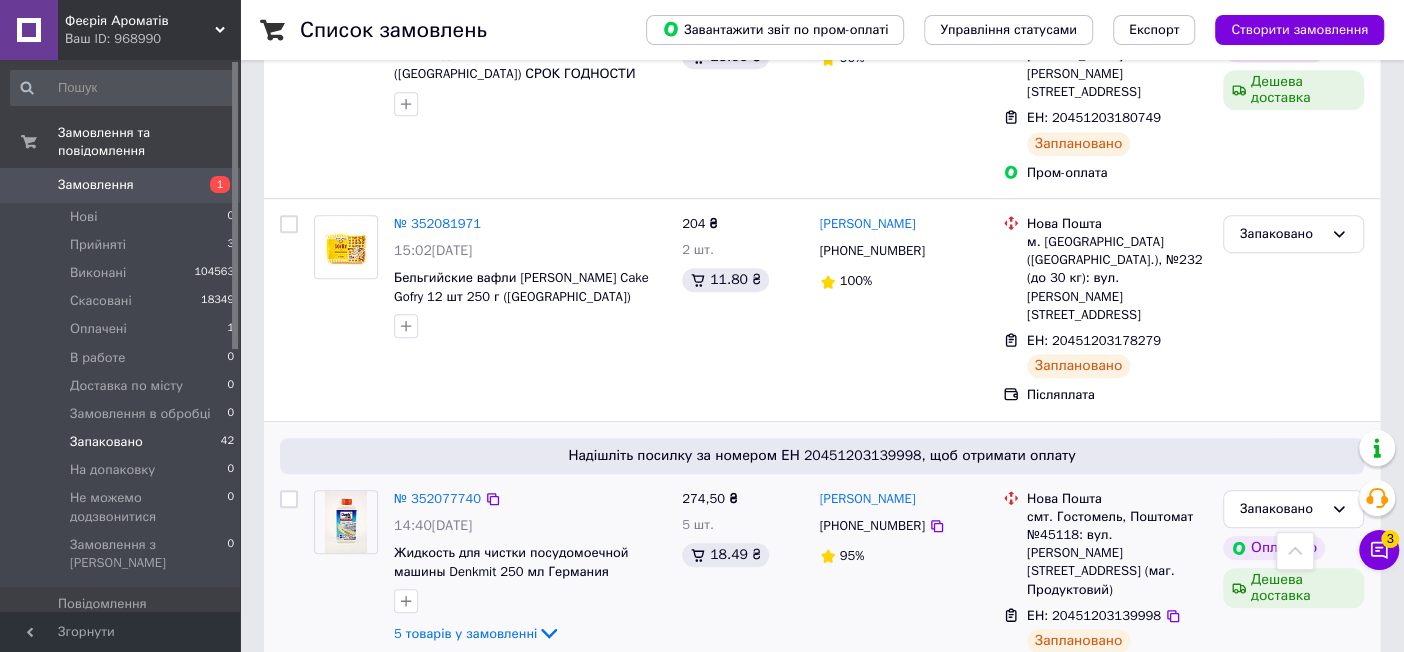 scroll, scrollTop: 777, scrollLeft: 0, axis: vertical 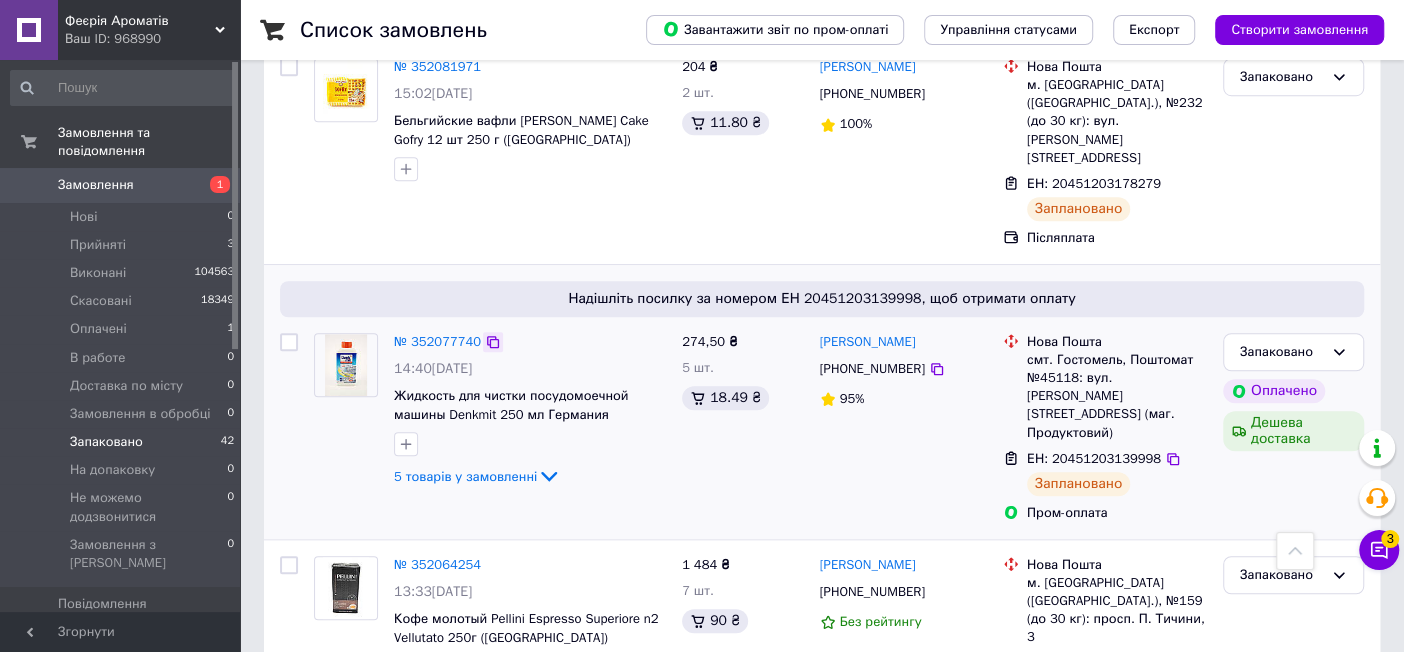 click 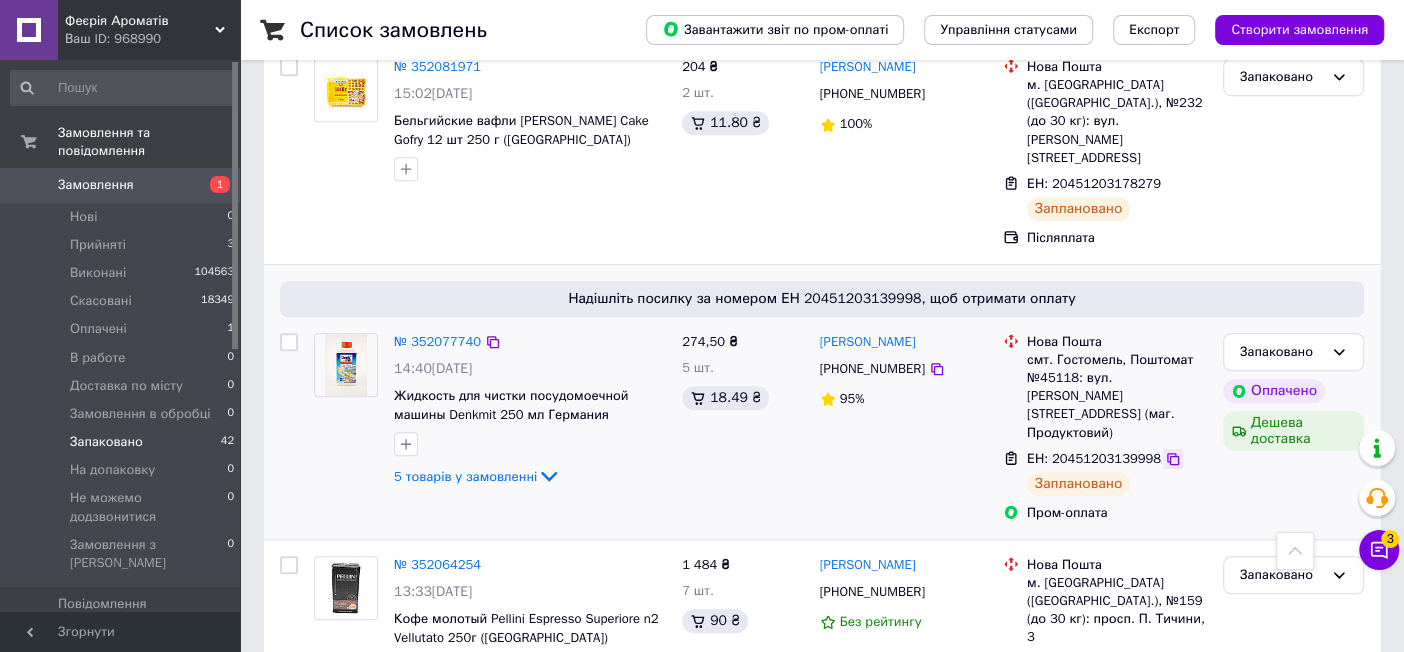 click at bounding box center [1173, 459] 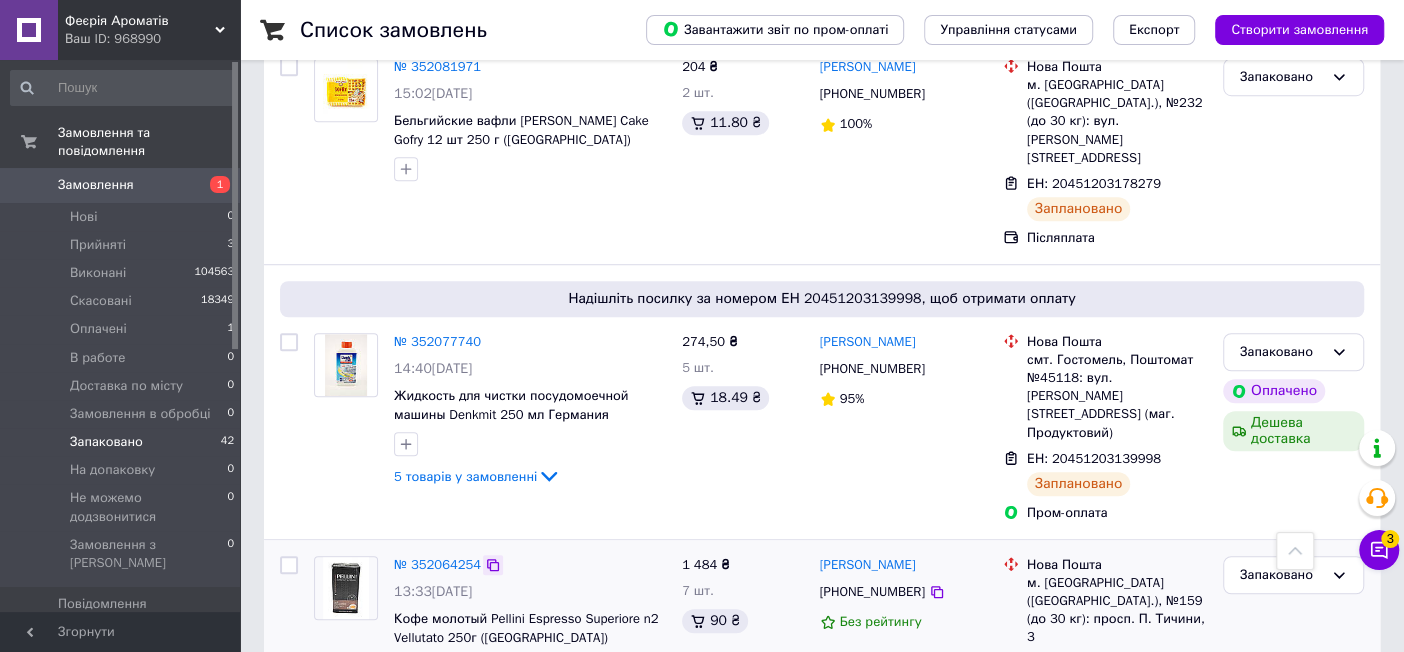 click 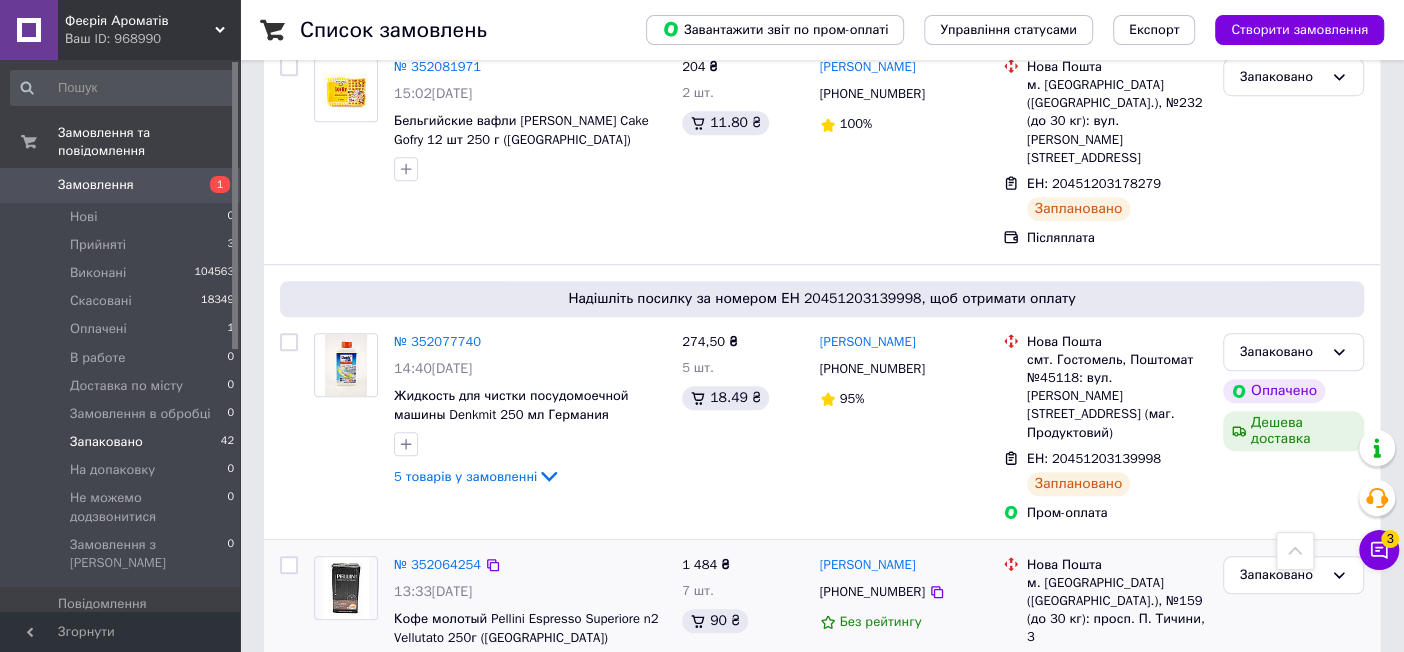 click 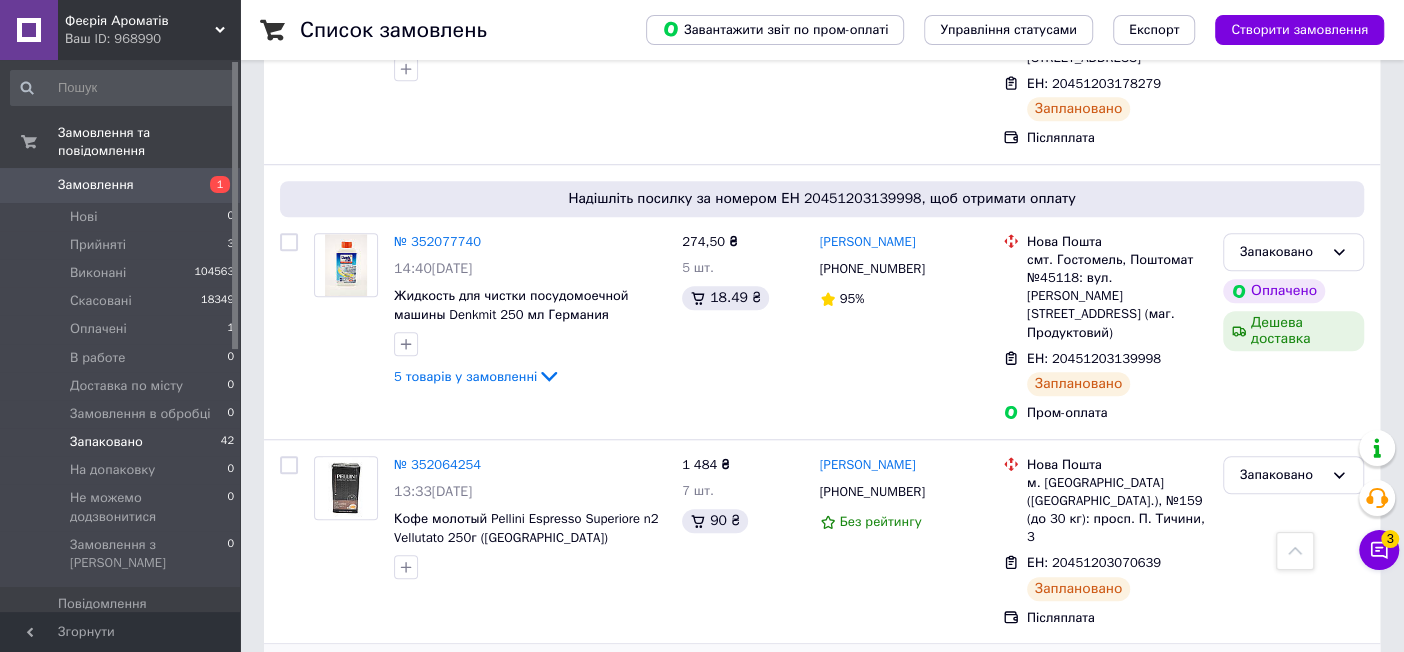 scroll, scrollTop: 1111, scrollLeft: 0, axis: vertical 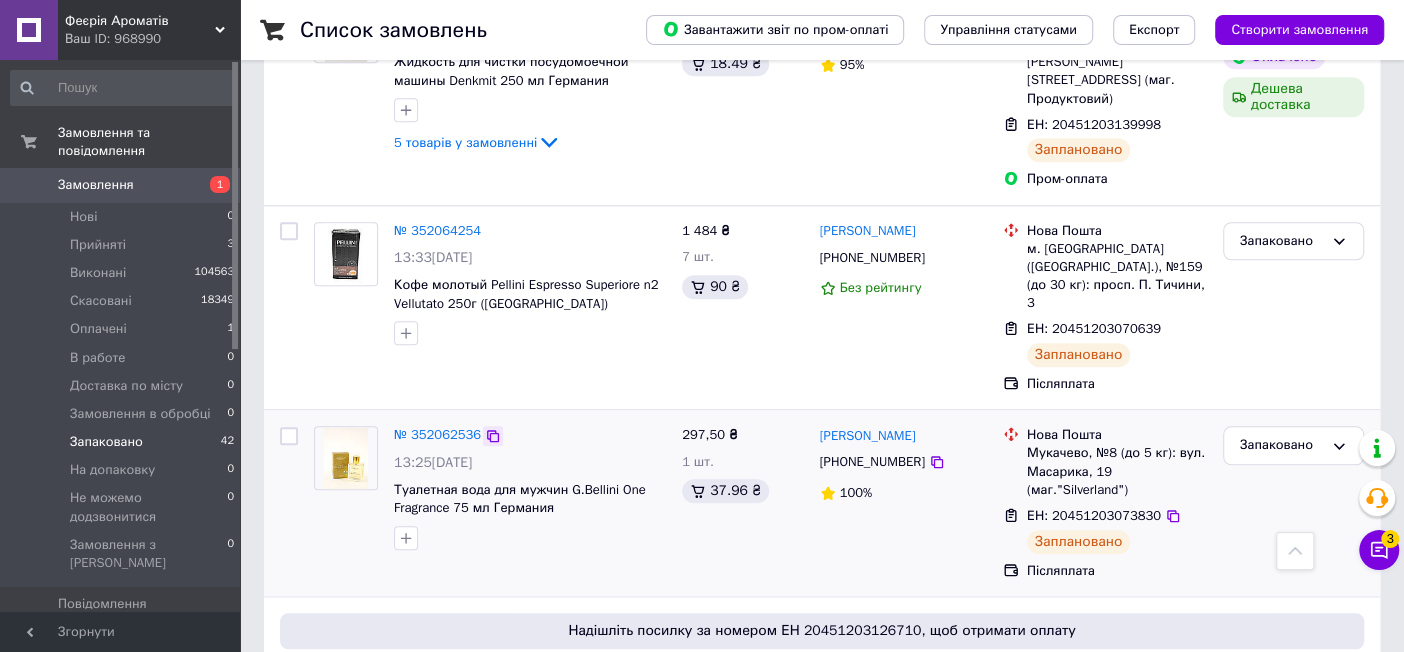 click 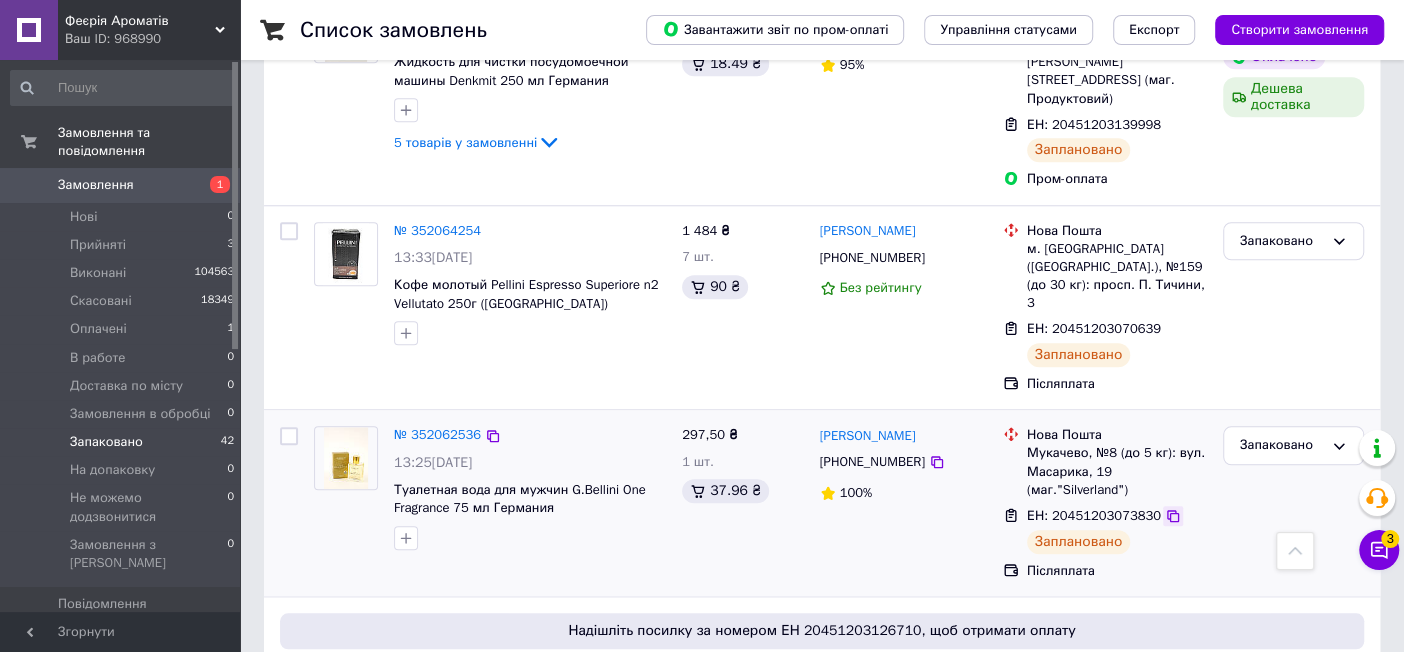 click 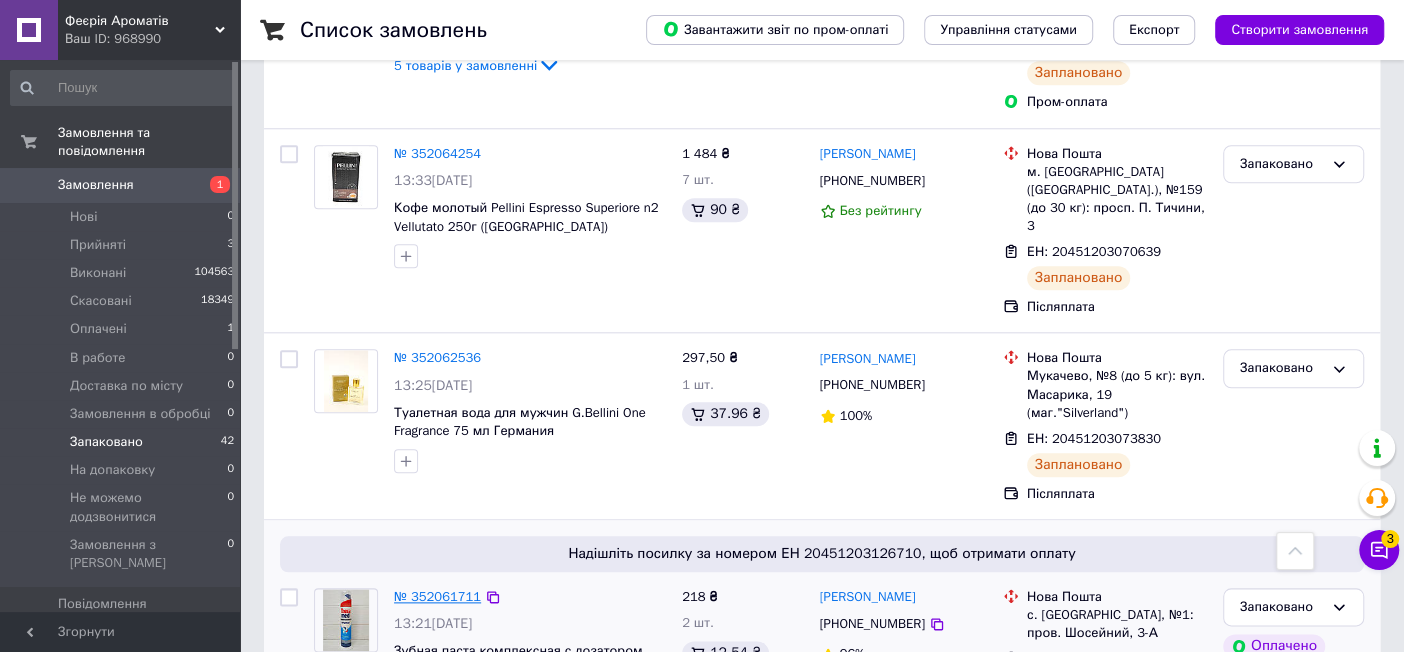 scroll, scrollTop: 1222, scrollLeft: 0, axis: vertical 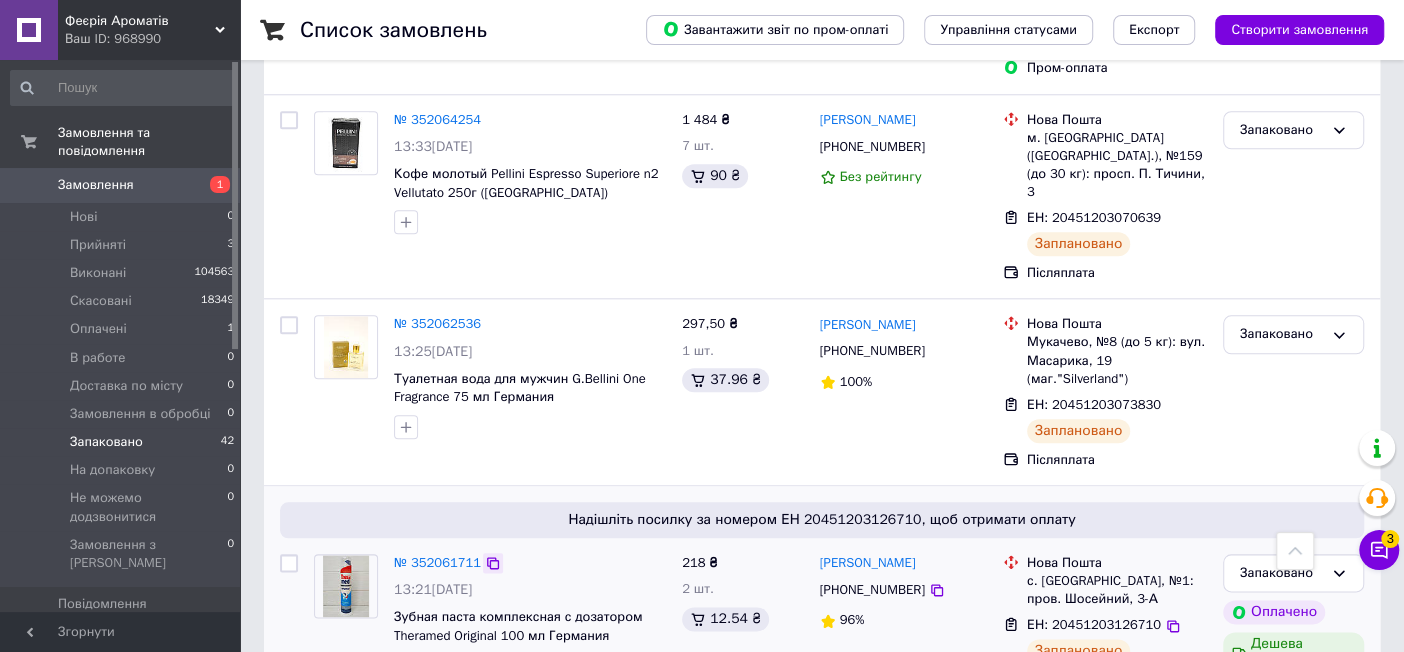 click 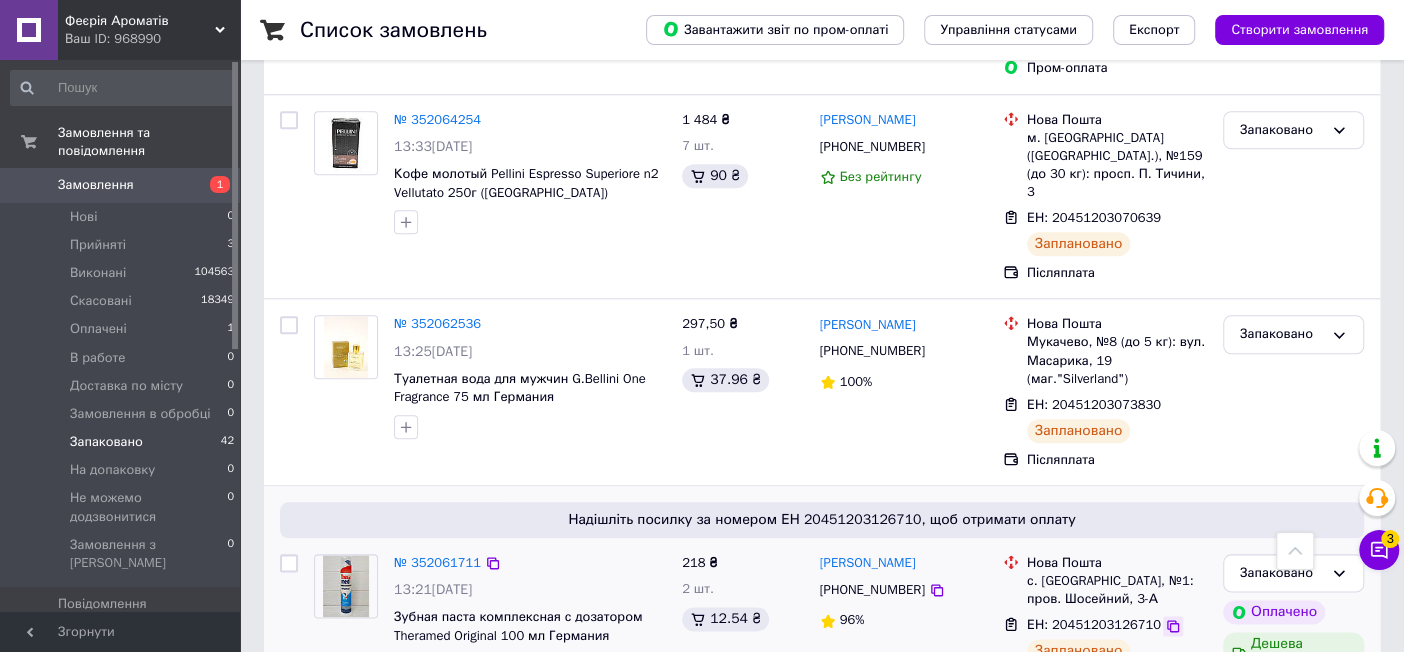 click 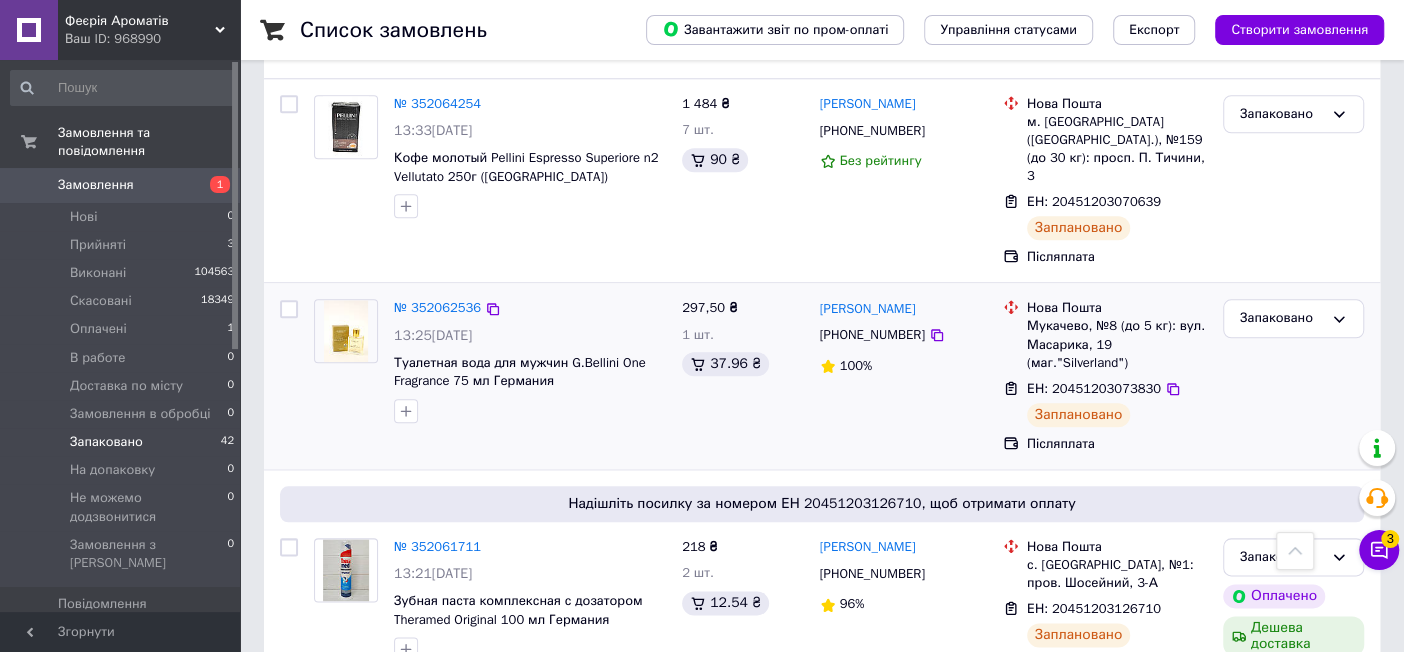 scroll, scrollTop: 1444, scrollLeft: 0, axis: vertical 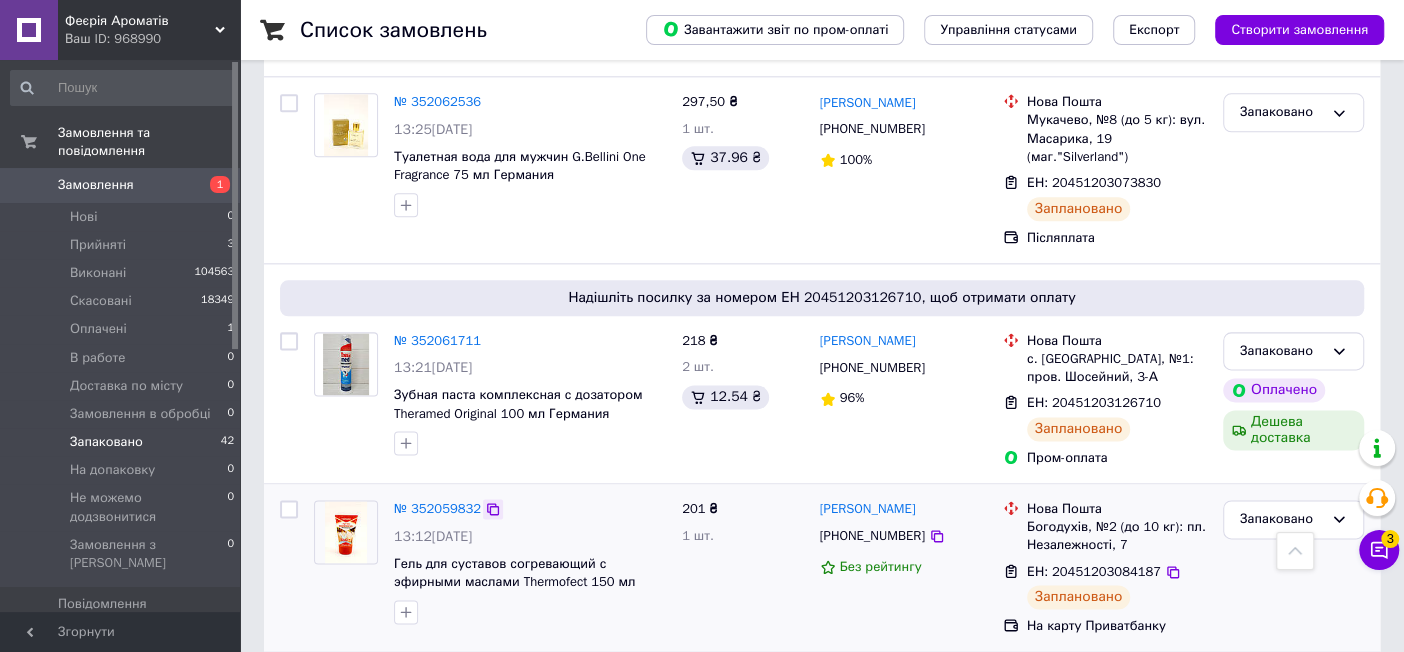 click 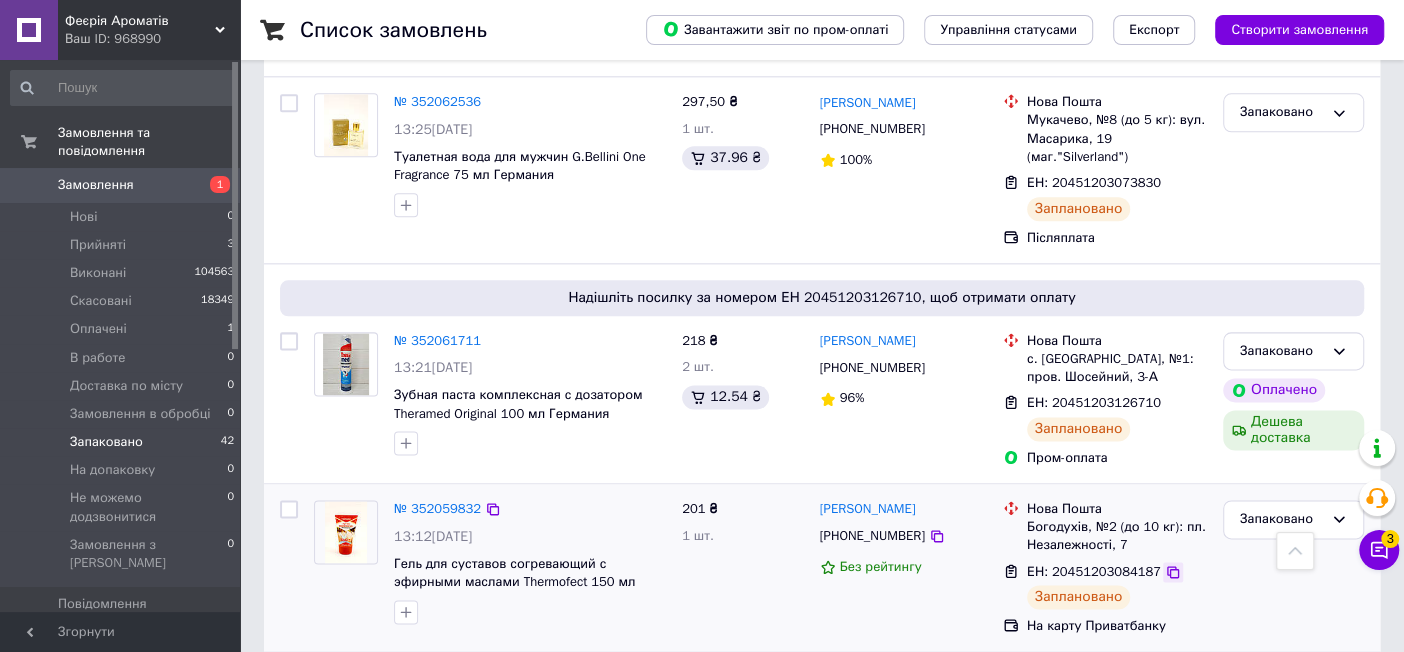 drag, startPoint x: 1162, startPoint y: 432, endPoint x: 1158, endPoint y: 422, distance: 10.770329 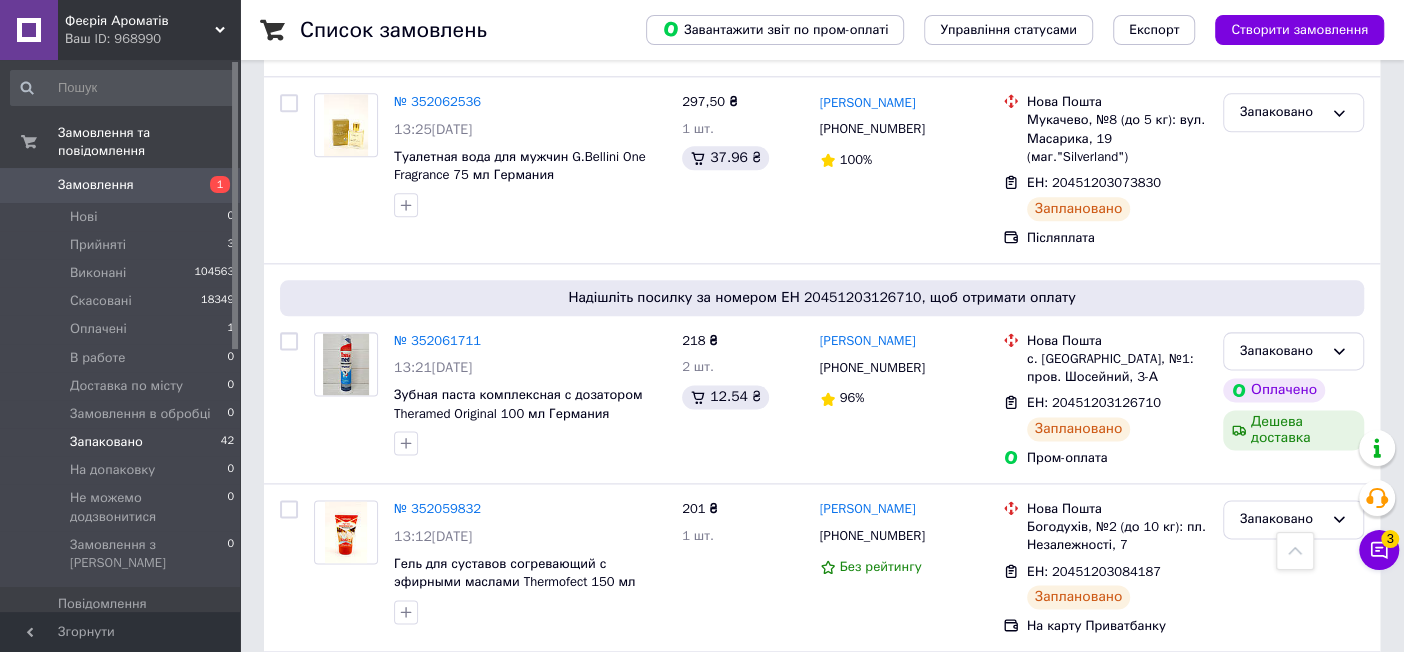 click 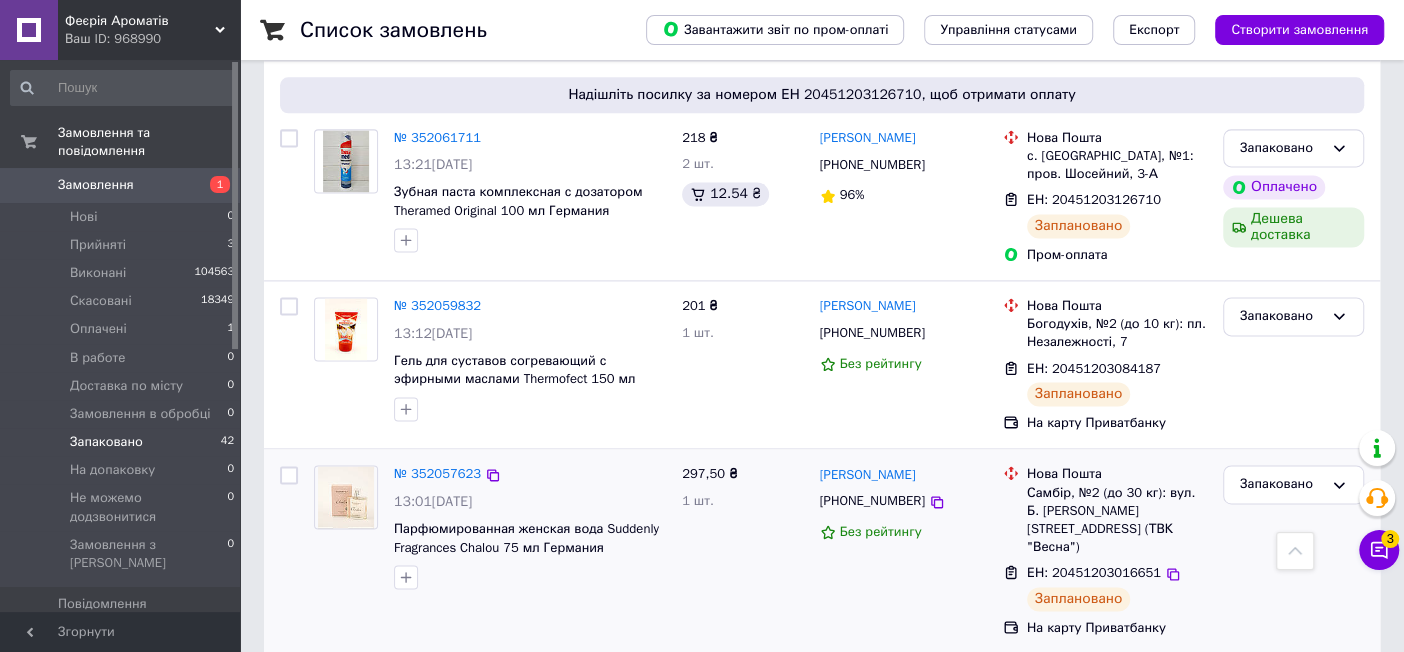 scroll, scrollTop: 1666, scrollLeft: 0, axis: vertical 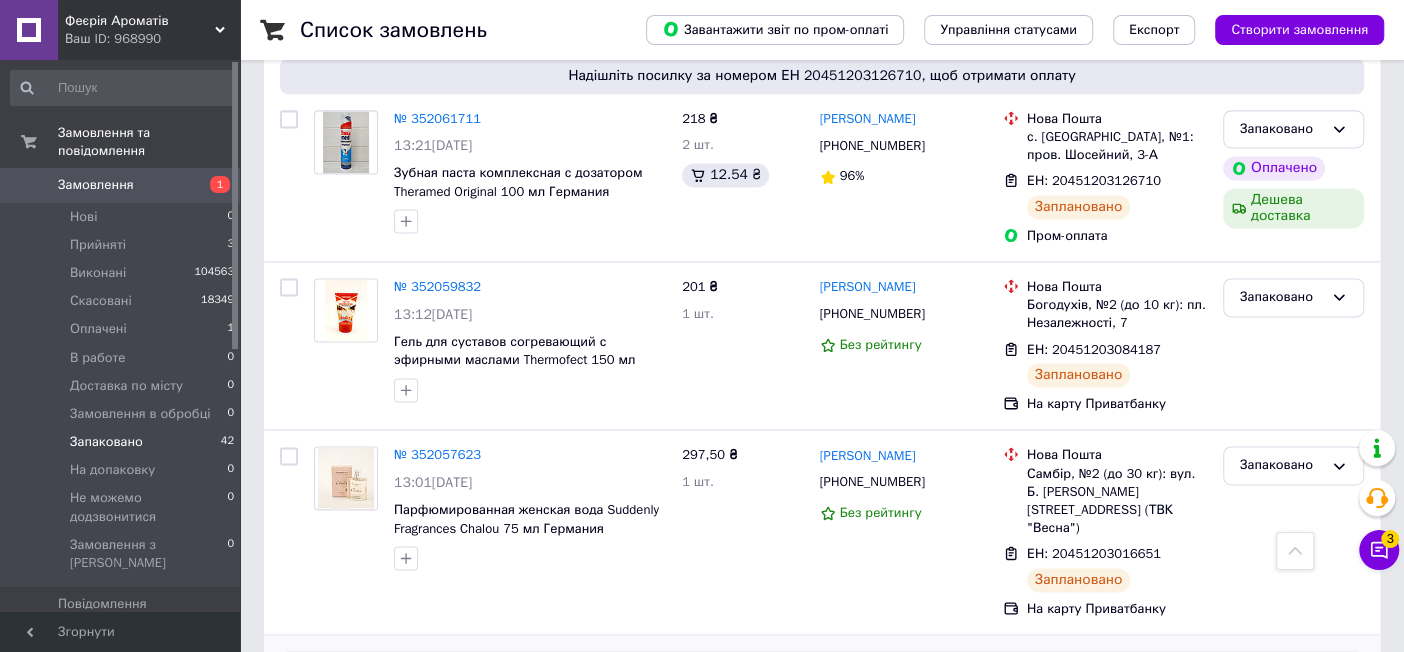 click 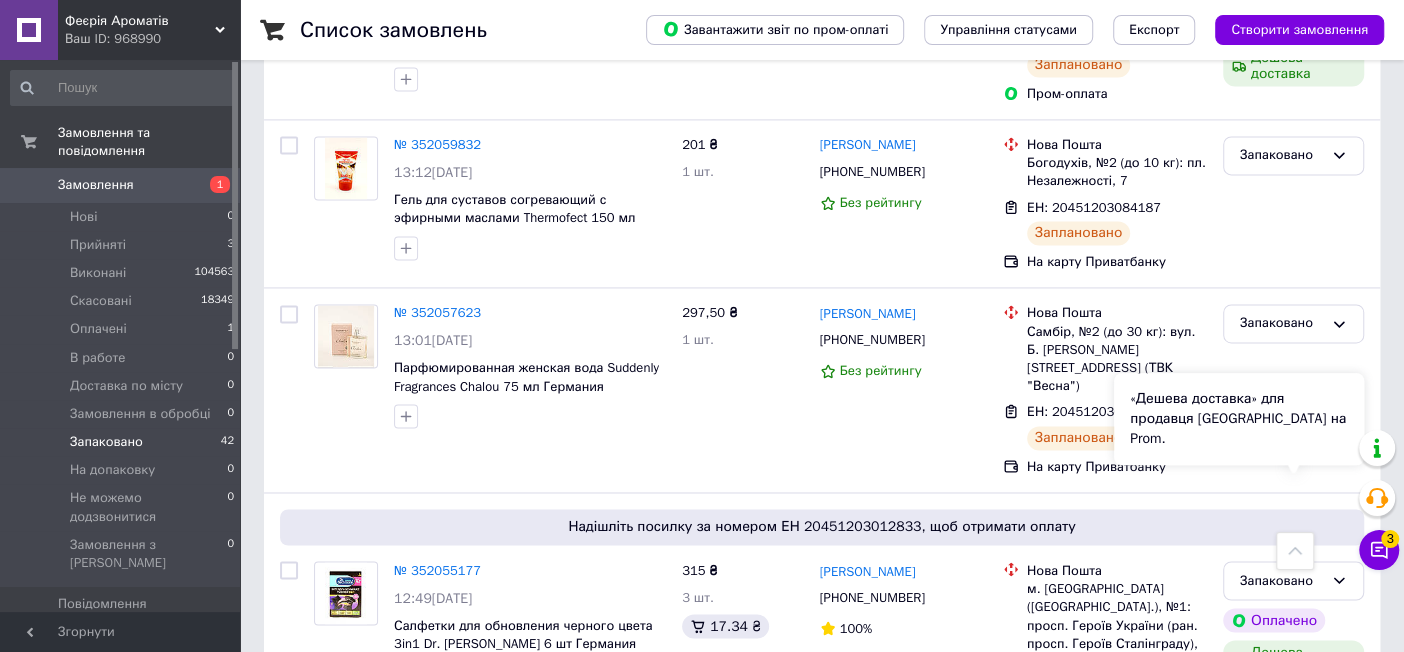 scroll, scrollTop: 1888, scrollLeft: 0, axis: vertical 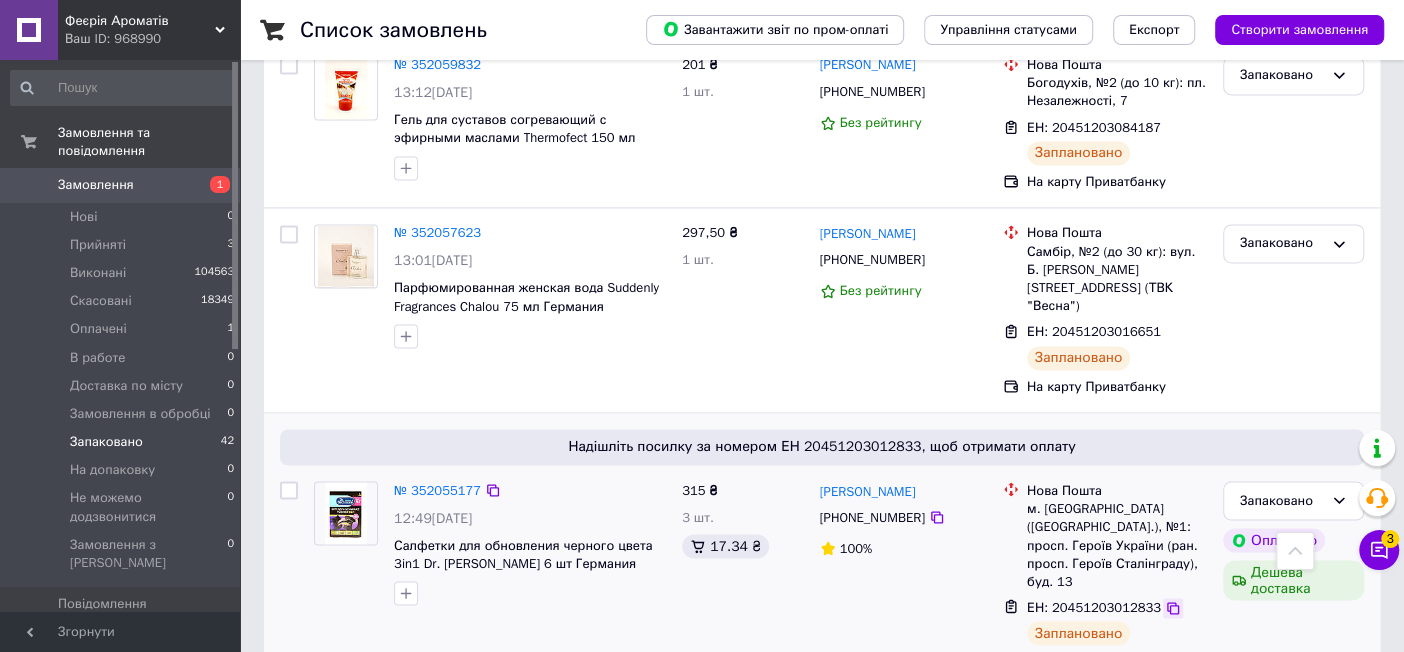 click 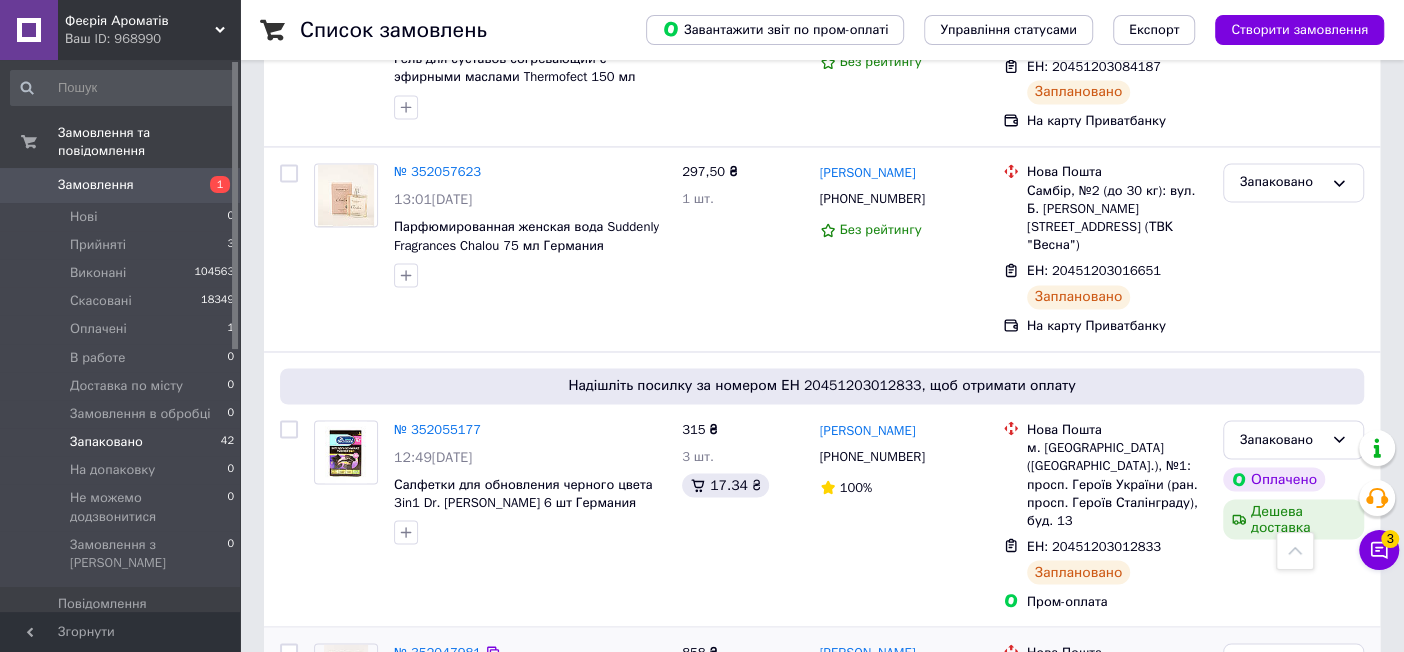 scroll, scrollTop: 2000, scrollLeft: 0, axis: vertical 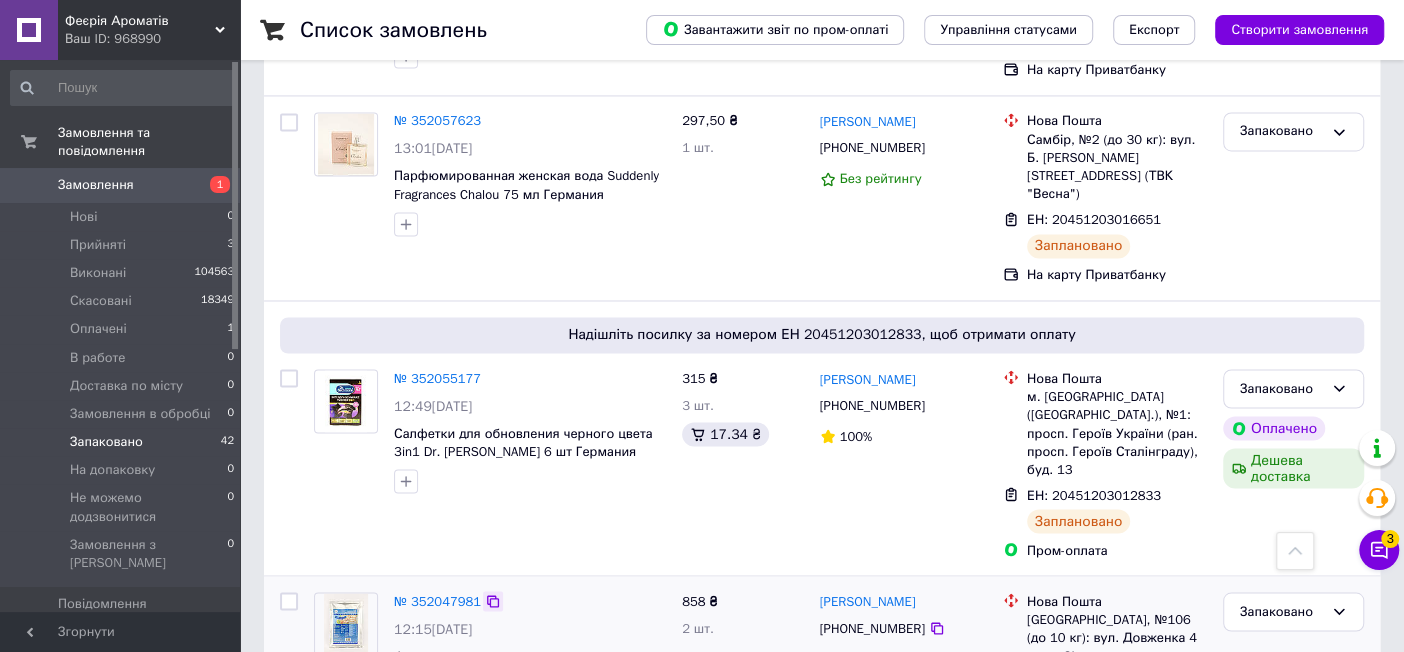 click 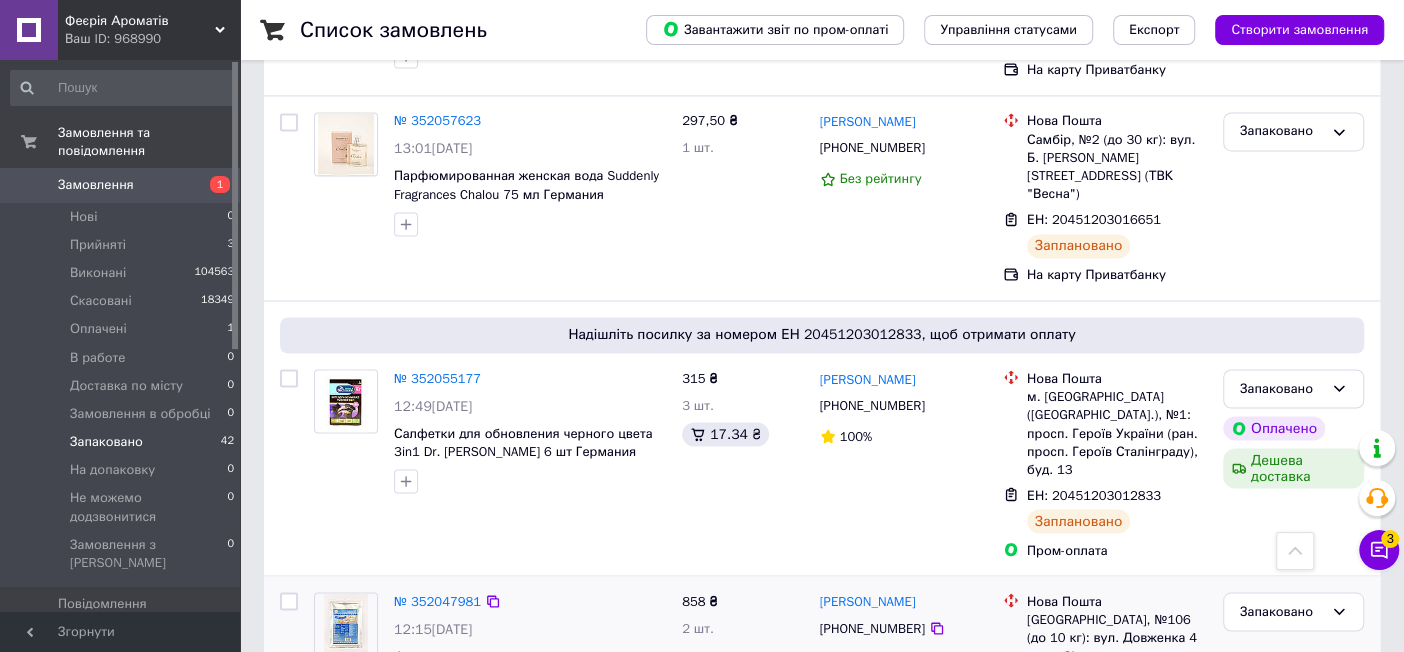 click 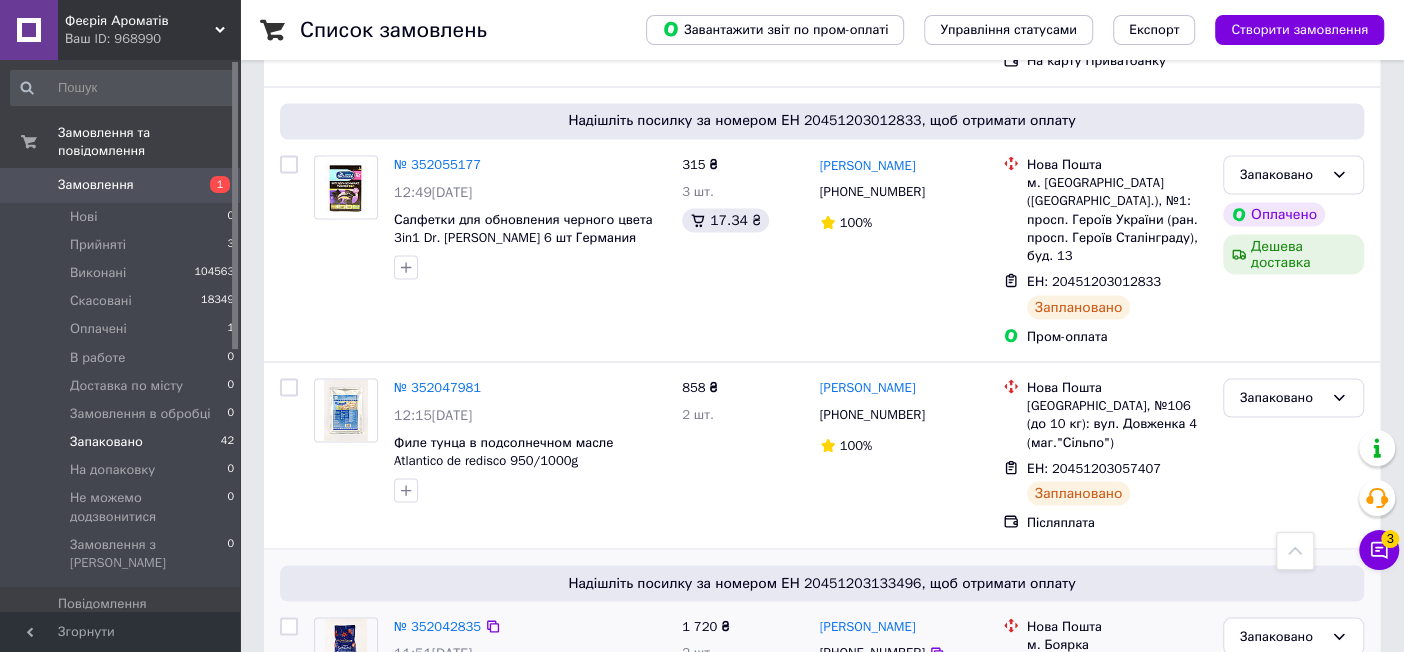 scroll, scrollTop: 2222, scrollLeft: 0, axis: vertical 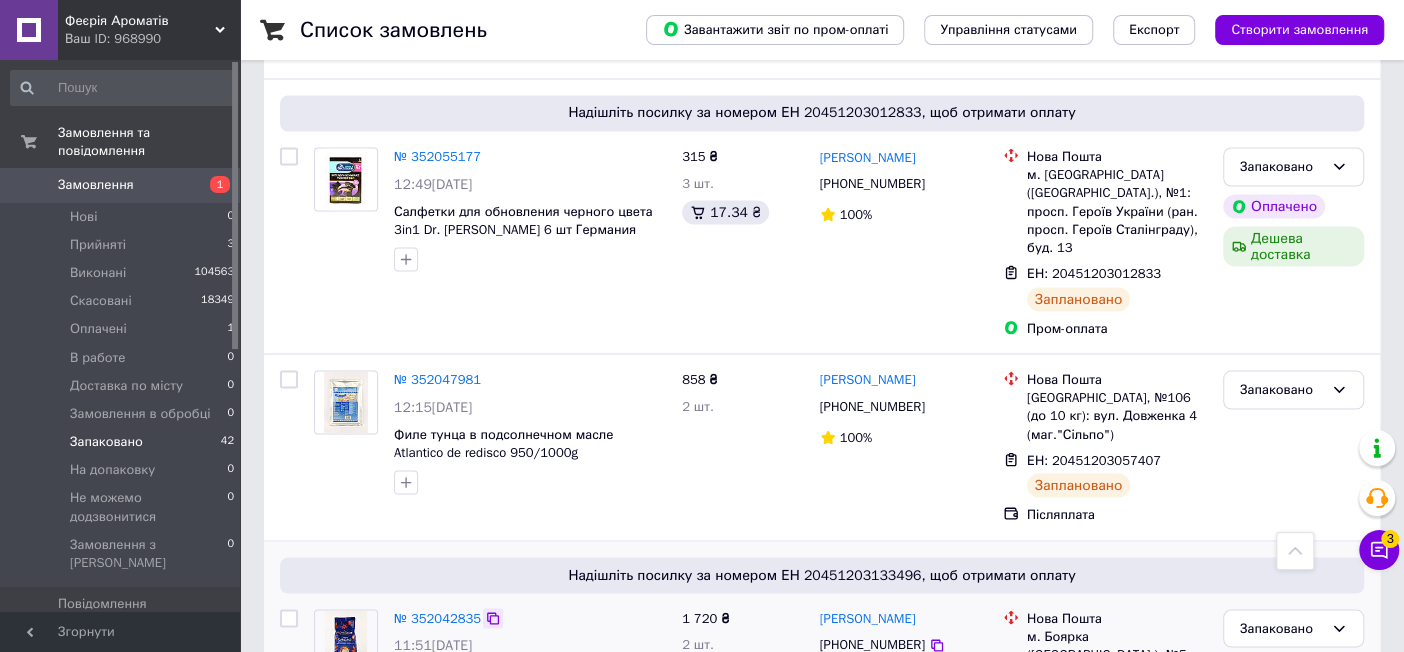 click 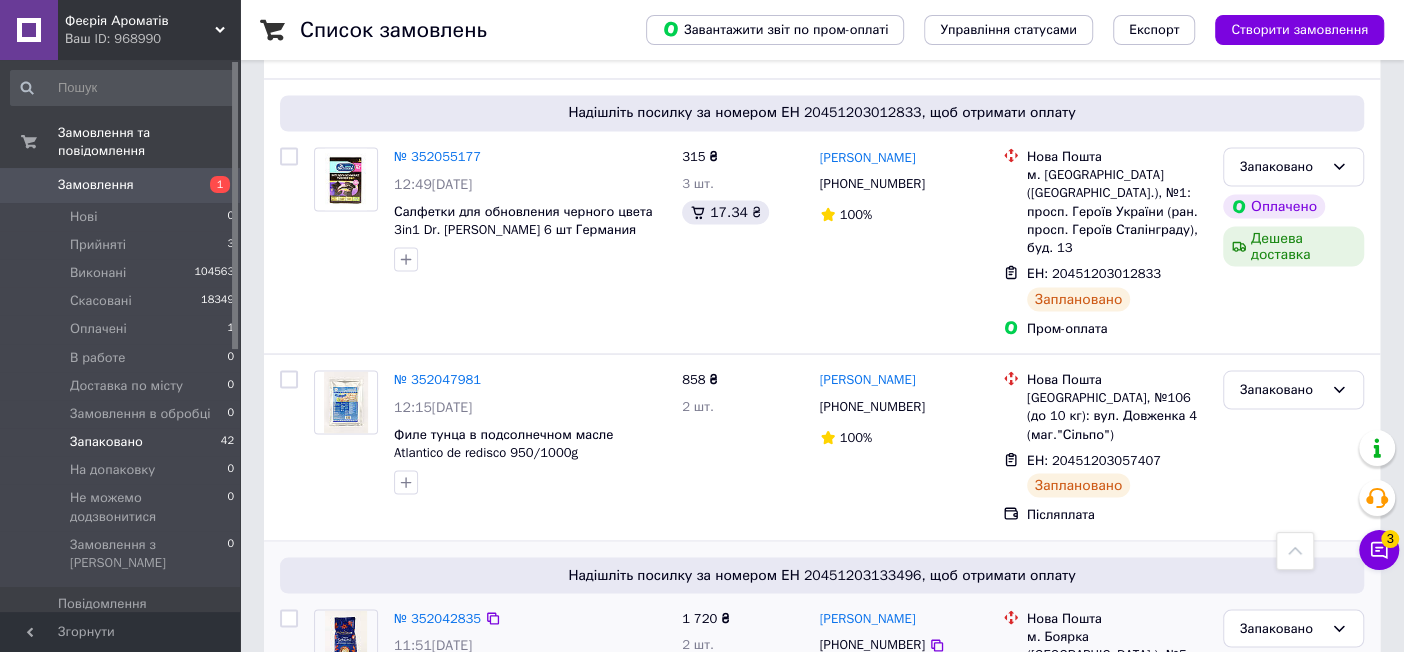 click 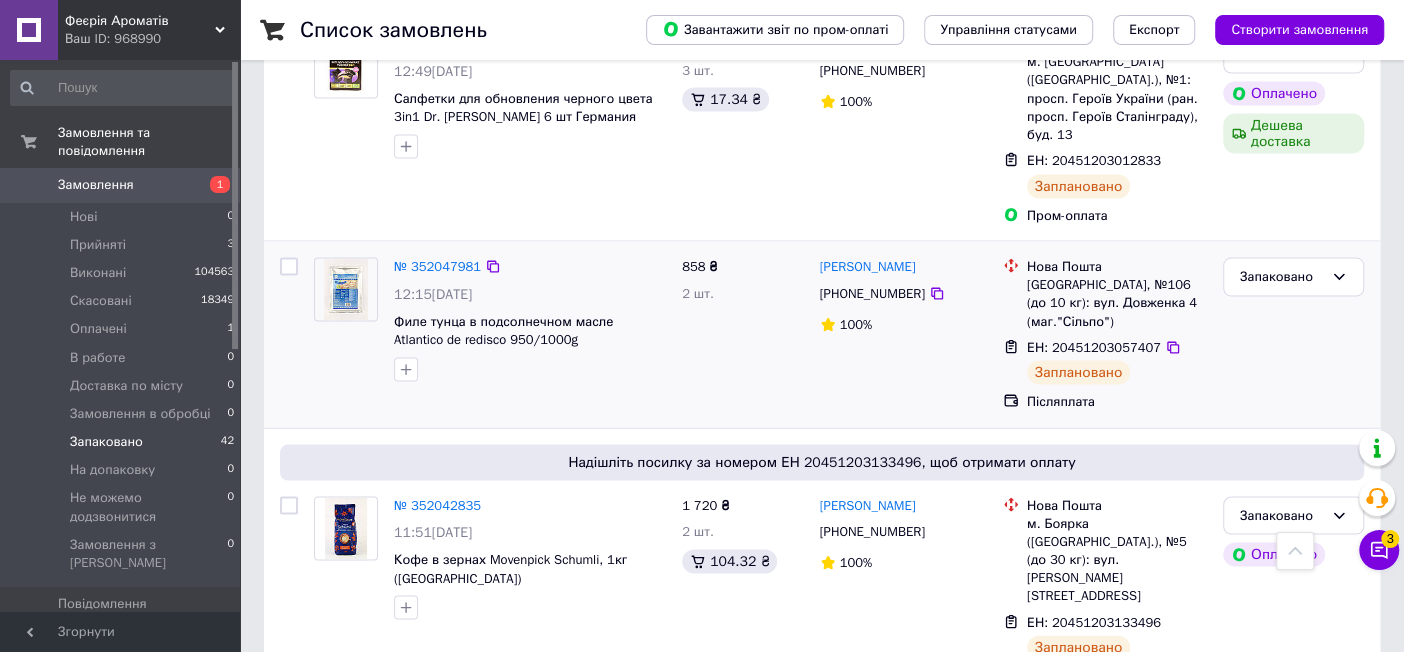 scroll, scrollTop: 2444, scrollLeft: 0, axis: vertical 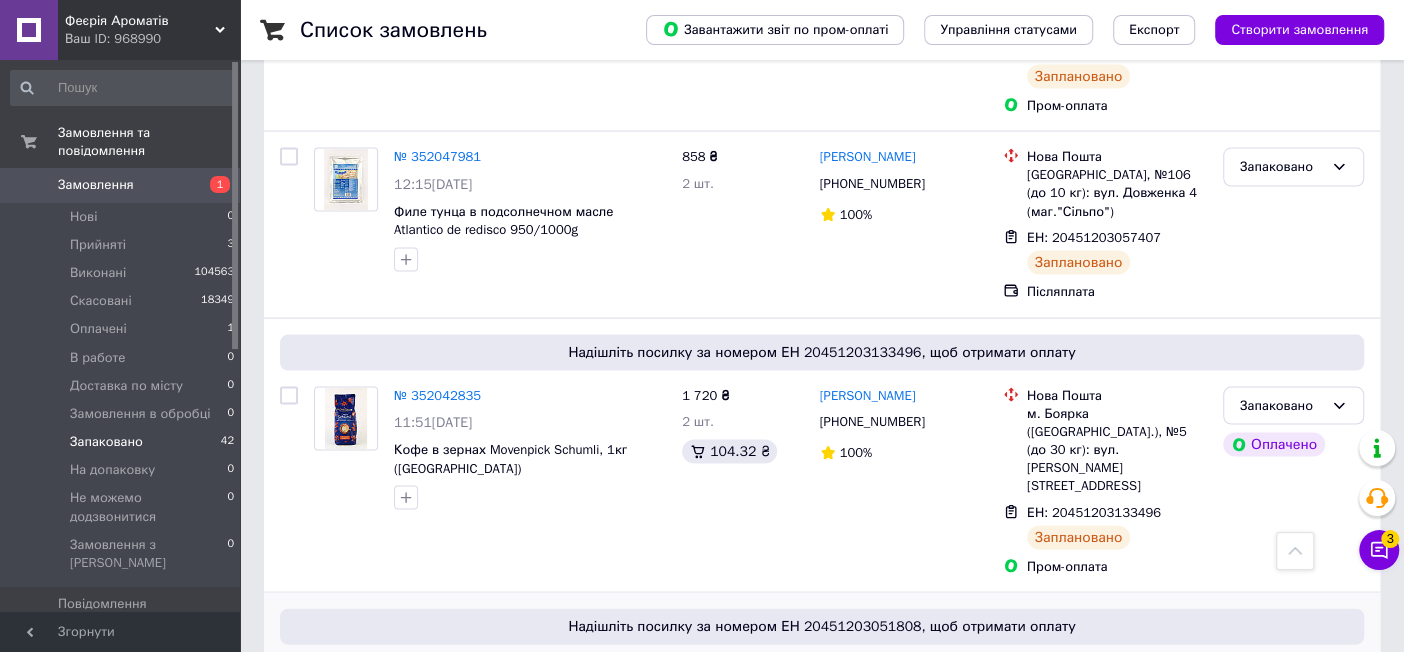 click 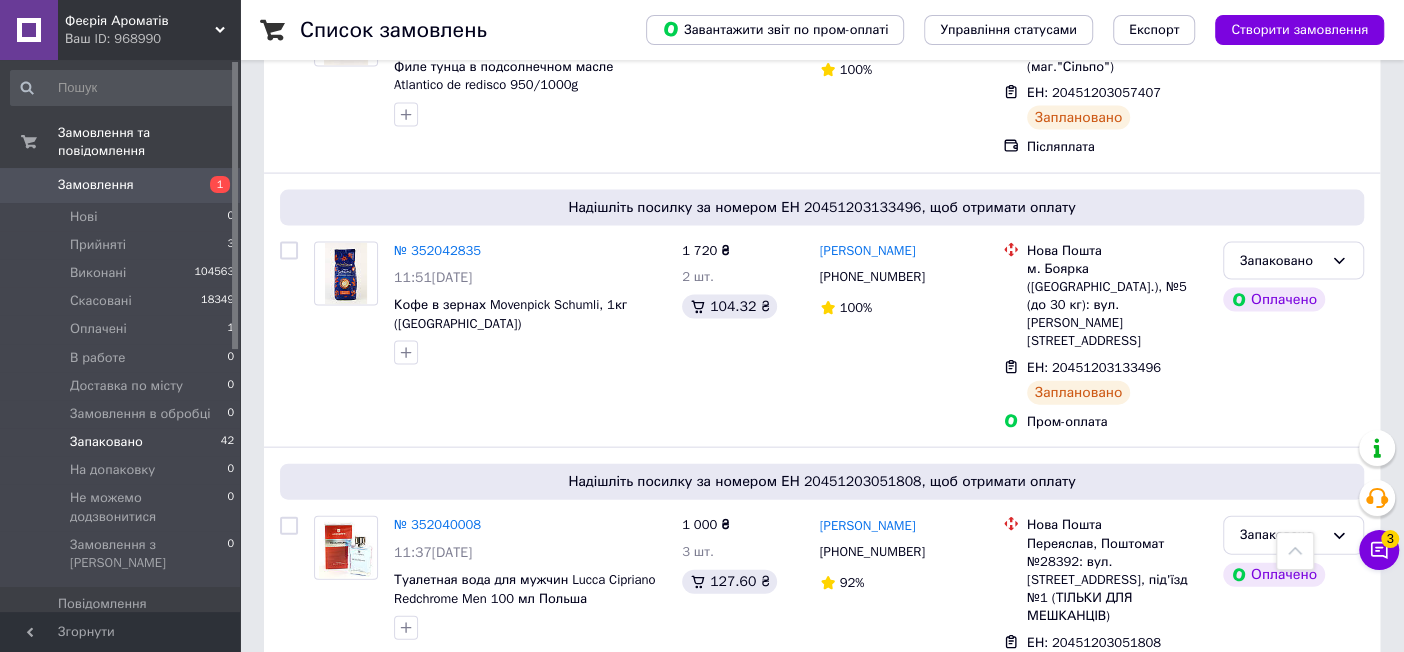 scroll, scrollTop: 2777, scrollLeft: 0, axis: vertical 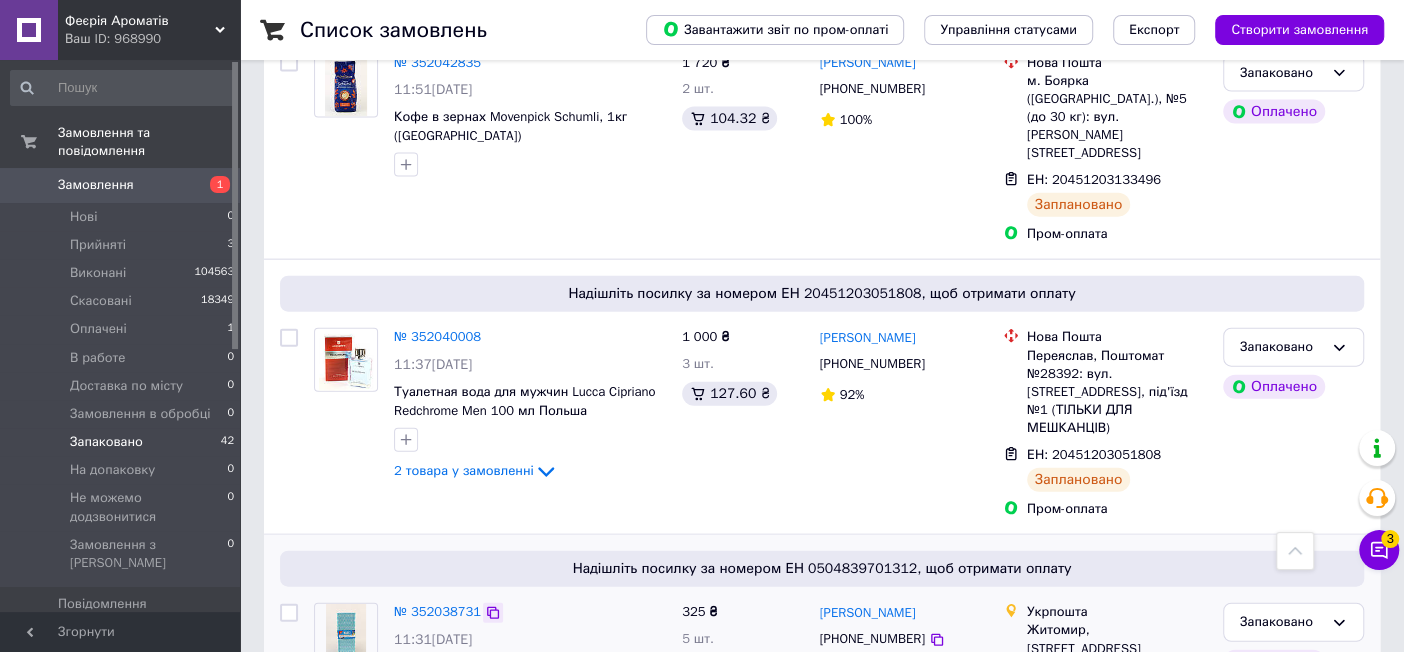 click 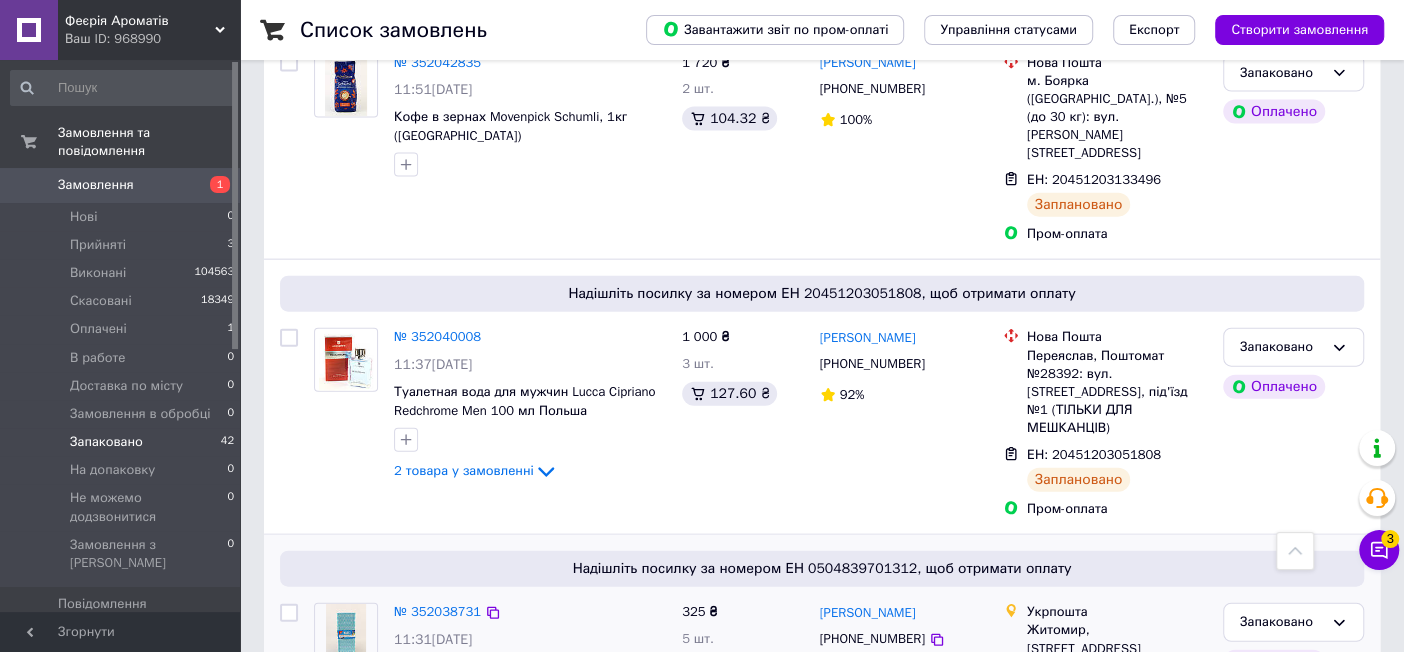 click 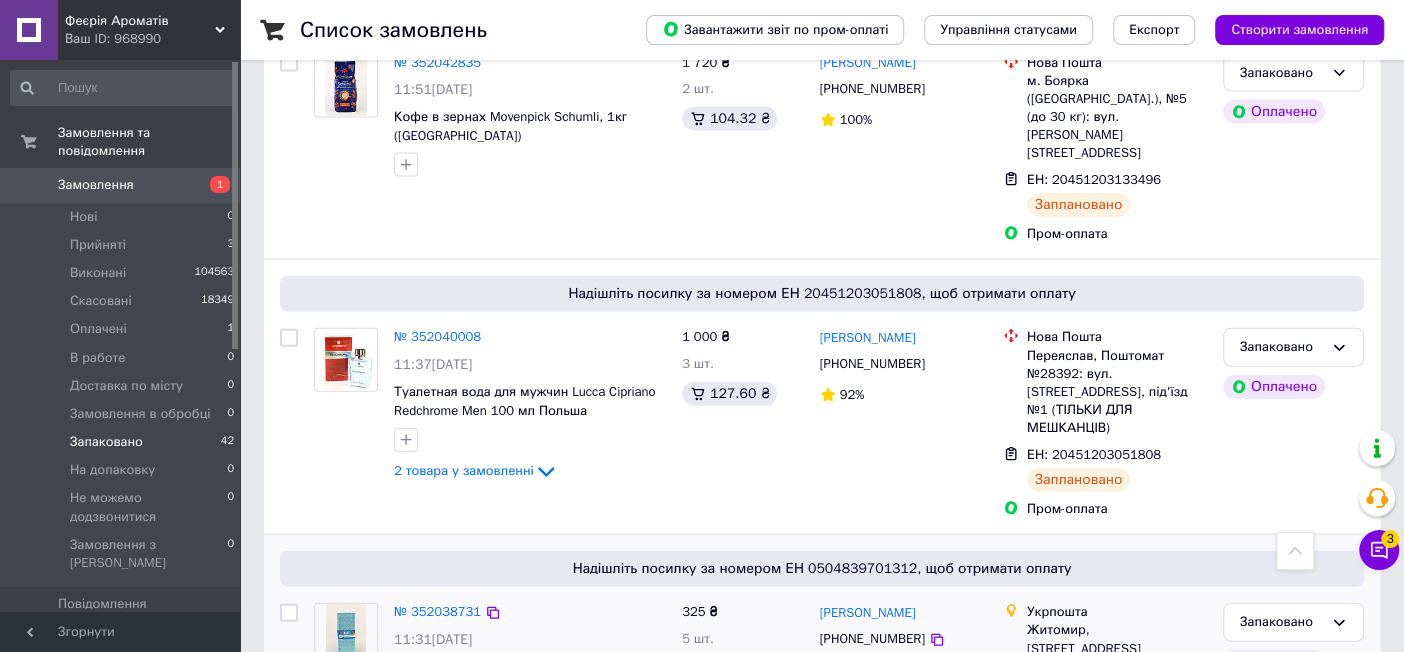 scroll, scrollTop: 2888, scrollLeft: 0, axis: vertical 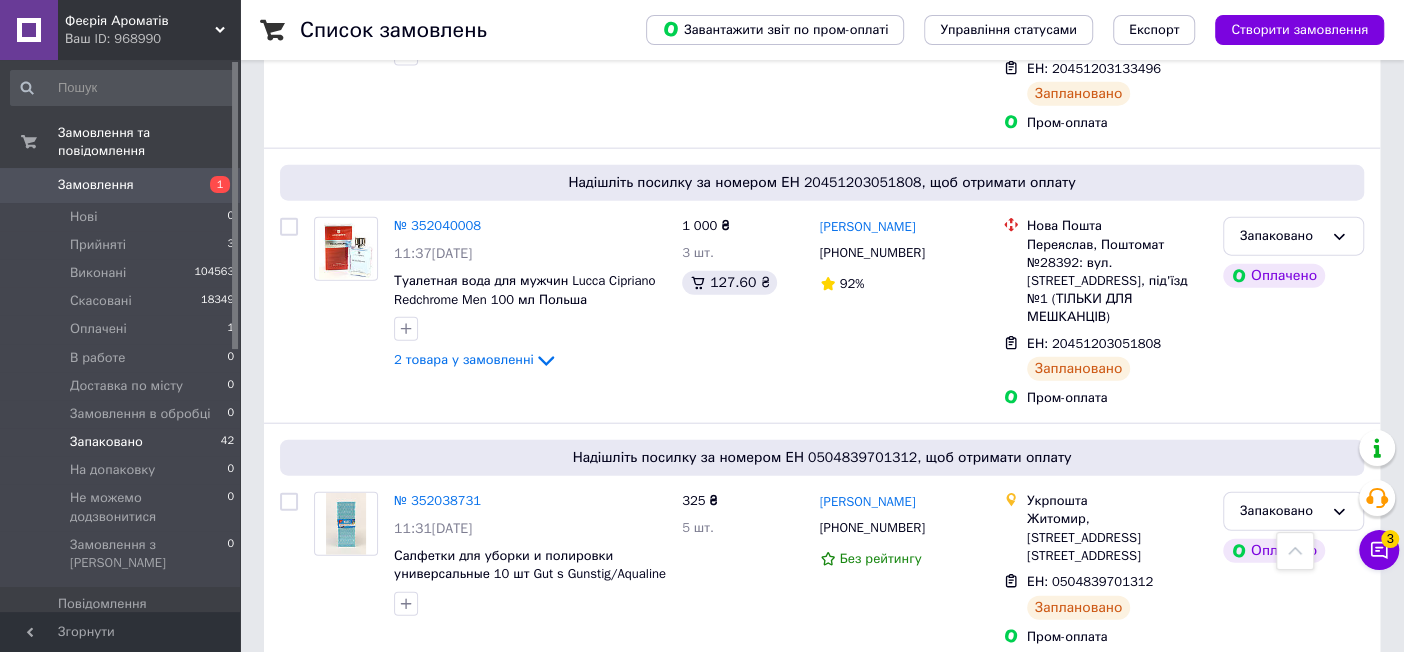 click 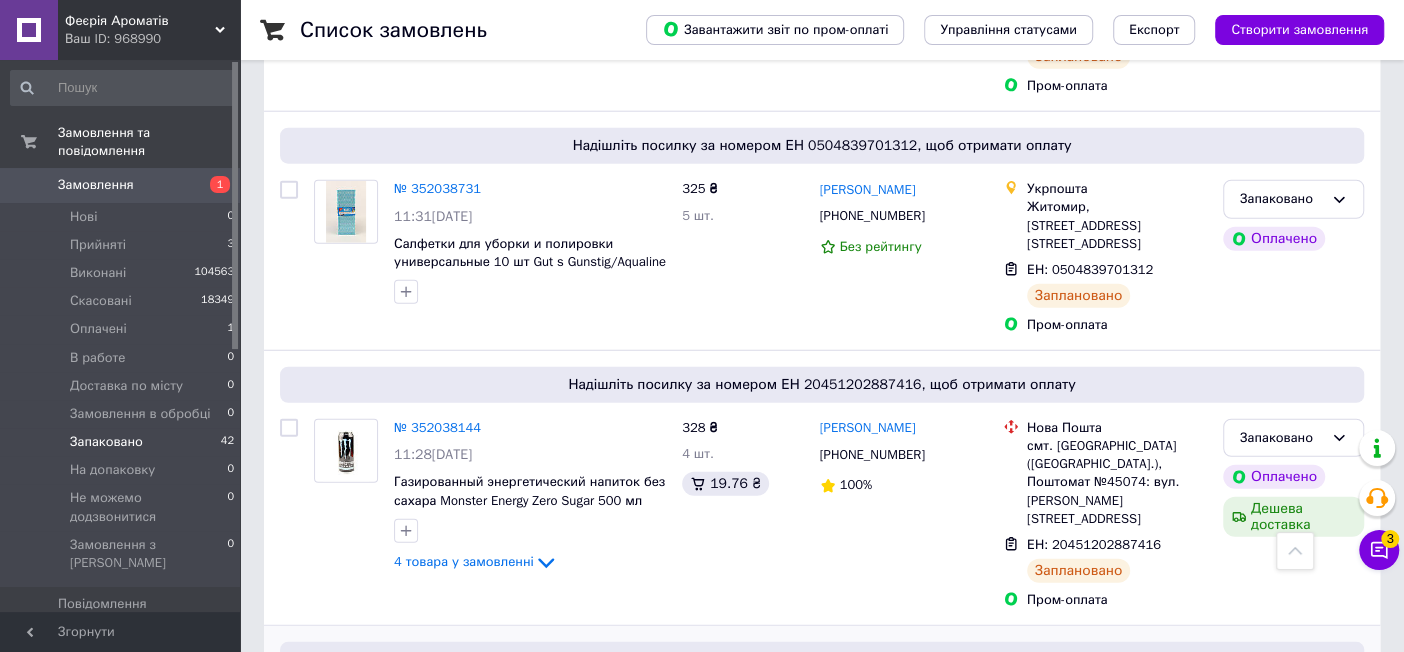 scroll, scrollTop: 3222, scrollLeft: 0, axis: vertical 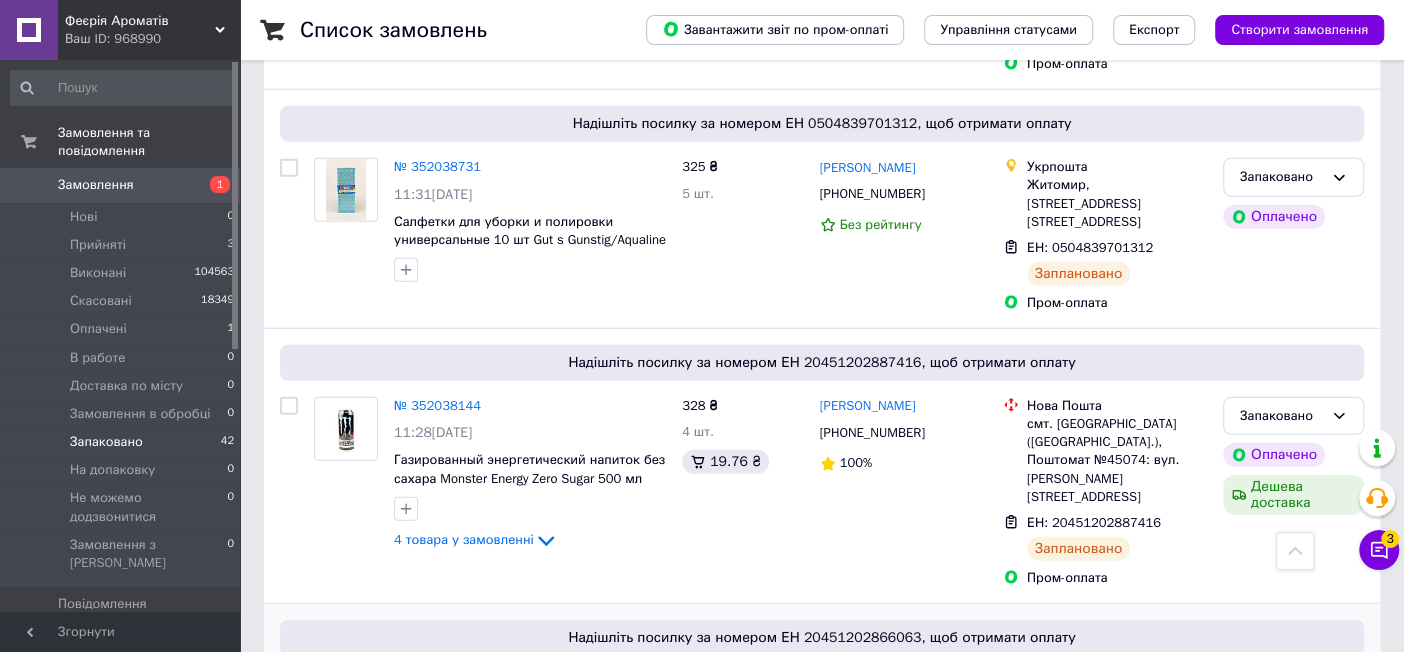 click 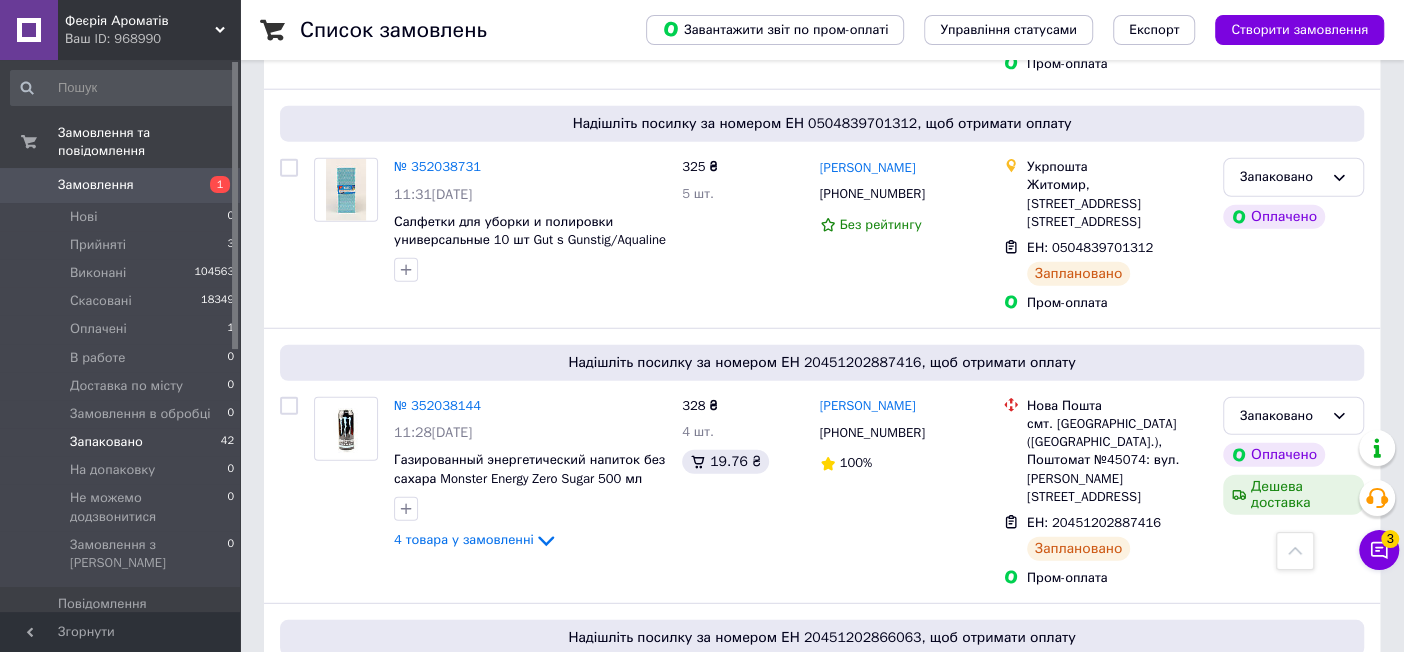 click 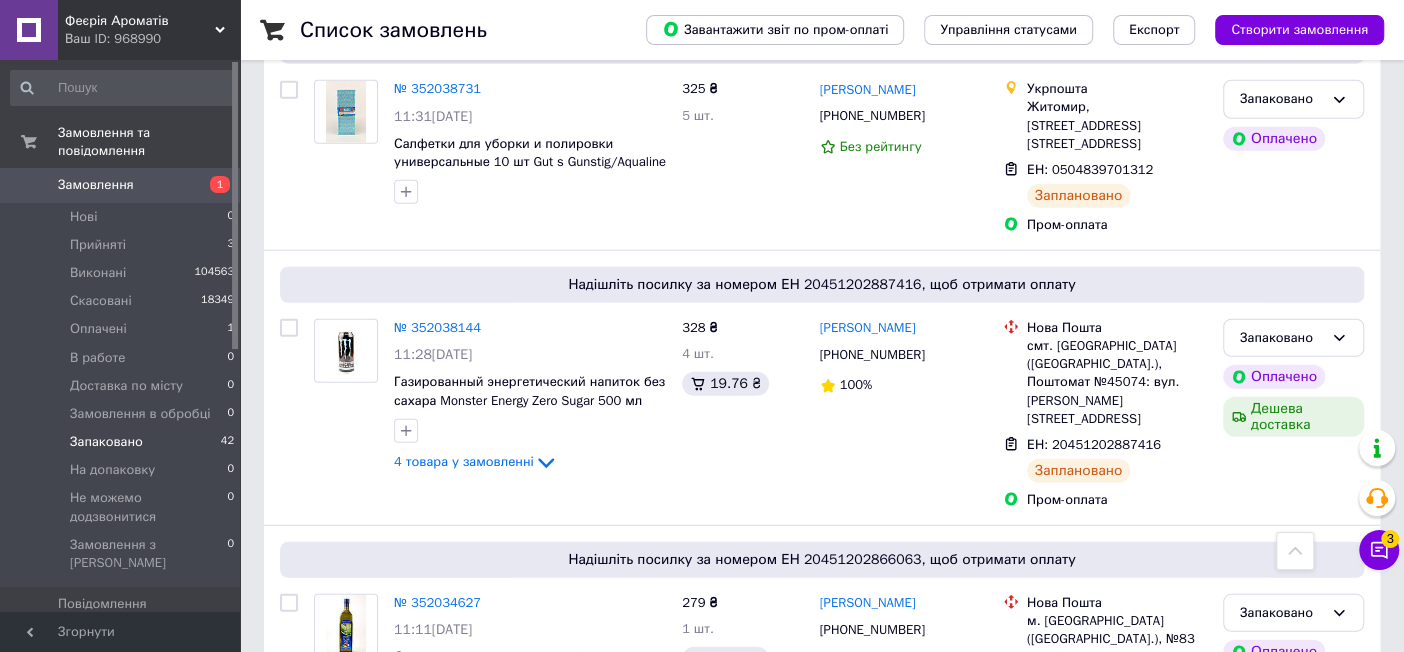 scroll, scrollTop: 3333, scrollLeft: 0, axis: vertical 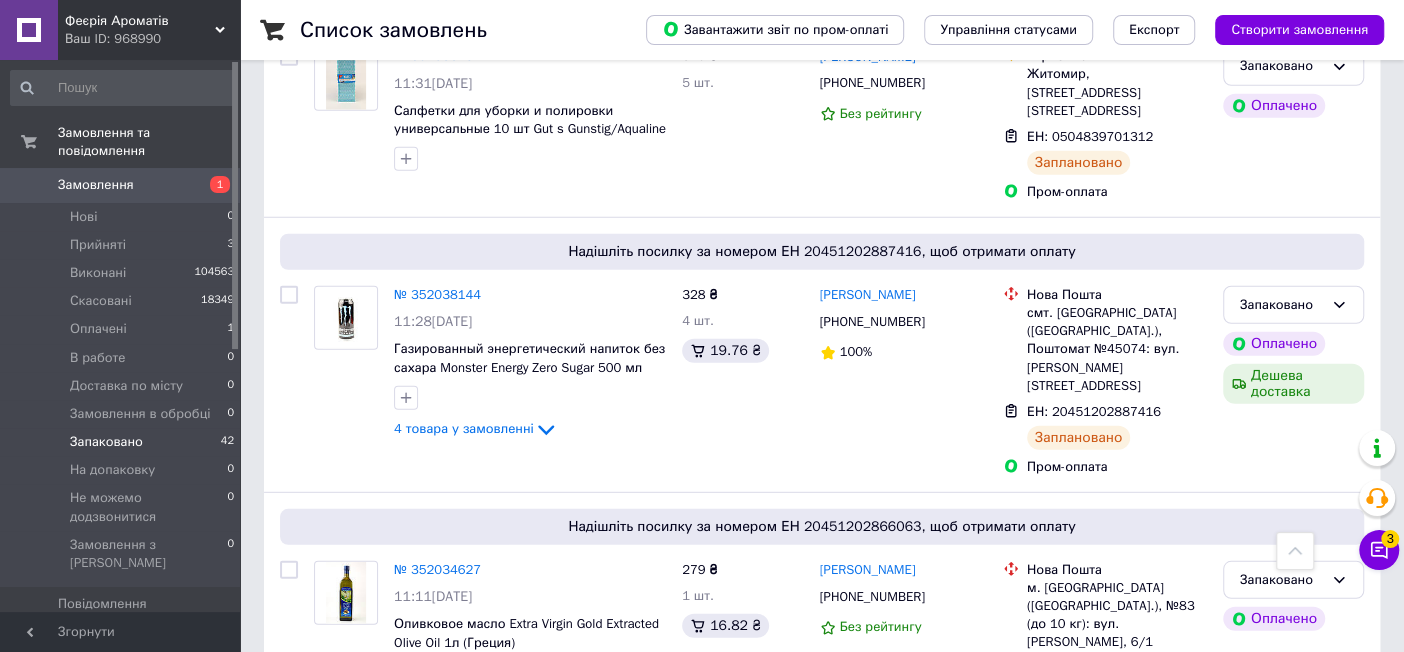 click 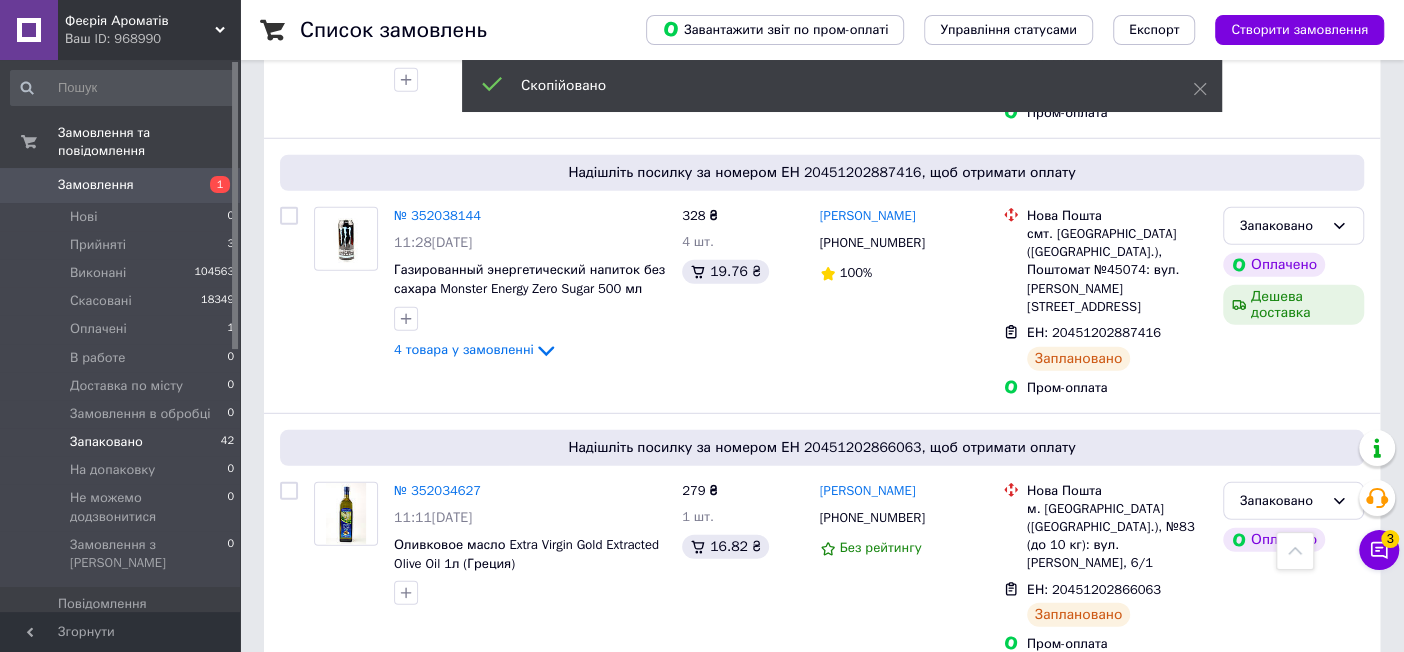 scroll, scrollTop: 3444, scrollLeft: 0, axis: vertical 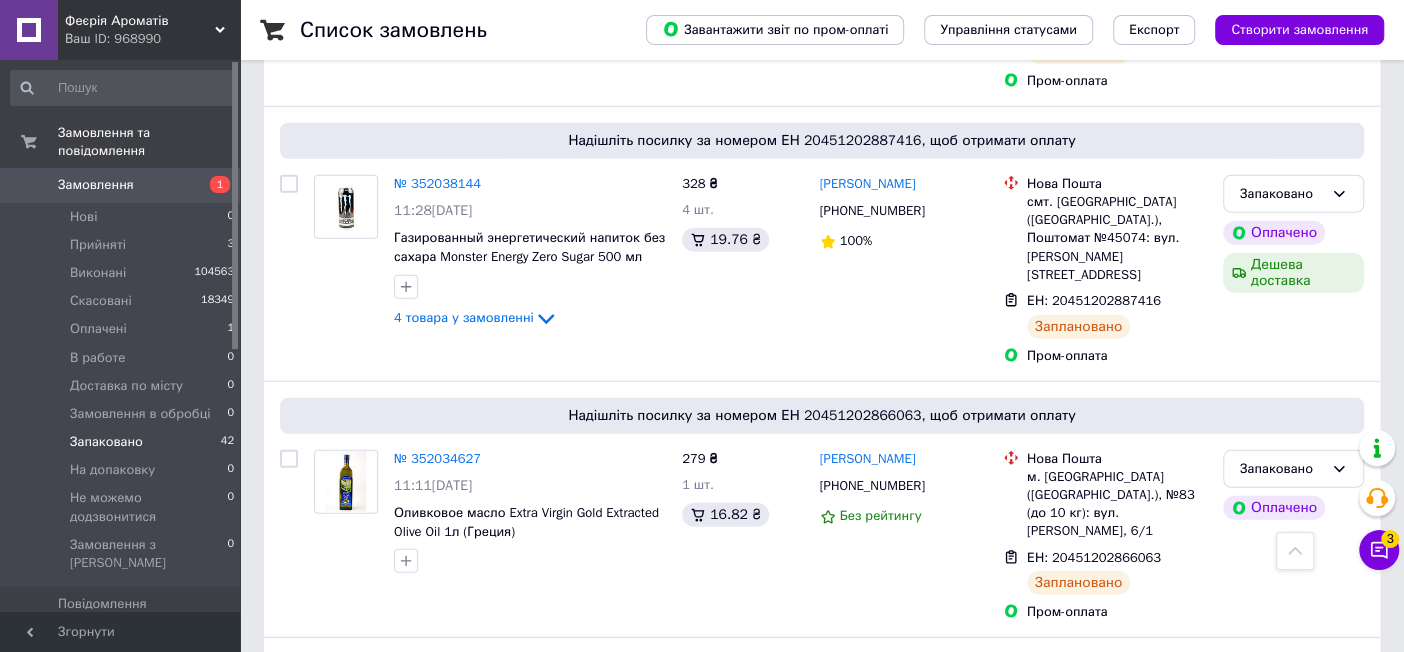 click 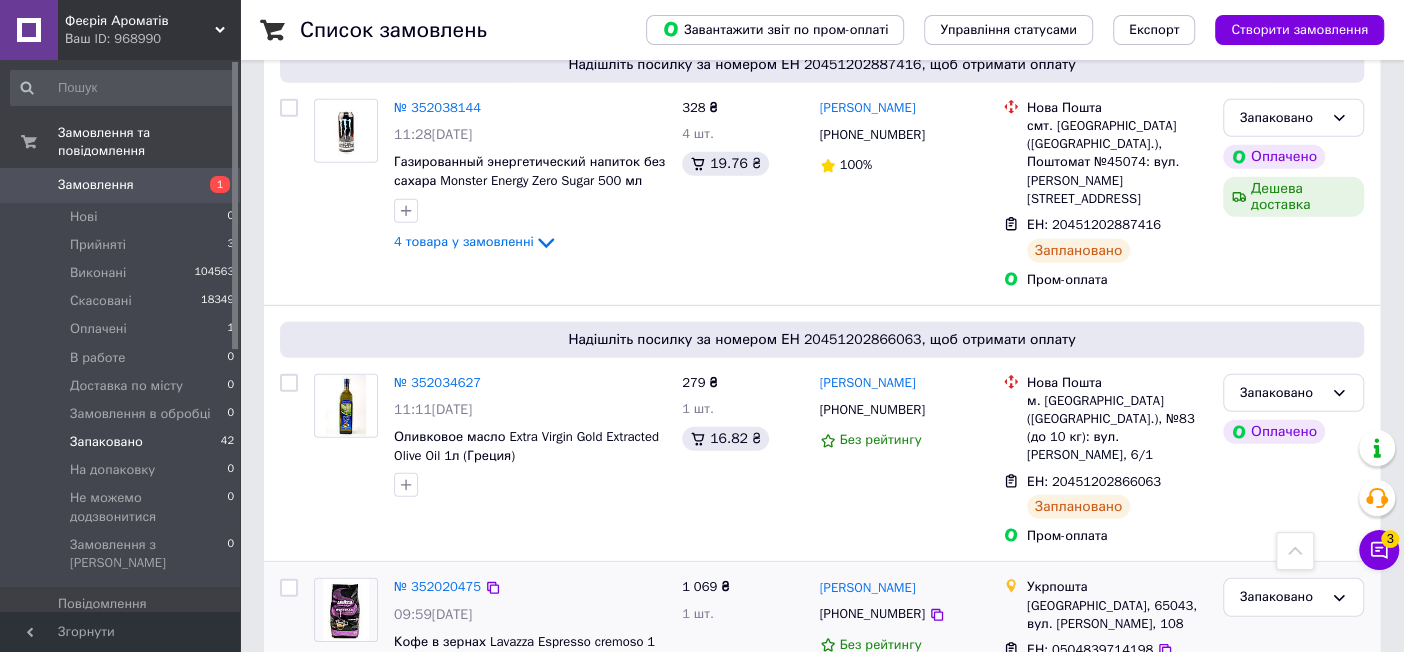 scroll, scrollTop: 3555, scrollLeft: 0, axis: vertical 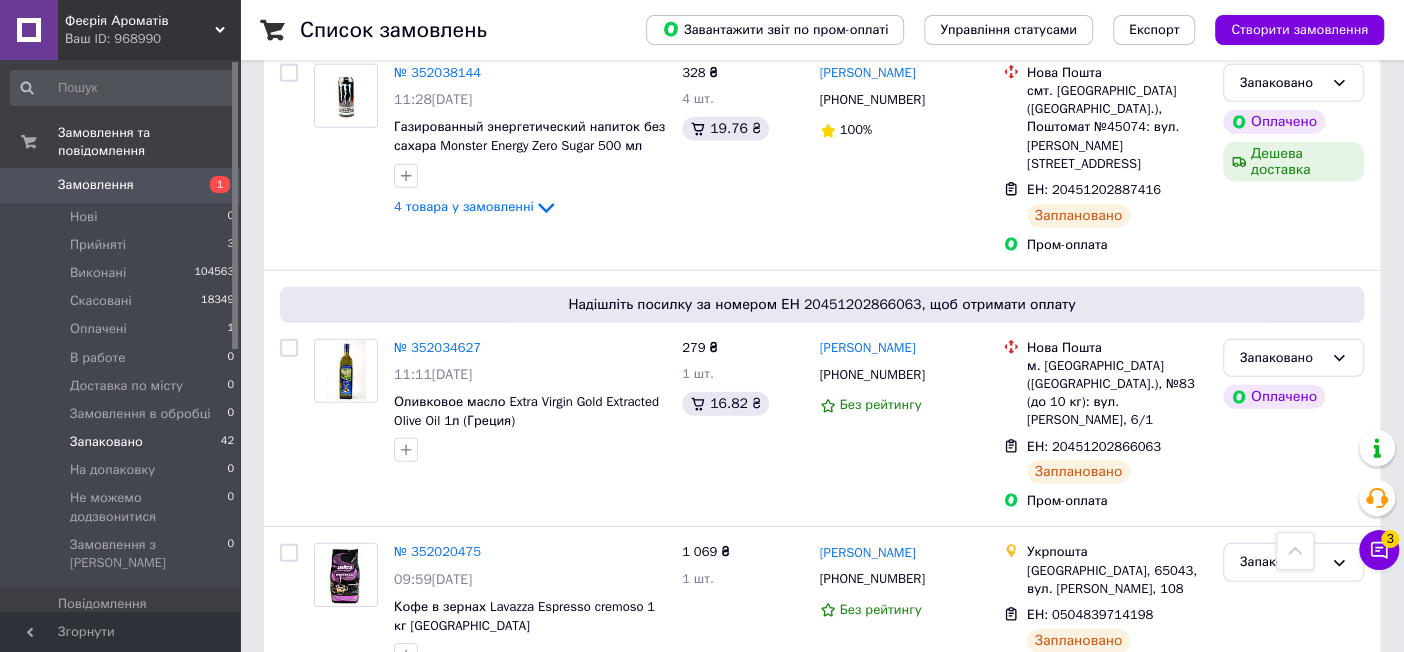 click 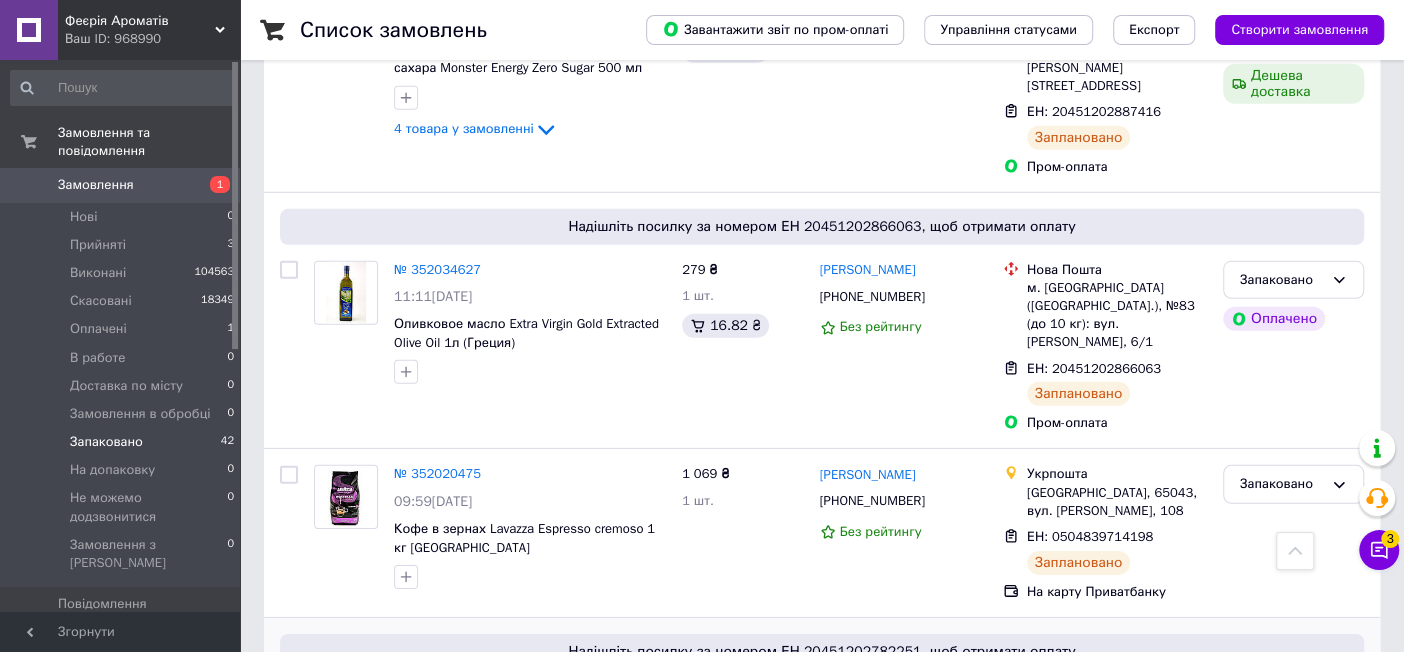scroll, scrollTop: 3666, scrollLeft: 0, axis: vertical 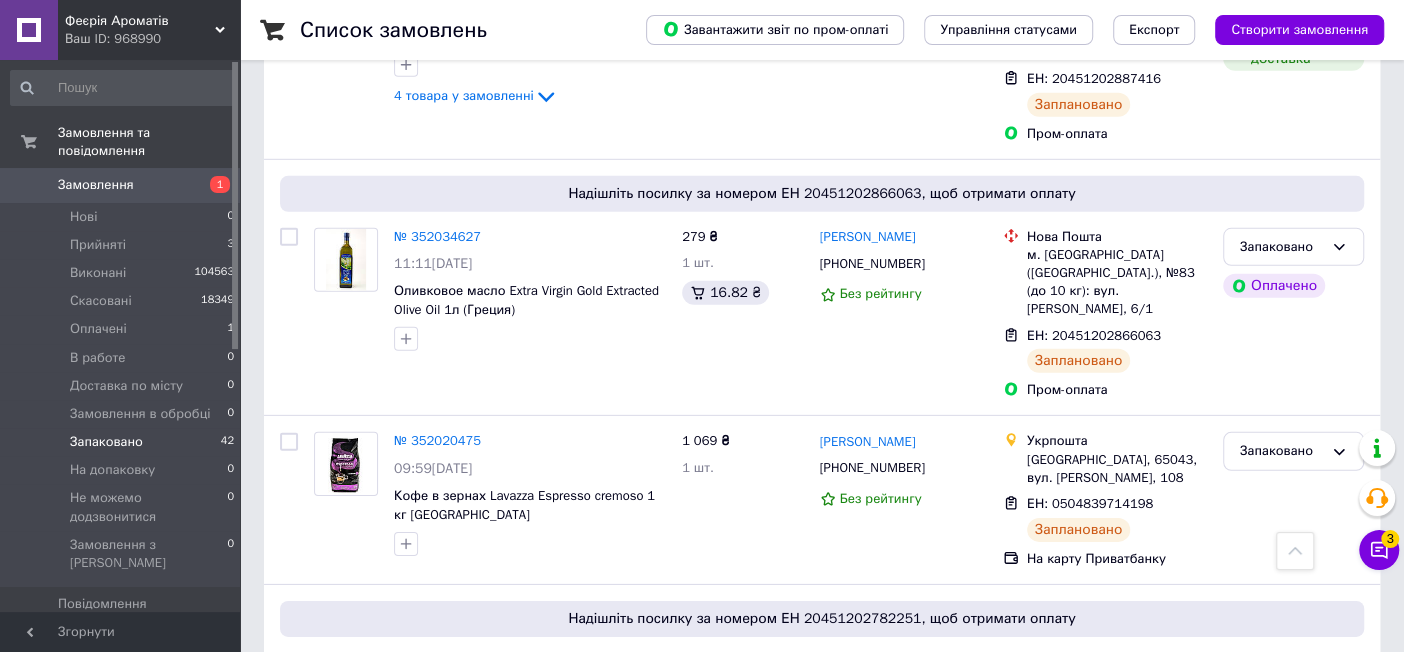 click 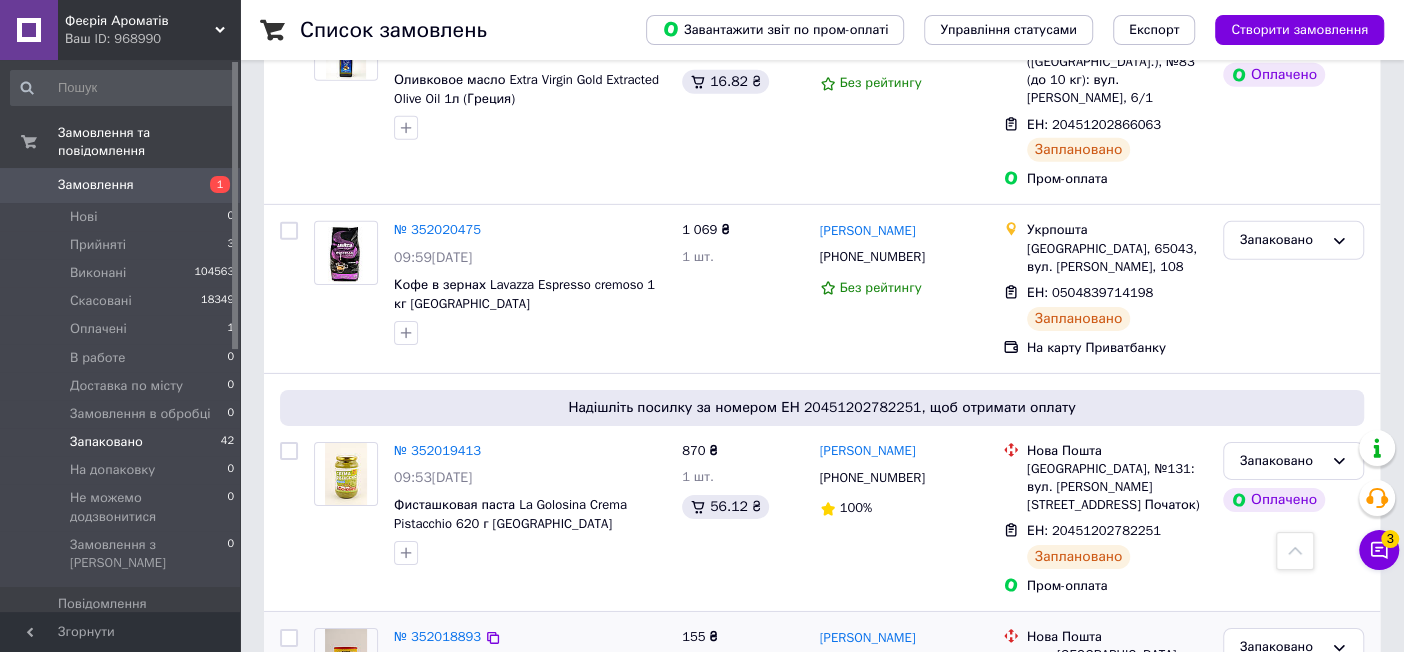 scroll, scrollTop: 3888, scrollLeft: 0, axis: vertical 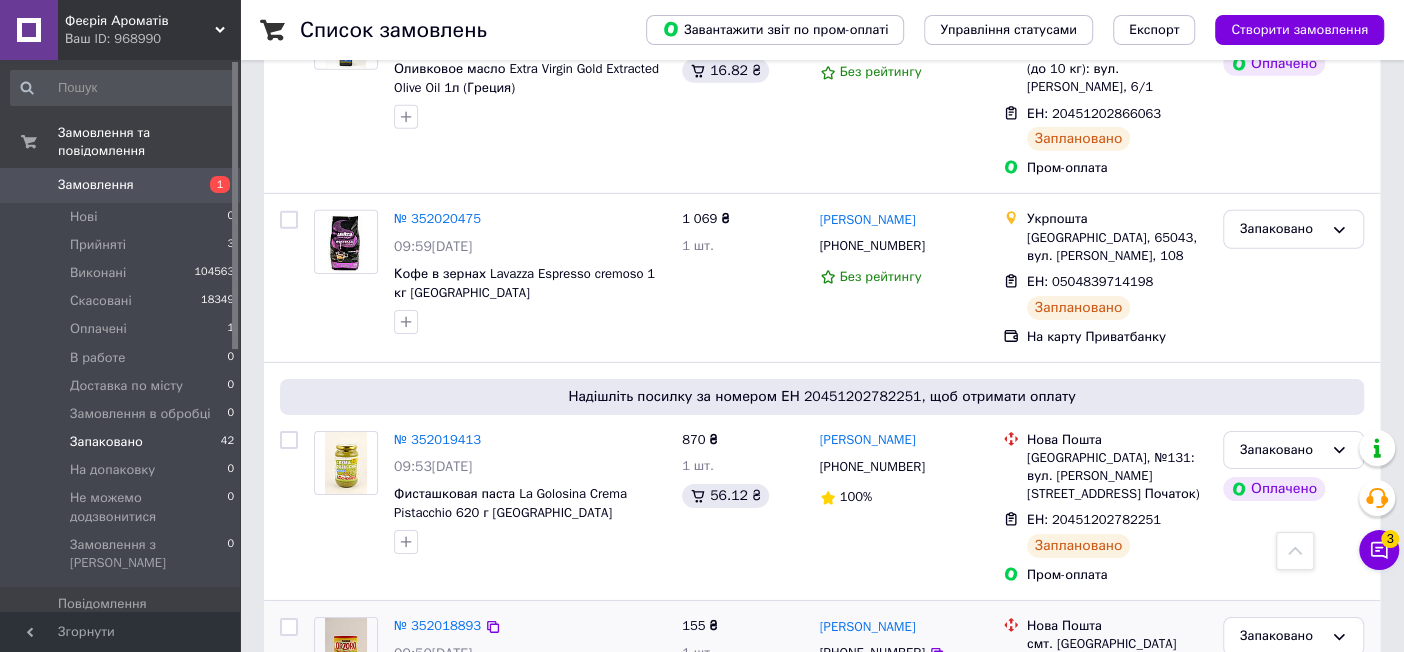 click 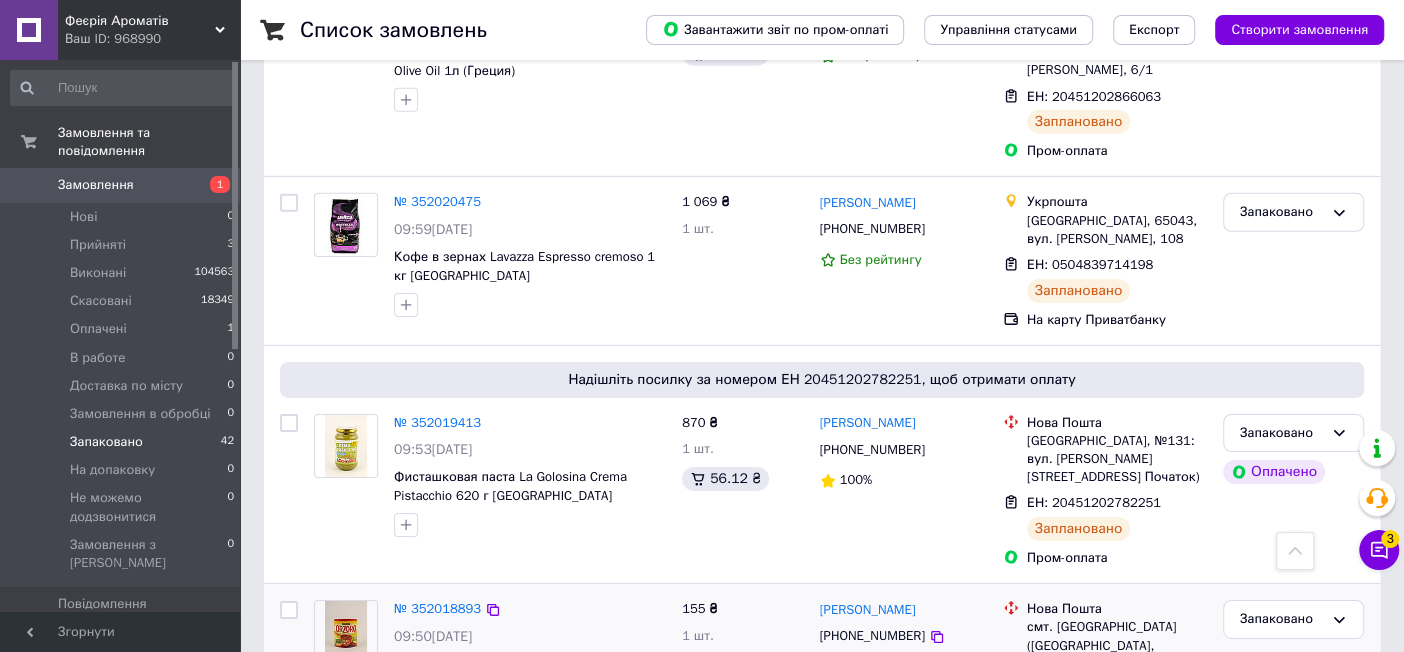 scroll, scrollTop: 4000, scrollLeft: 0, axis: vertical 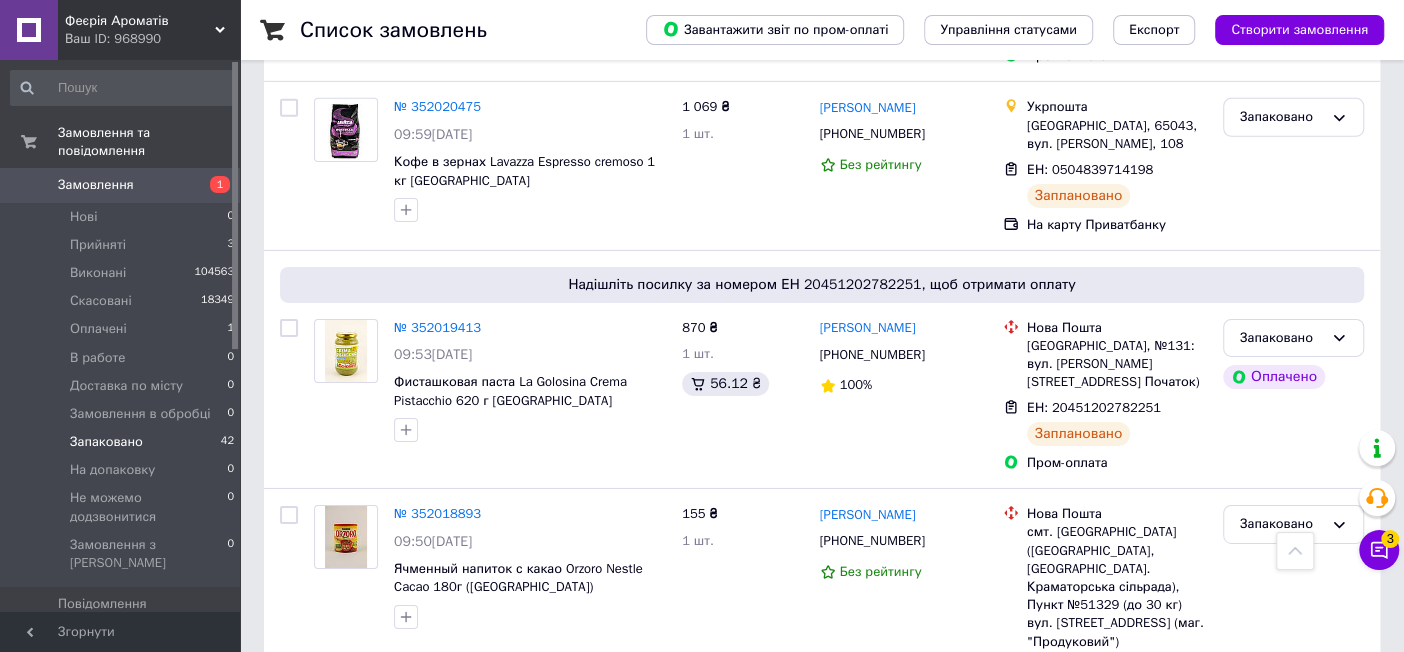 click 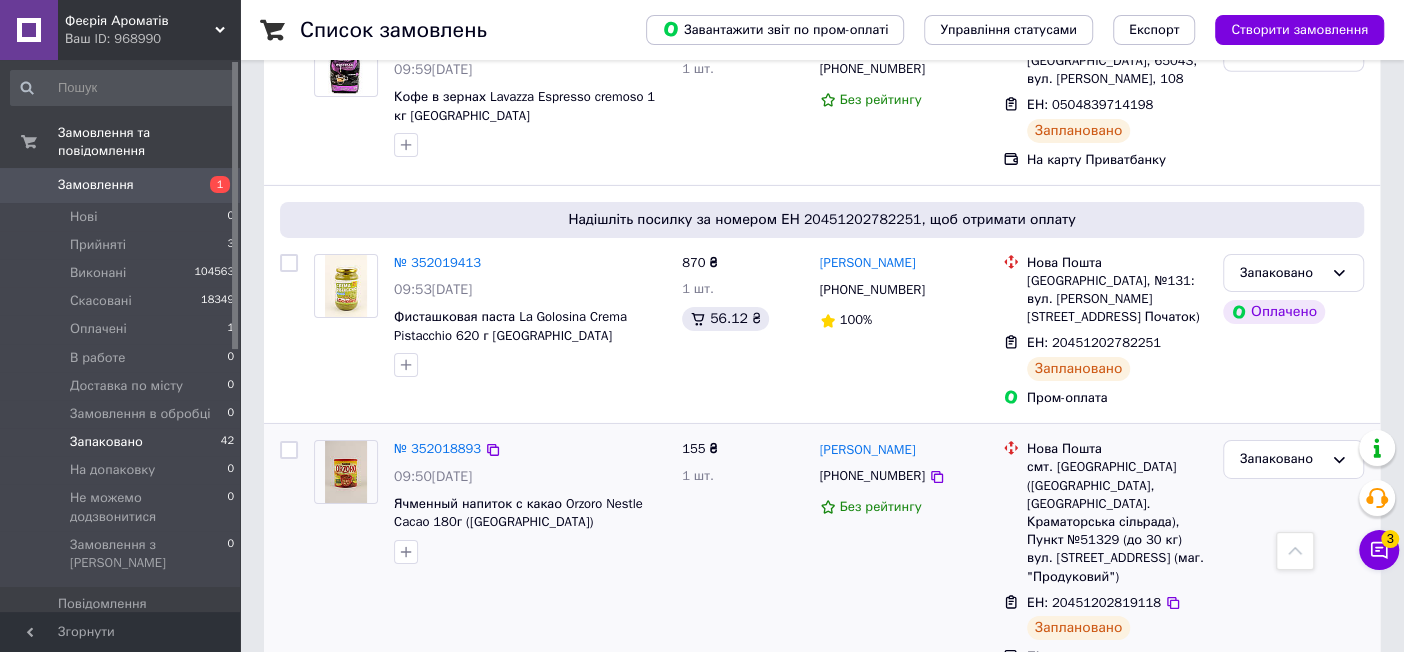 scroll, scrollTop: 4115, scrollLeft: 0, axis: vertical 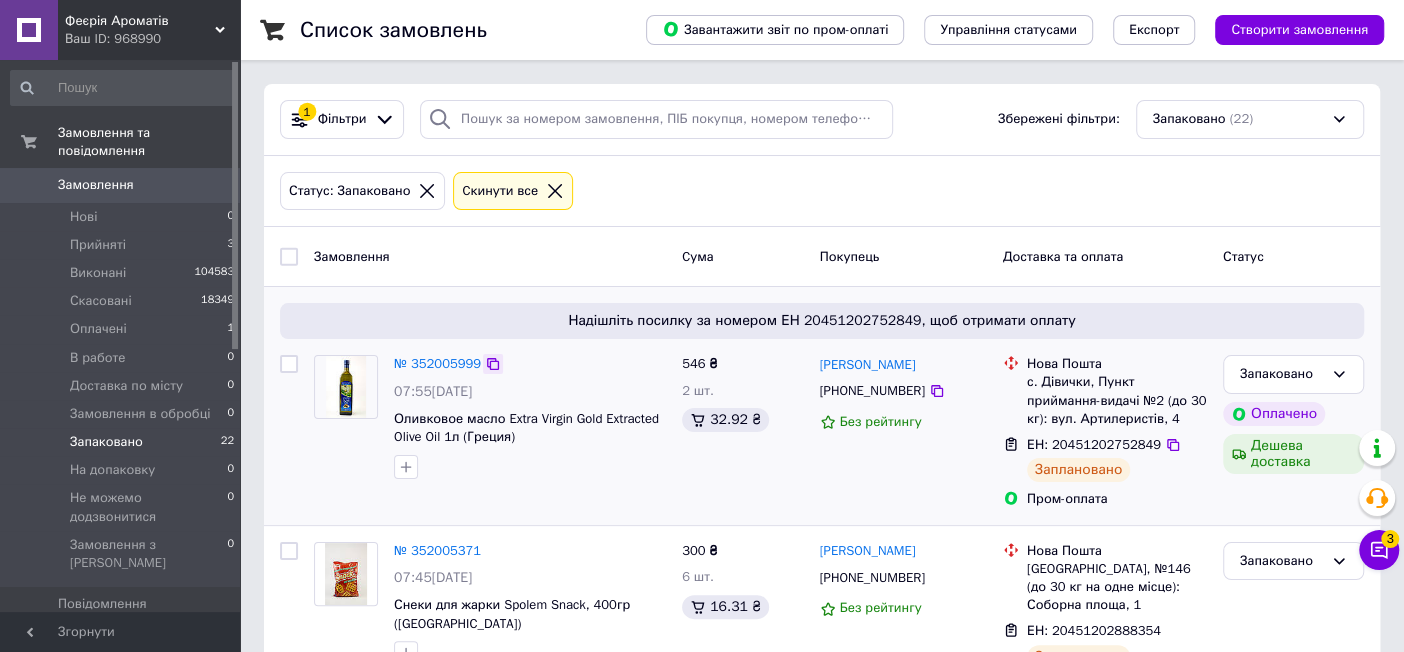 click 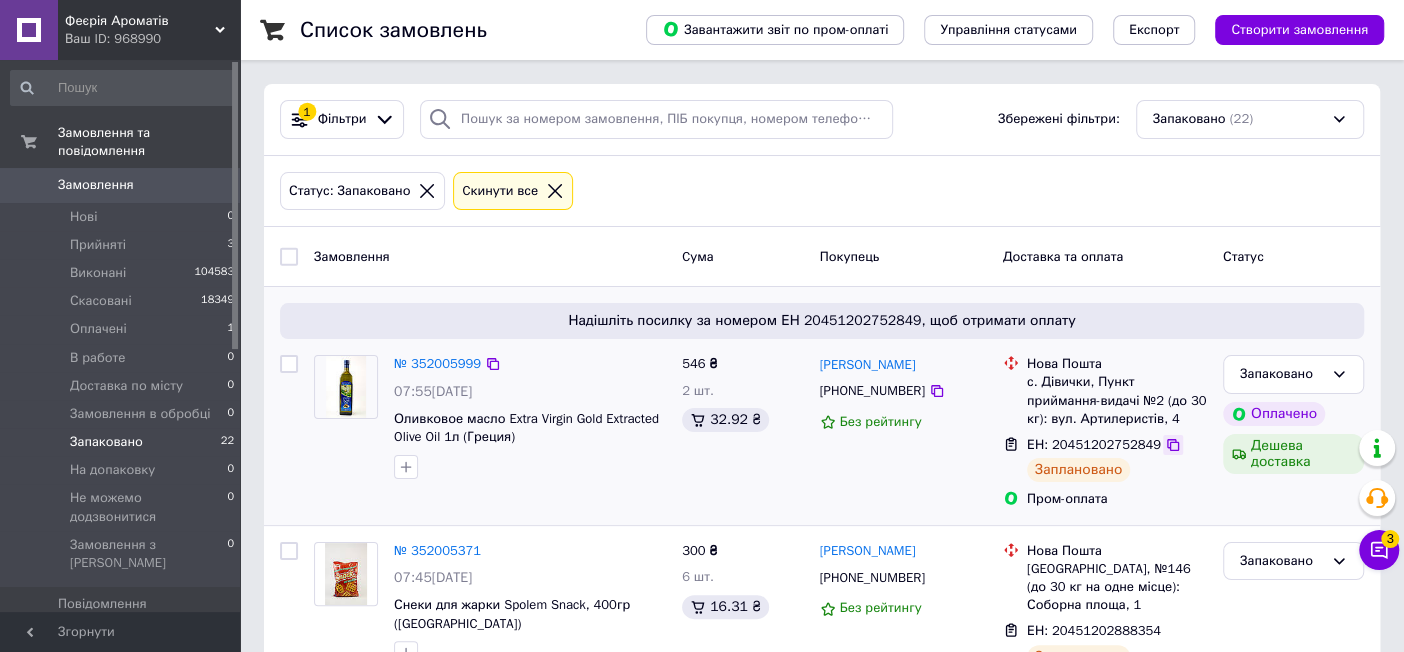 click 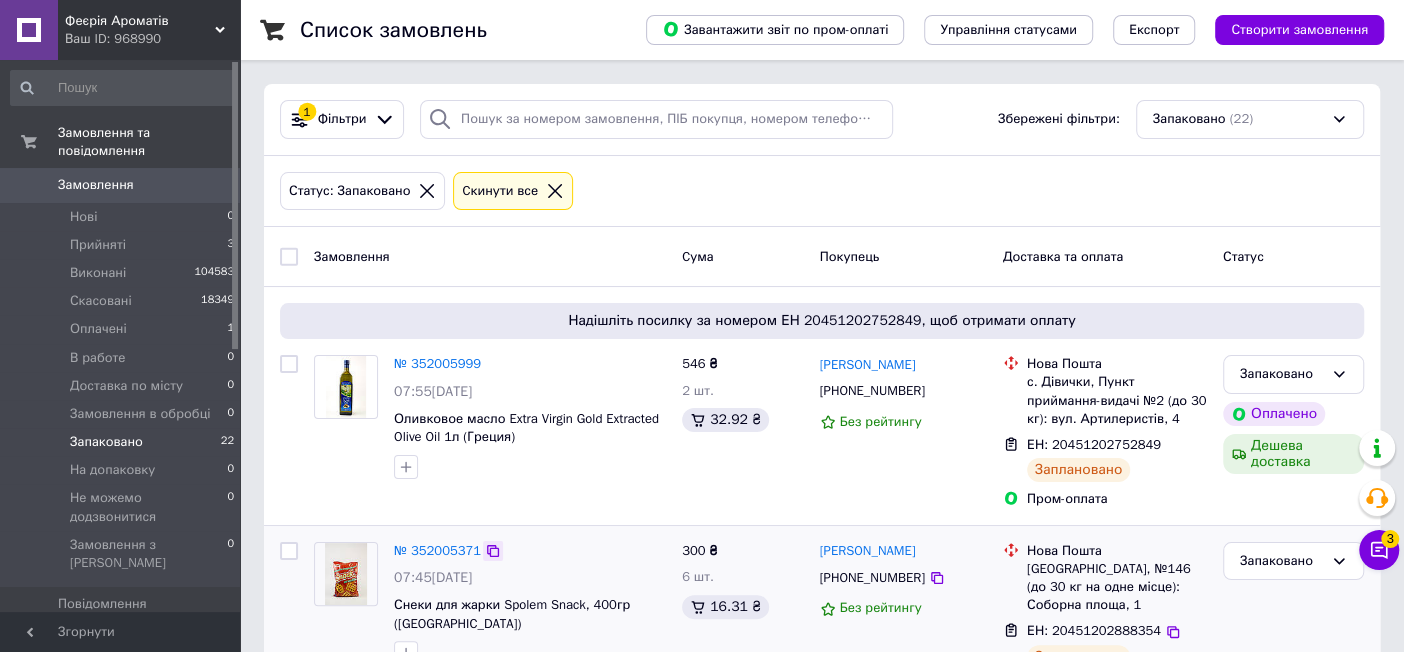 click 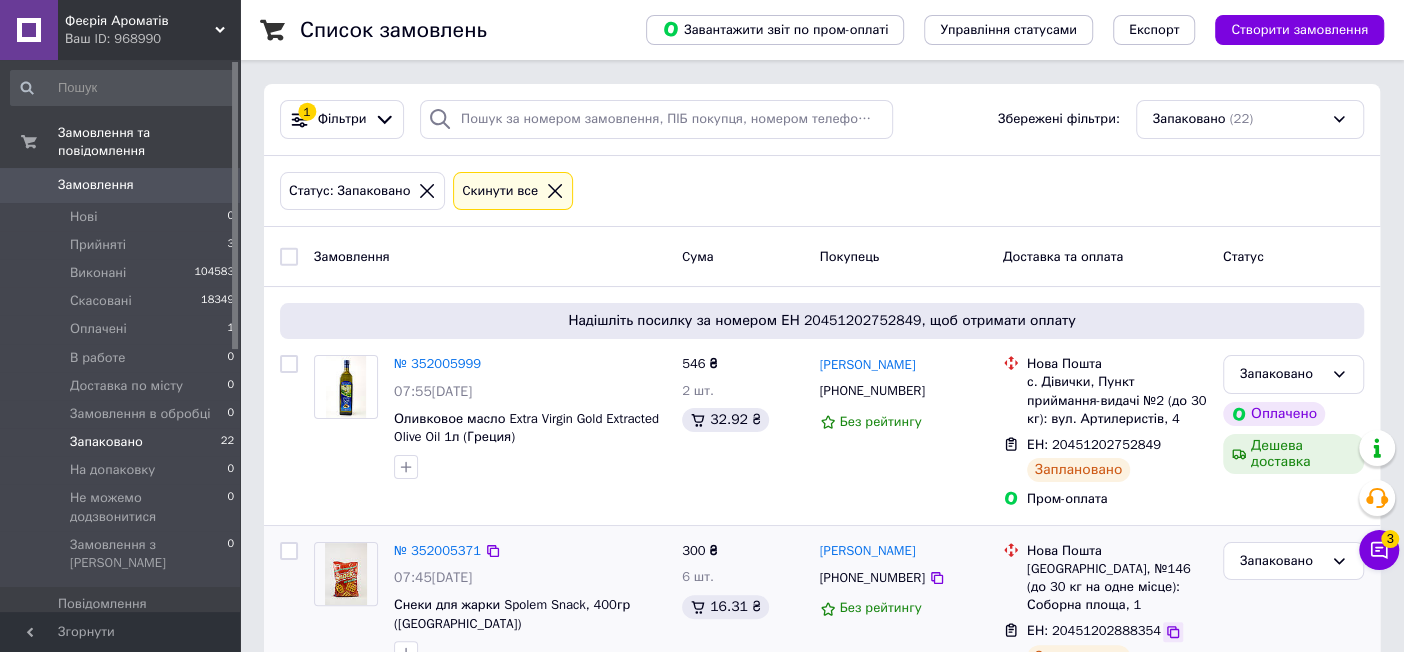 click 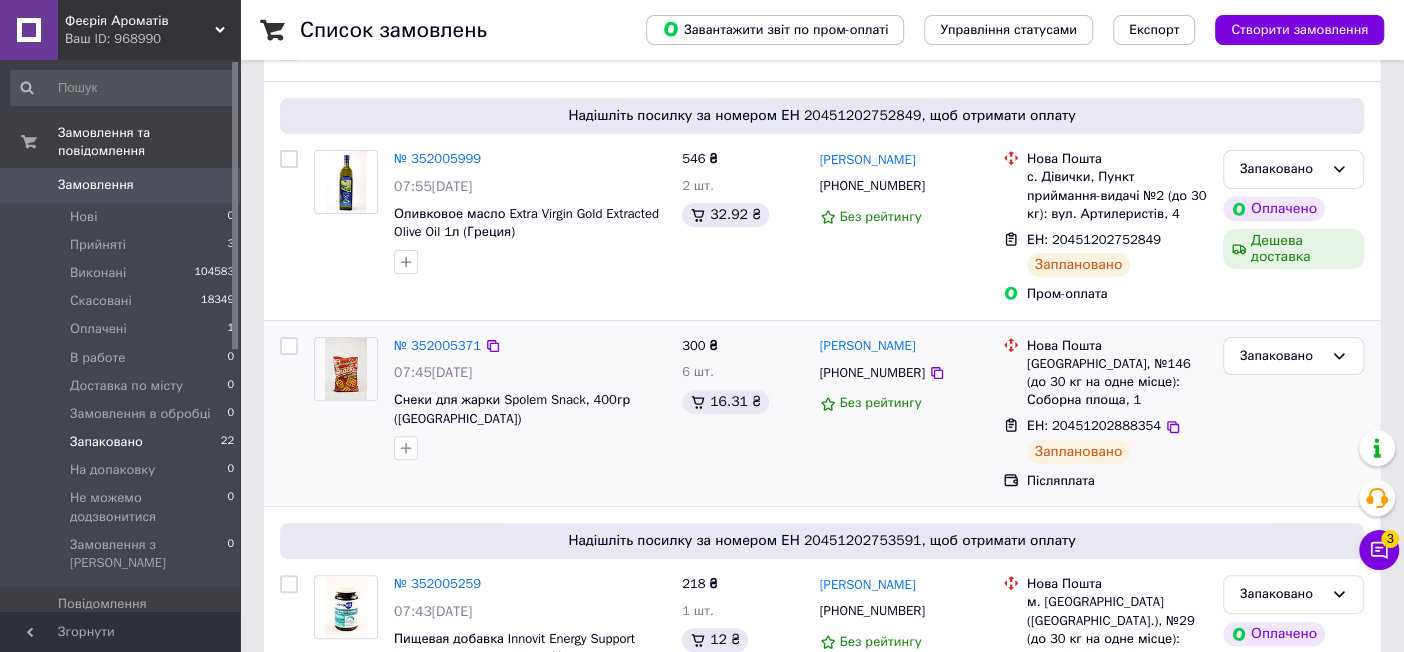 scroll, scrollTop: 333, scrollLeft: 0, axis: vertical 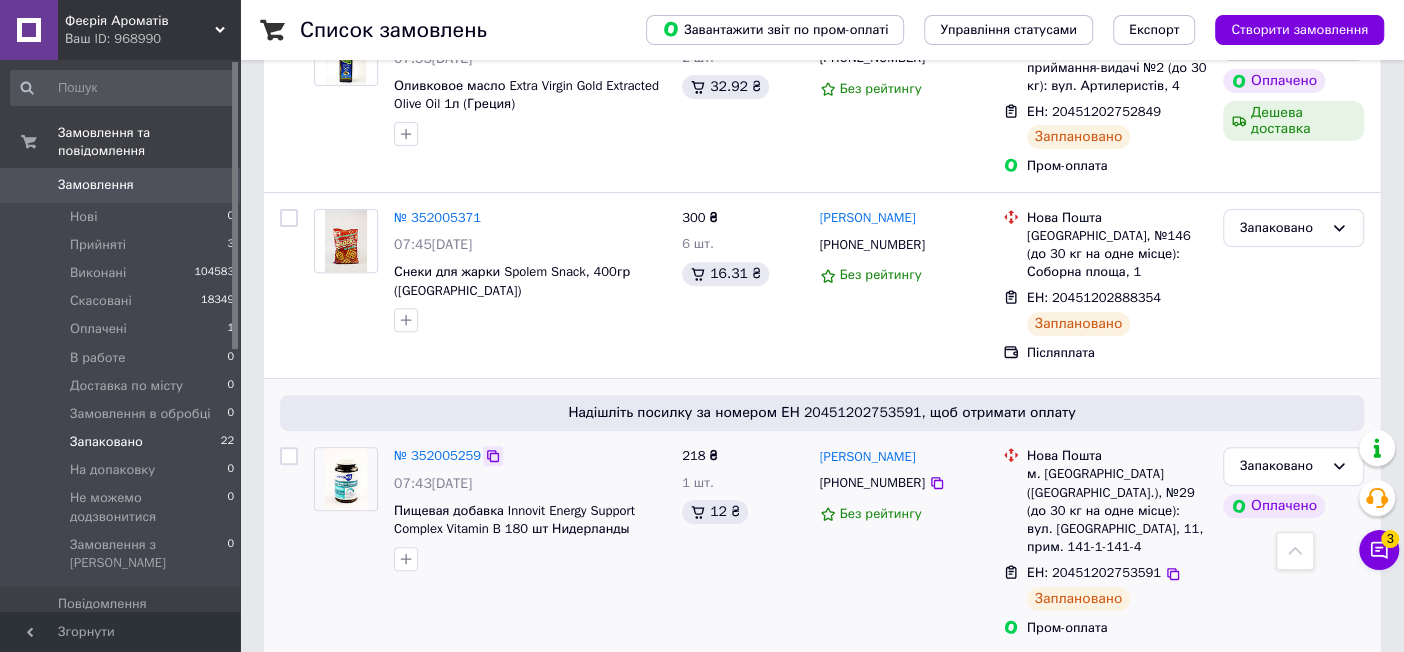 click 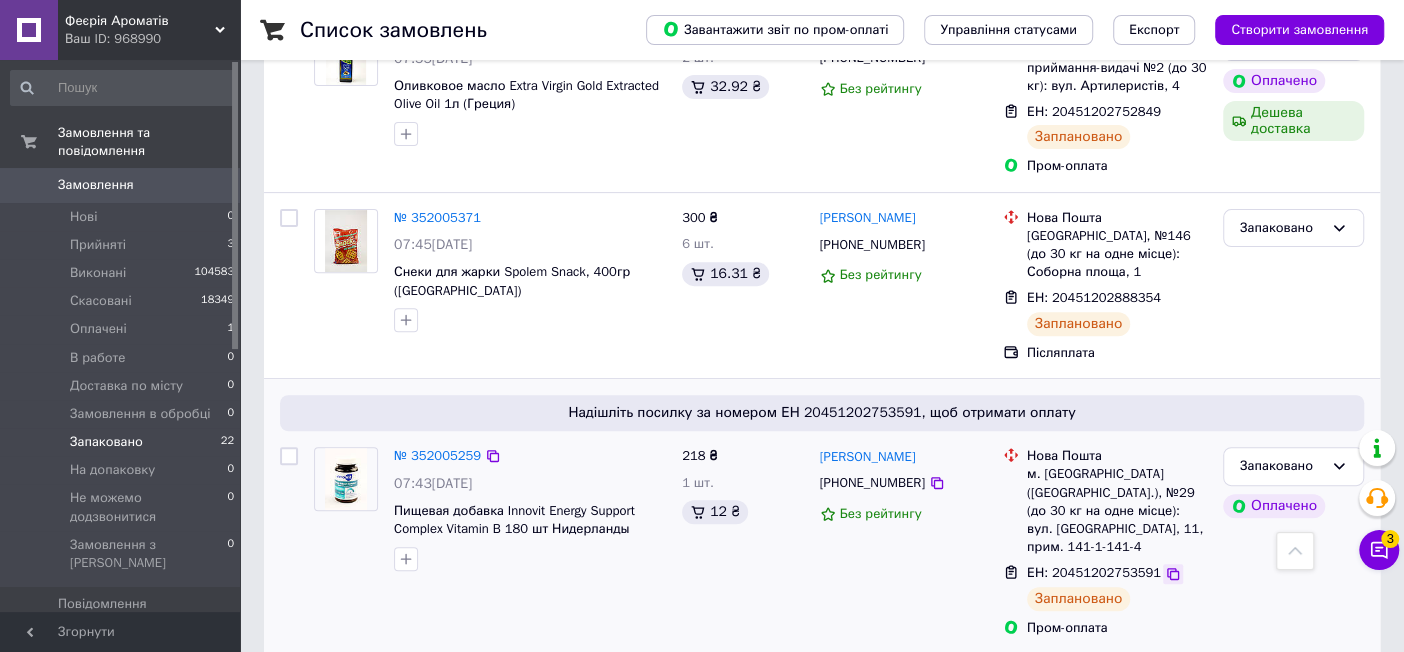 click 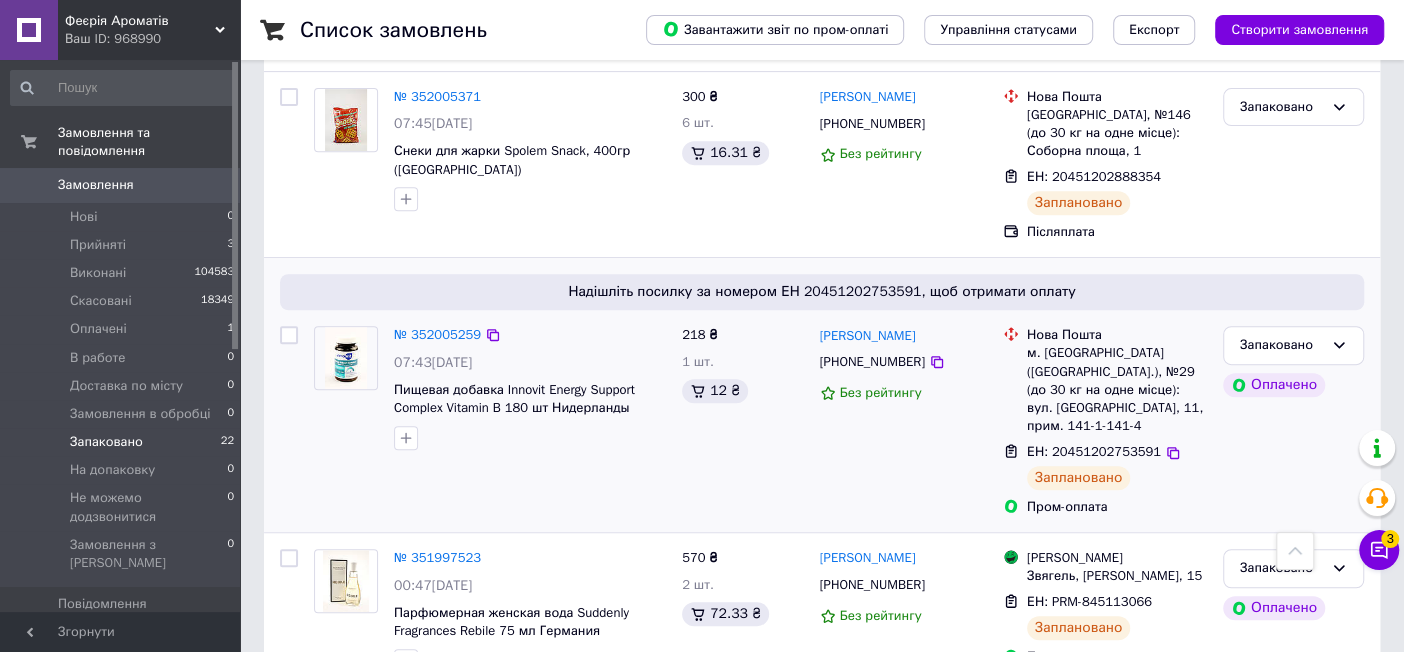 scroll, scrollTop: 555, scrollLeft: 0, axis: vertical 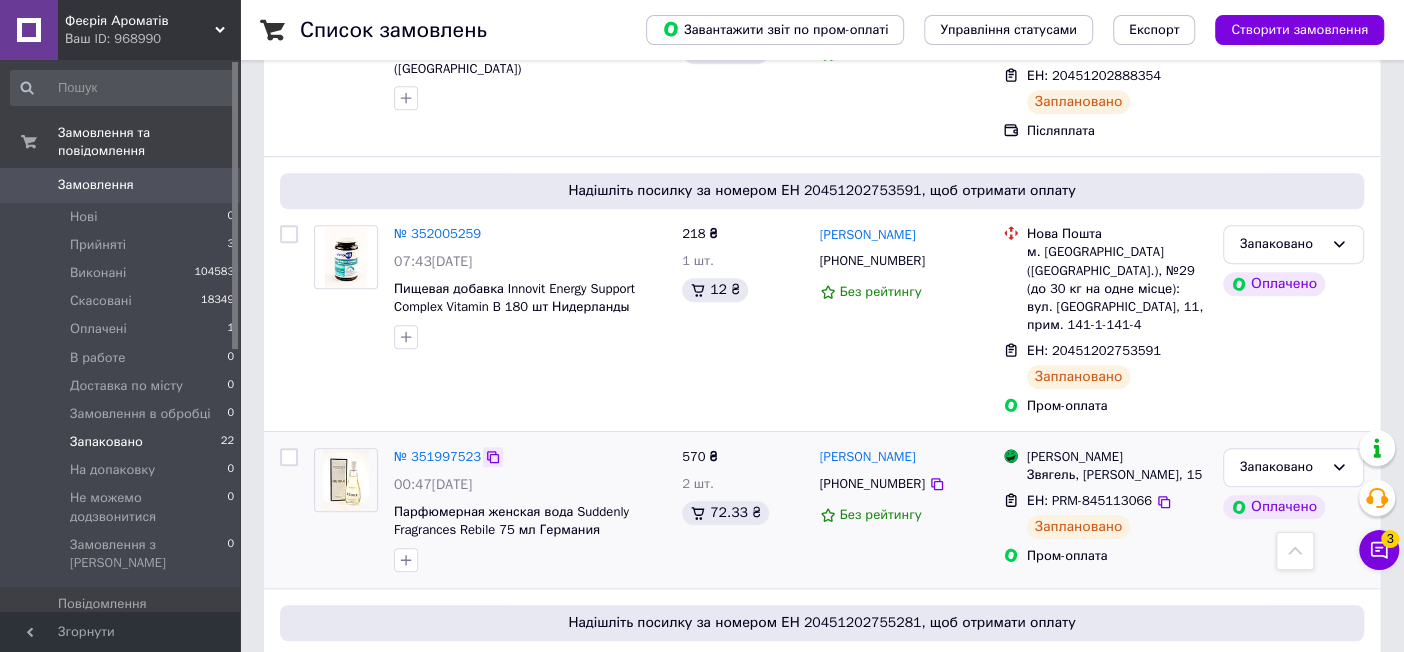 click 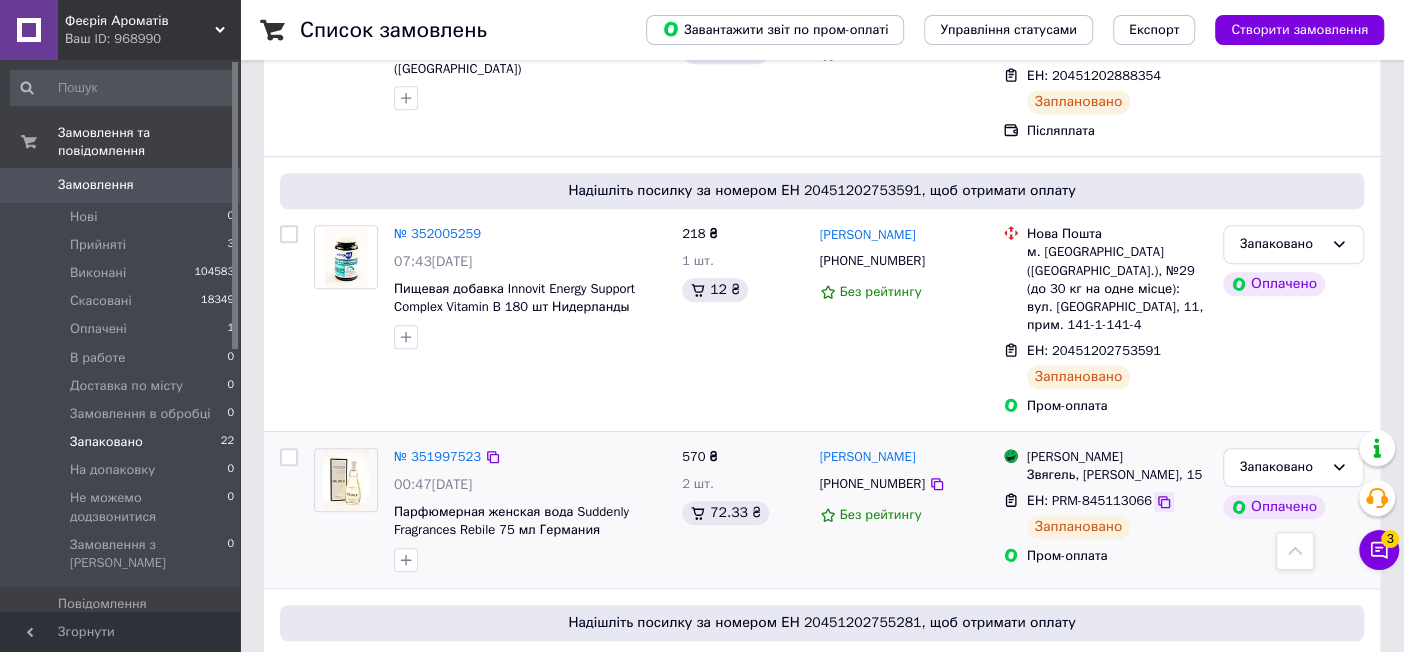 click 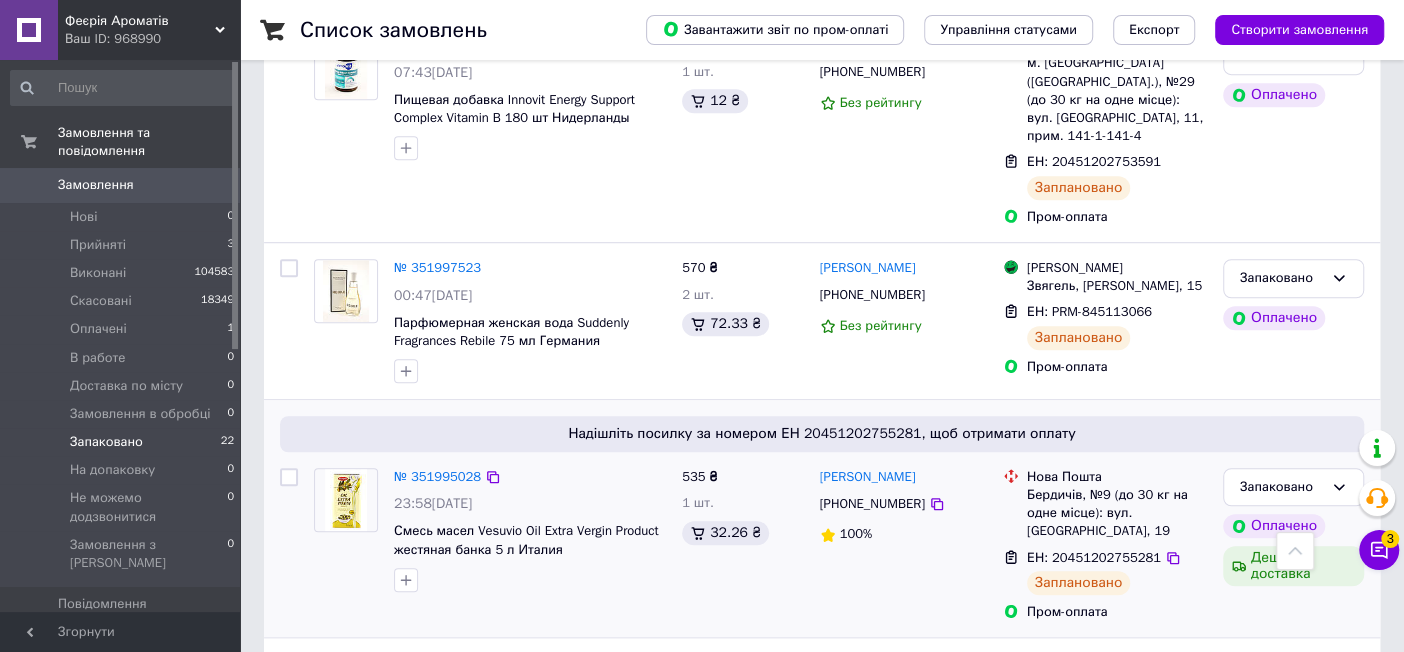 scroll, scrollTop: 777, scrollLeft: 0, axis: vertical 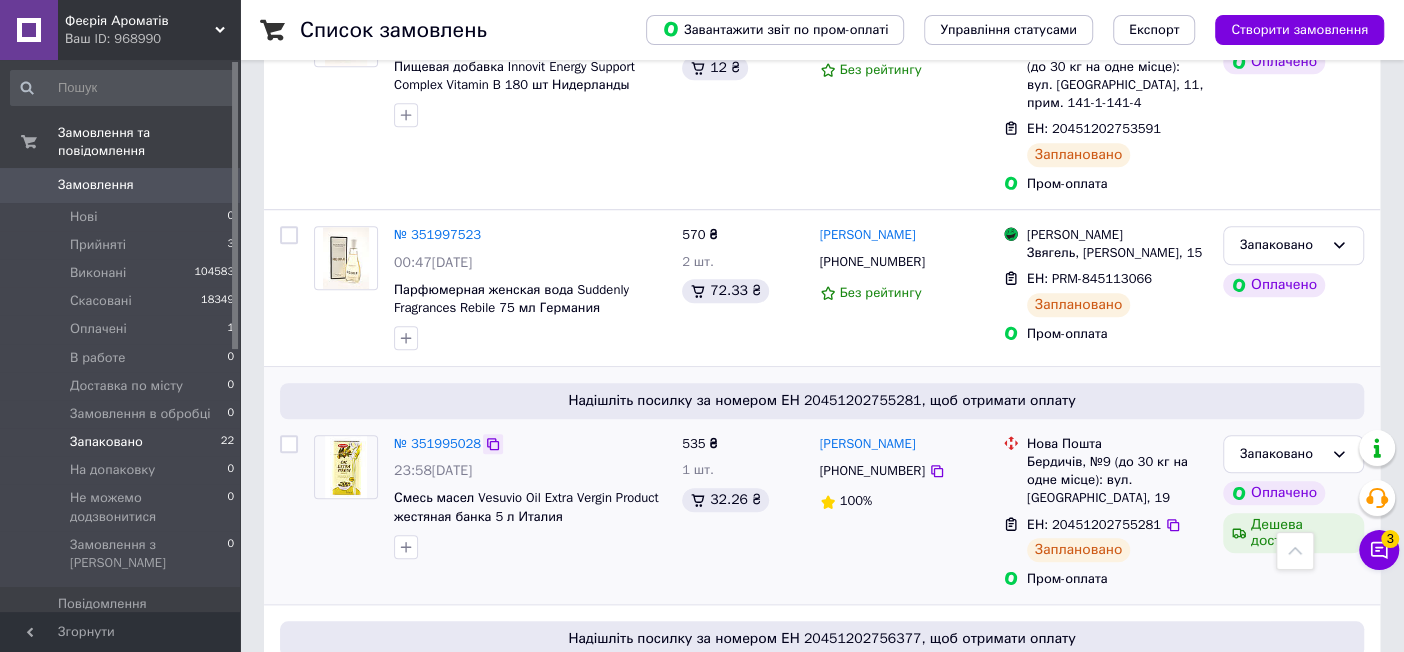 click 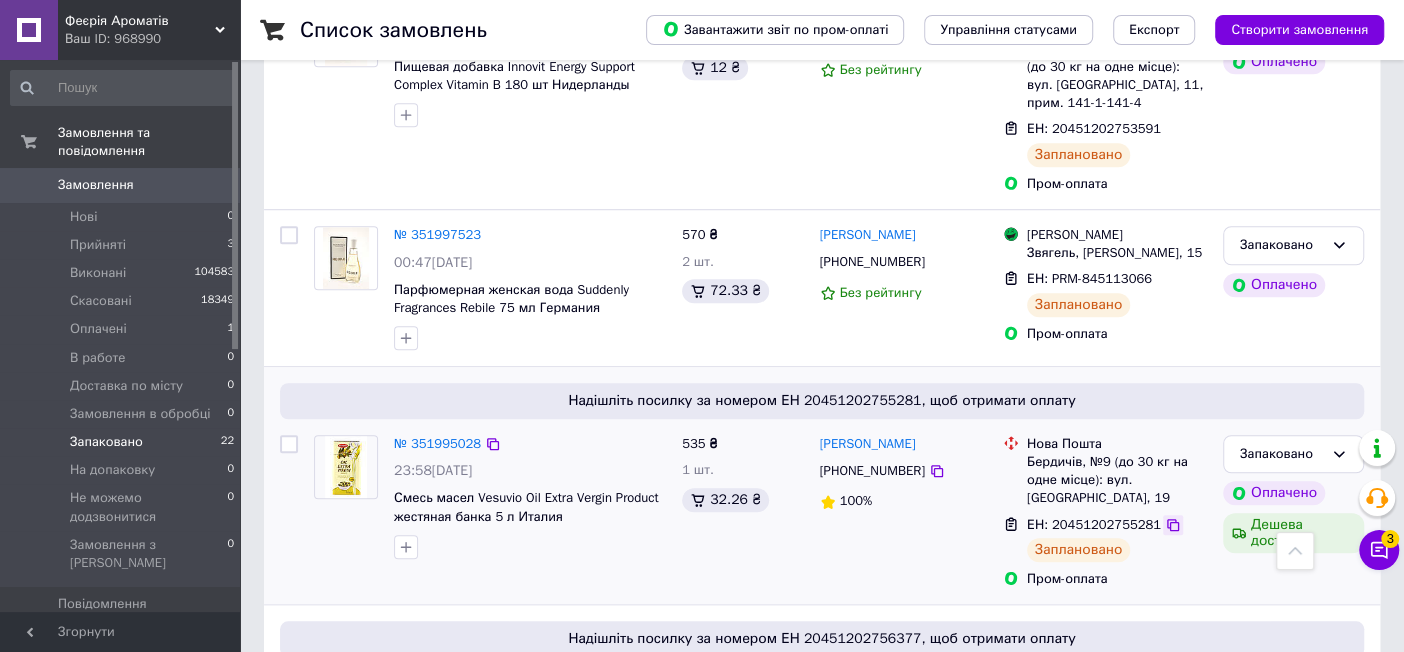 click 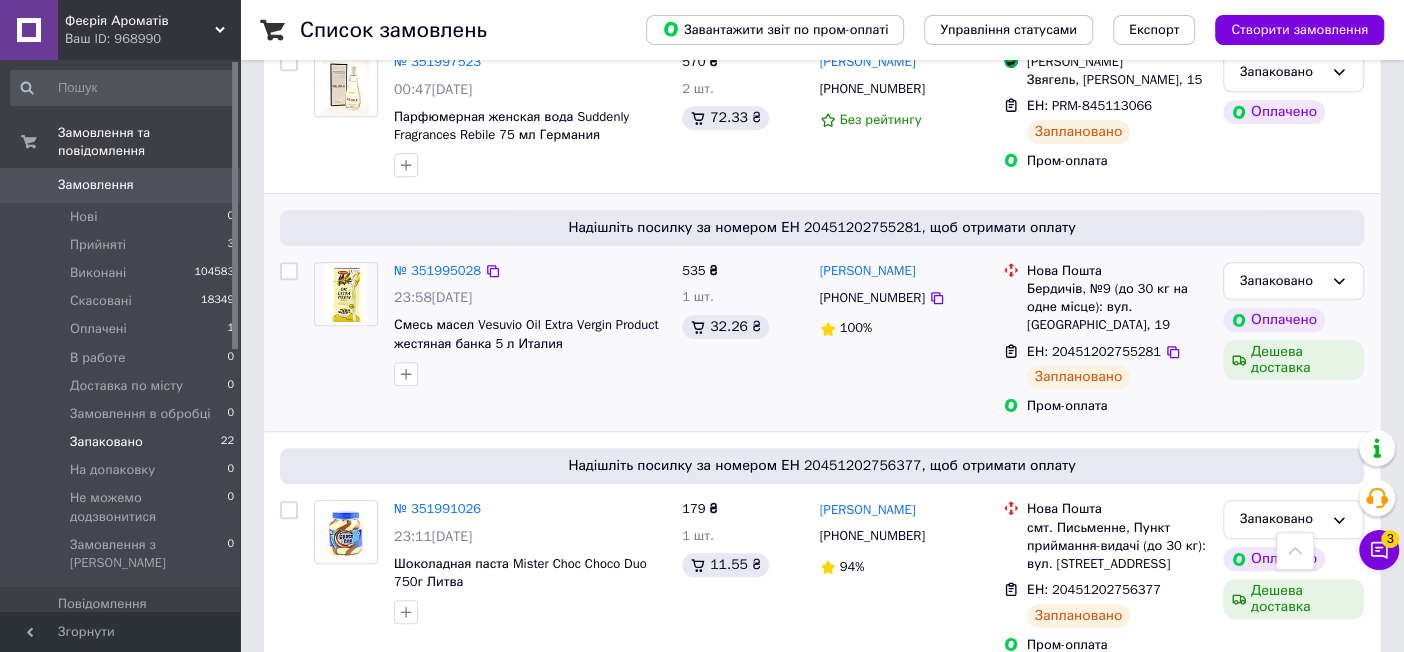 scroll, scrollTop: 1000, scrollLeft: 0, axis: vertical 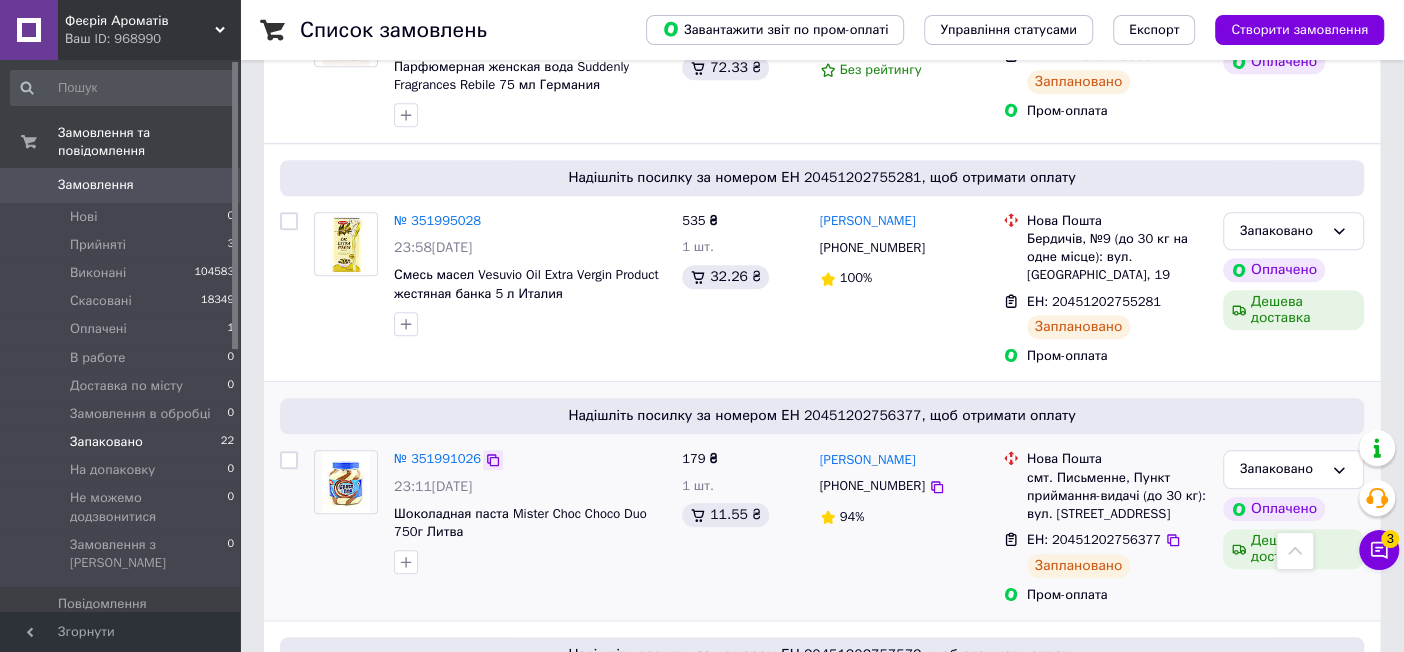 click 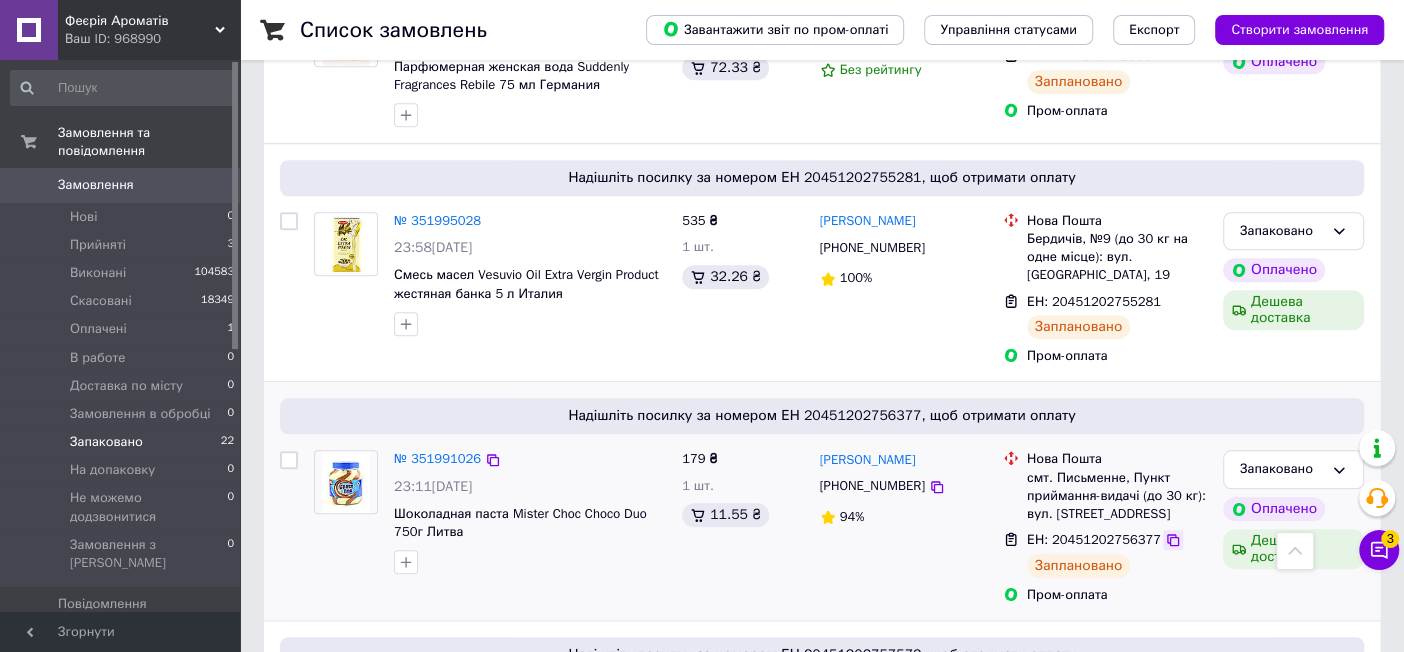 click 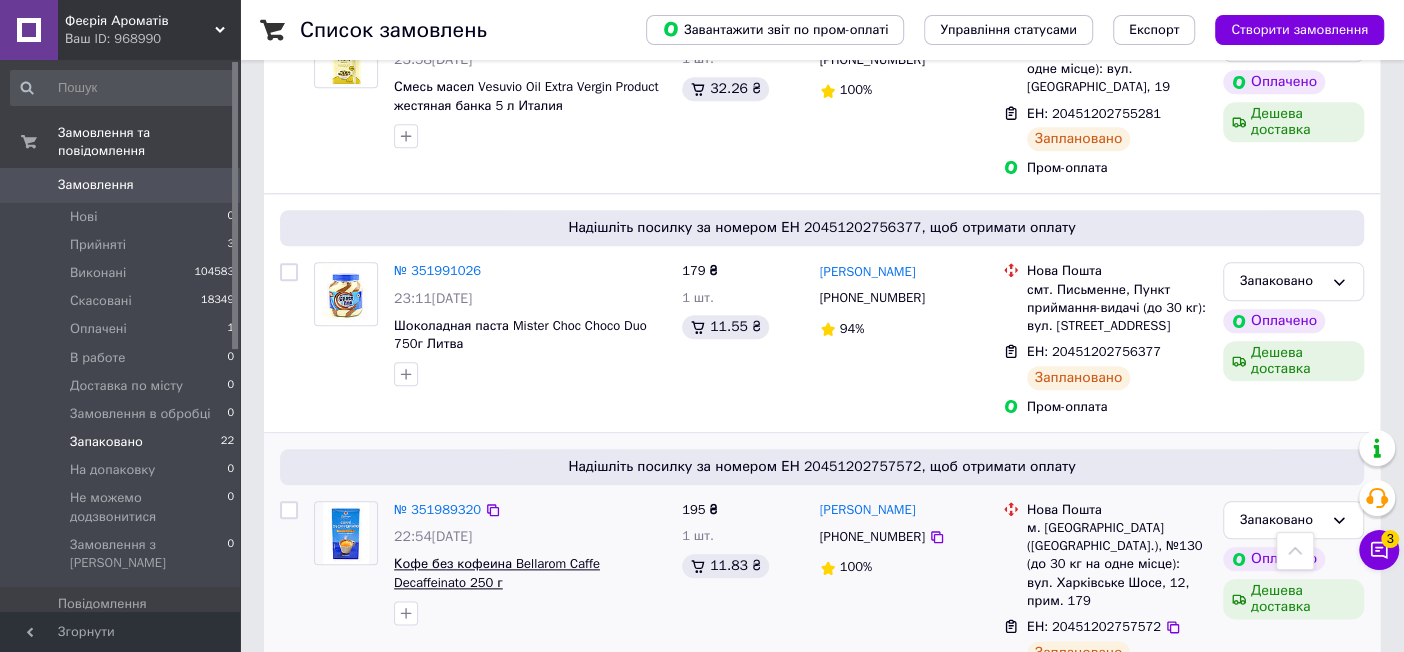 scroll, scrollTop: 1222, scrollLeft: 0, axis: vertical 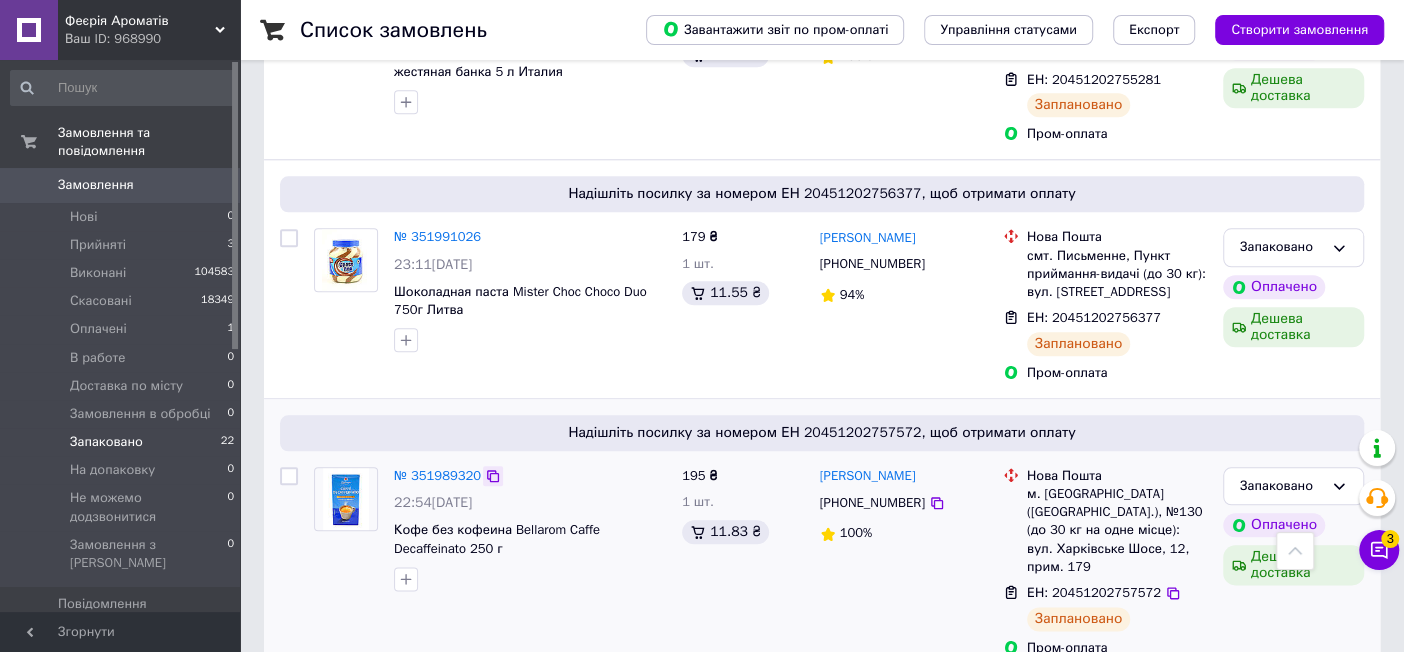 click 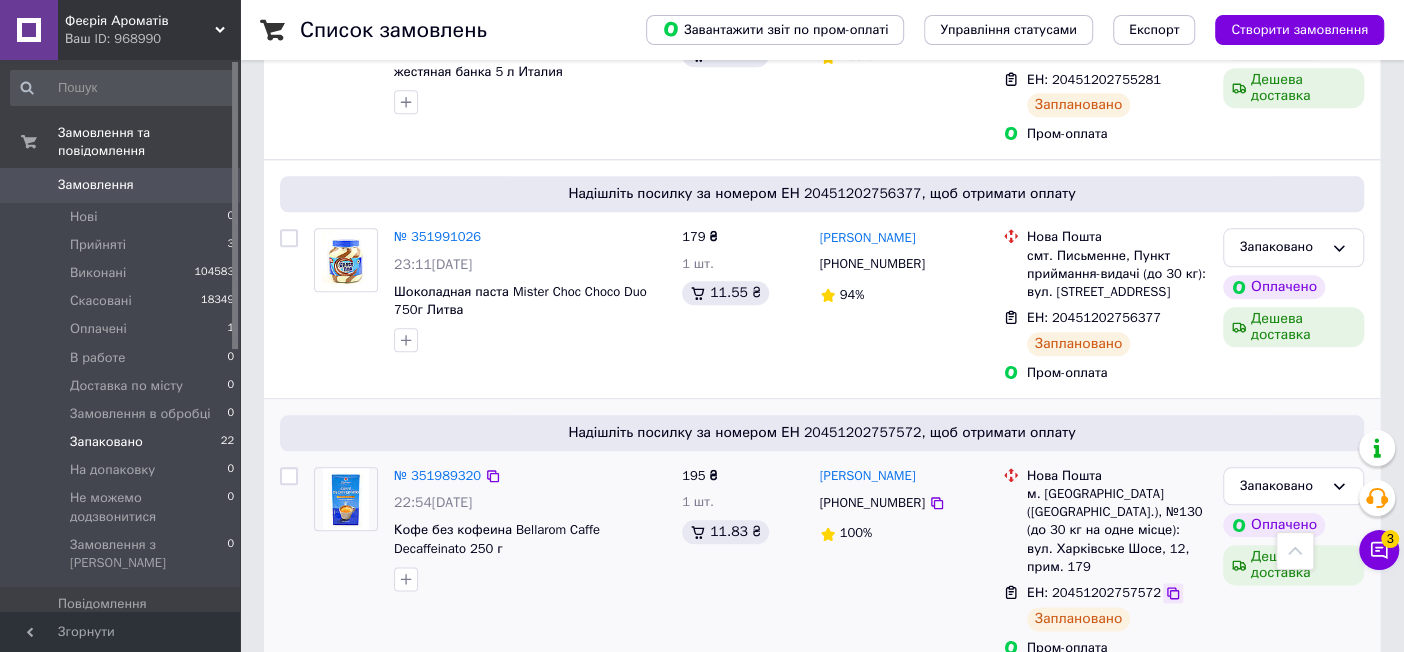 click 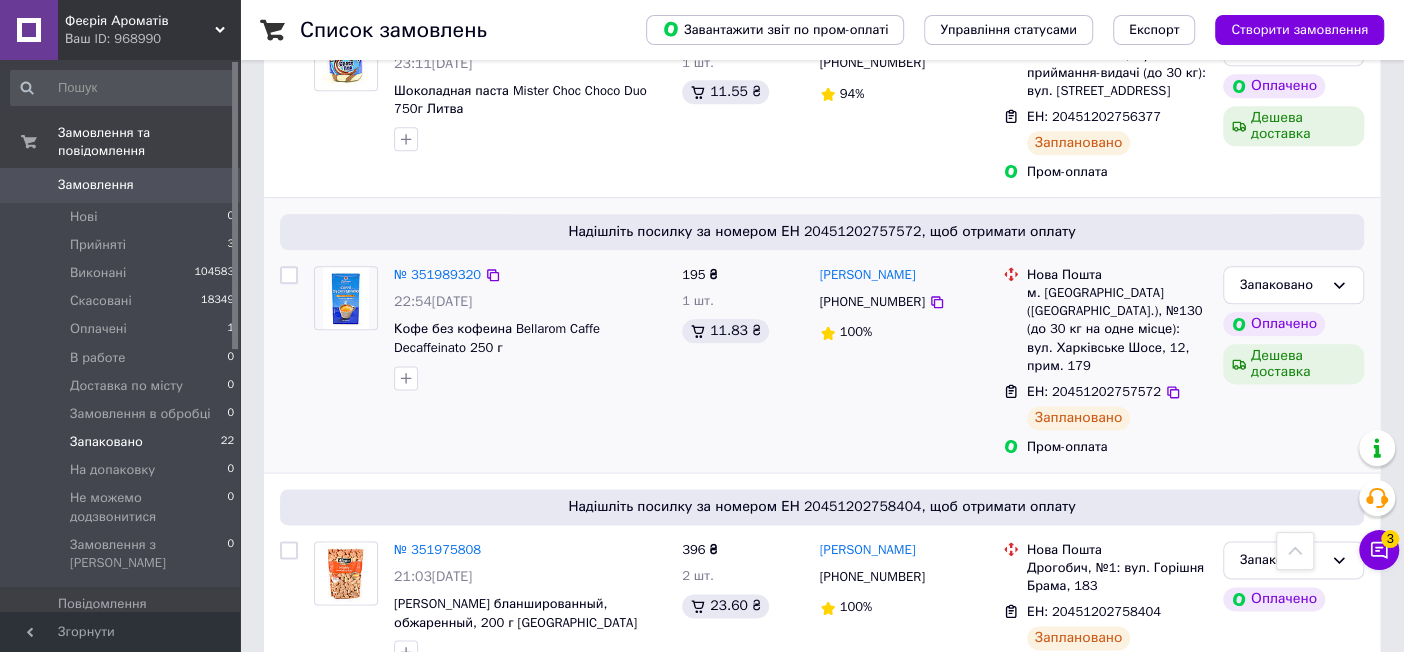 scroll, scrollTop: 1444, scrollLeft: 0, axis: vertical 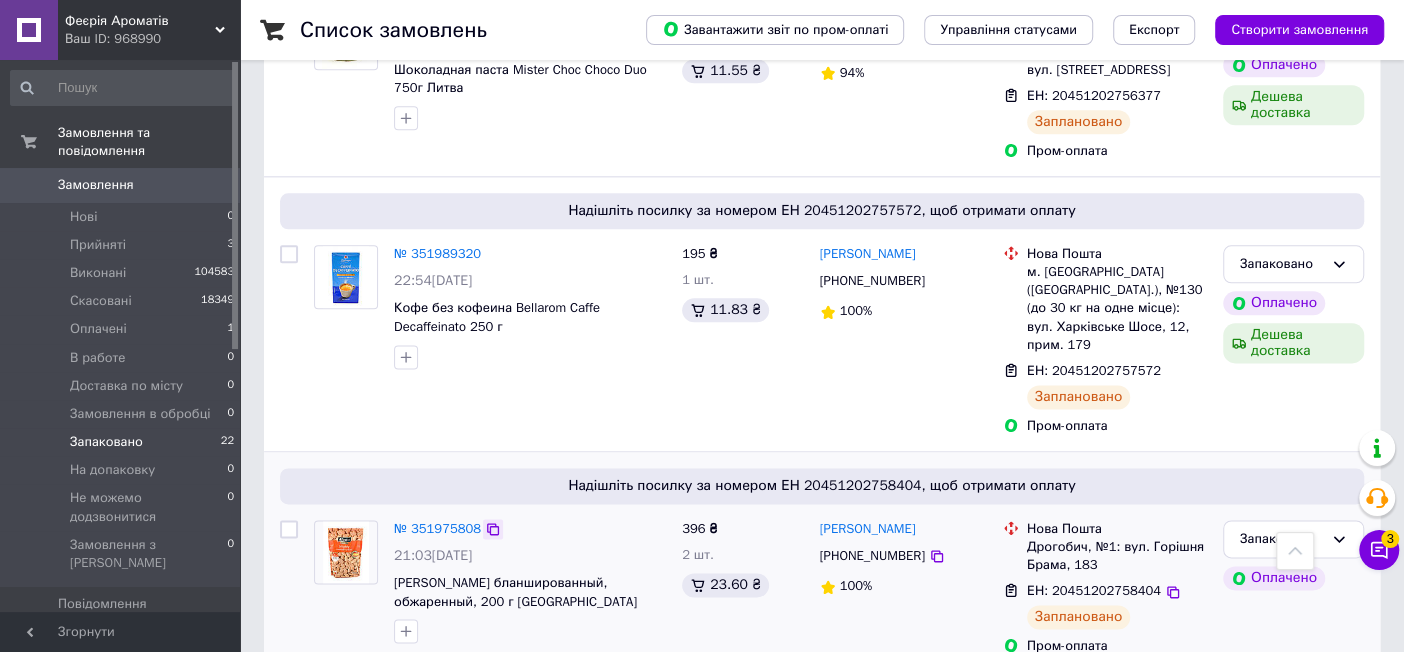 click 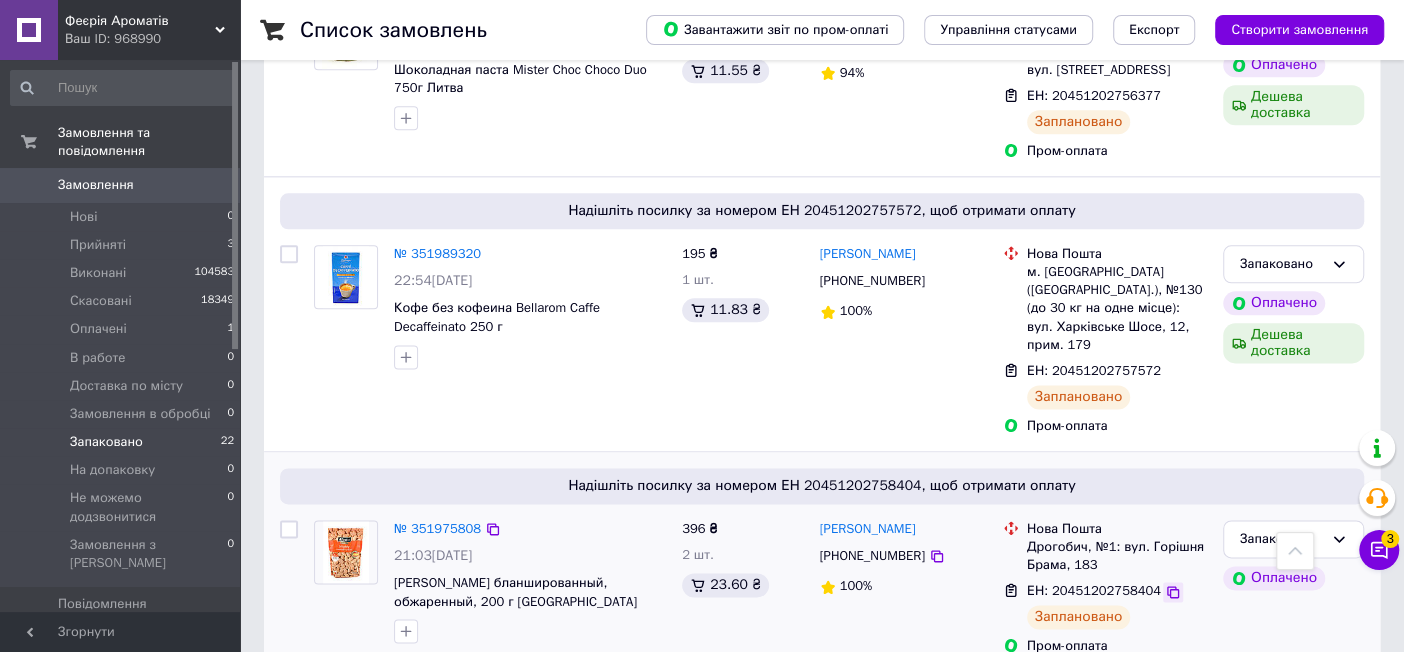 click 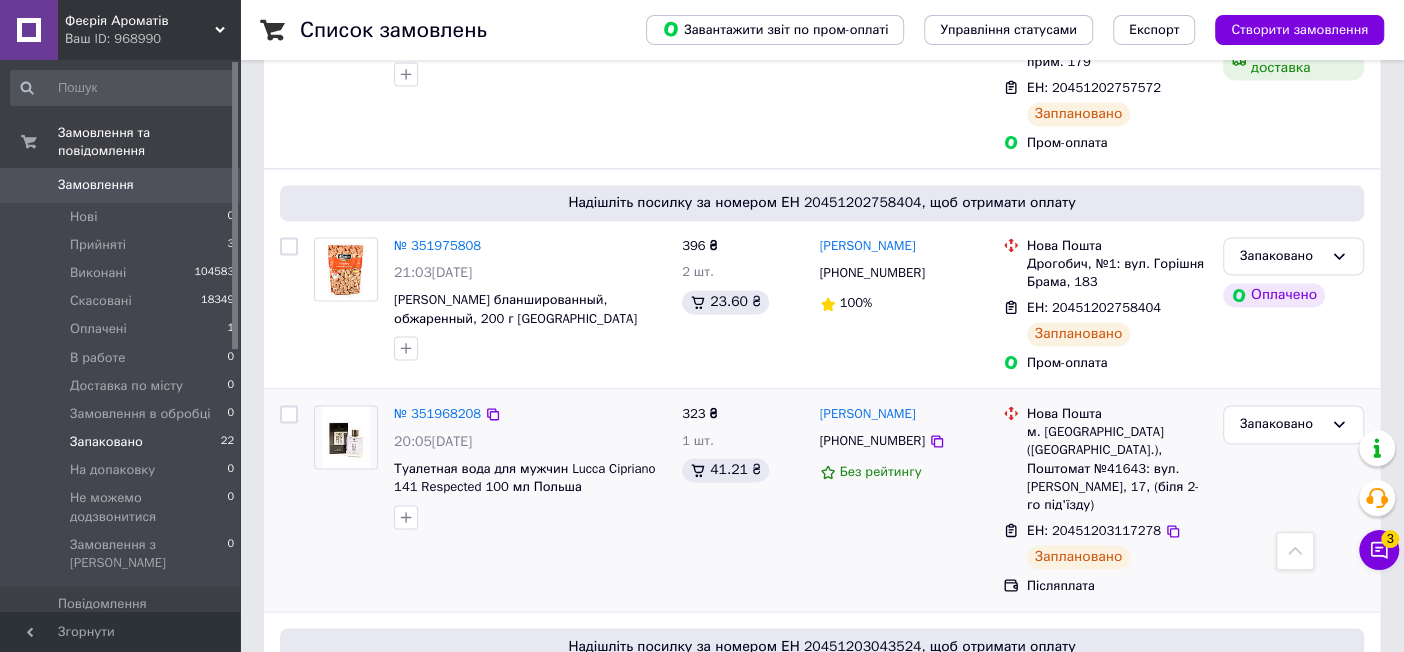 scroll, scrollTop: 1777, scrollLeft: 0, axis: vertical 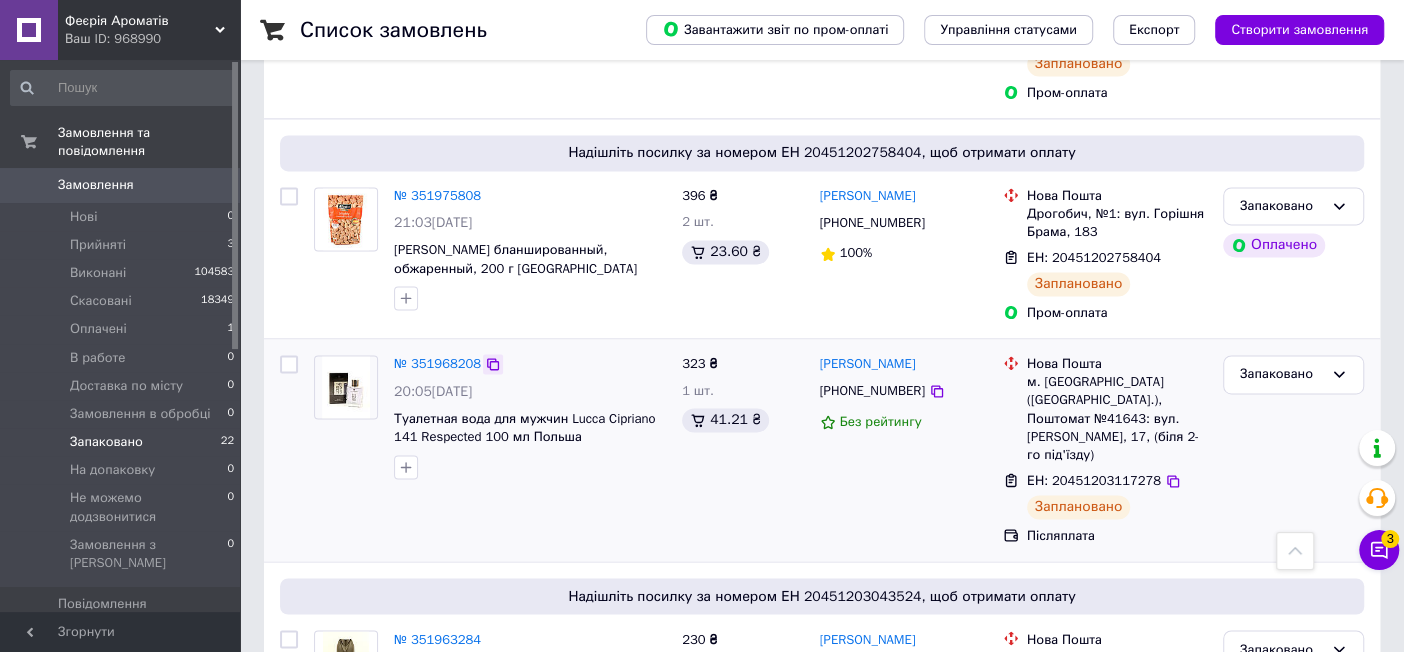 click 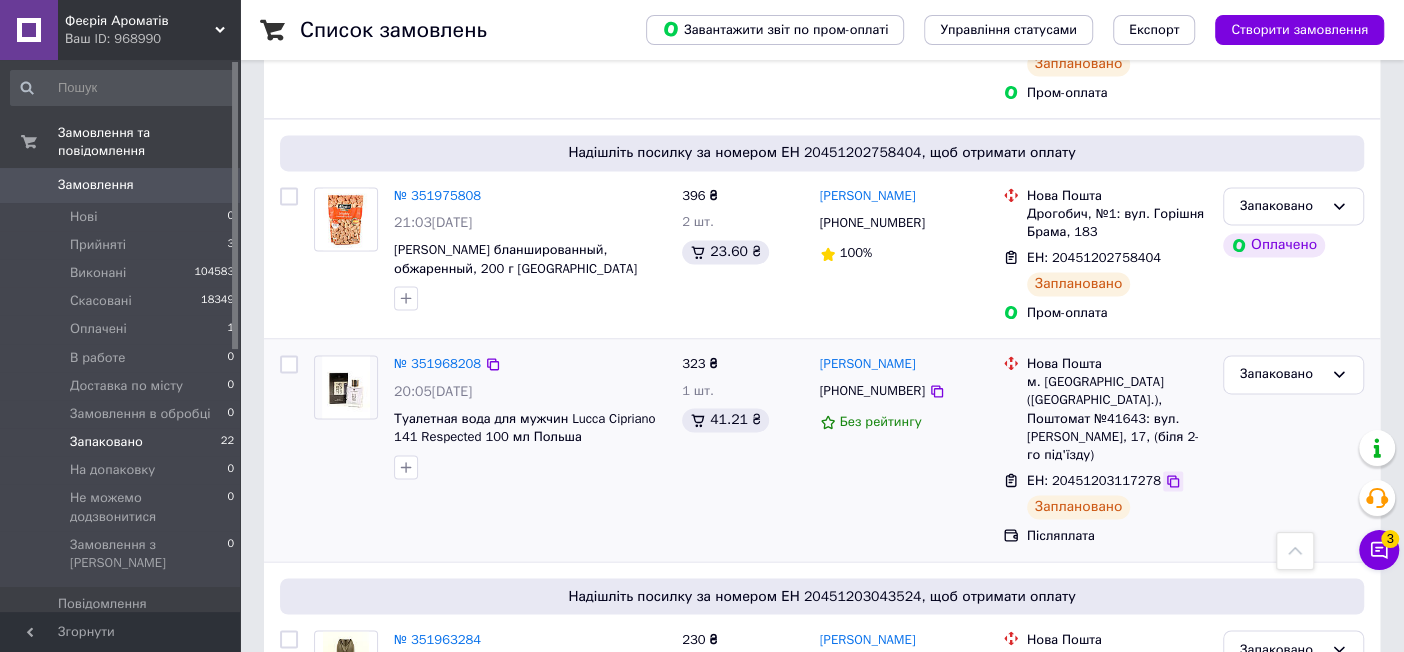 click 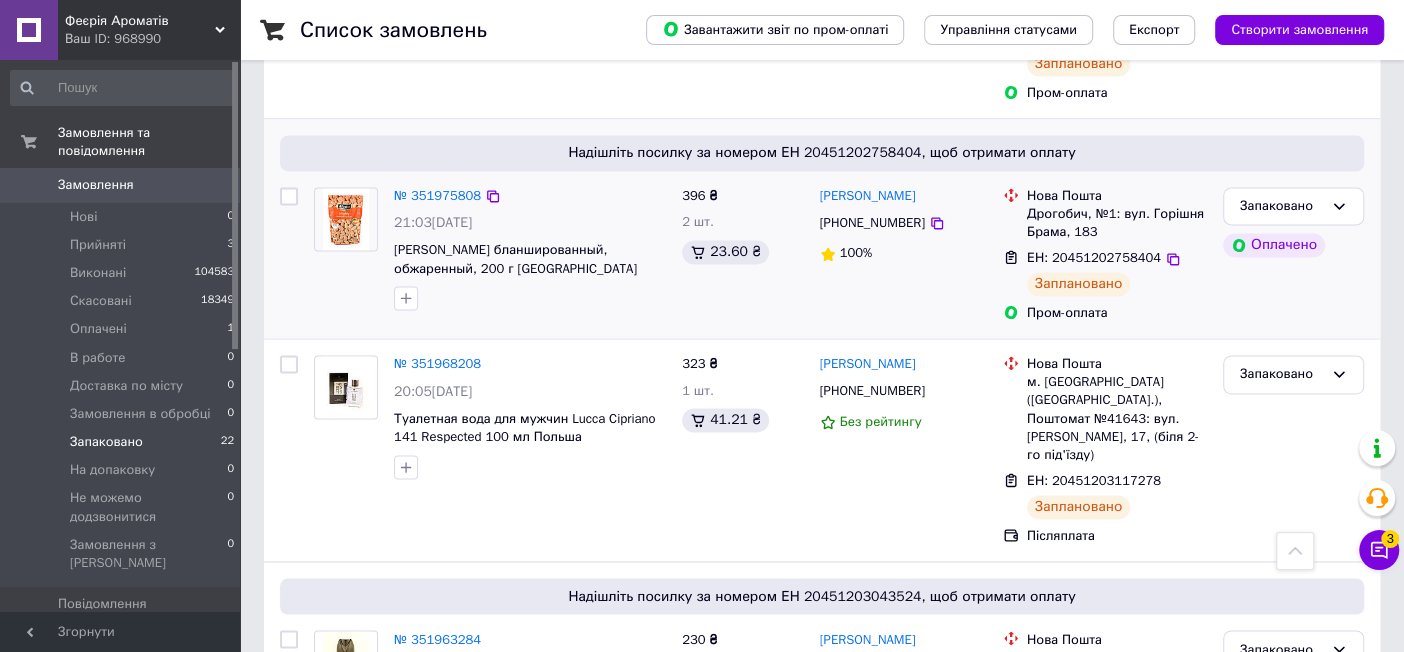 scroll, scrollTop: 1888, scrollLeft: 0, axis: vertical 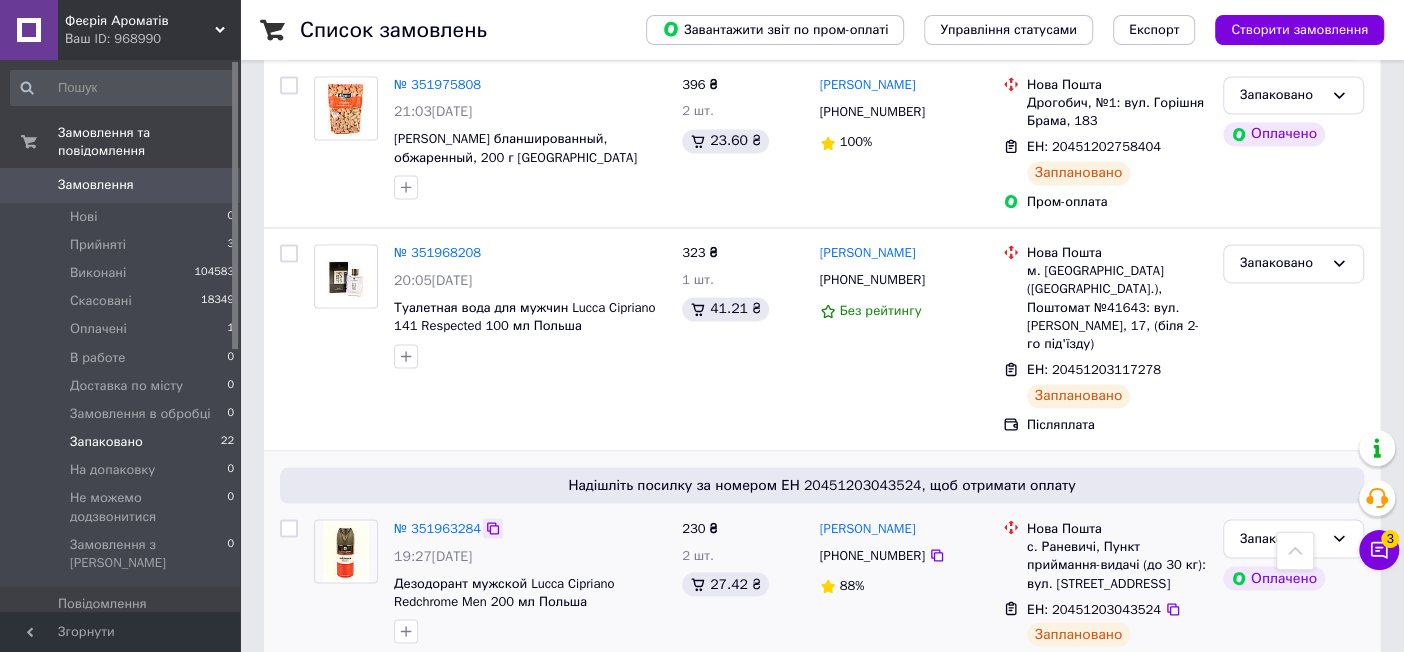 click 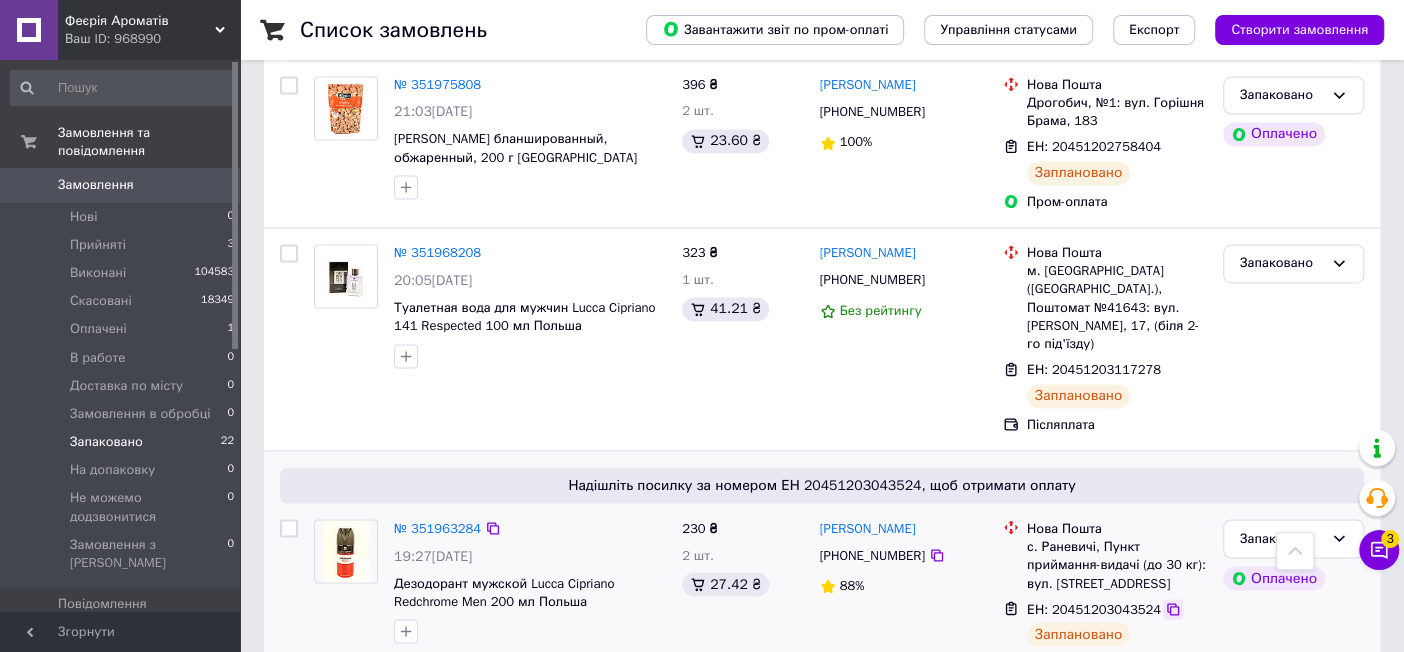 click 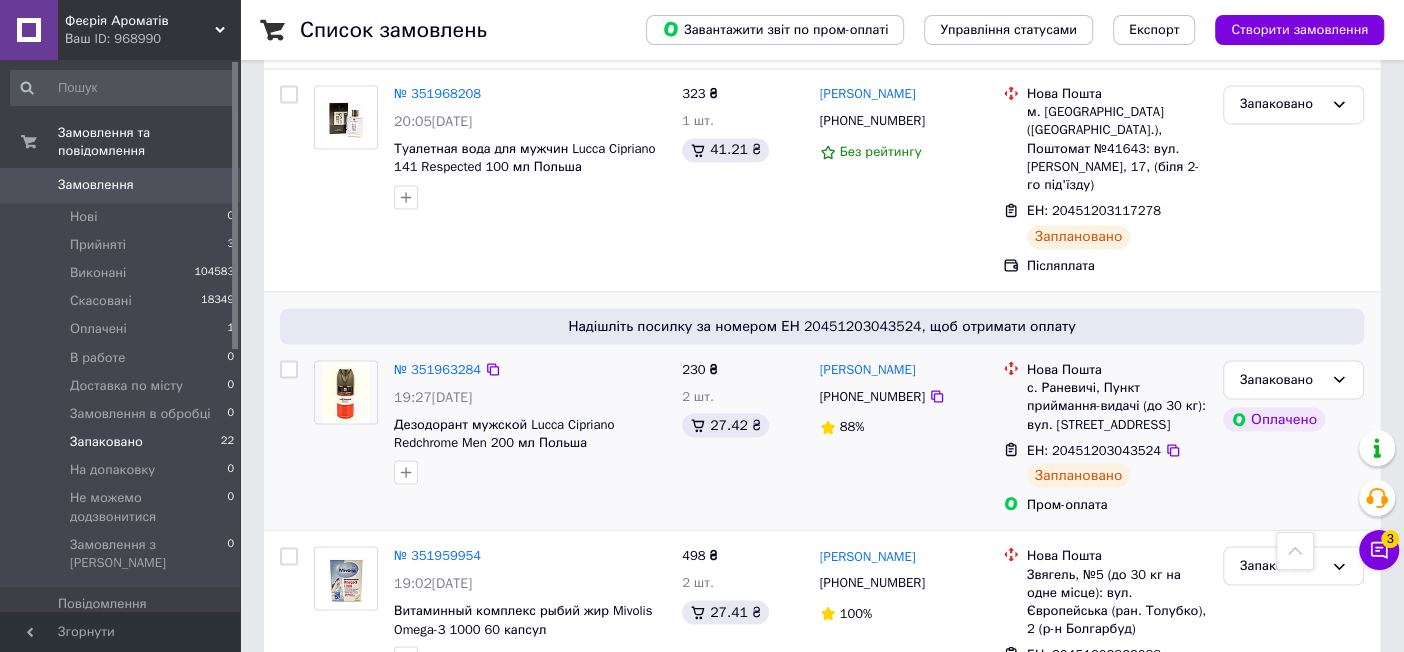 scroll, scrollTop: 2111, scrollLeft: 0, axis: vertical 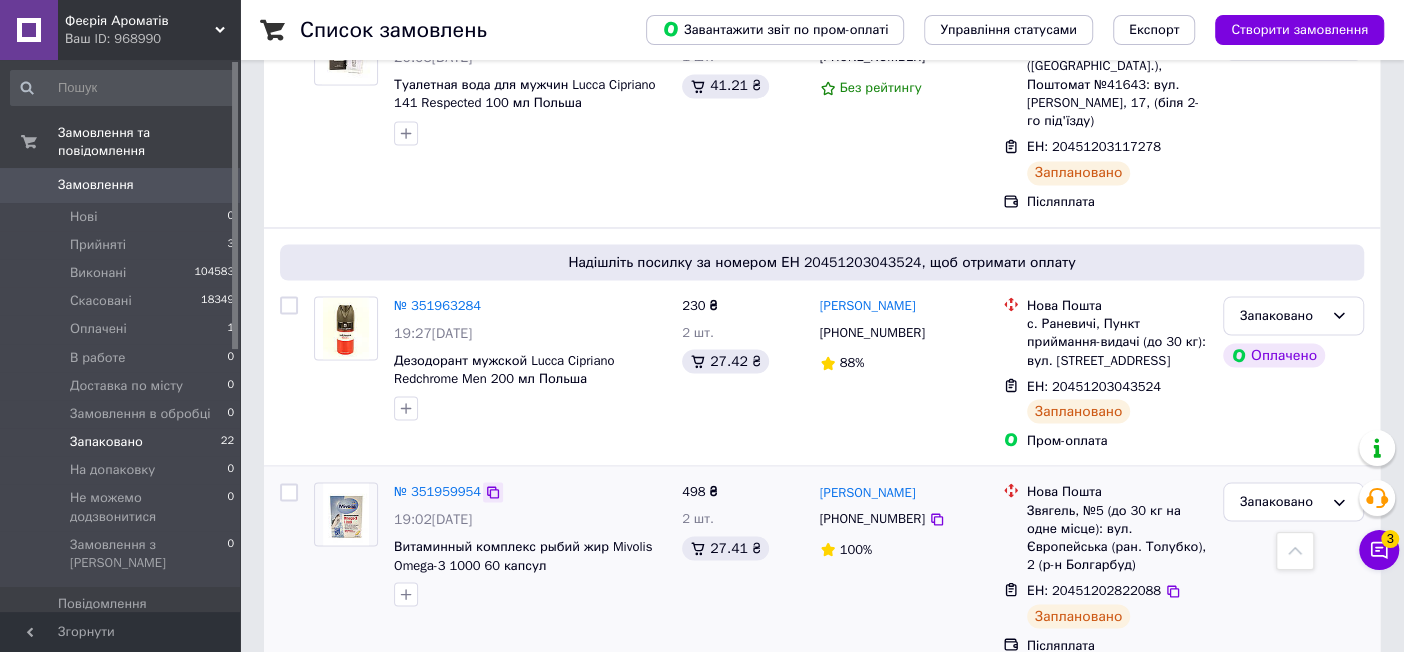 click 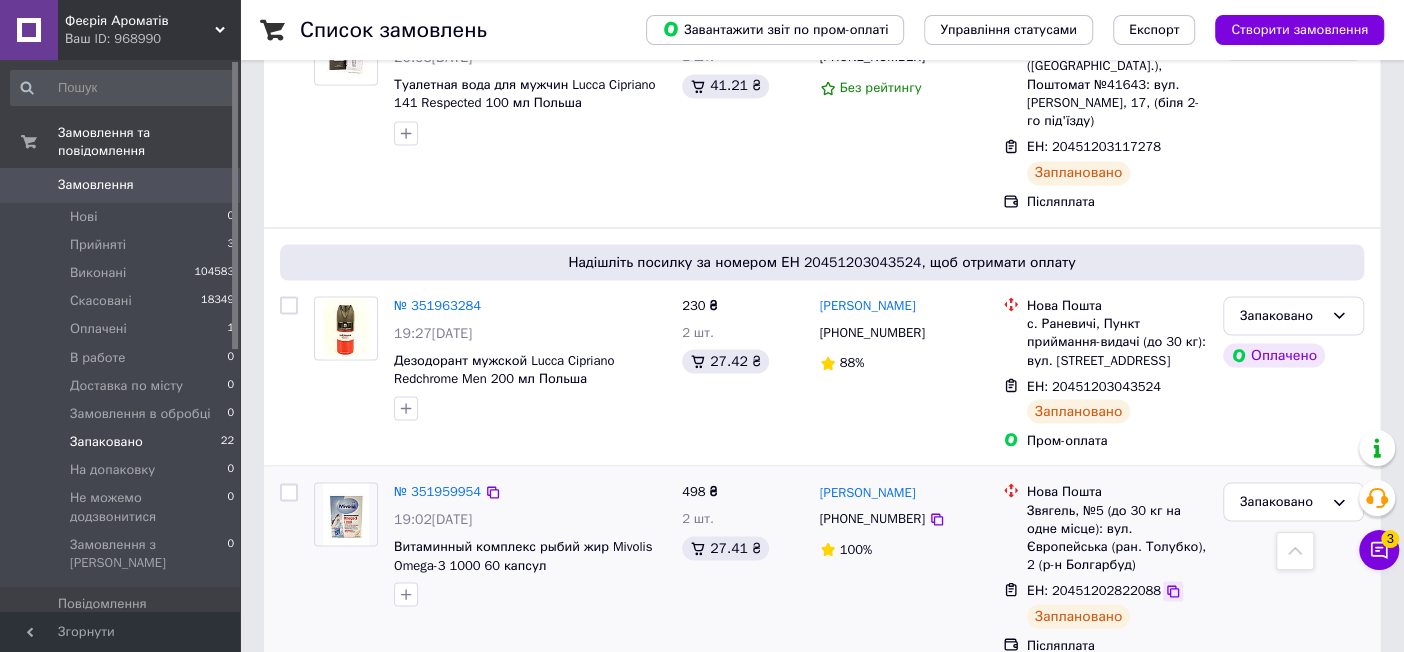 click 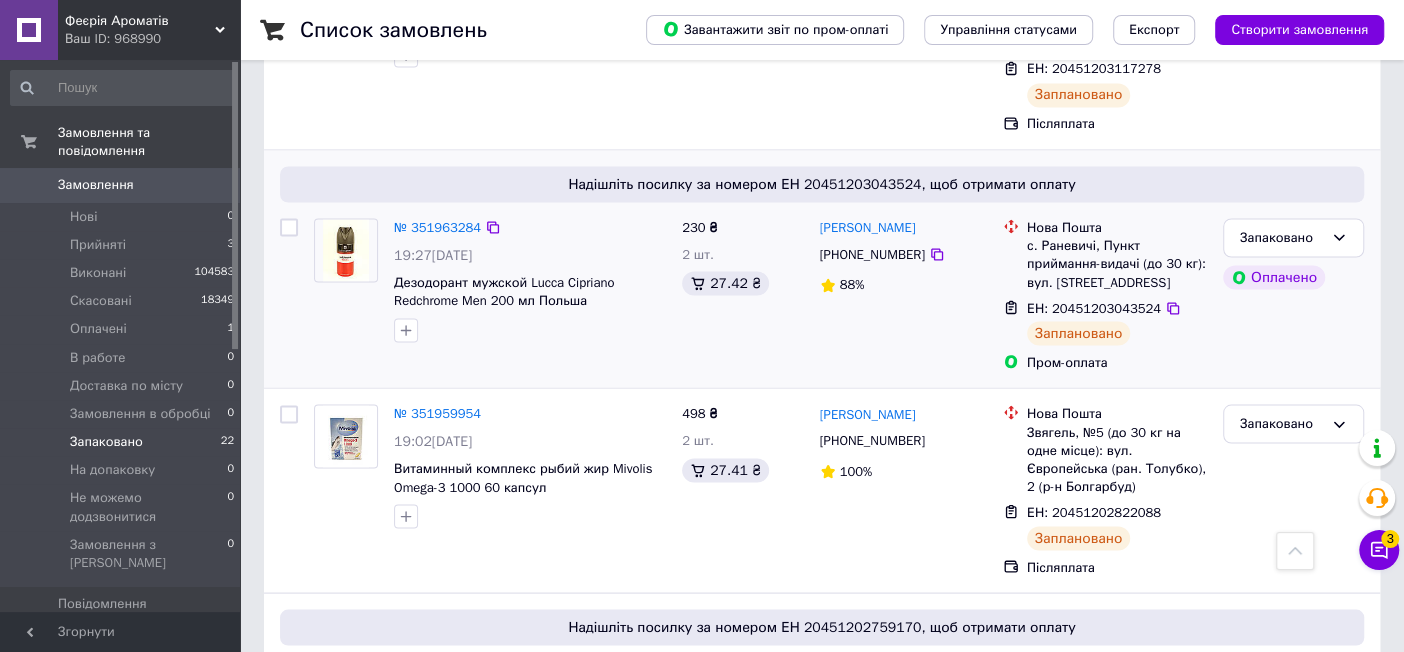 scroll, scrollTop: 2222, scrollLeft: 0, axis: vertical 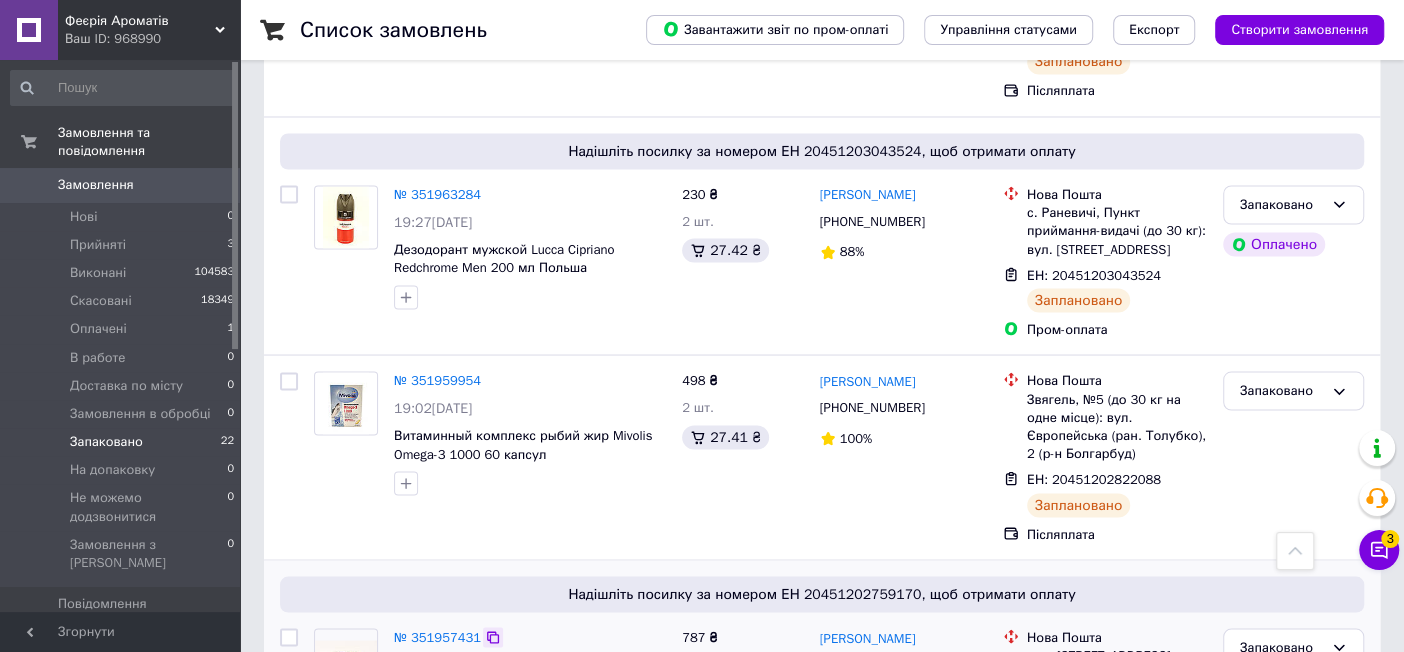 click 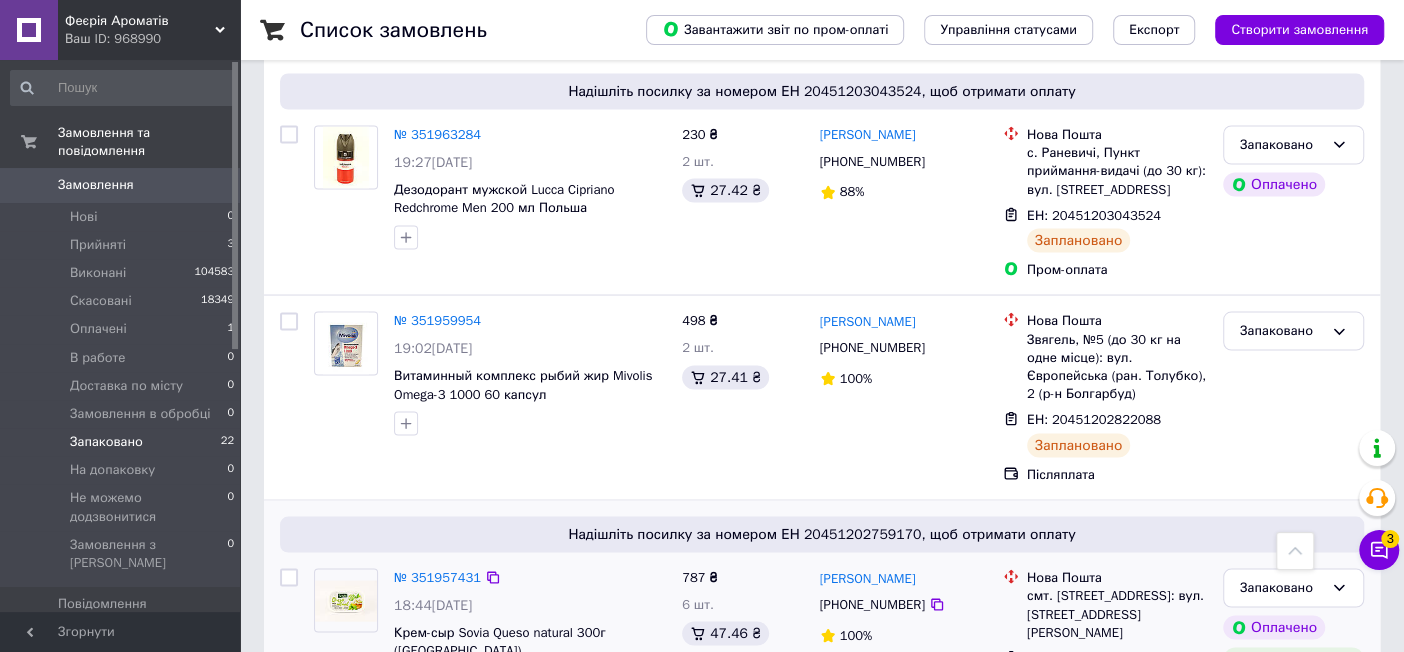 scroll, scrollTop: 2333, scrollLeft: 0, axis: vertical 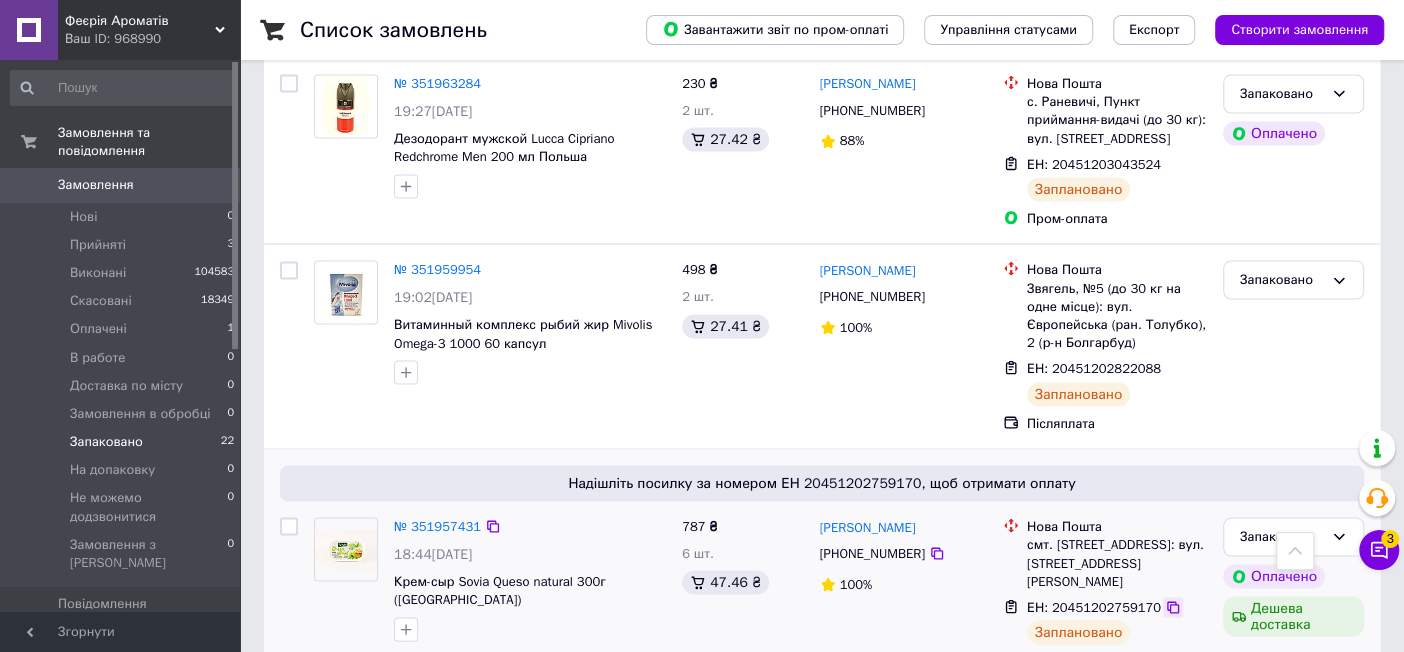click 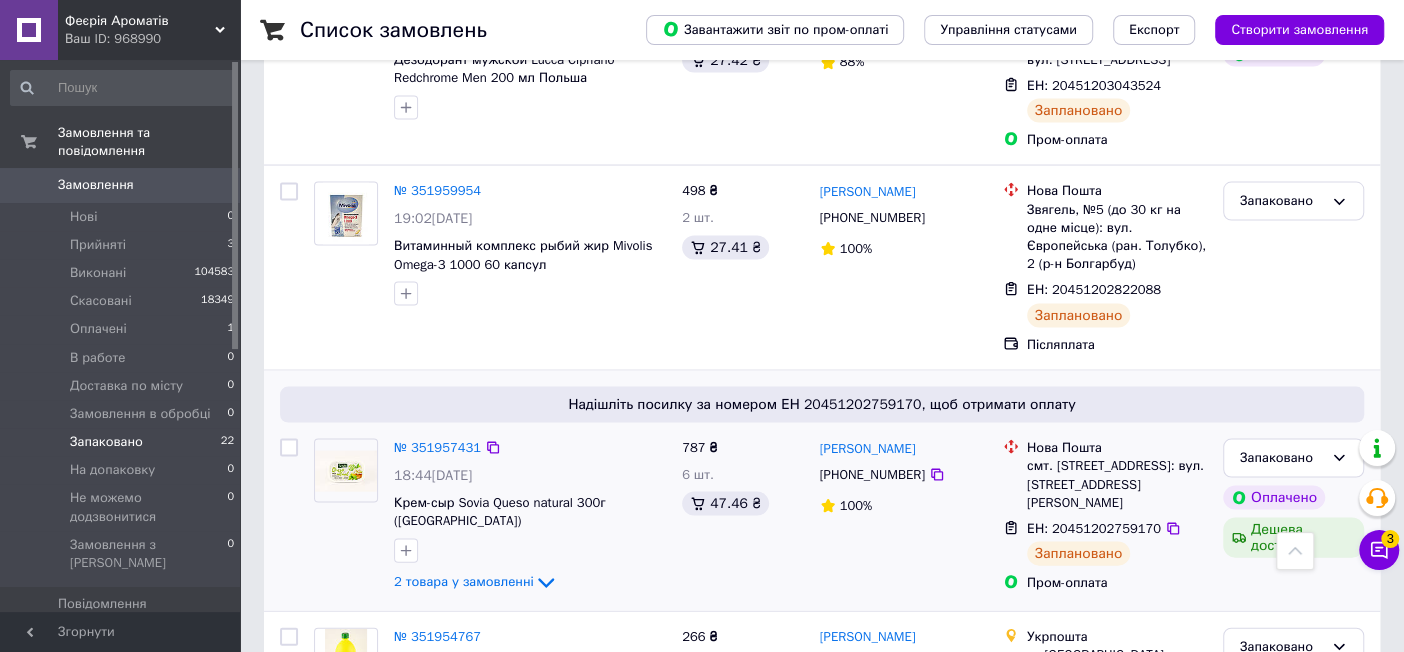 scroll, scrollTop: 2444, scrollLeft: 0, axis: vertical 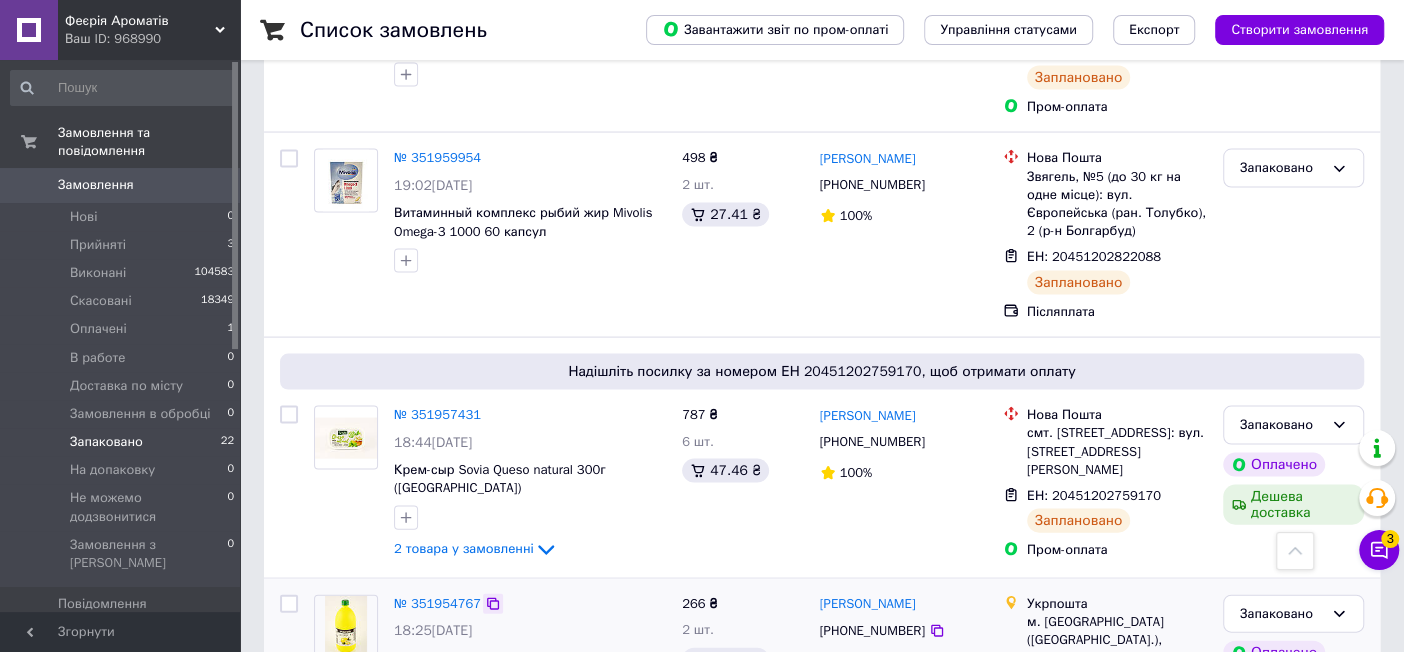click 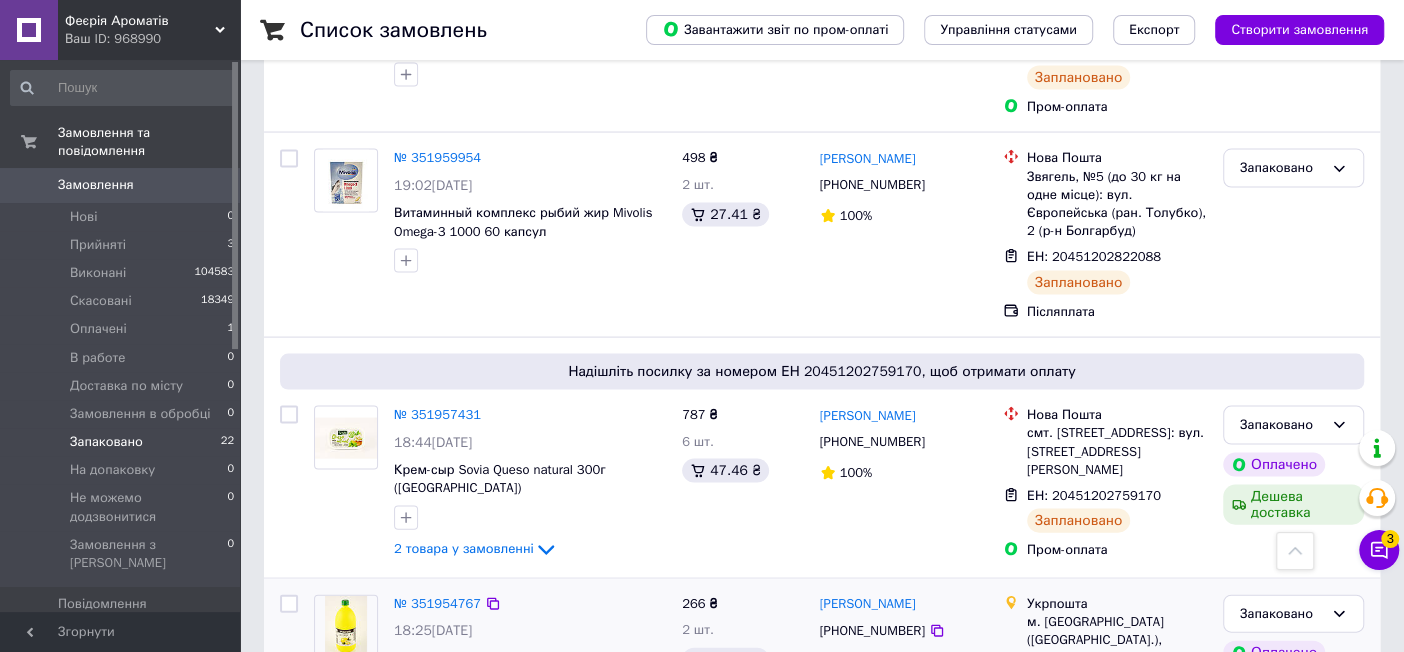click 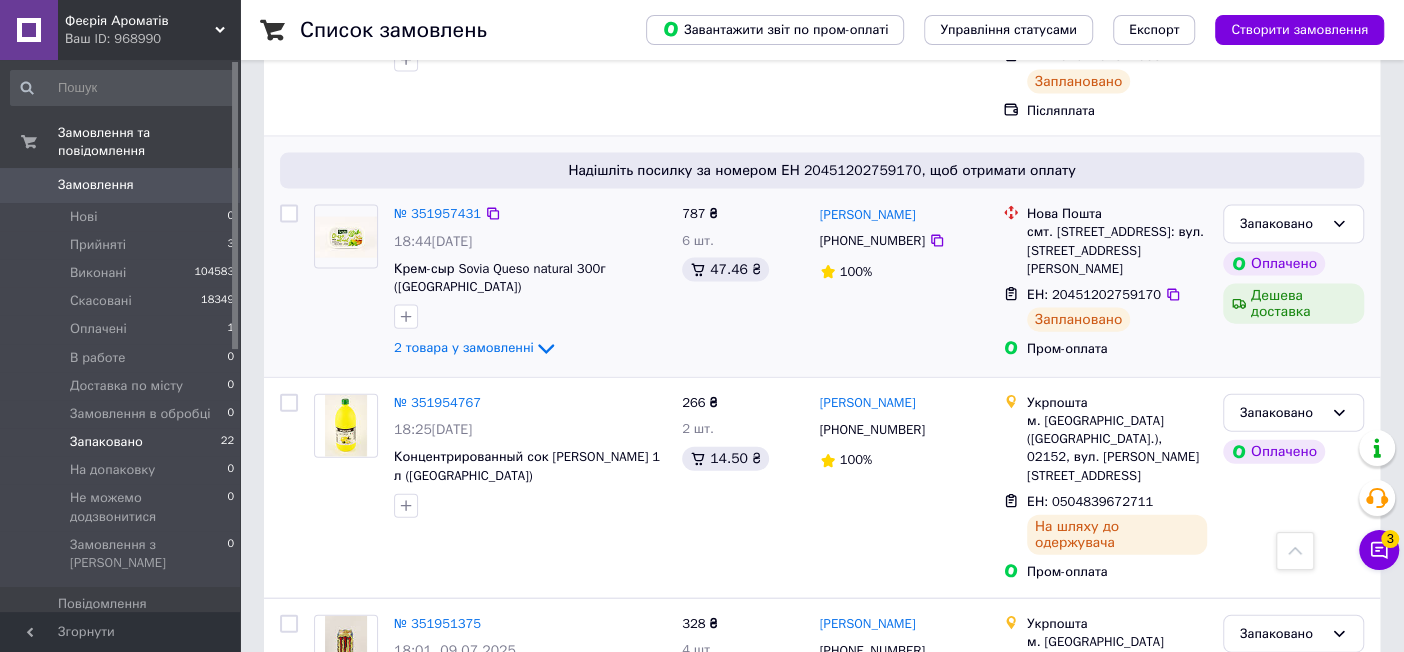 scroll, scrollTop: 2666, scrollLeft: 0, axis: vertical 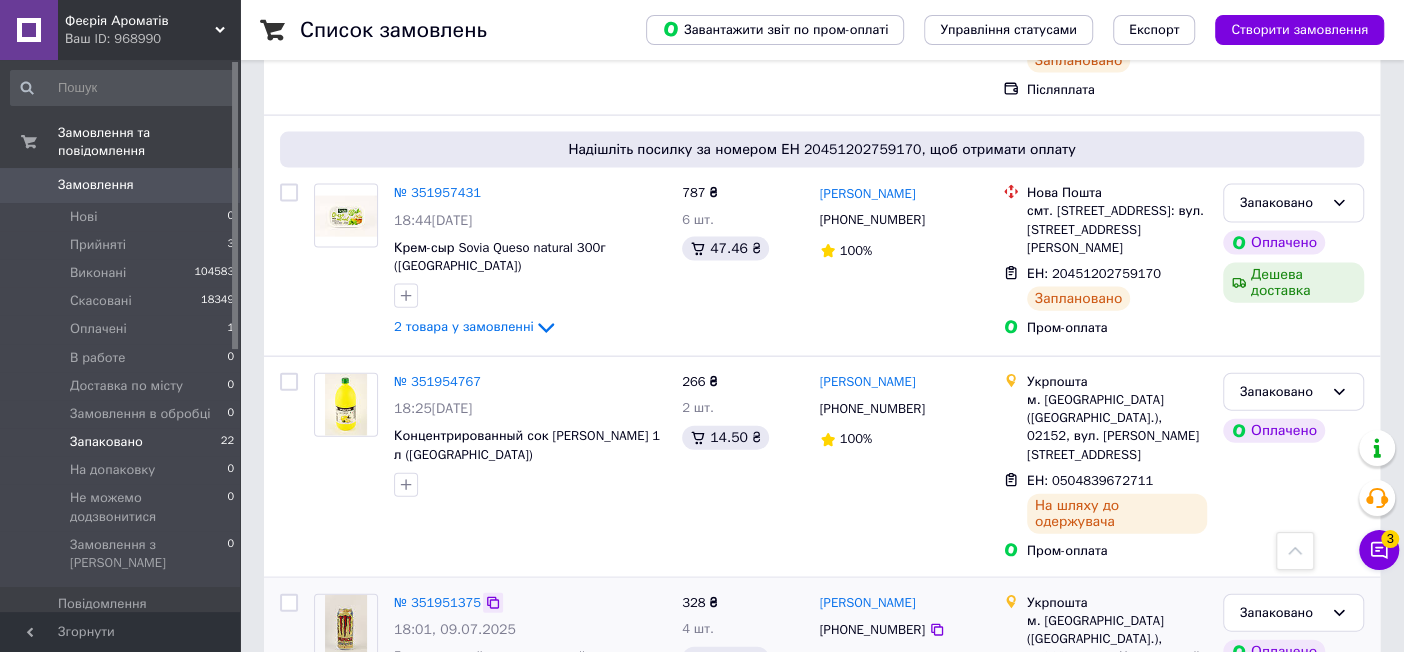 click at bounding box center [493, 603] 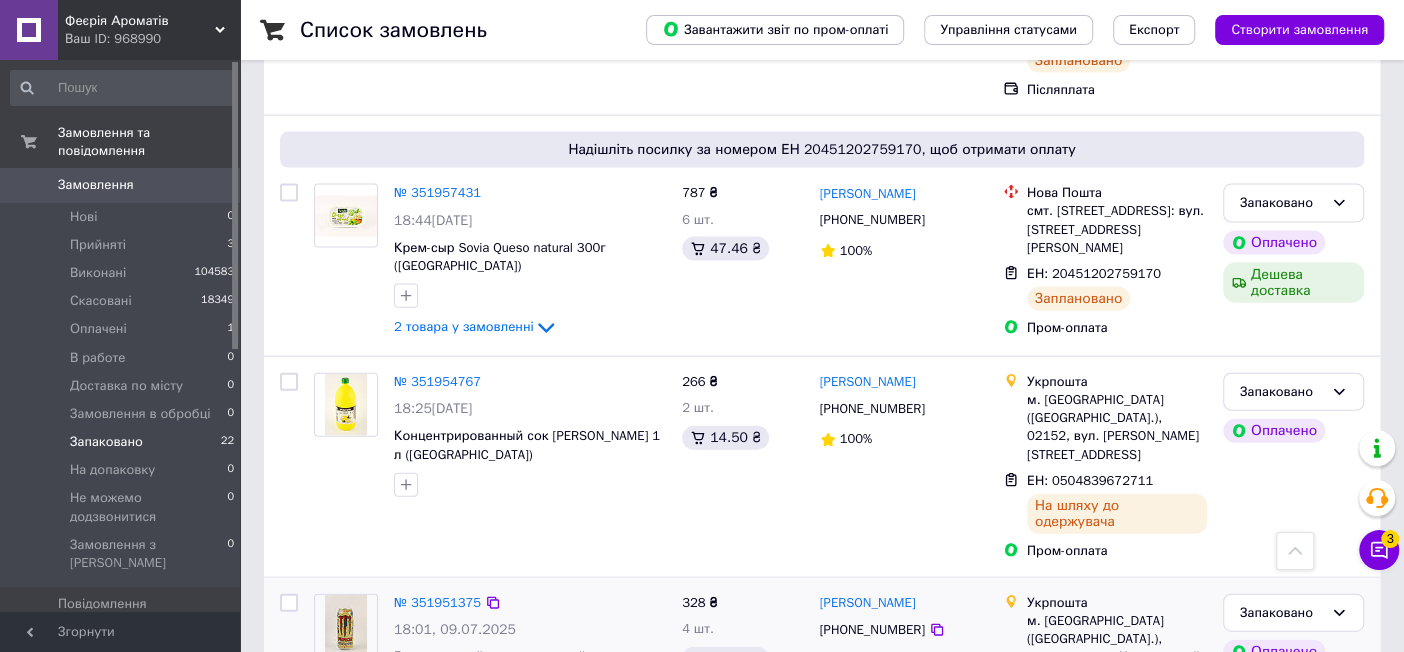 click 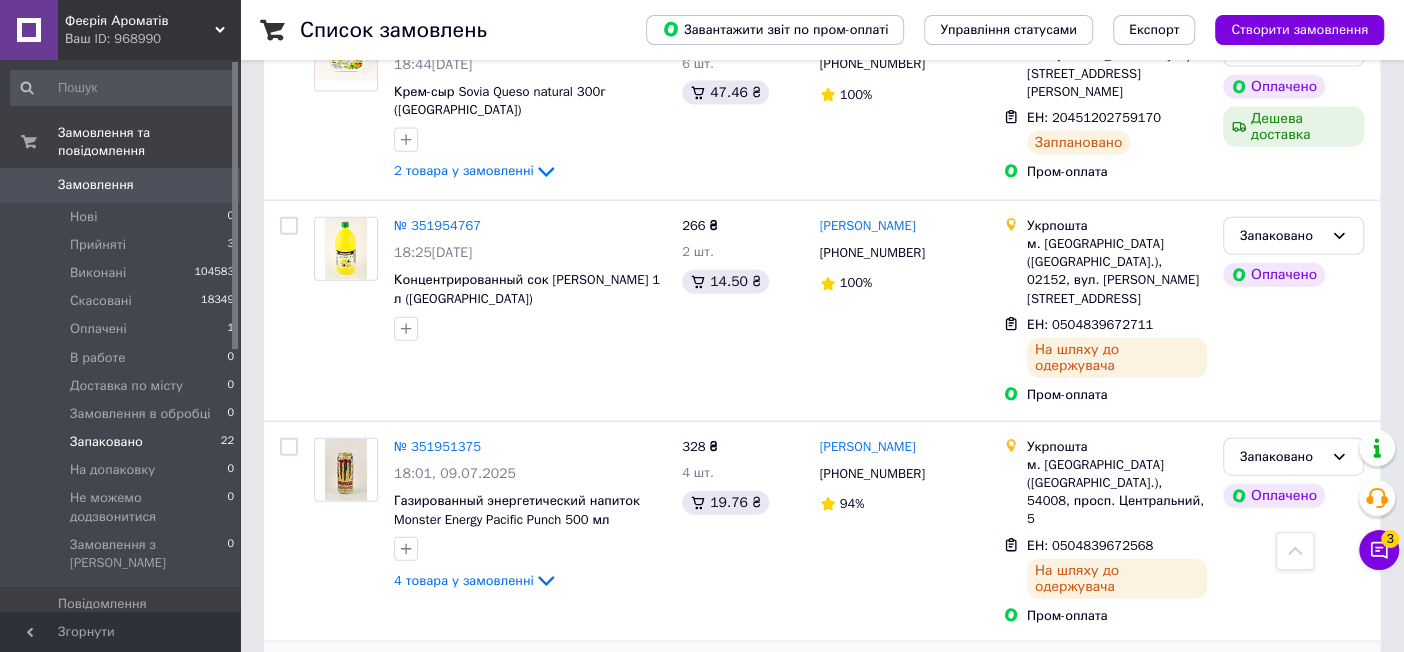 scroll, scrollTop: 3000, scrollLeft: 0, axis: vertical 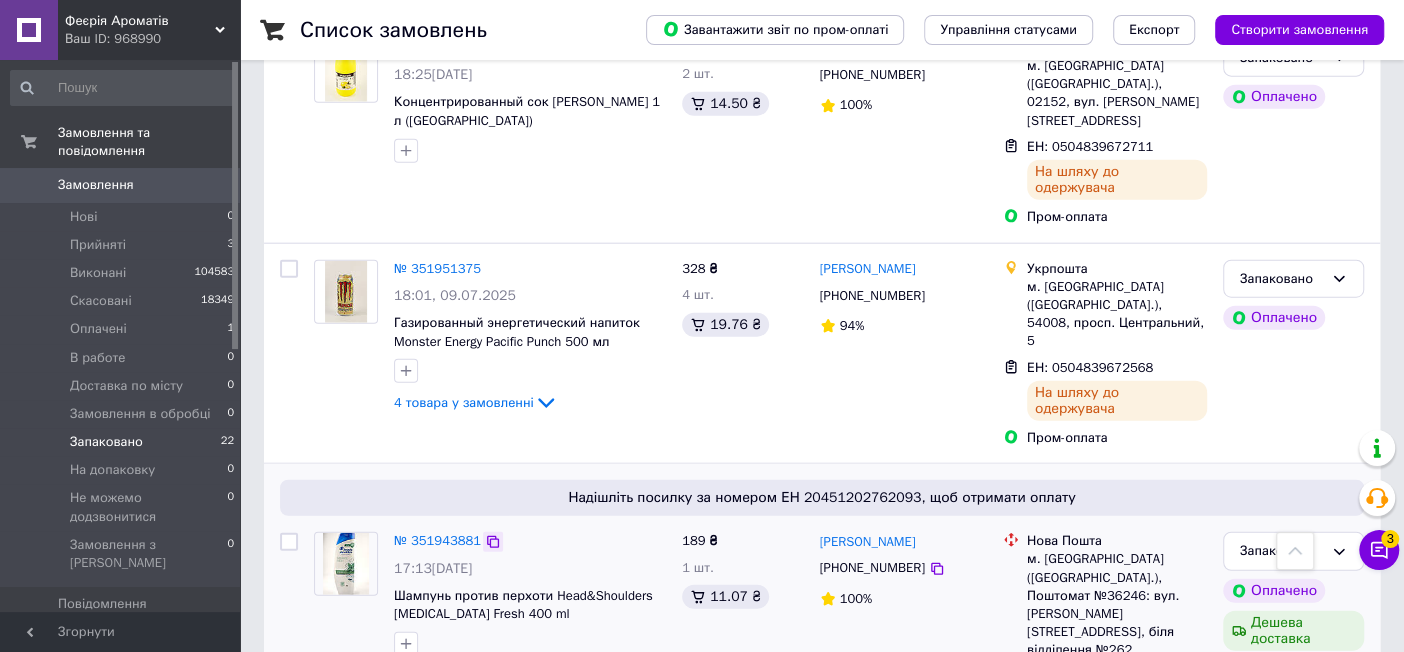 click at bounding box center (493, 542) 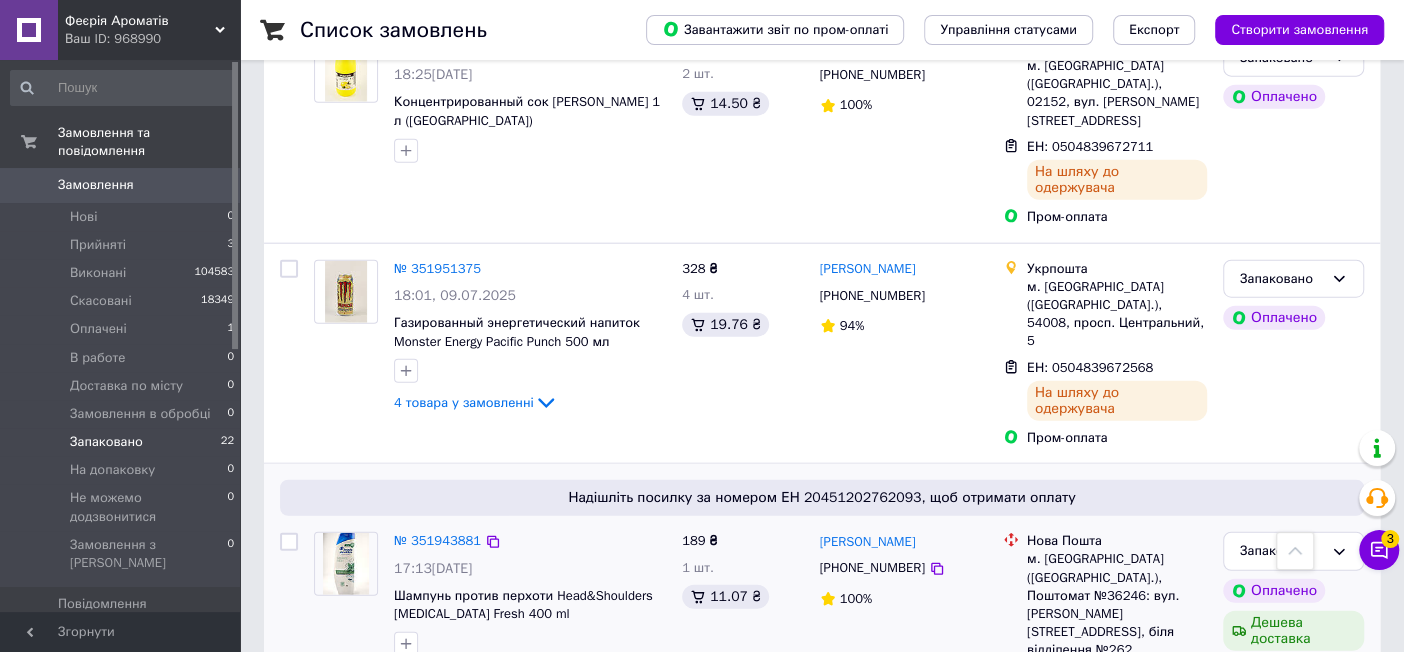 click 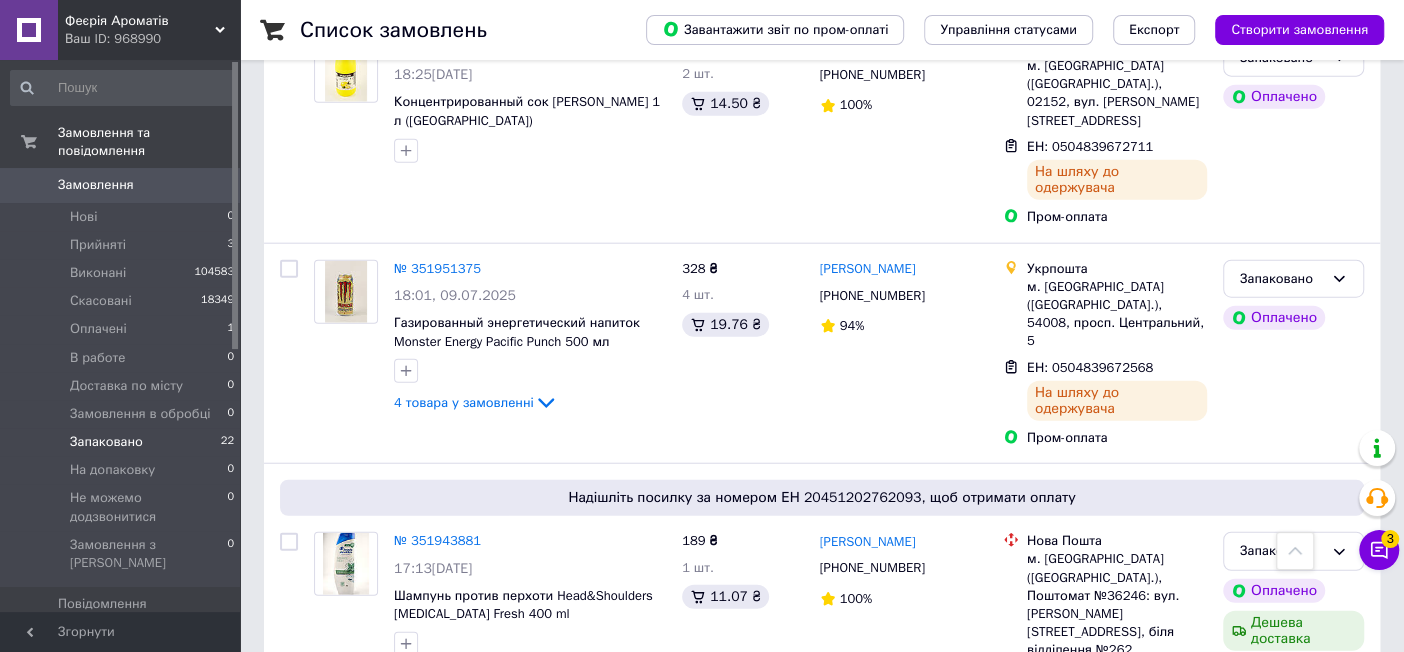 click 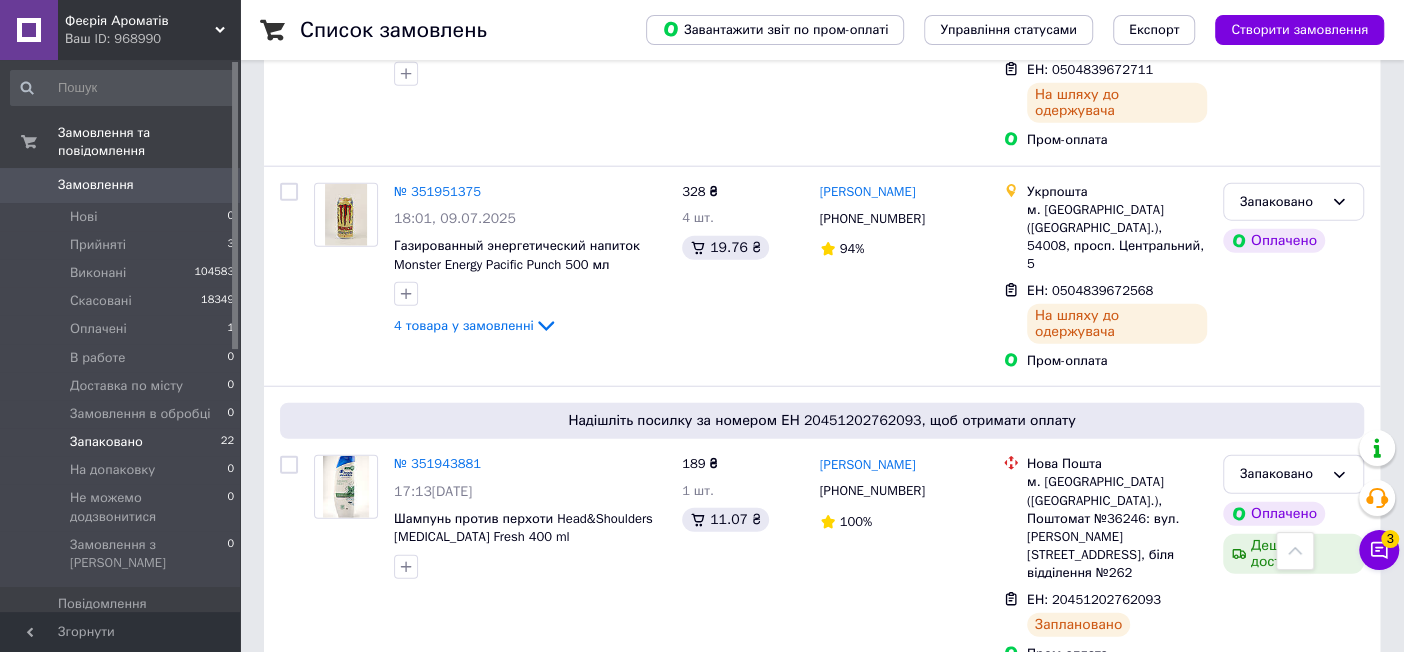 scroll, scrollTop: 3111, scrollLeft: 0, axis: vertical 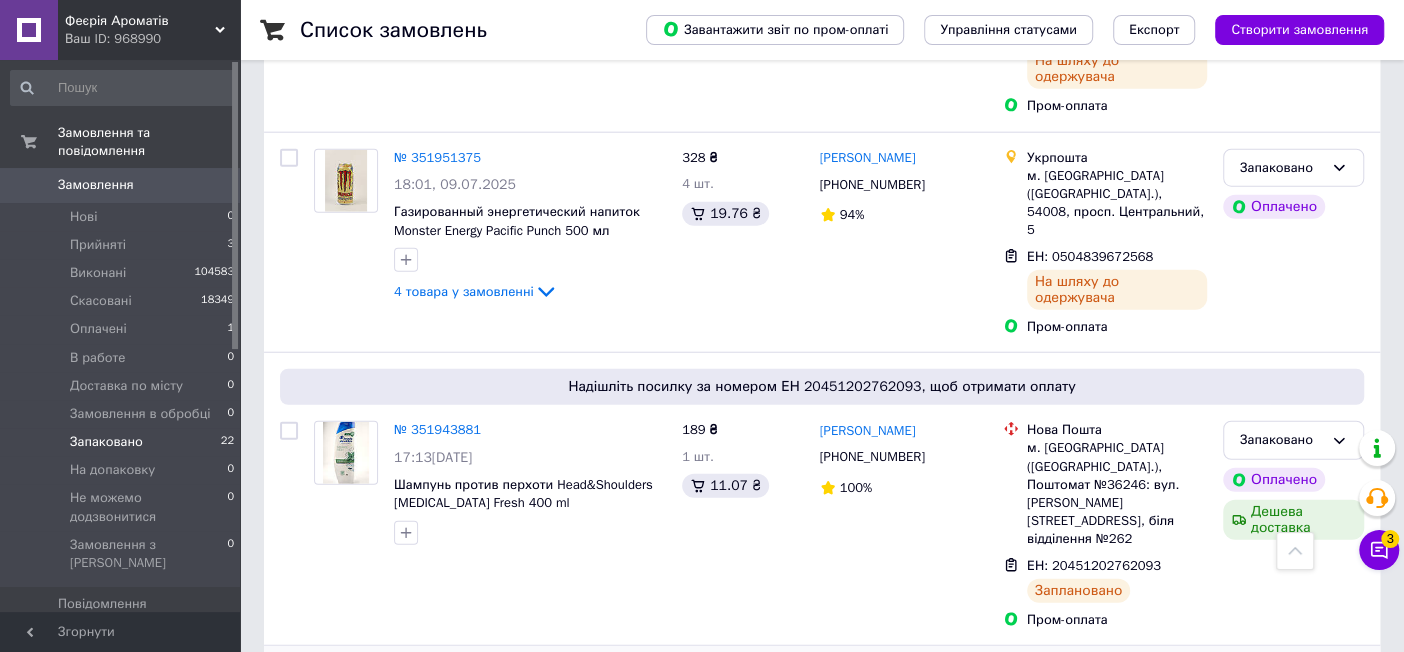 click 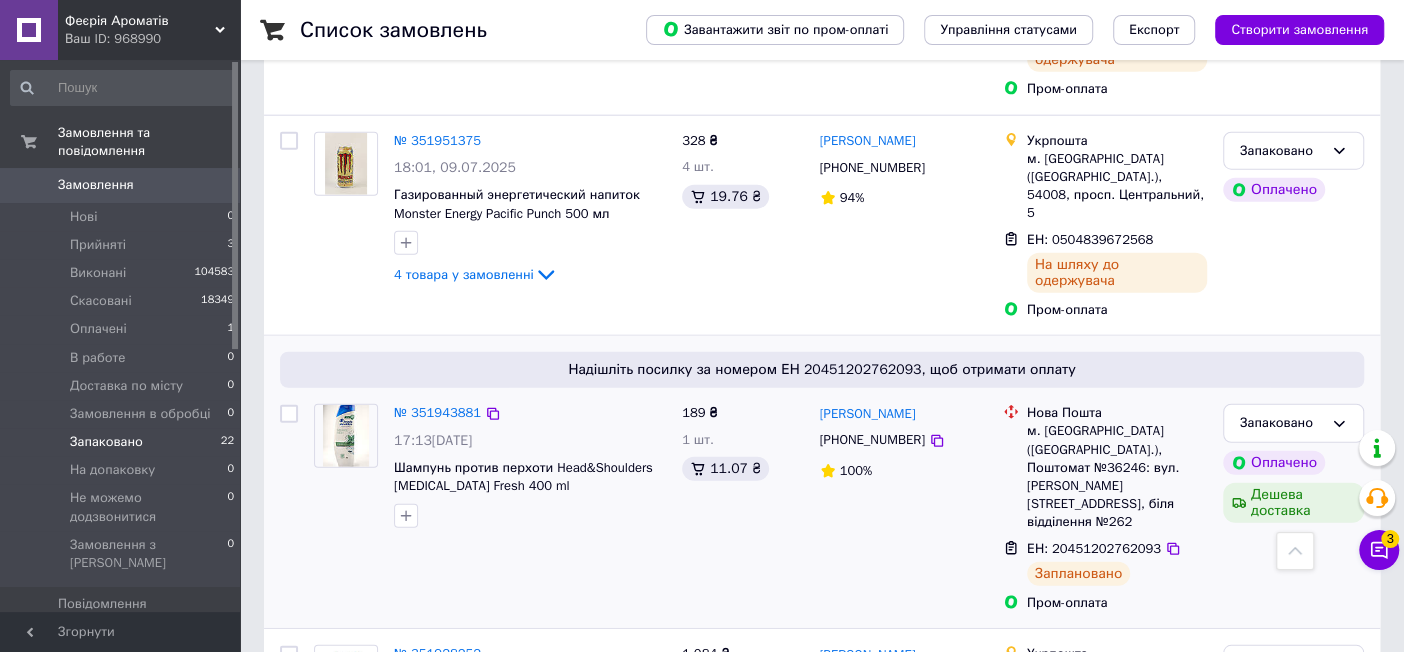 scroll, scrollTop: 3222, scrollLeft: 0, axis: vertical 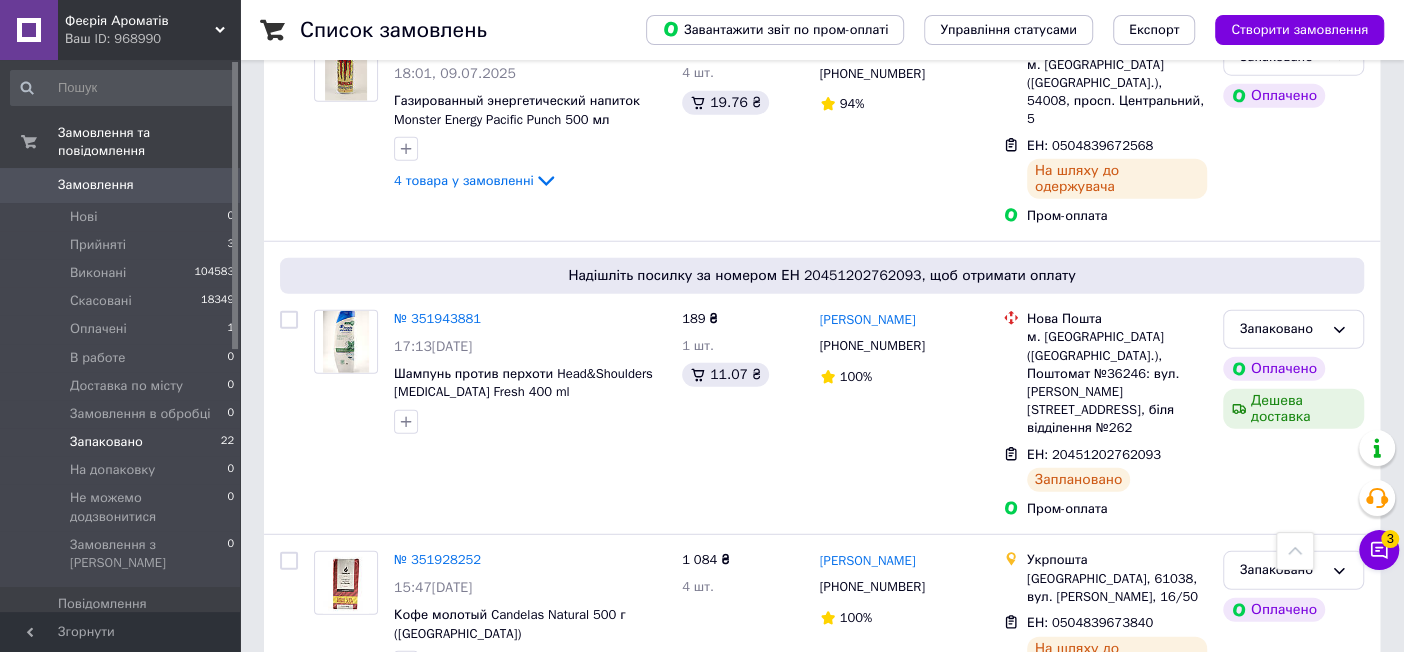 click 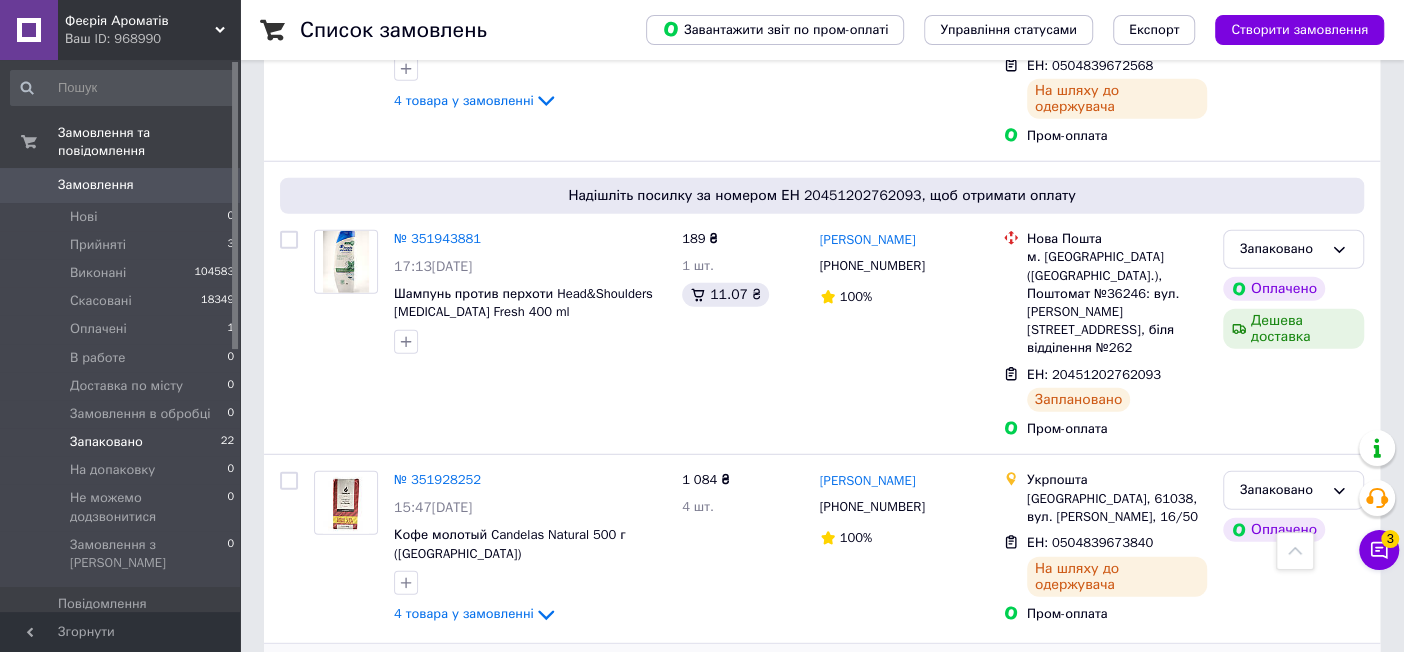 scroll, scrollTop: 3444, scrollLeft: 0, axis: vertical 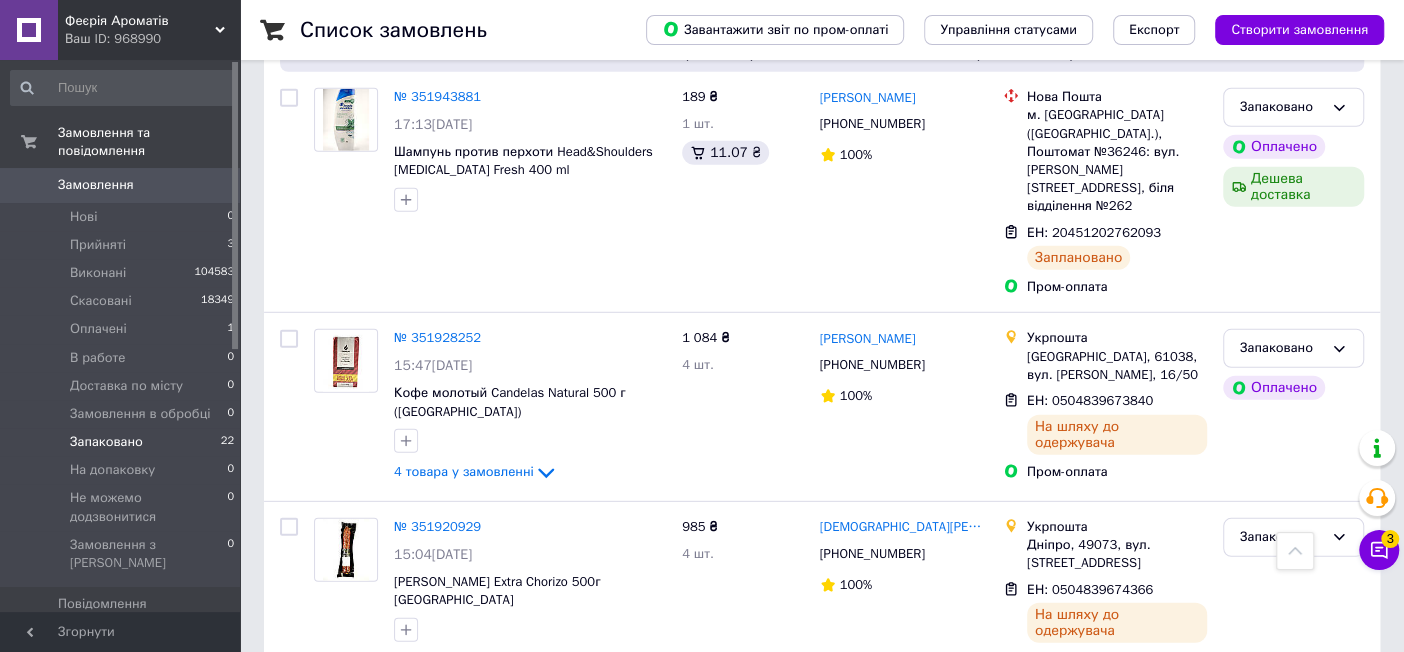 click 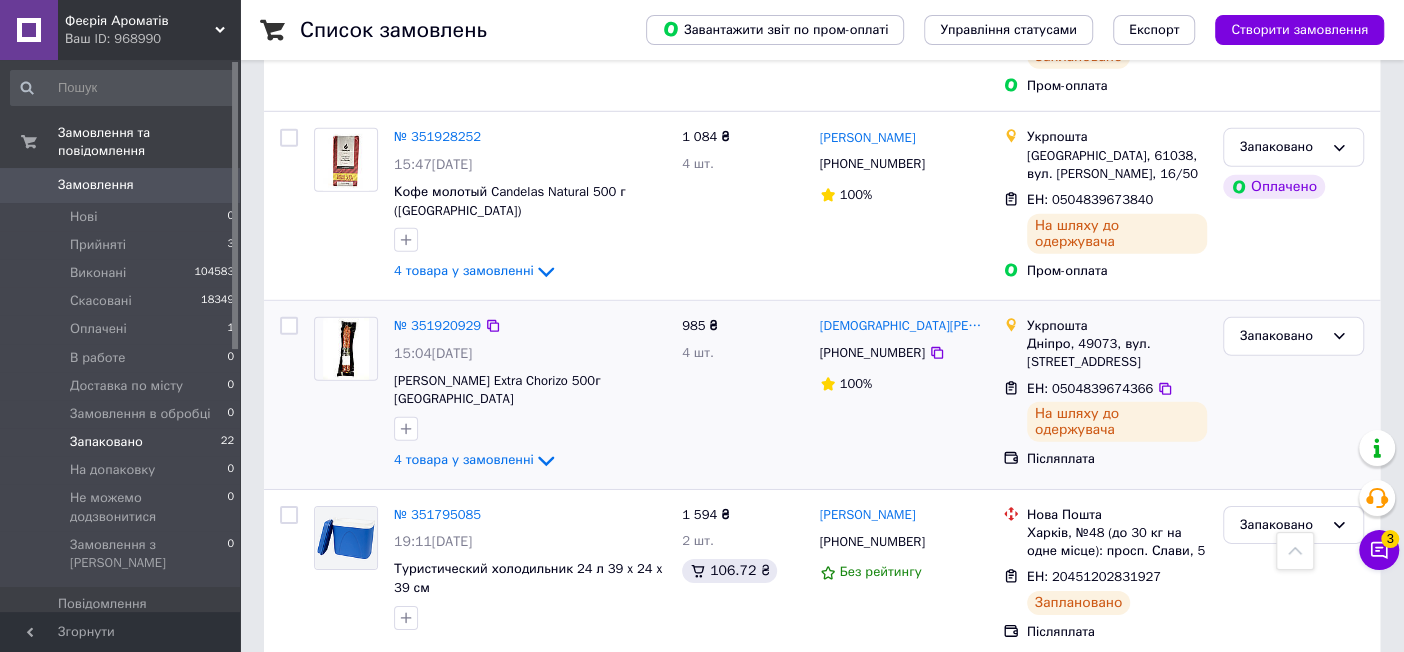 scroll, scrollTop: 3666, scrollLeft: 0, axis: vertical 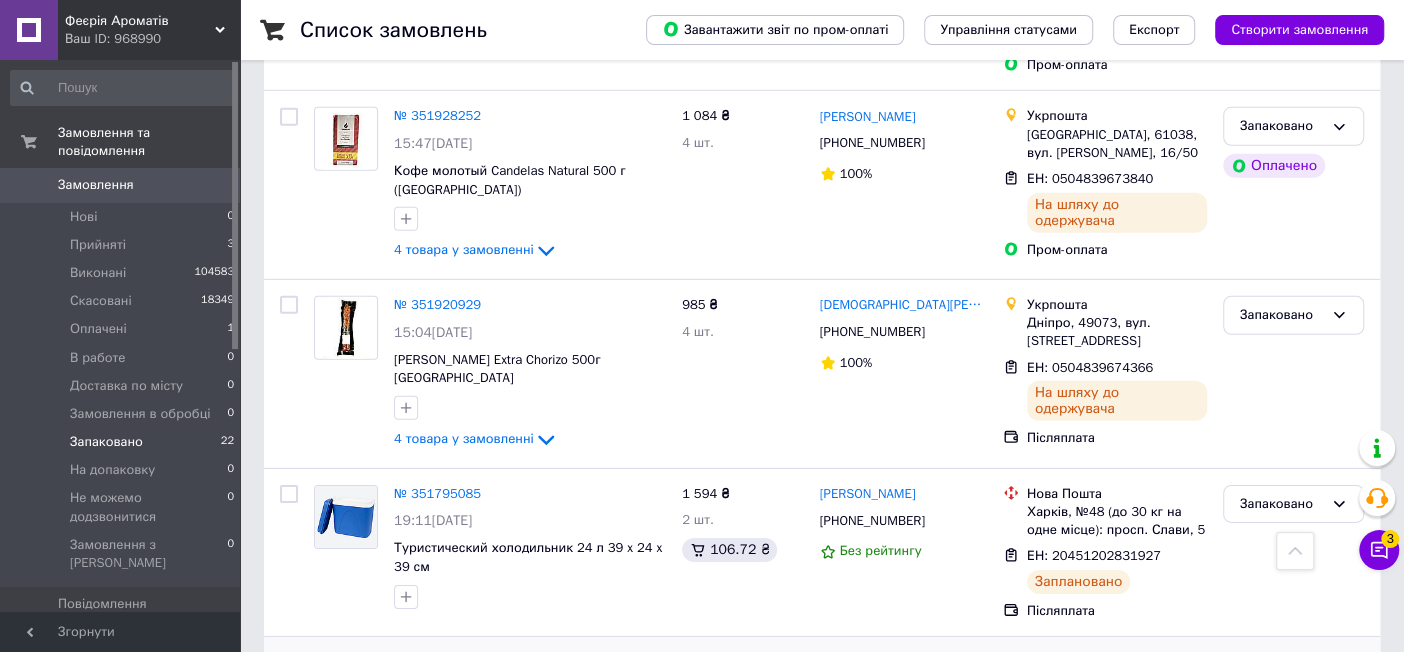 click 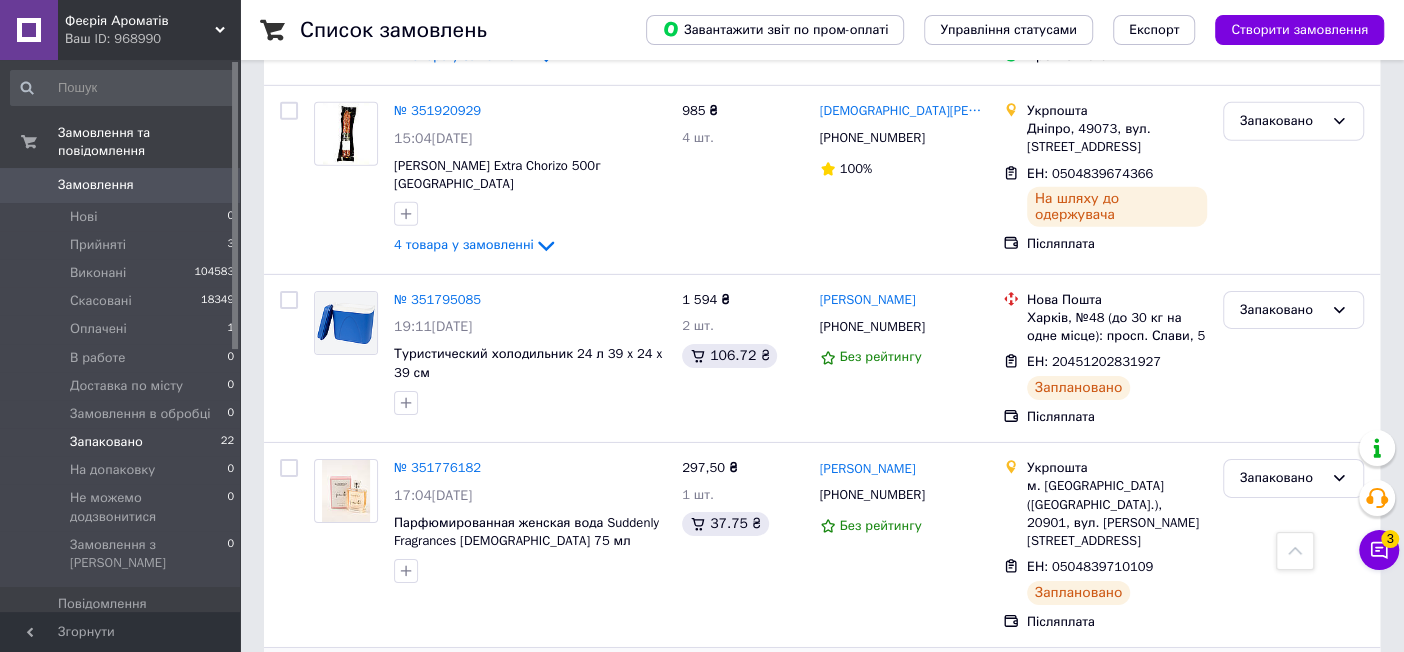 scroll, scrollTop: 3879, scrollLeft: 0, axis: vertical 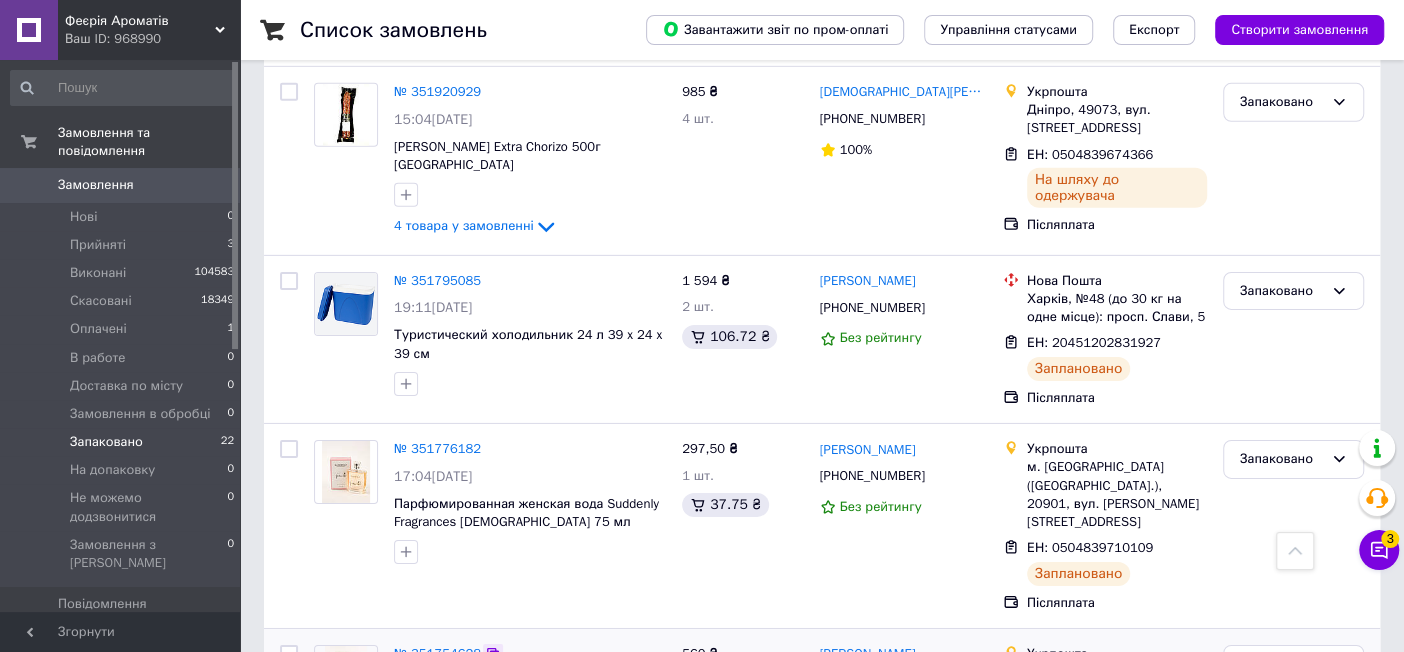 click 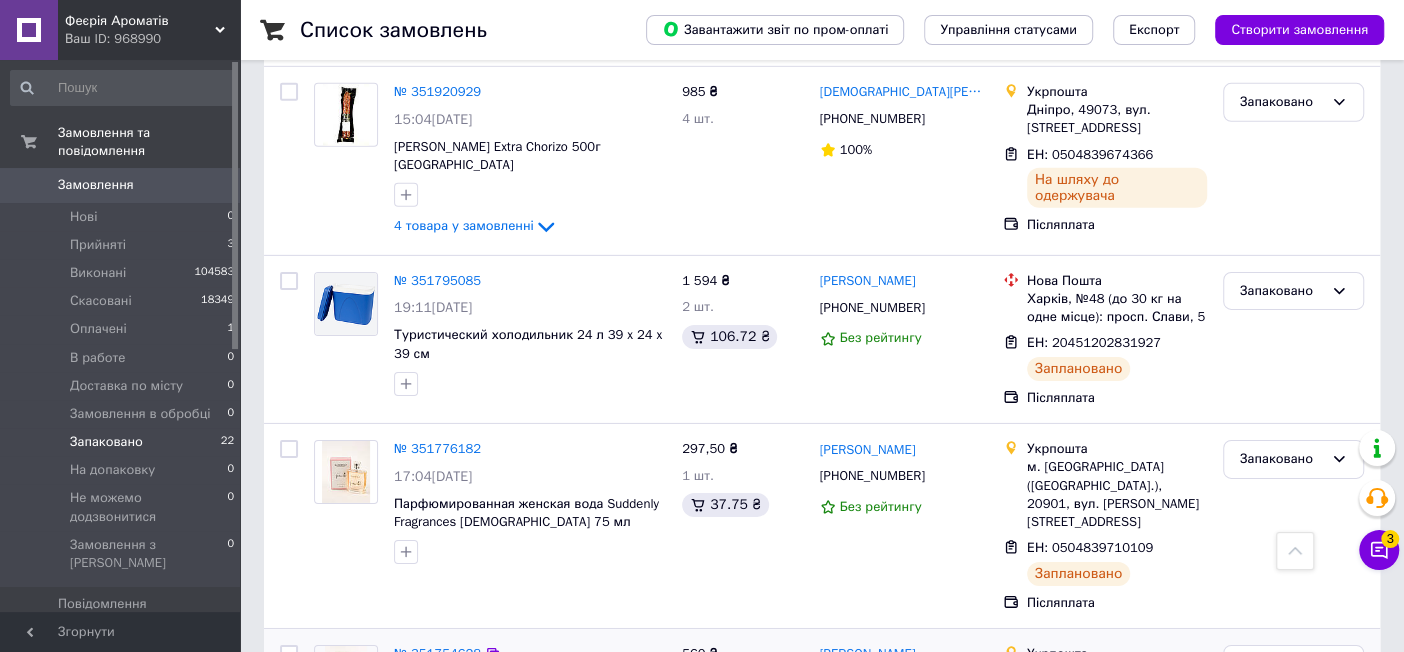 click 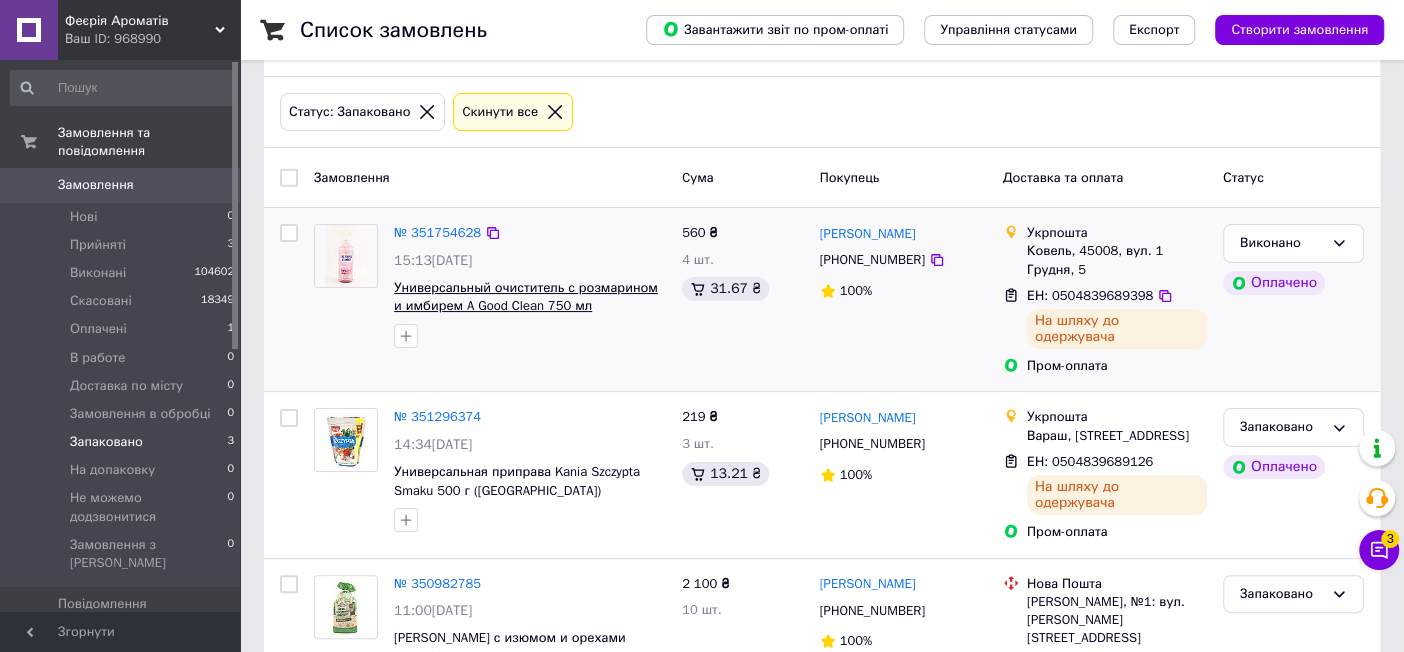 scroll, scrollTop: 111, scrollLeft: 0, axis: vertical 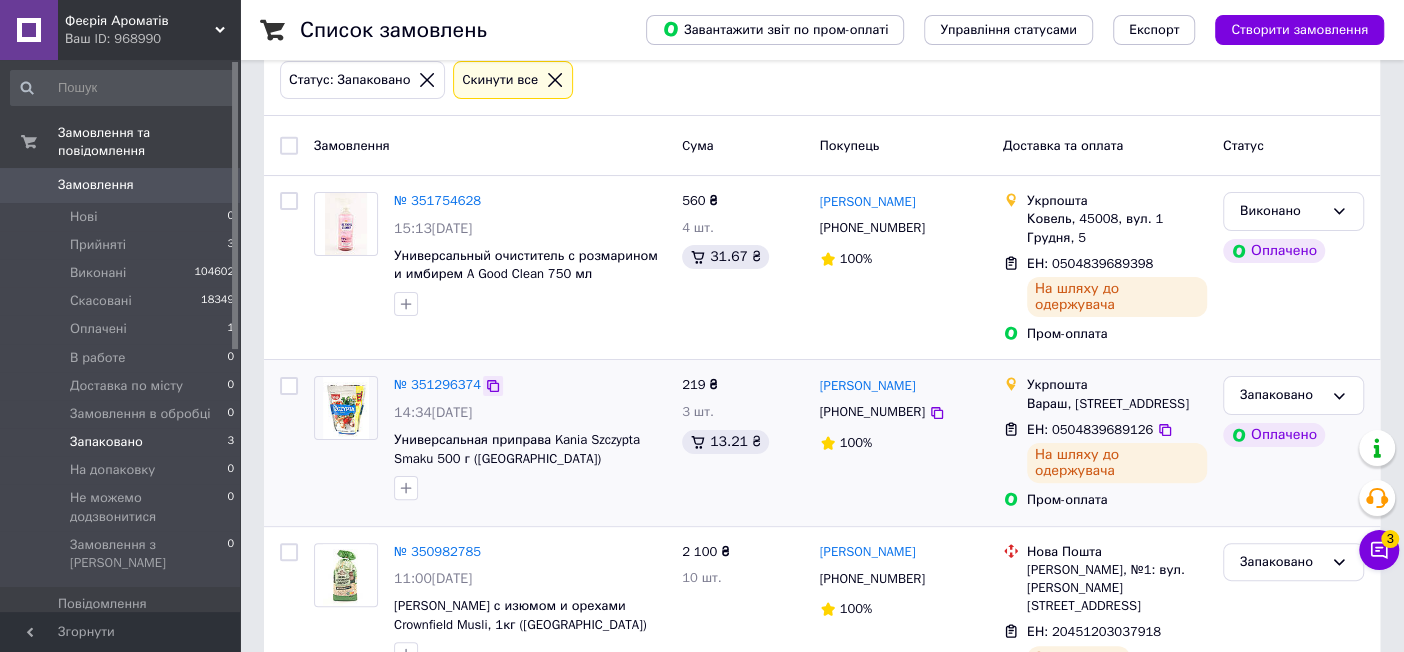 click 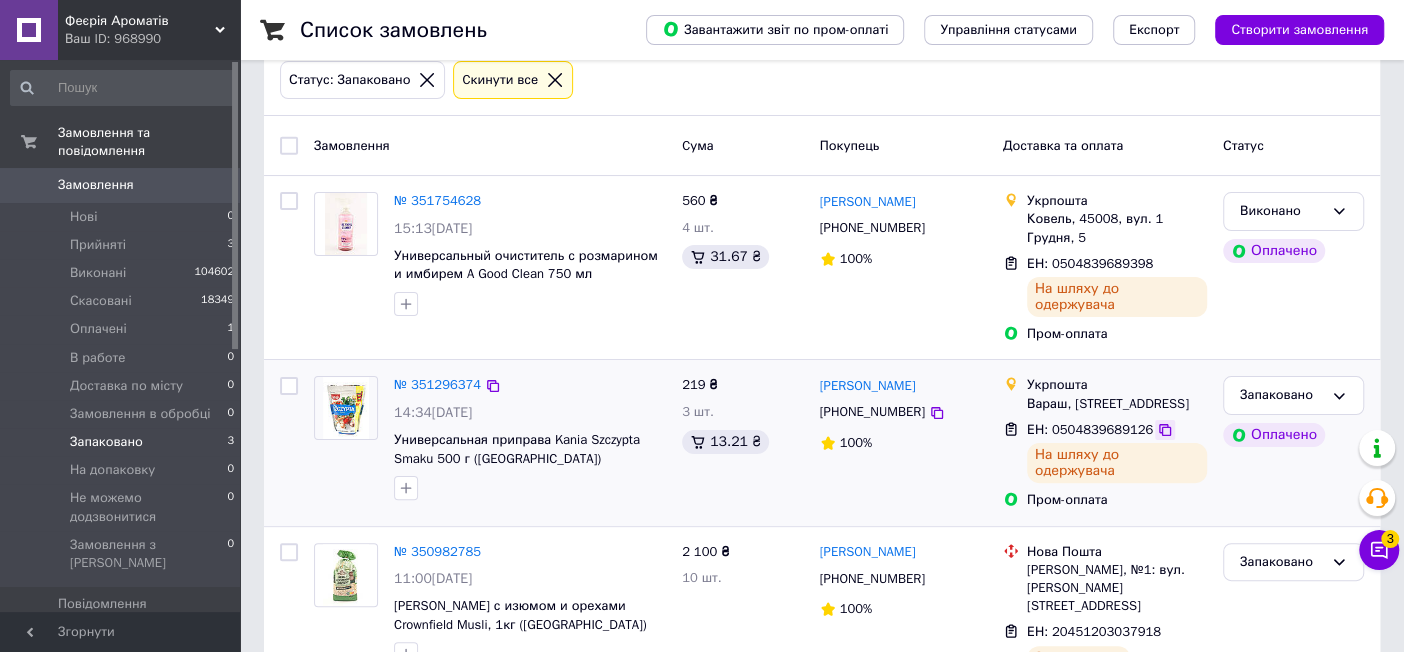 click 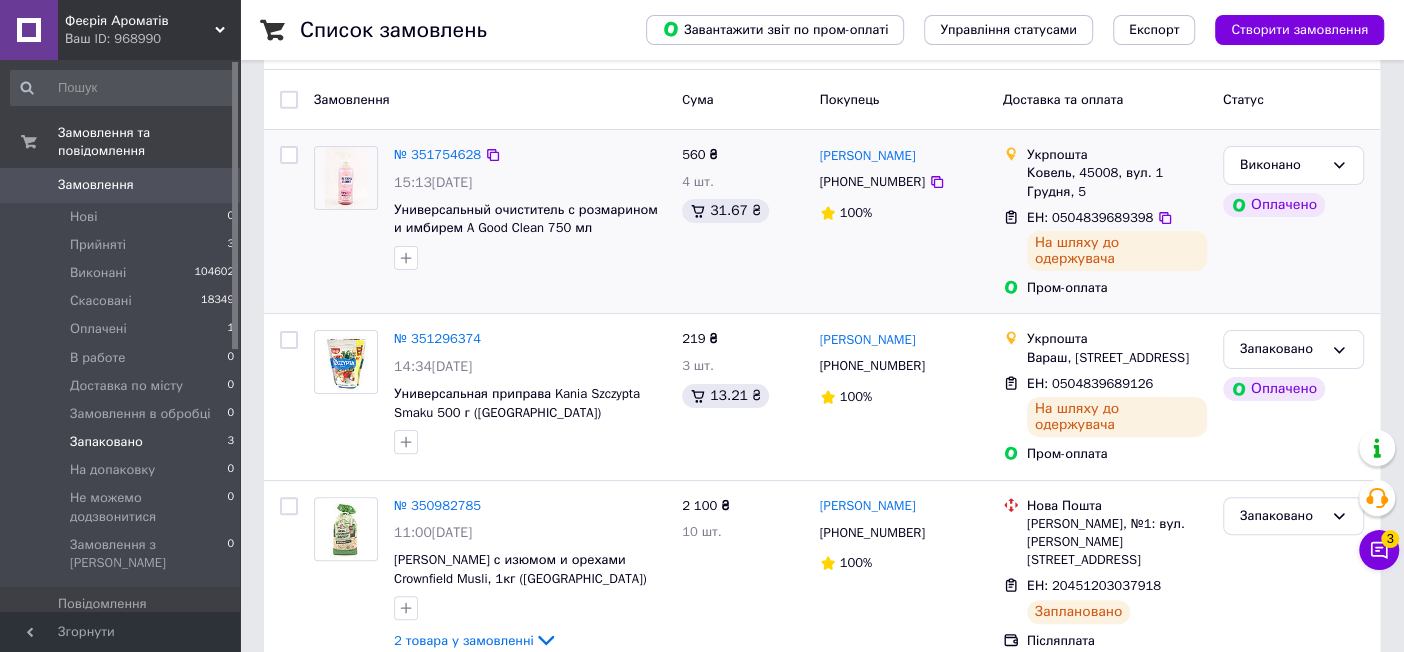 scroll, scrollTop: 181, scrollLeft: 0, axis: vertical 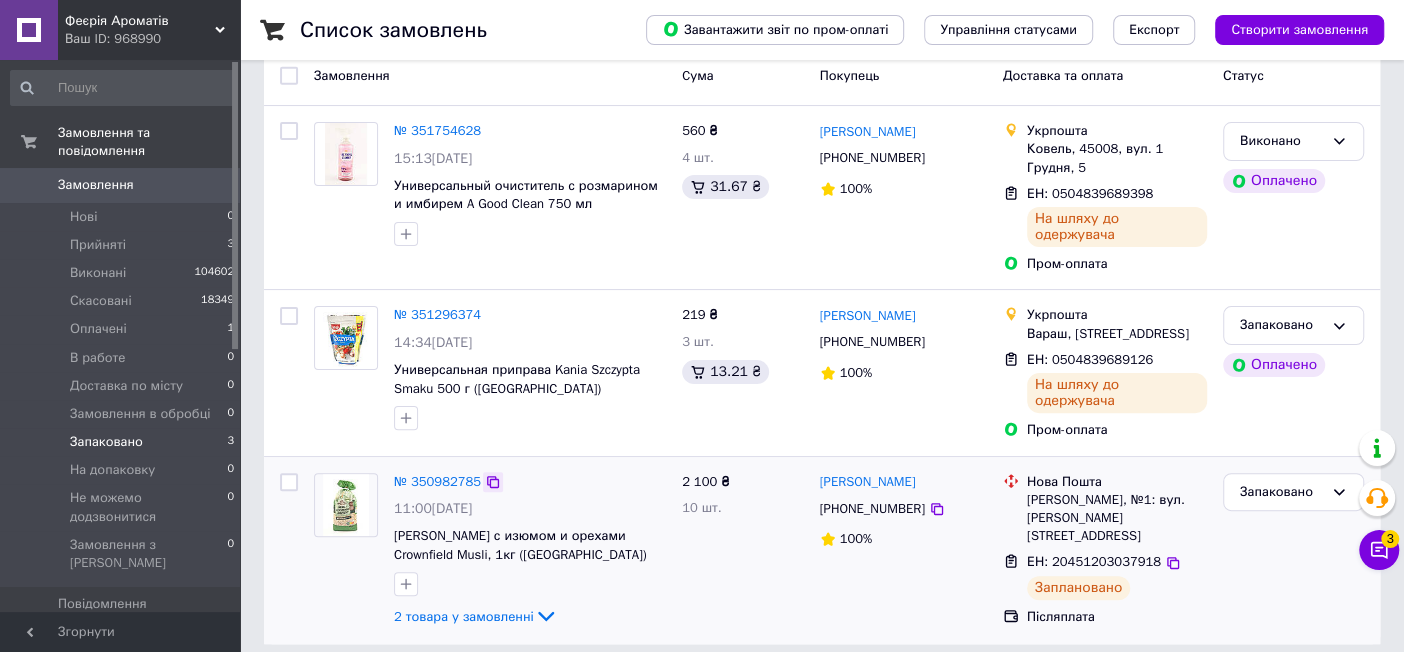 click 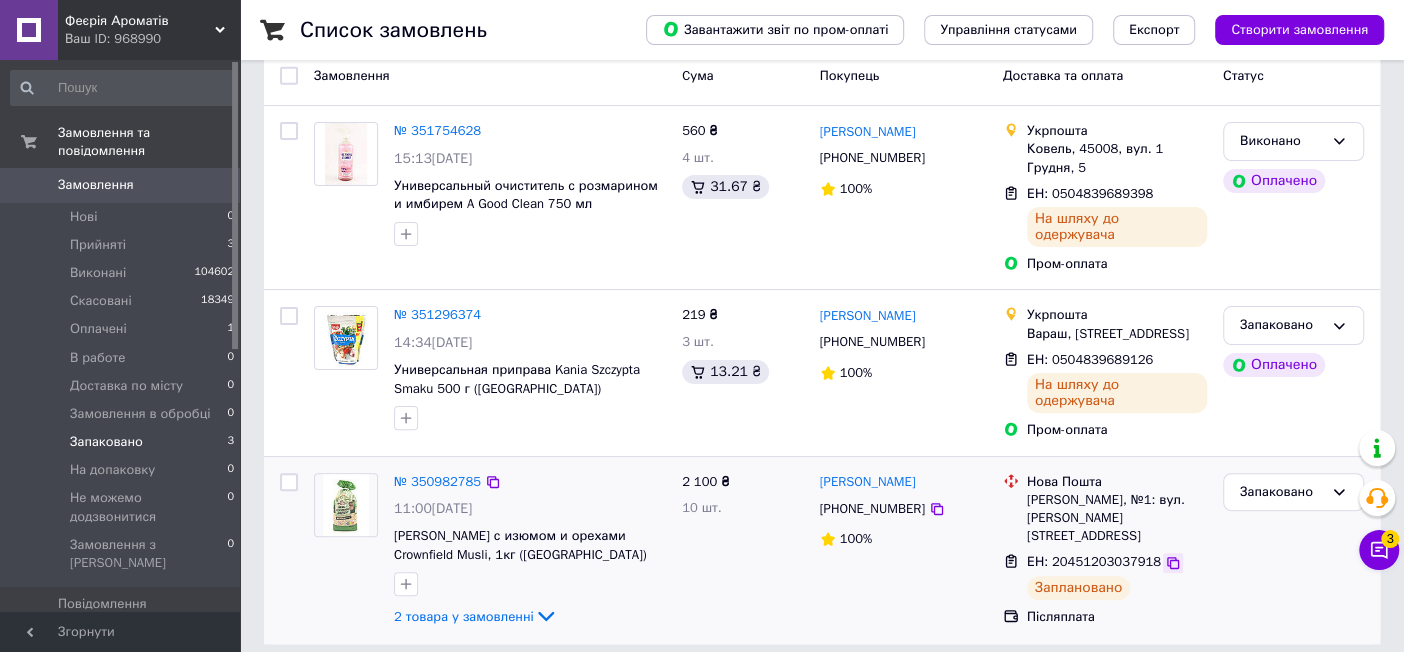click 